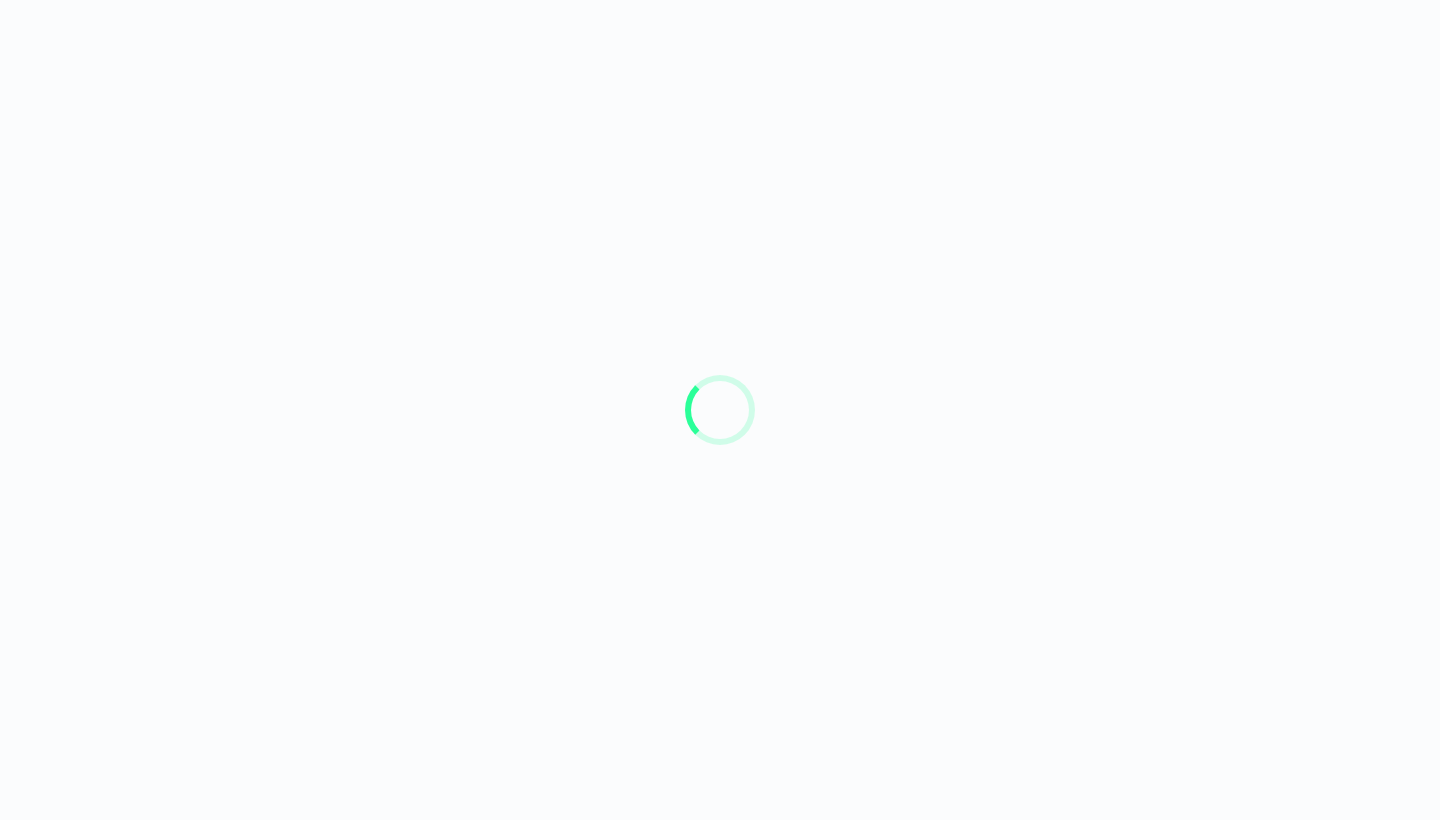 scroll, scrollTop: 0, scrollLeft: 0, axis: both 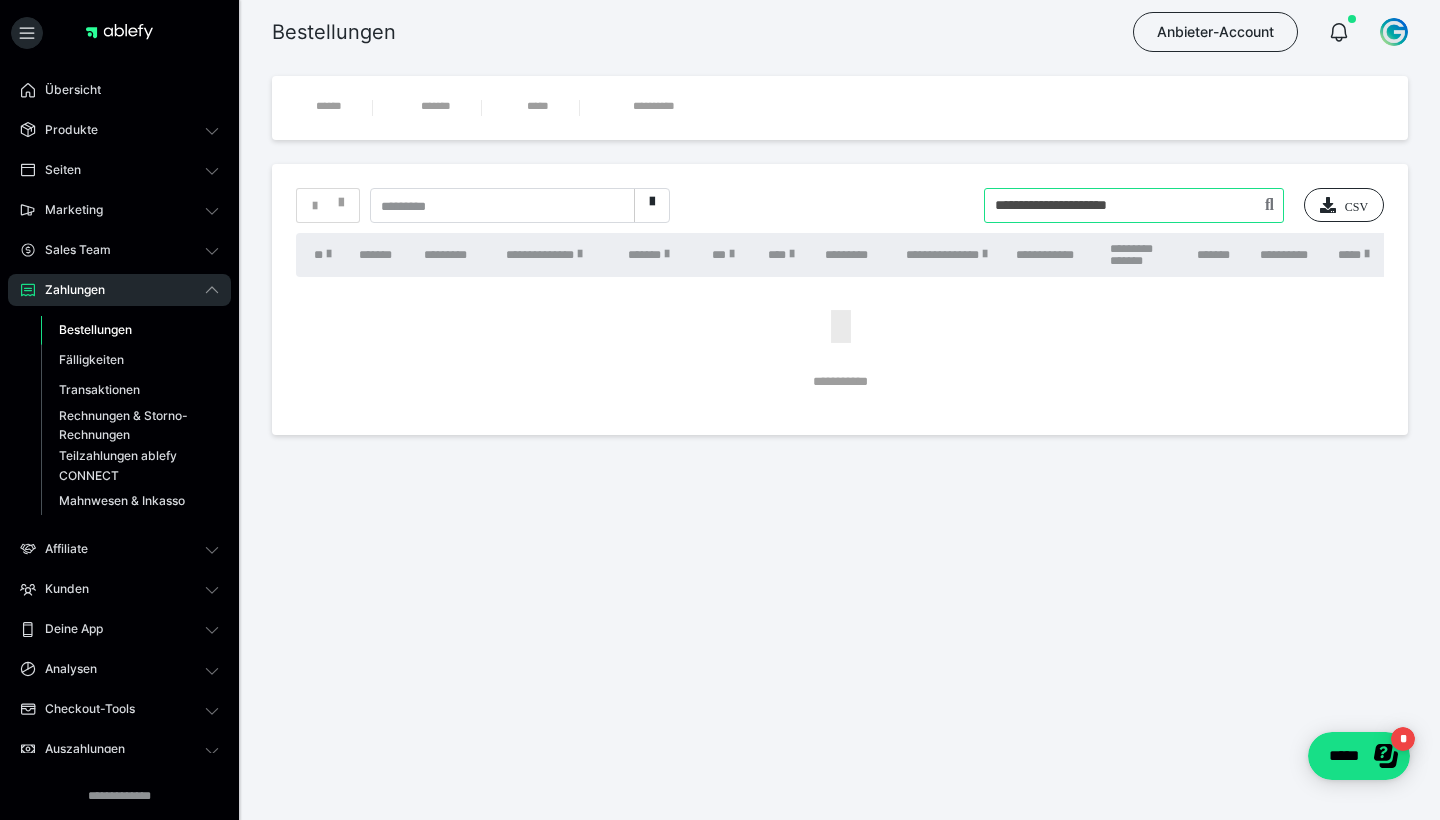 click at bounding box center [1134, 205] 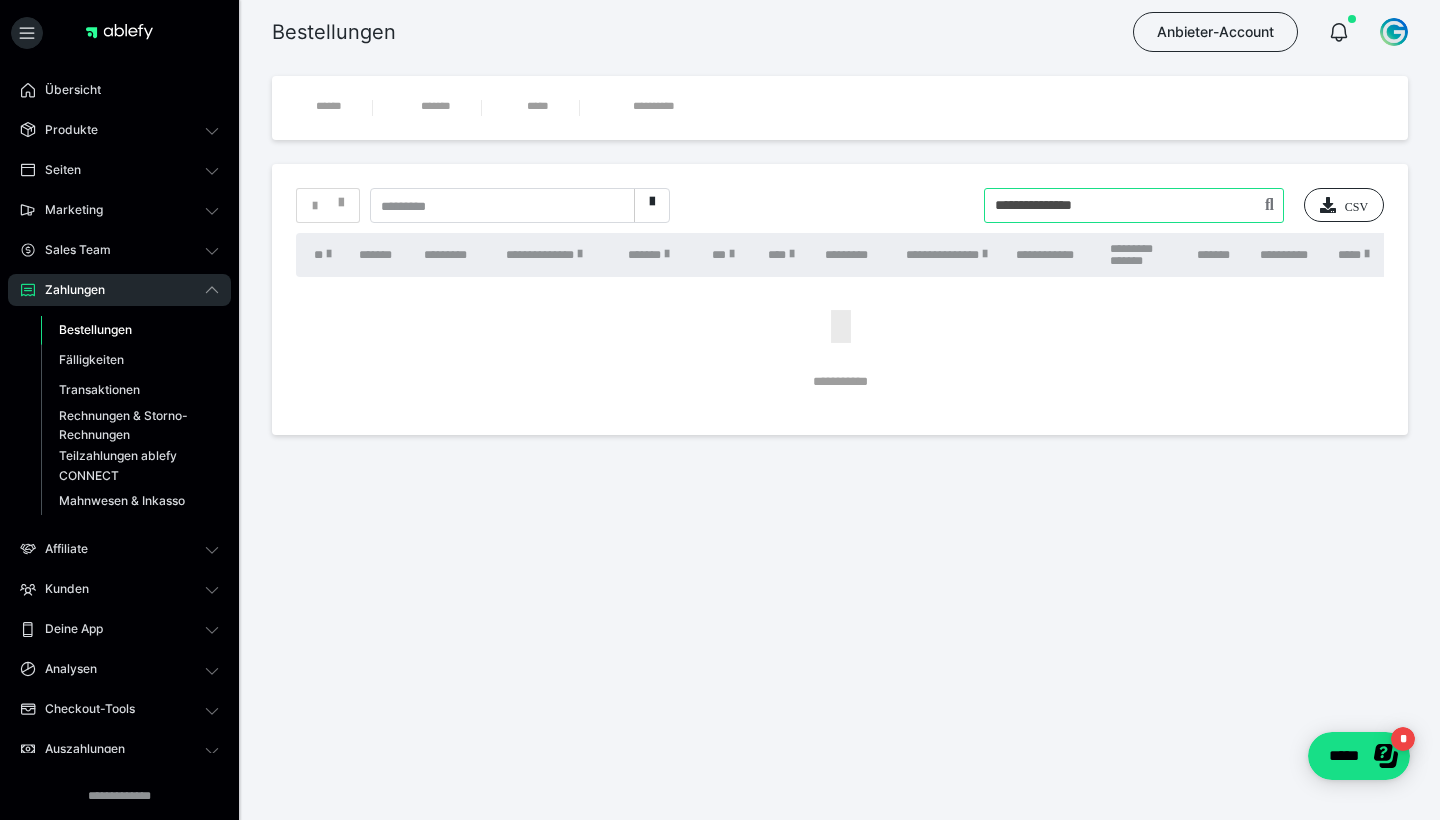 click at bounding box center (1134, 205) 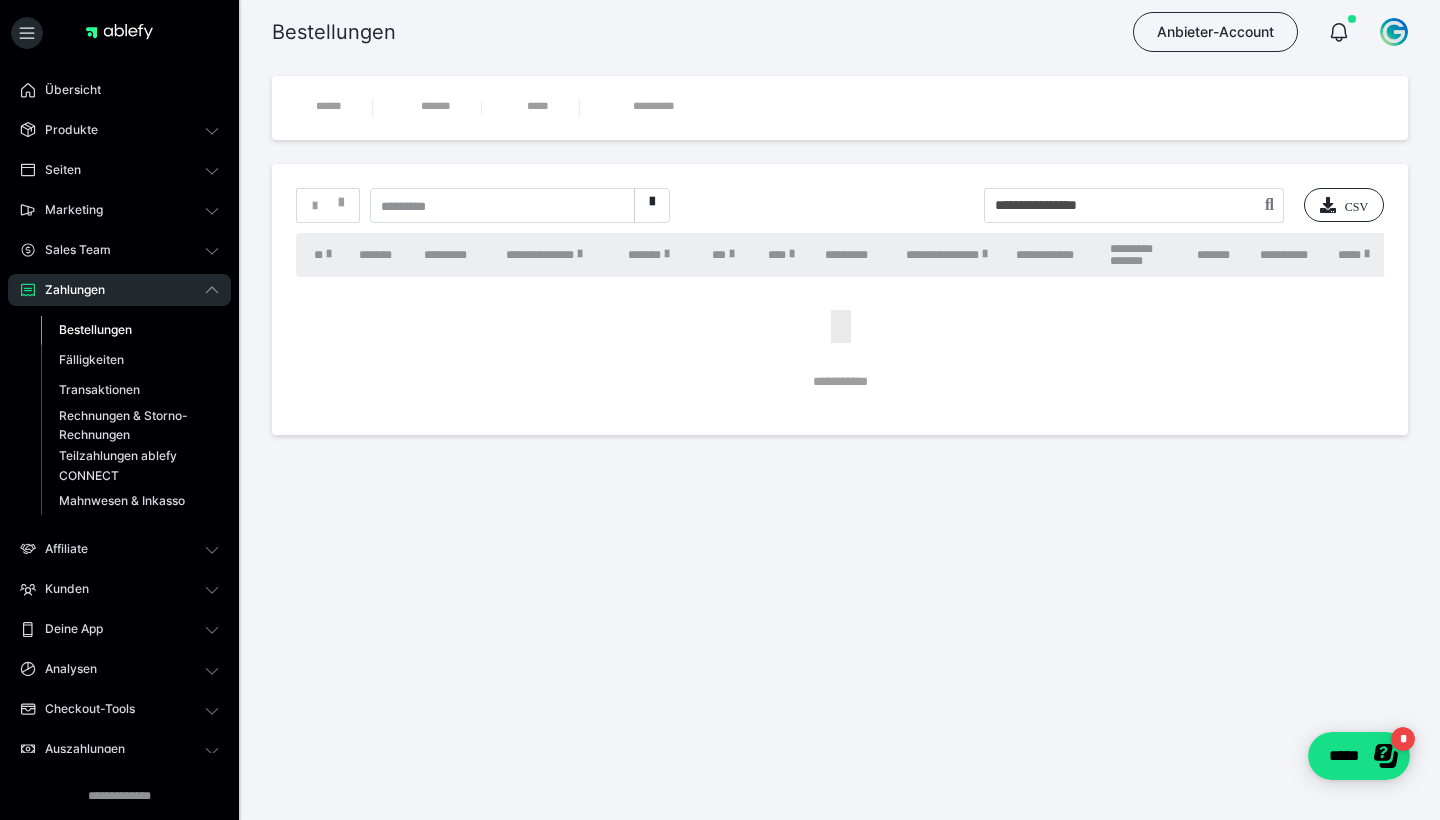 scroll, scrollTop: 0, scrollLeft: 0, axis: both 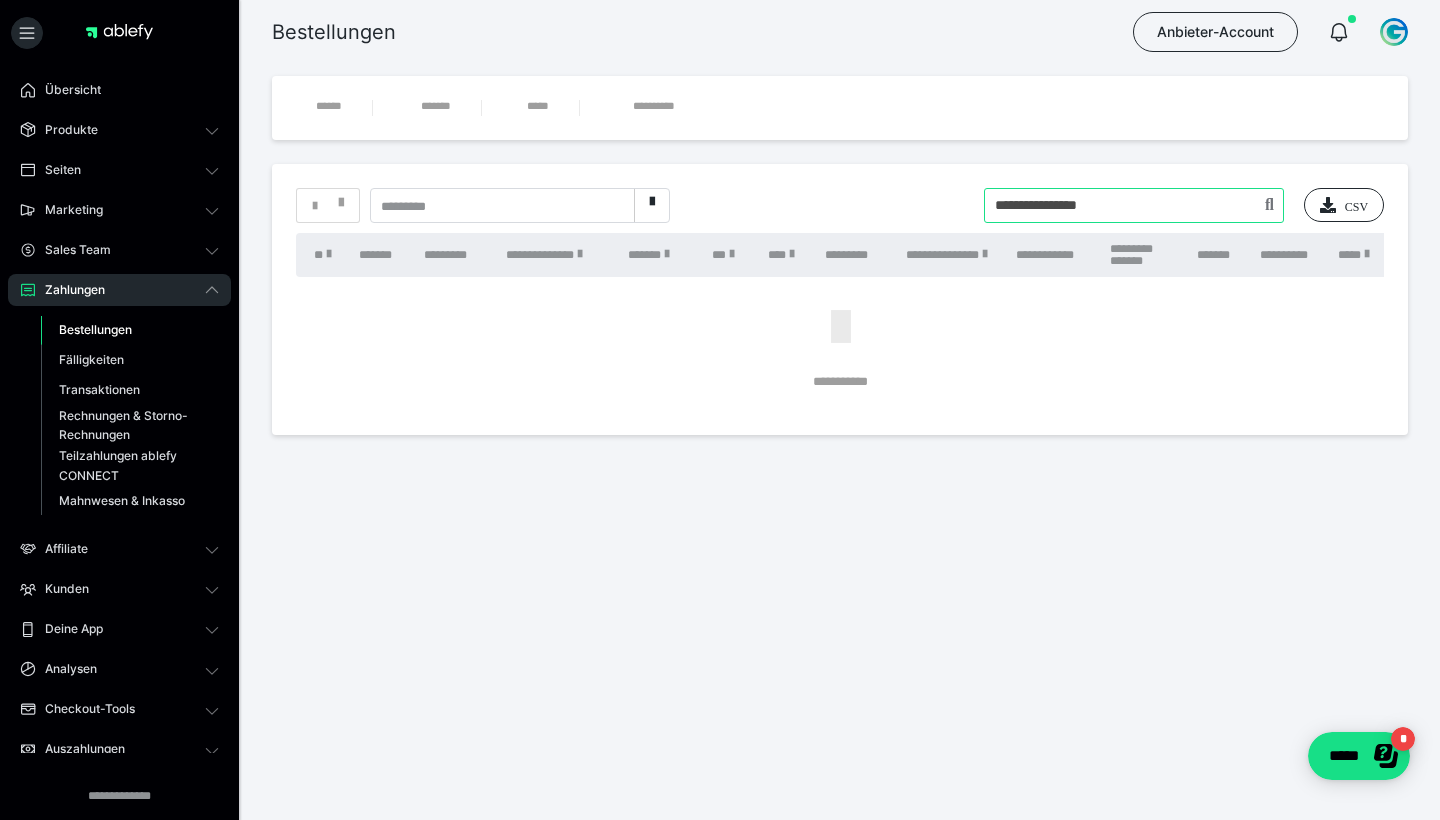 click at bounding box center (1134, 205) 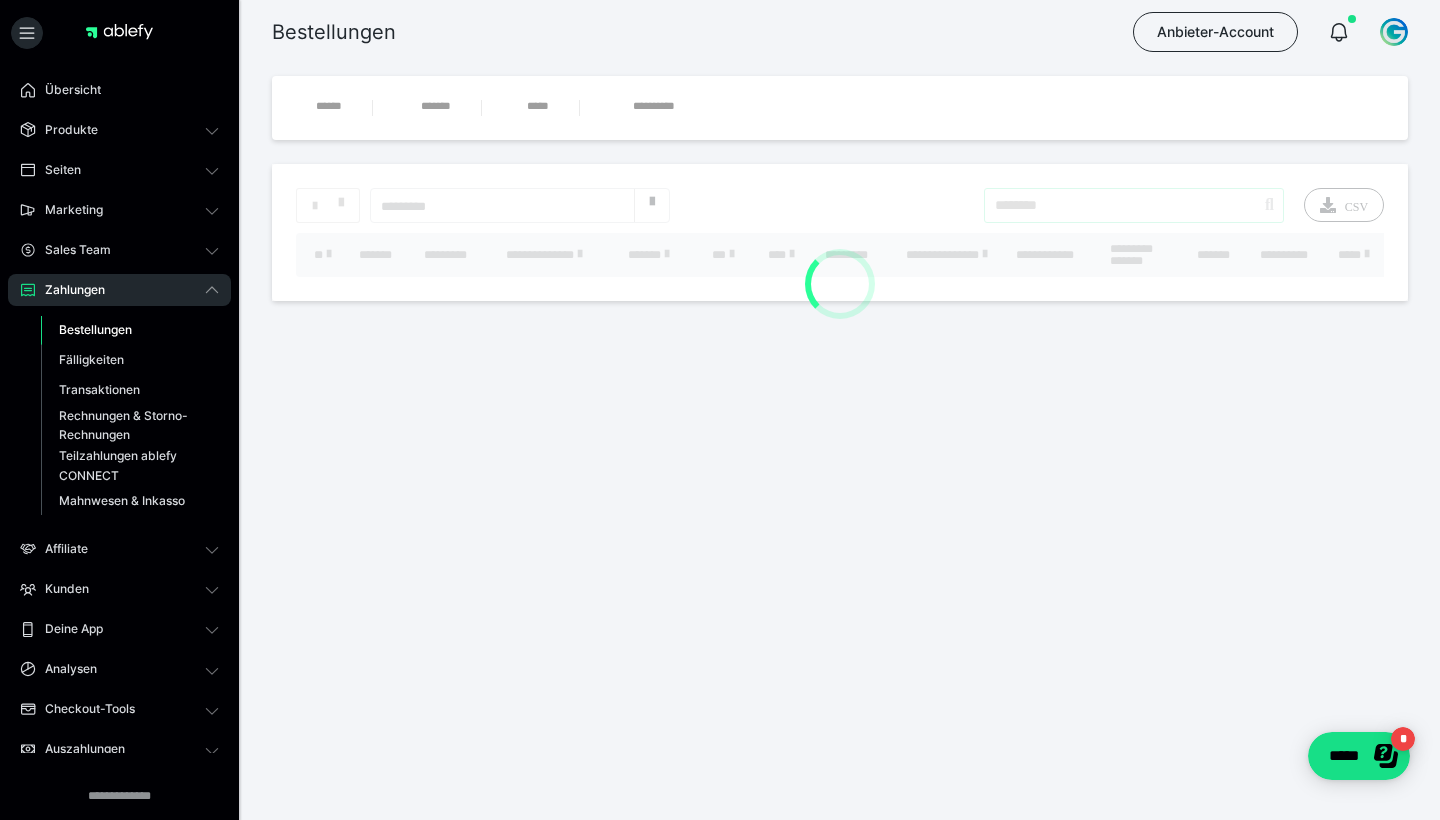 type on "********" 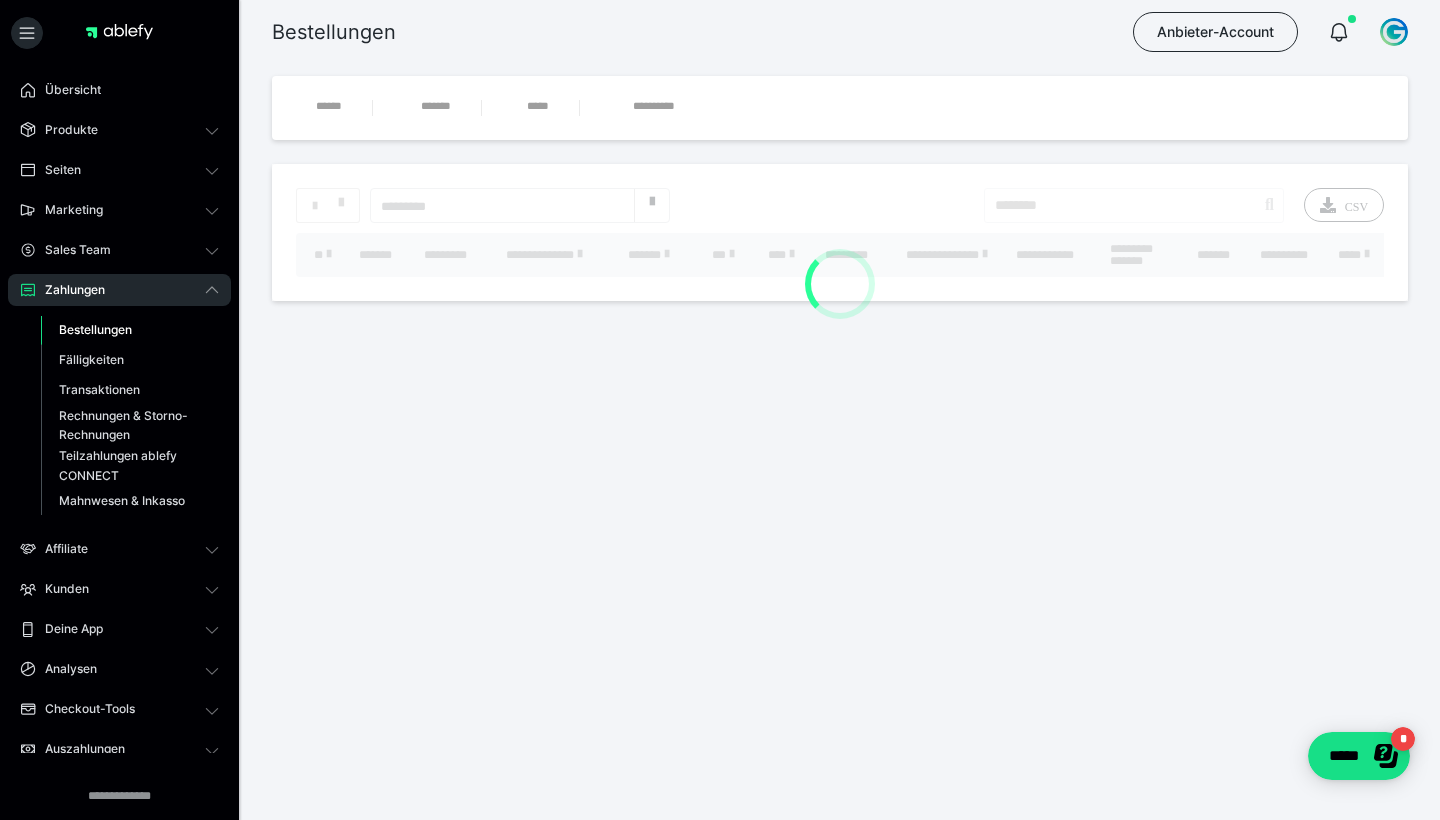 scroll, scrollTop: 0, scrollLeft: 0, axis: both 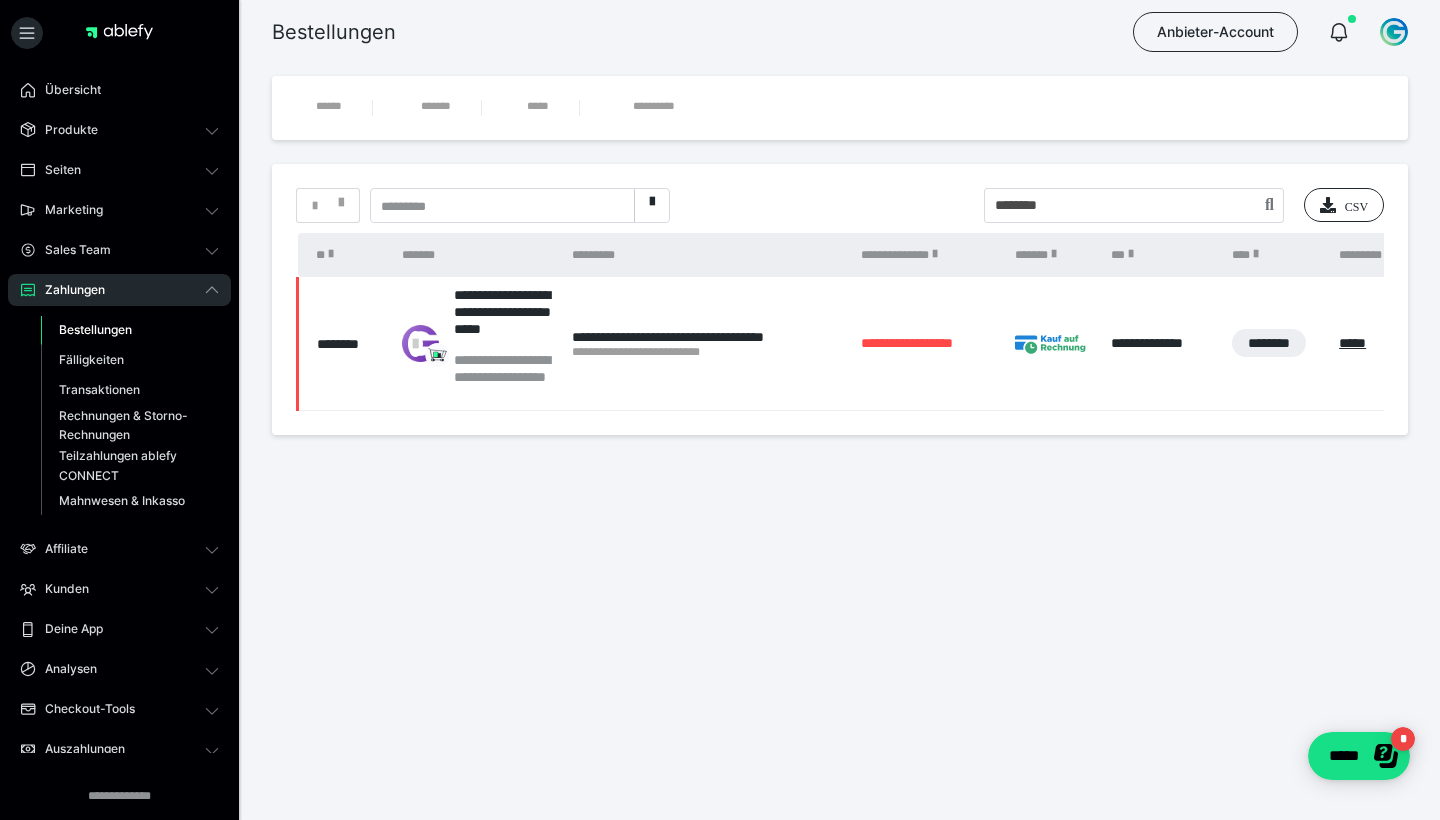click on "********" at bounding box center (345, 344) 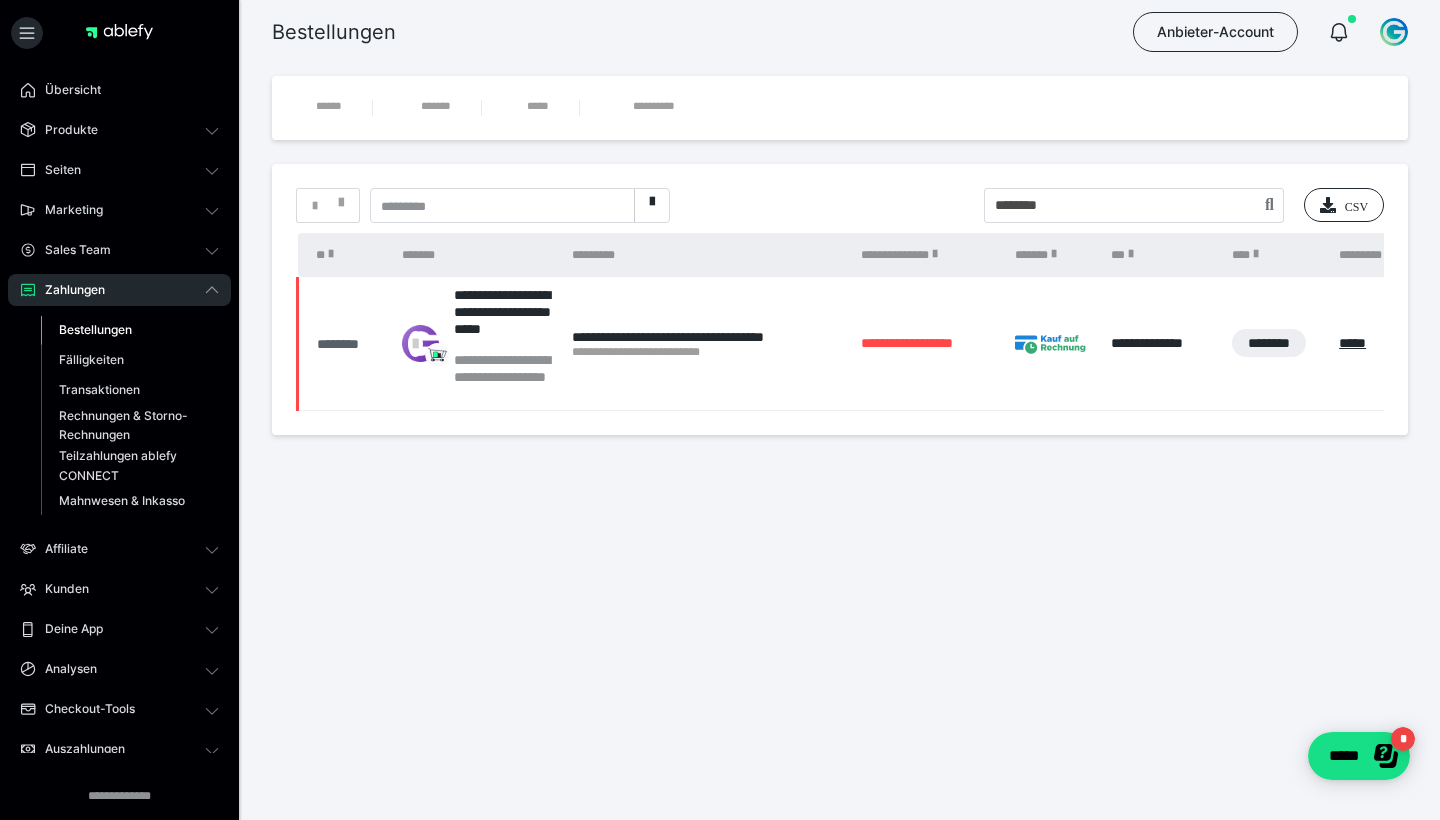 click on "********" at bounding box center [349, 344] 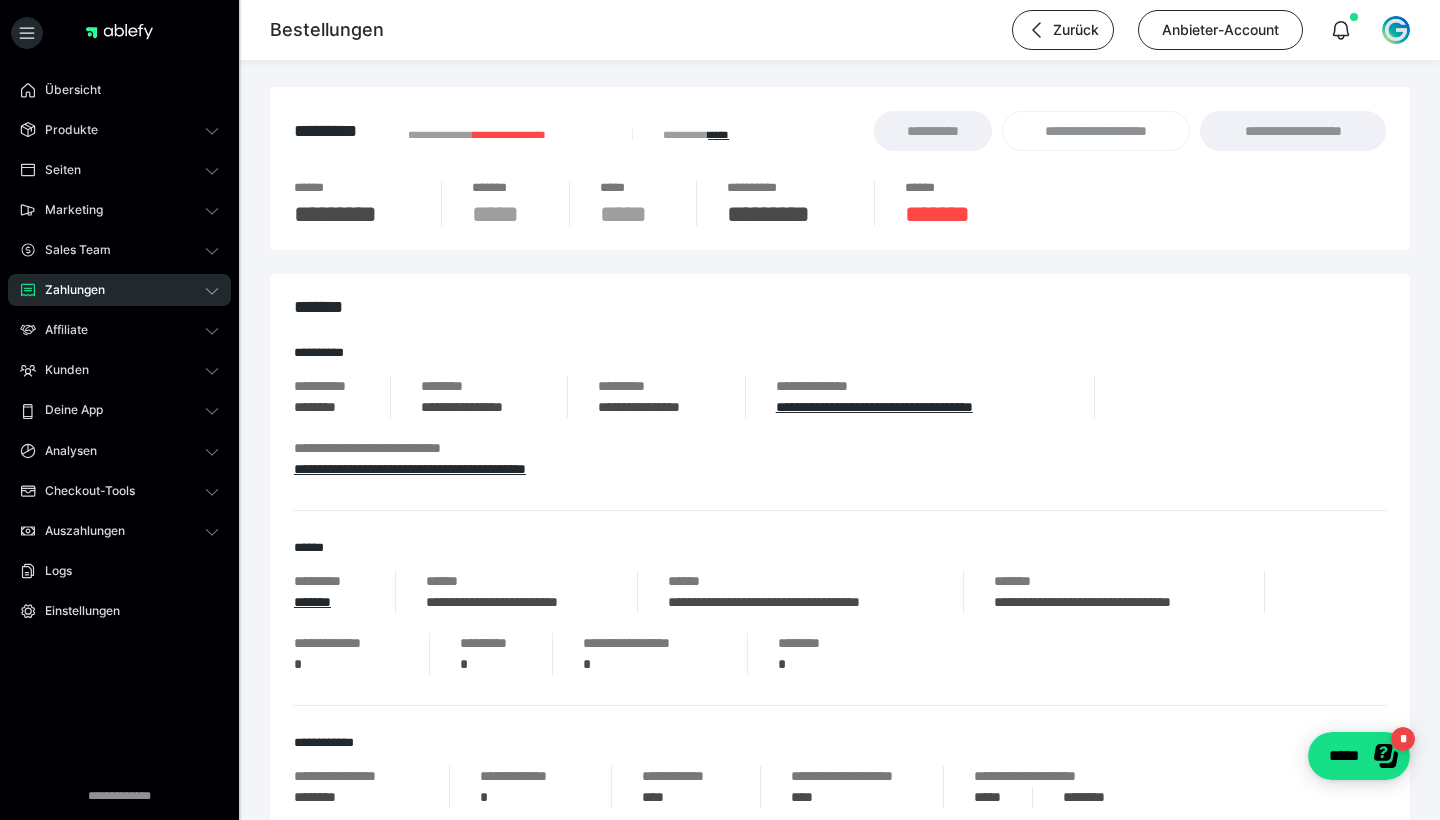 scroll, scrollTop: 2, scrollLeft: 0, axis: vertical 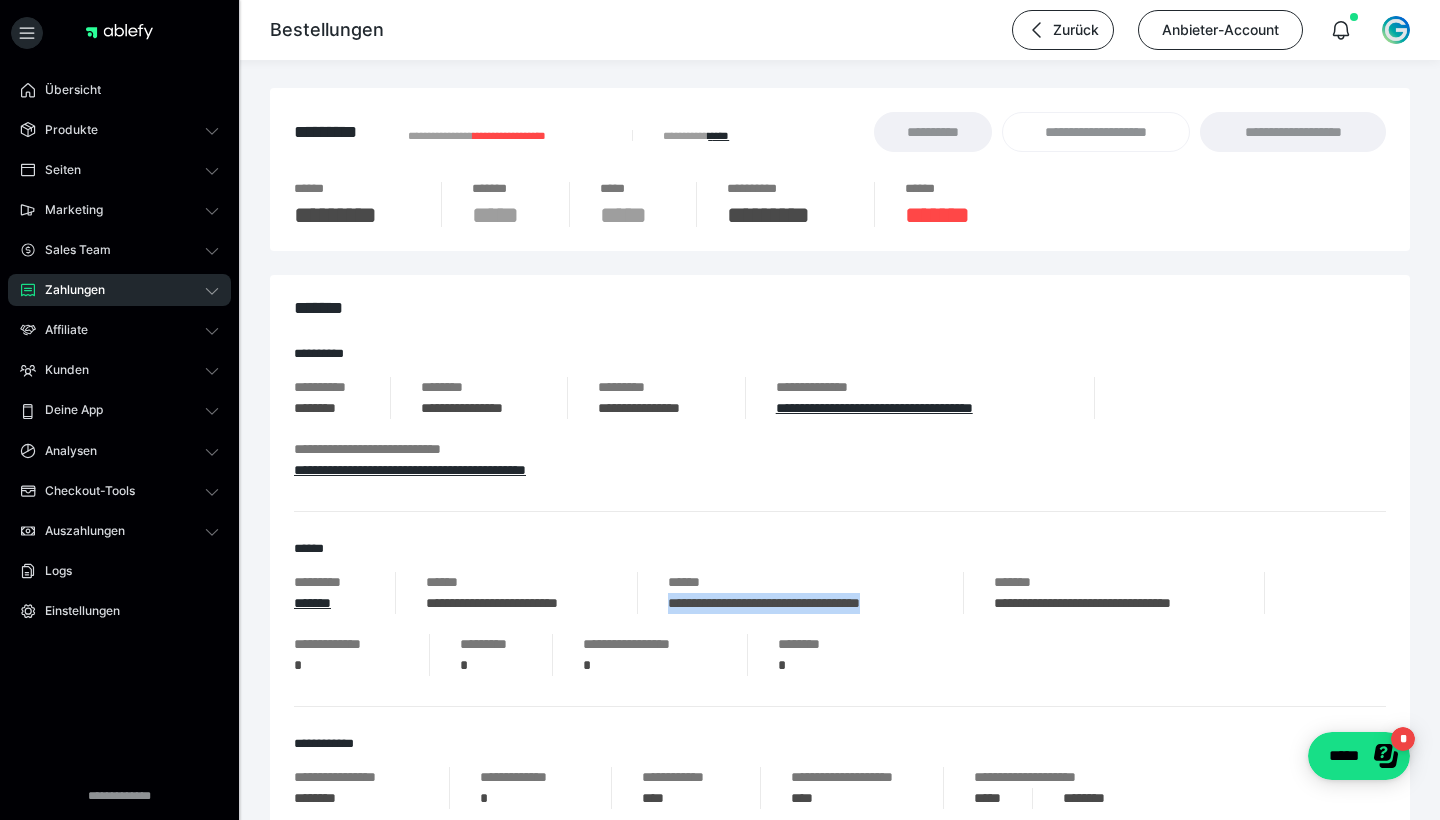 drag, startPoint x: 937, startPoint y: 603, endPoint x: 660, endPoint y: 605, distance: 277.00723 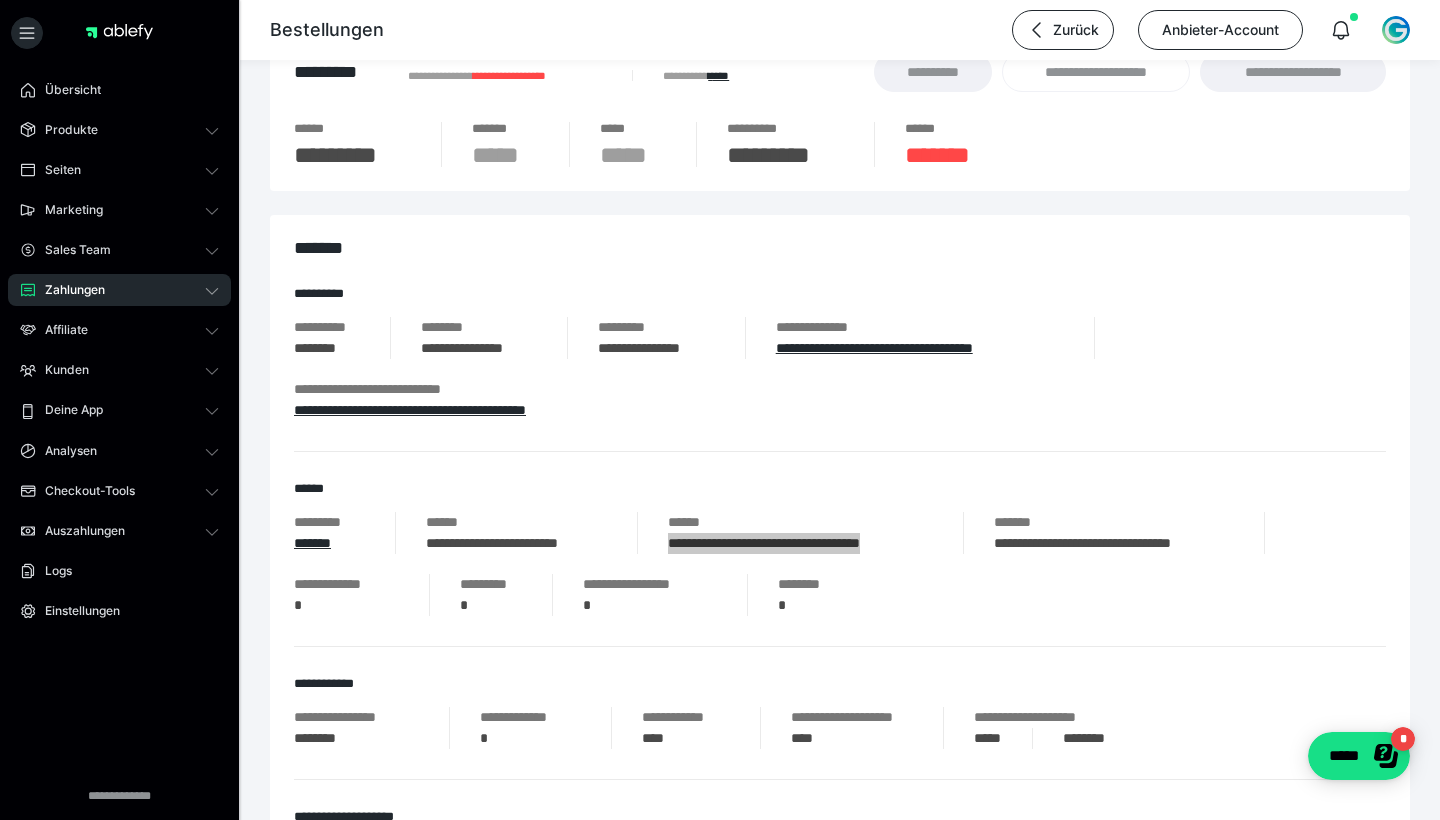 scroll, scrollTop: 62, scrollLeft: 0, axis: vertical 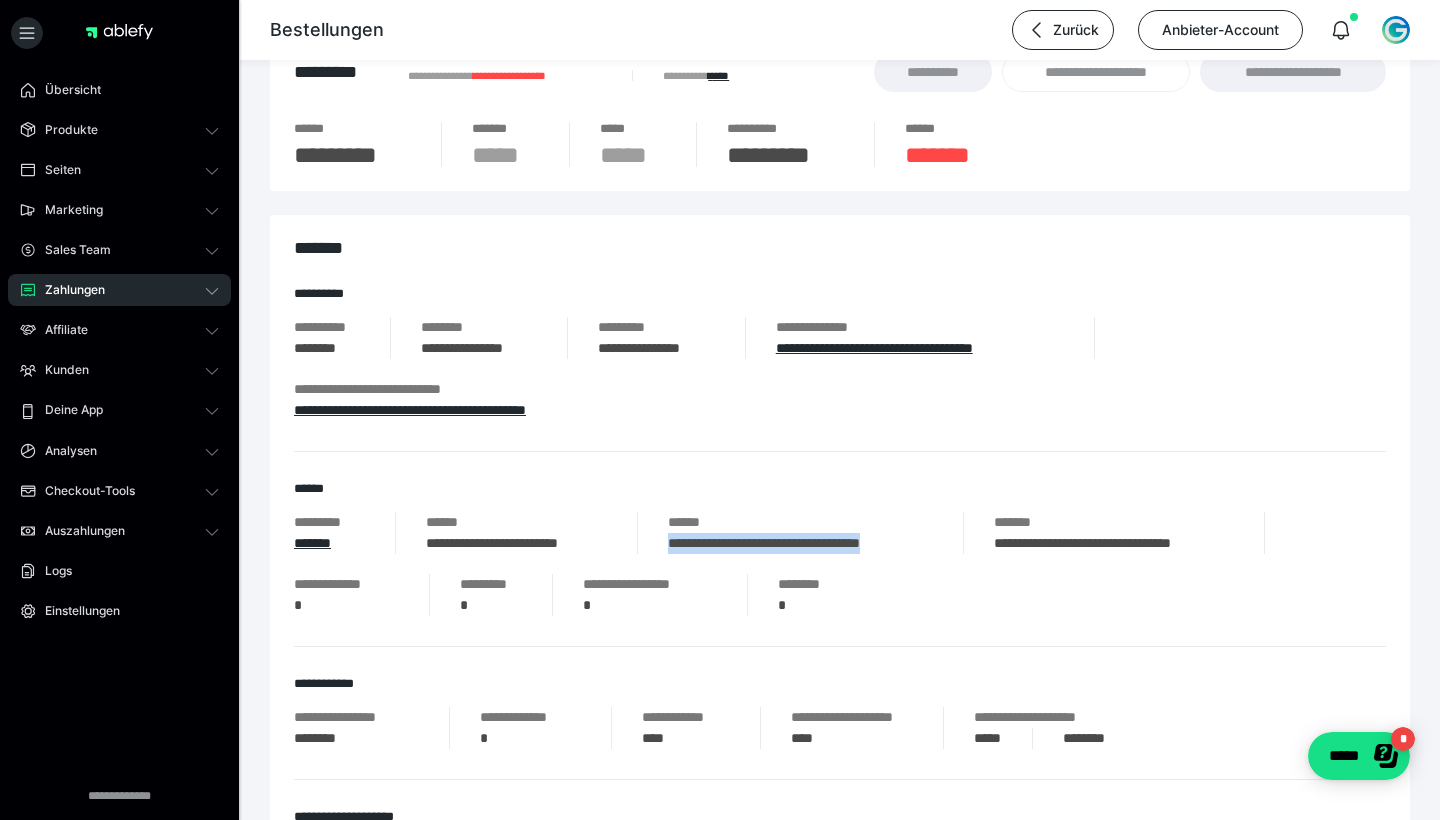 click on "Zahlungen" at bounding box center (68, 290) 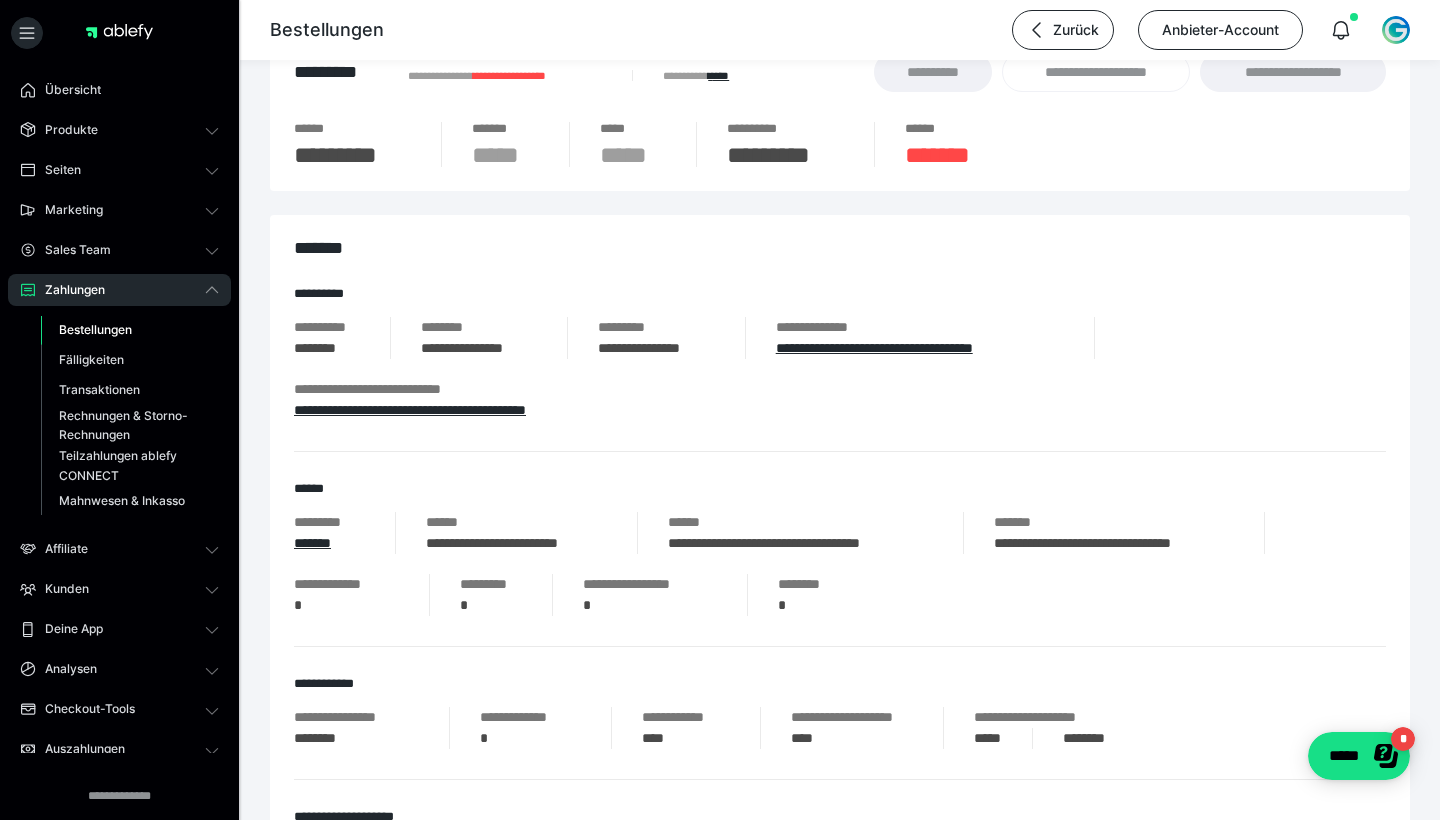 click on "Bestellungen" at bounding box center (95, 329) 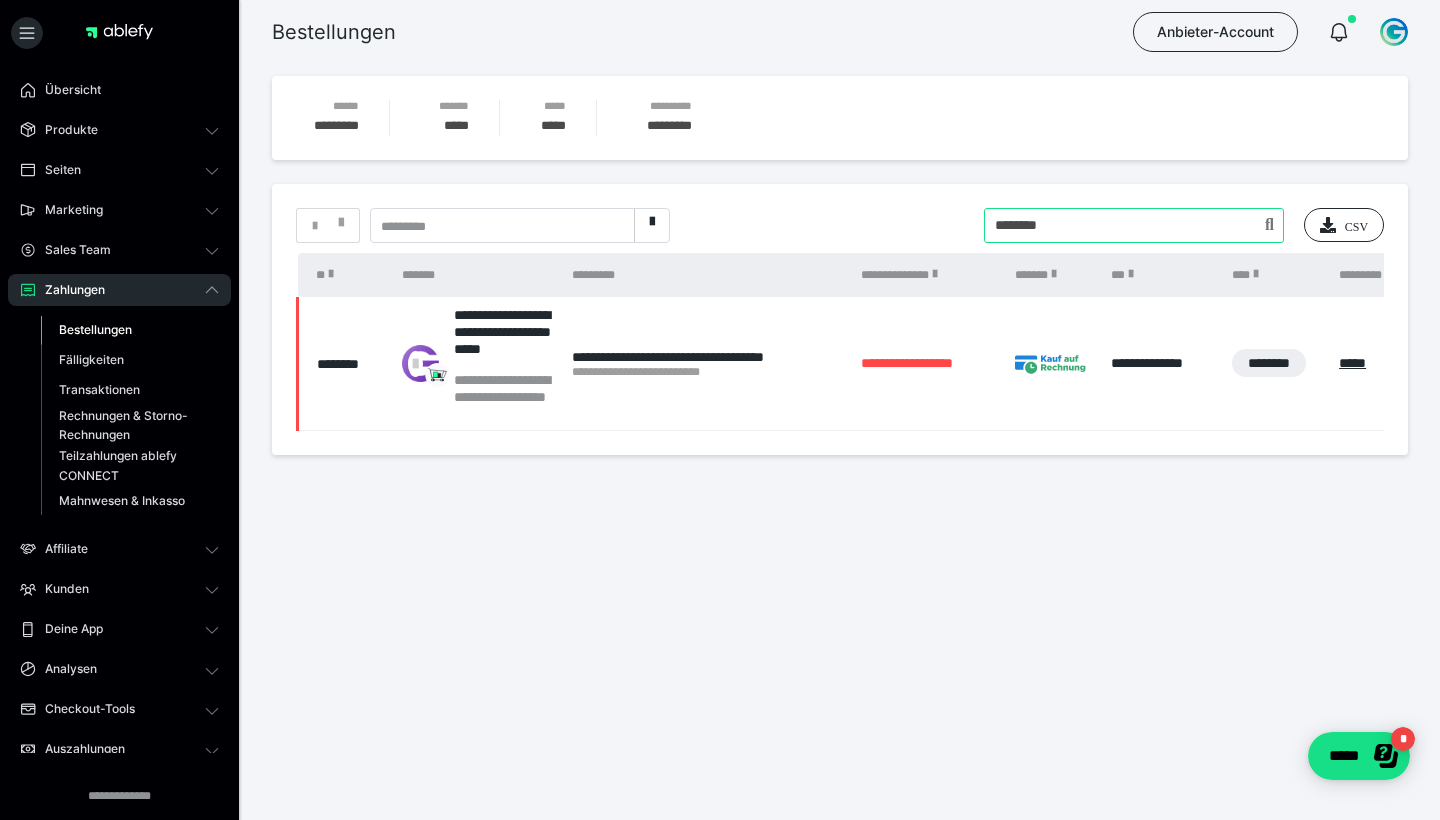 click at bounding box center (1134, 225) 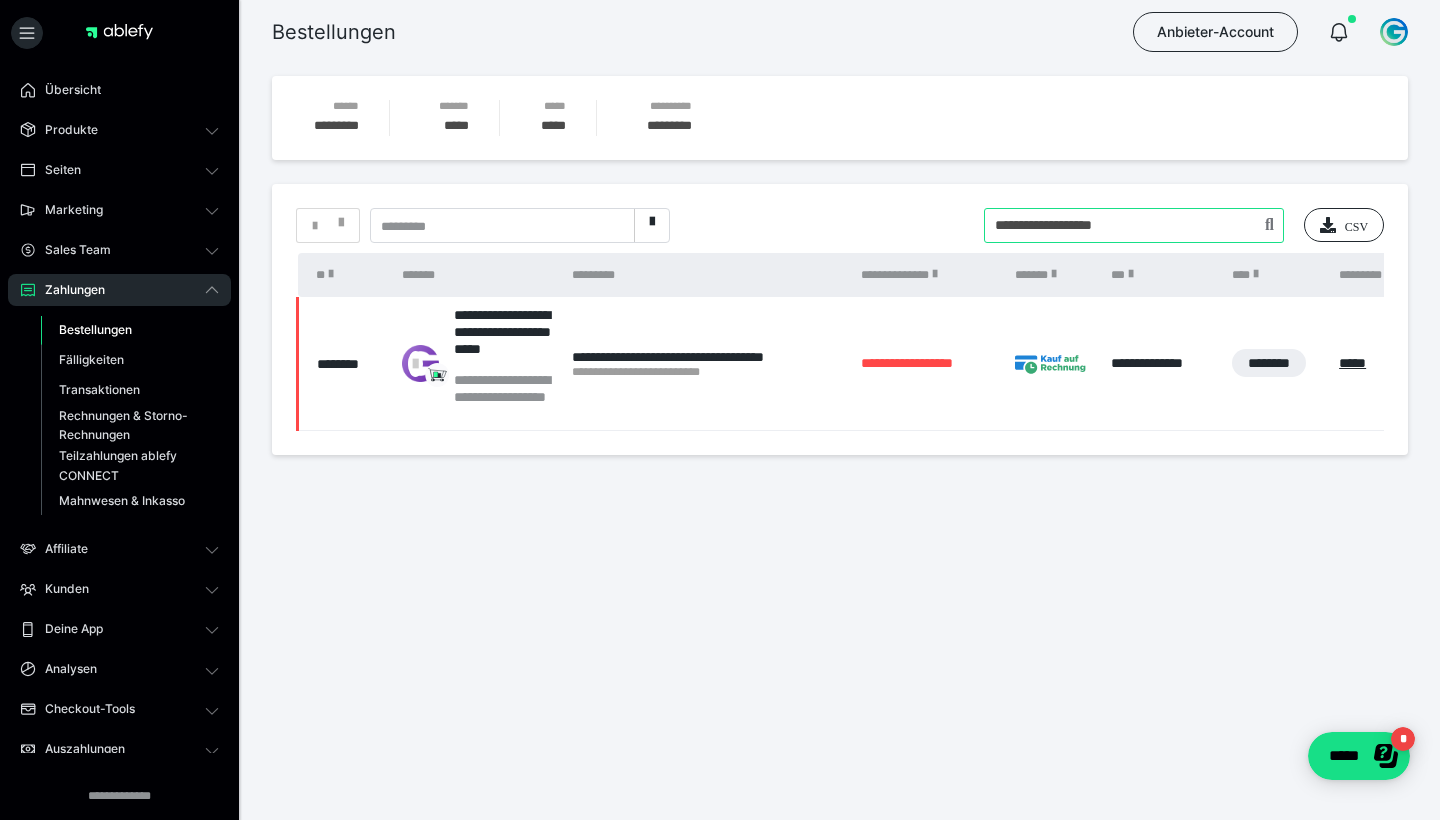 type on "**********" 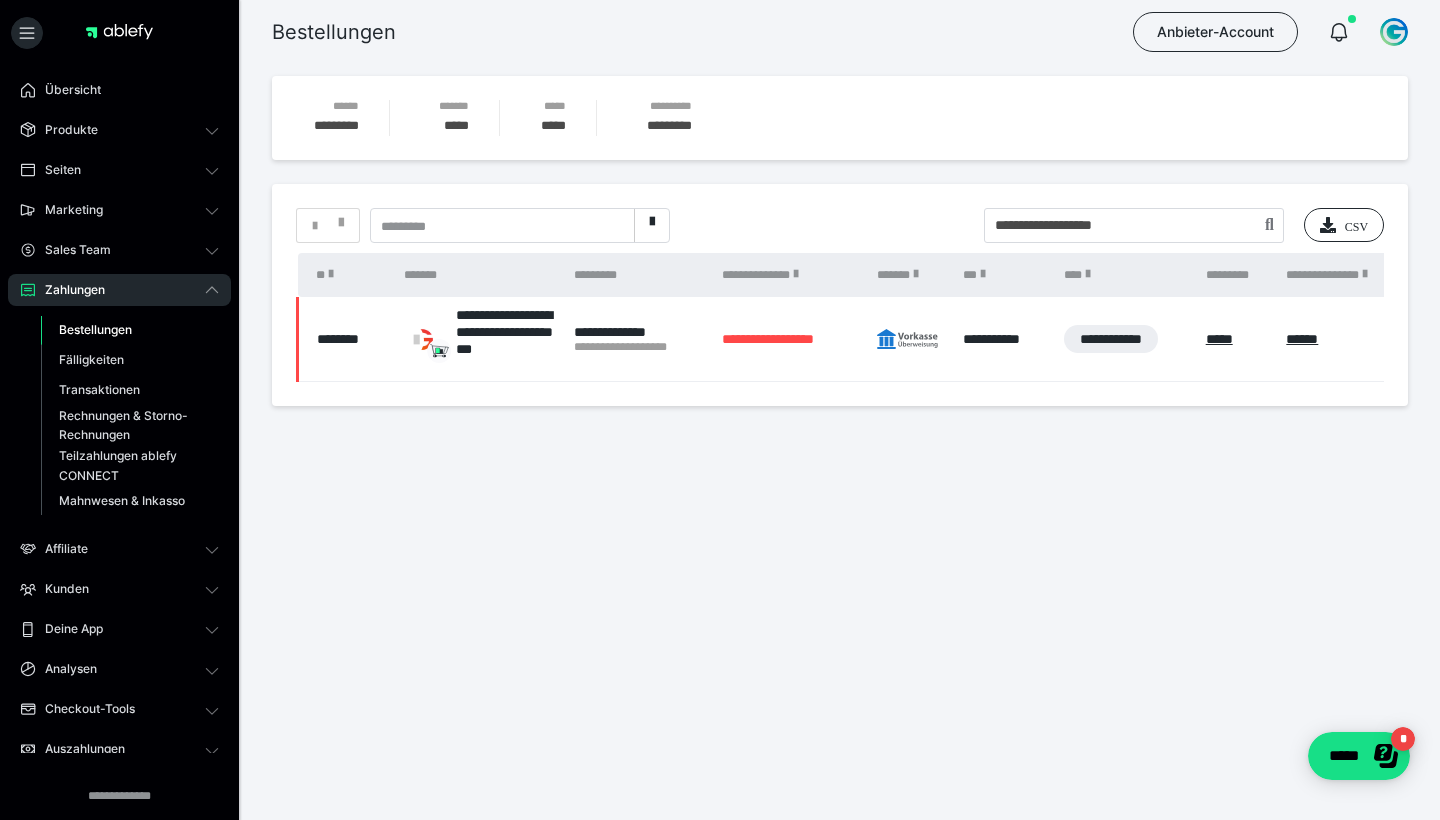 click on "********" at bounding box center (350, 339) 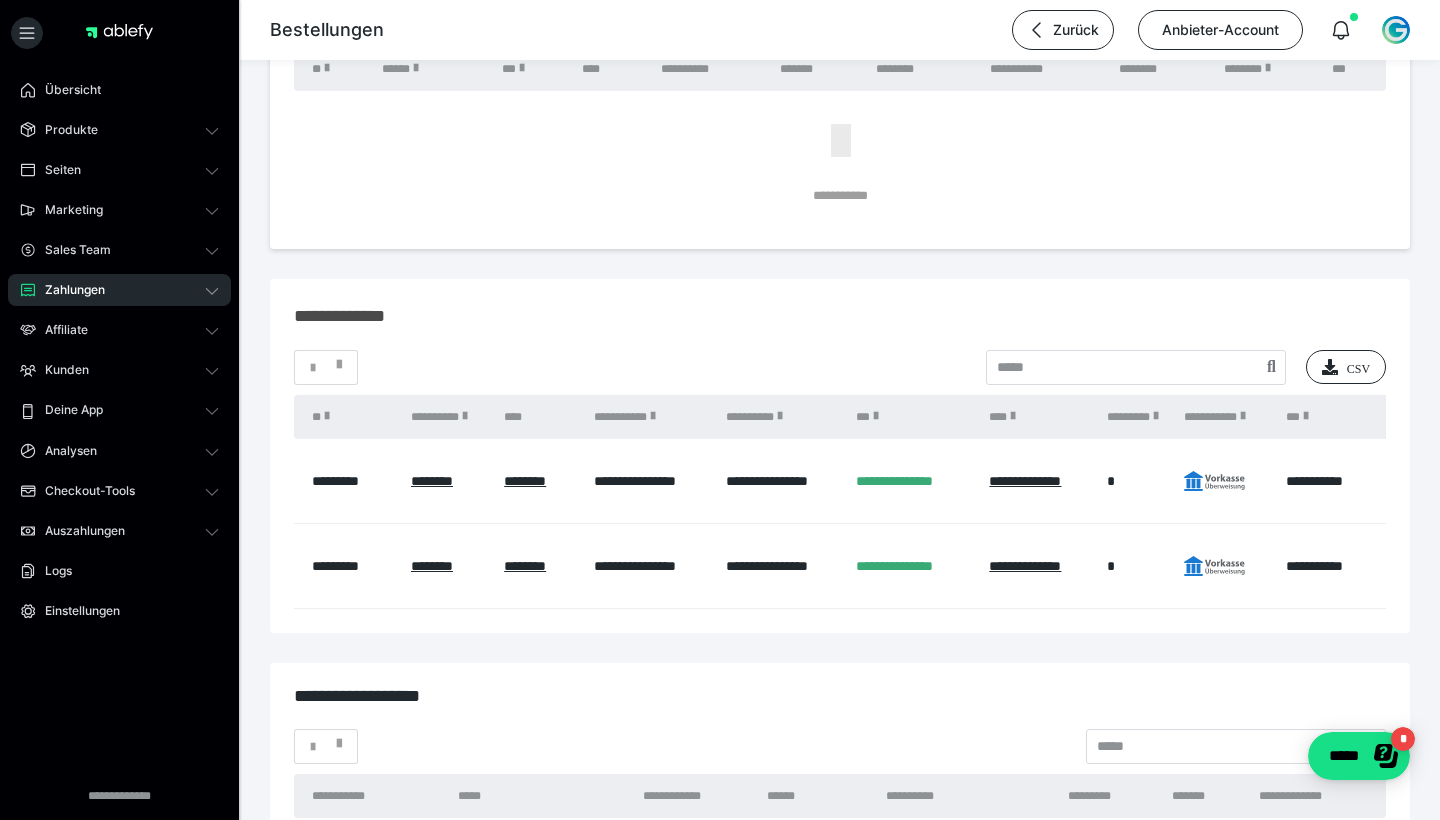 scroll, scrollTop: 2786, scrollLeft: 0, axis: vertical 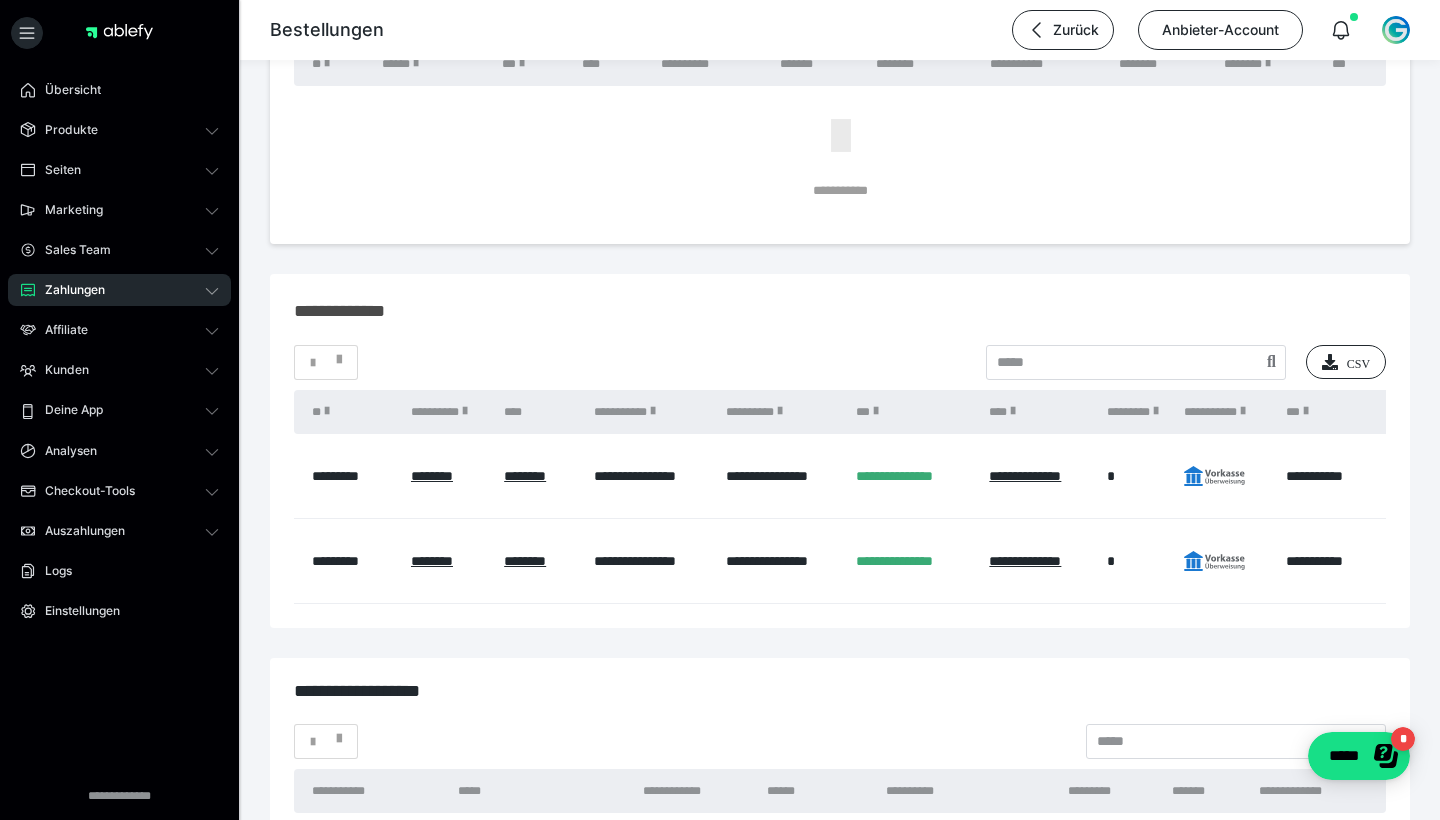 click on "Zahlungen" at bounding box center [119, 290] 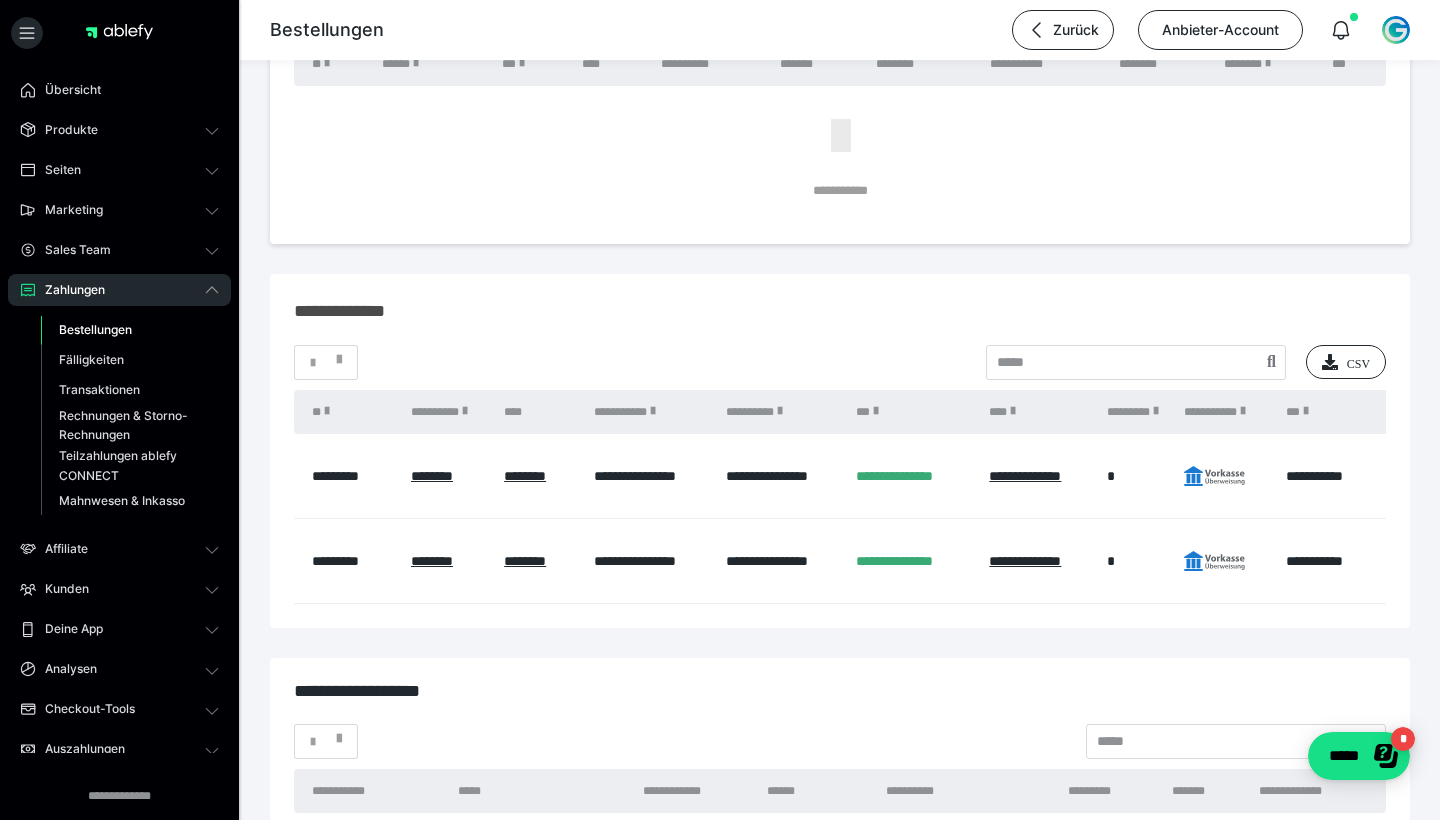 click on "Bestellungen" at bounding box center [130, 330] 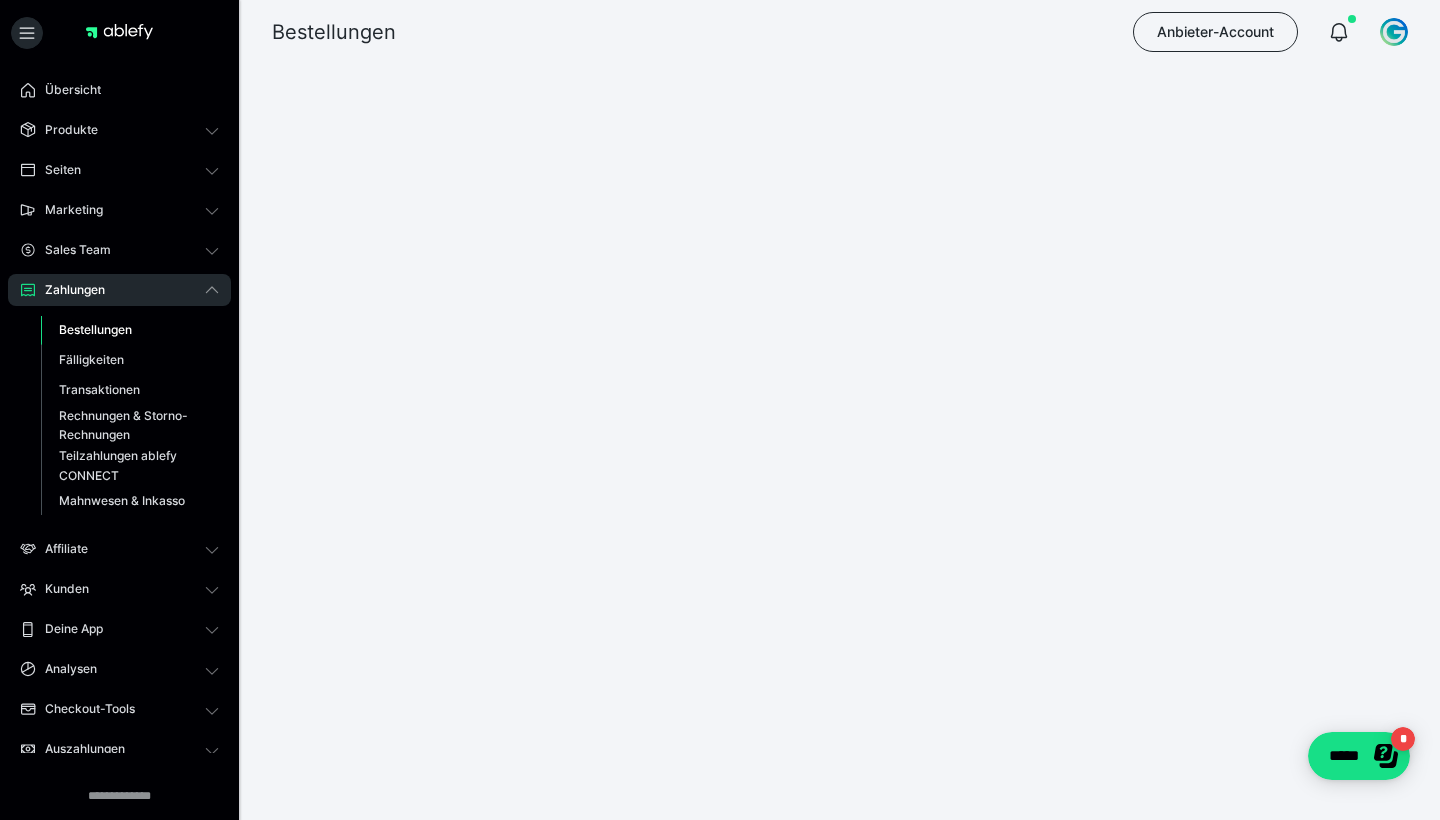 scroll, scrollTop: 0, scrollLeft: 0, axis: both 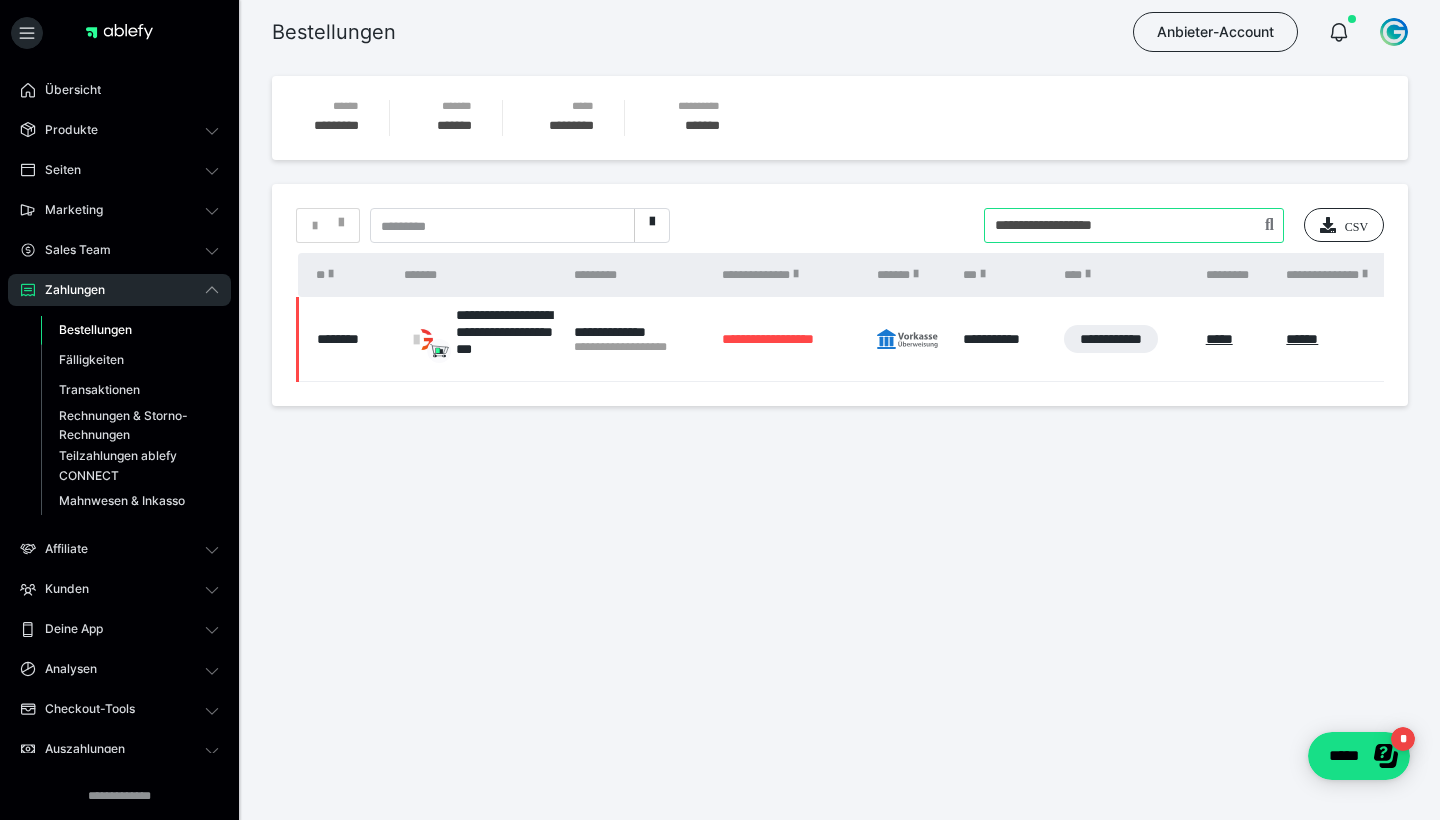 click at bounding box center [1134, 225] 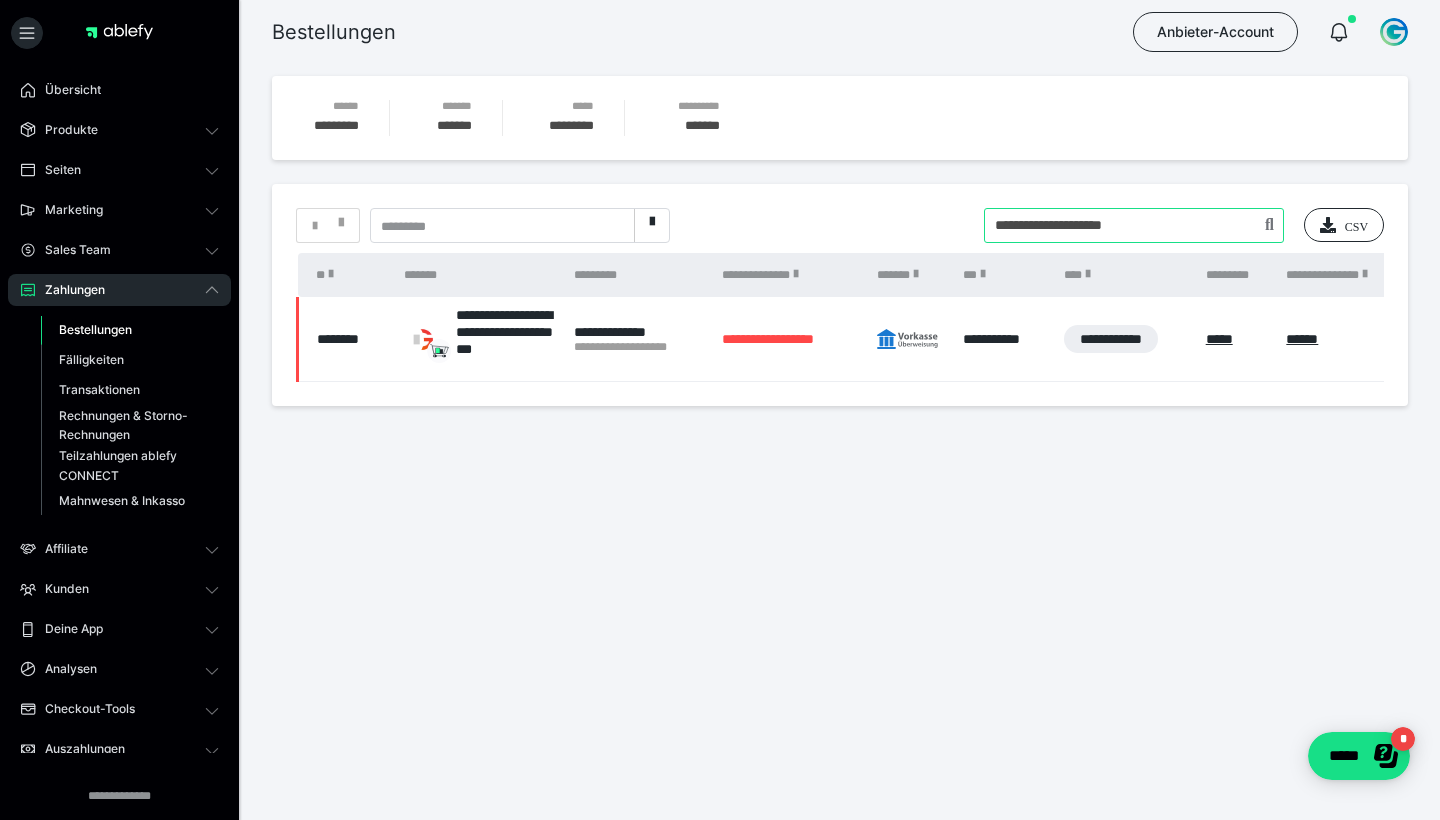 type on "**********" 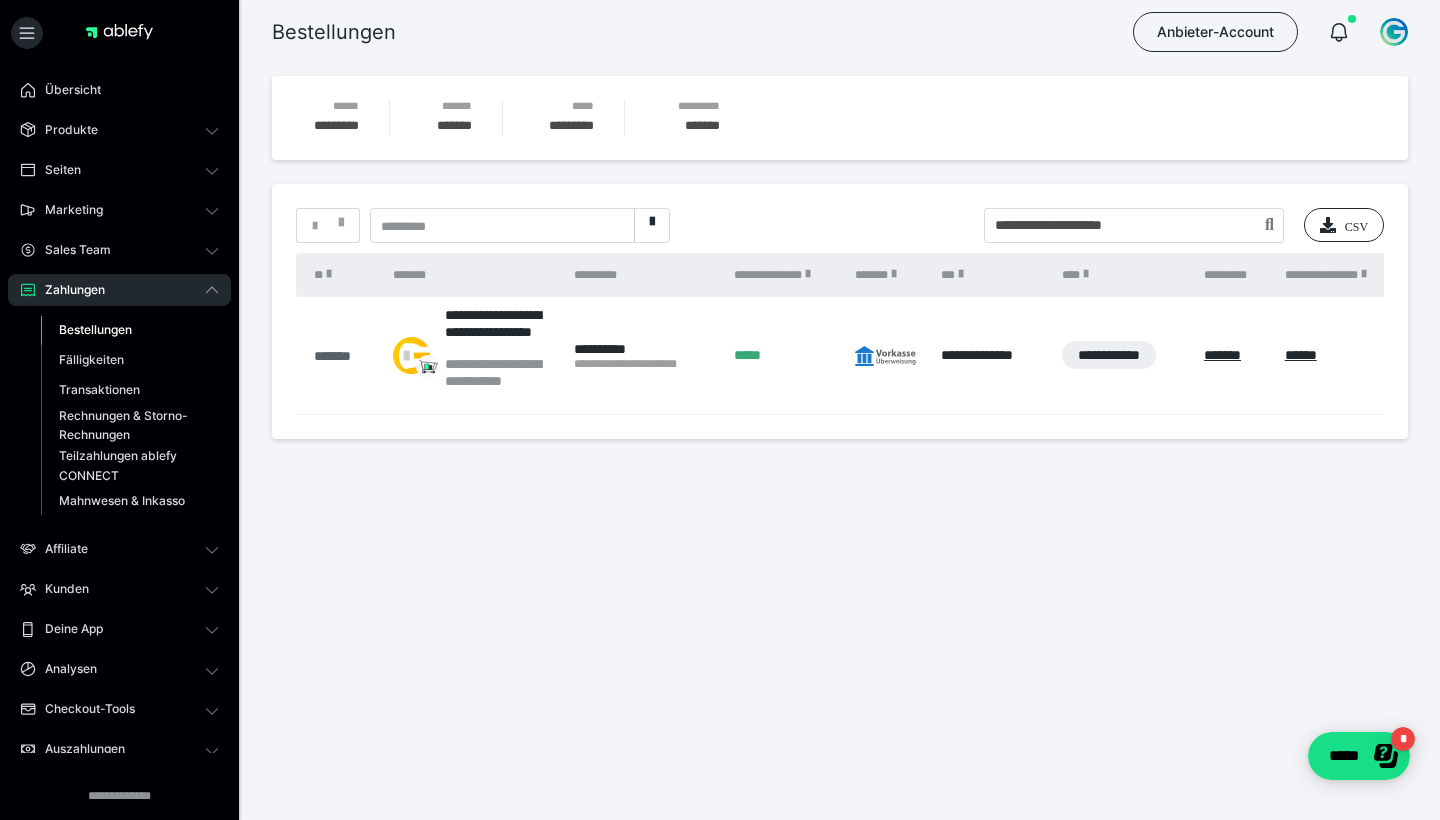 click on "*******" at bounding box center (343, 356) 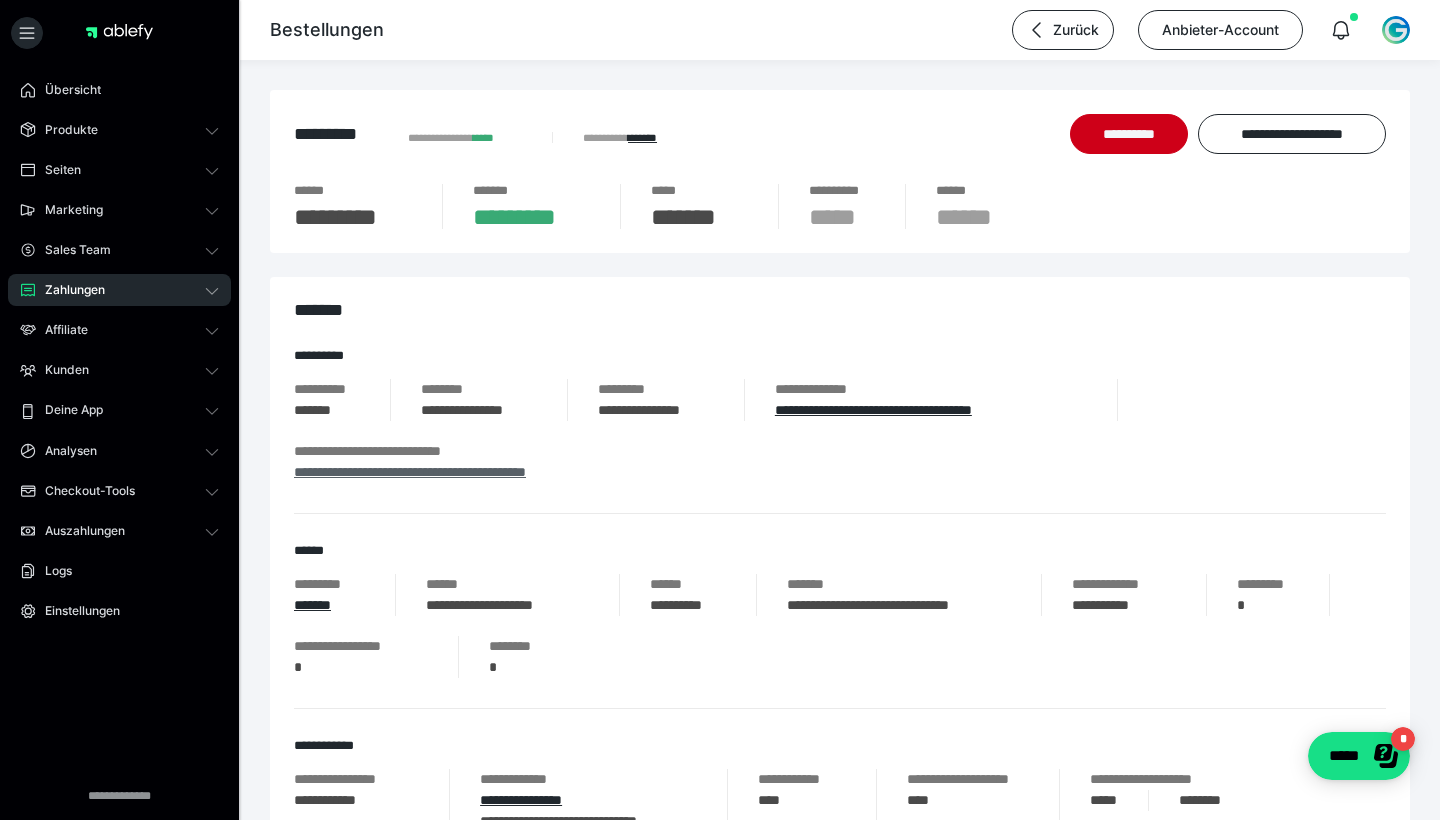 click on "**********" at bounding box center [410, 472] 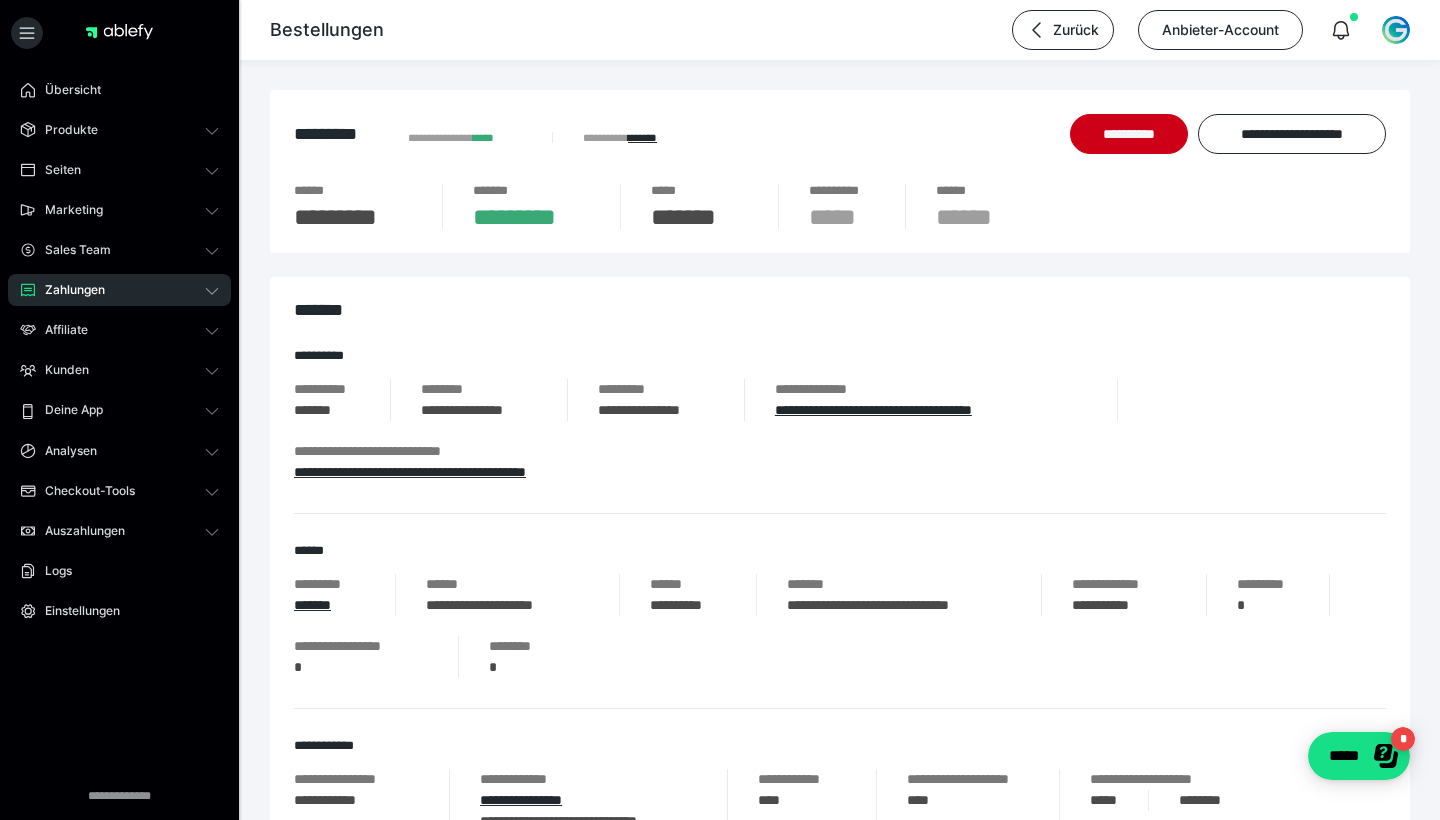 click on "Zahlungen" at bounding box center [119, 290] 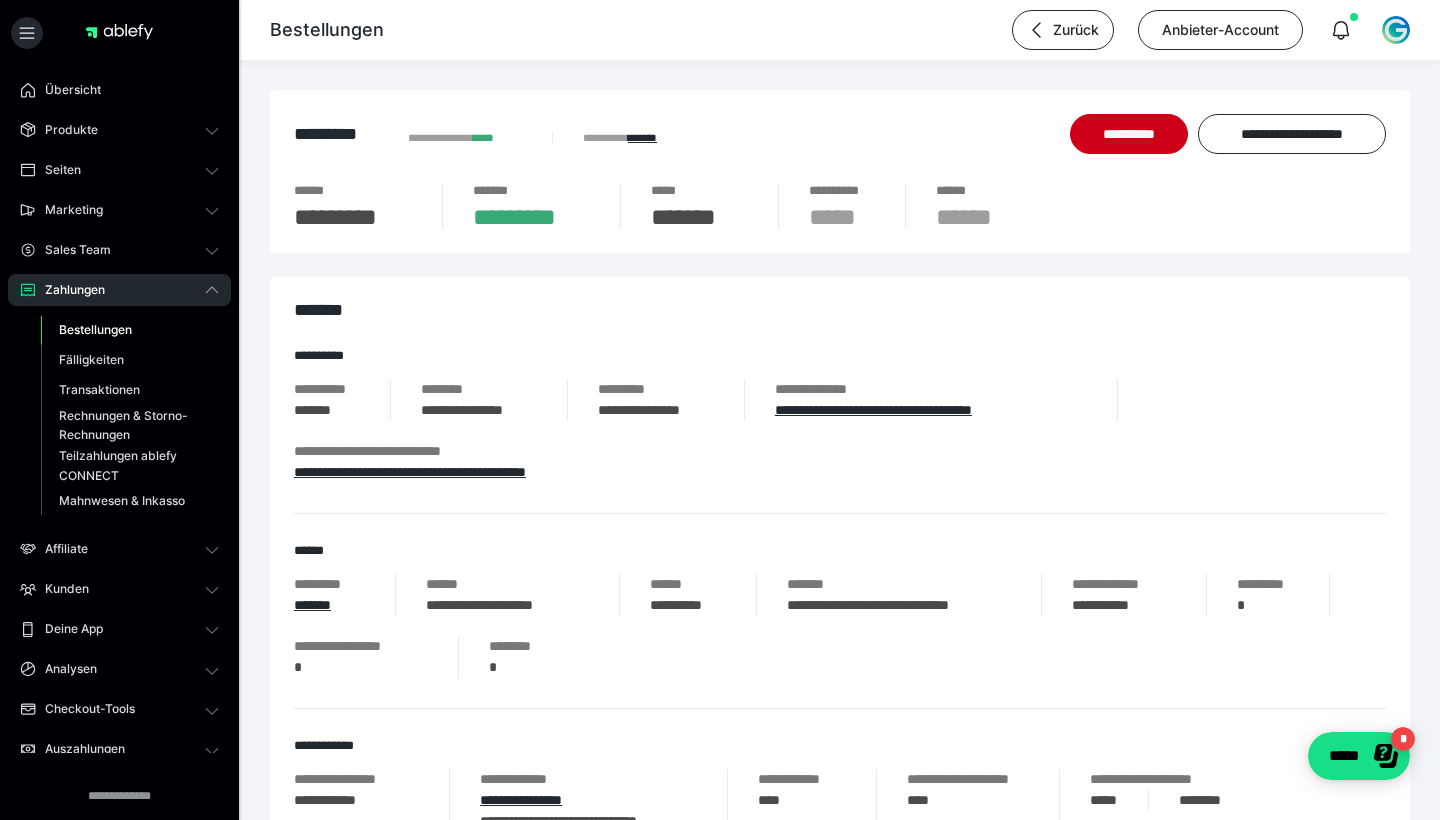 click on "Bestellungen" at bounding box center [95, 329] 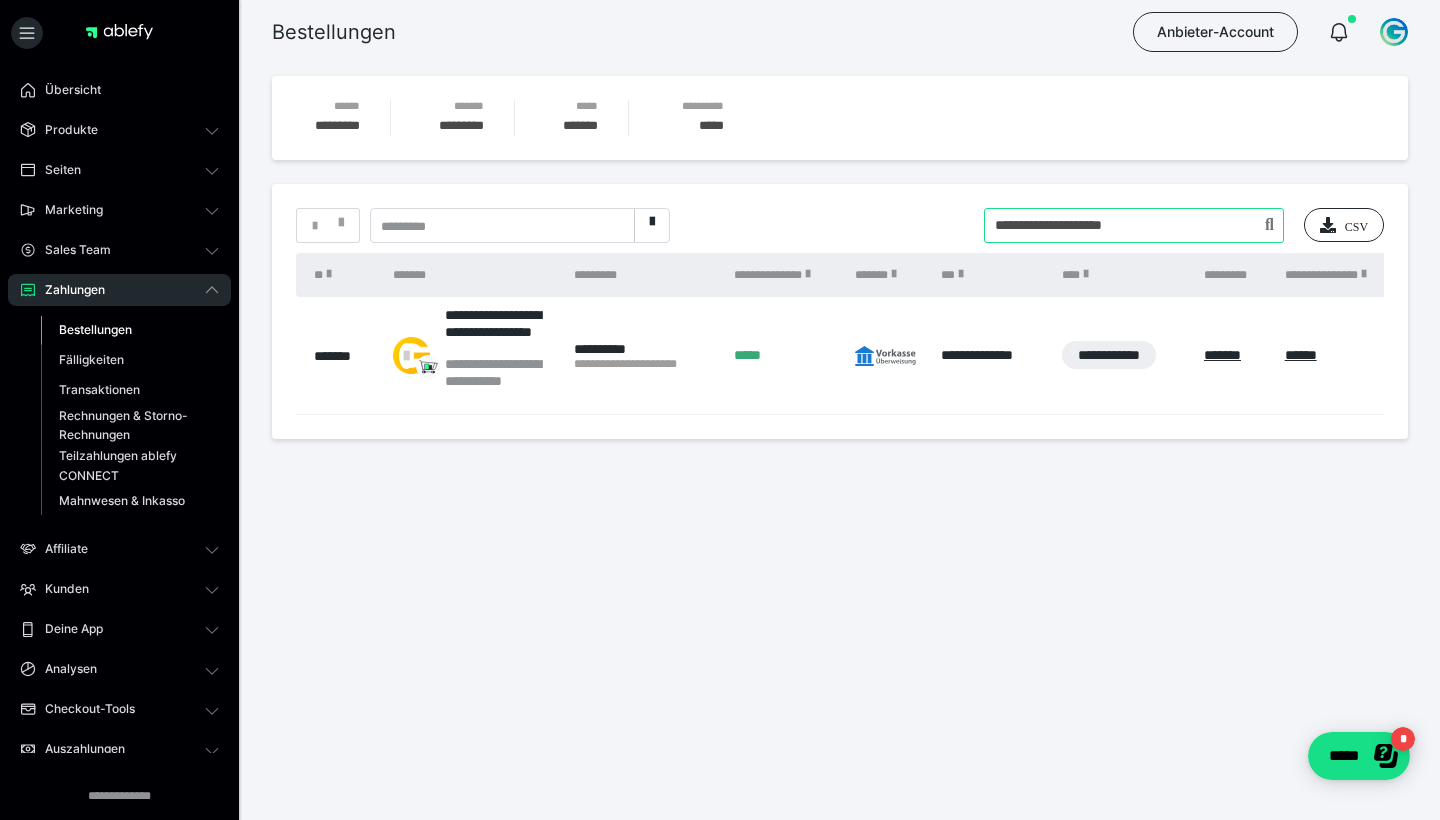 click at bounding box center [1134, 225] 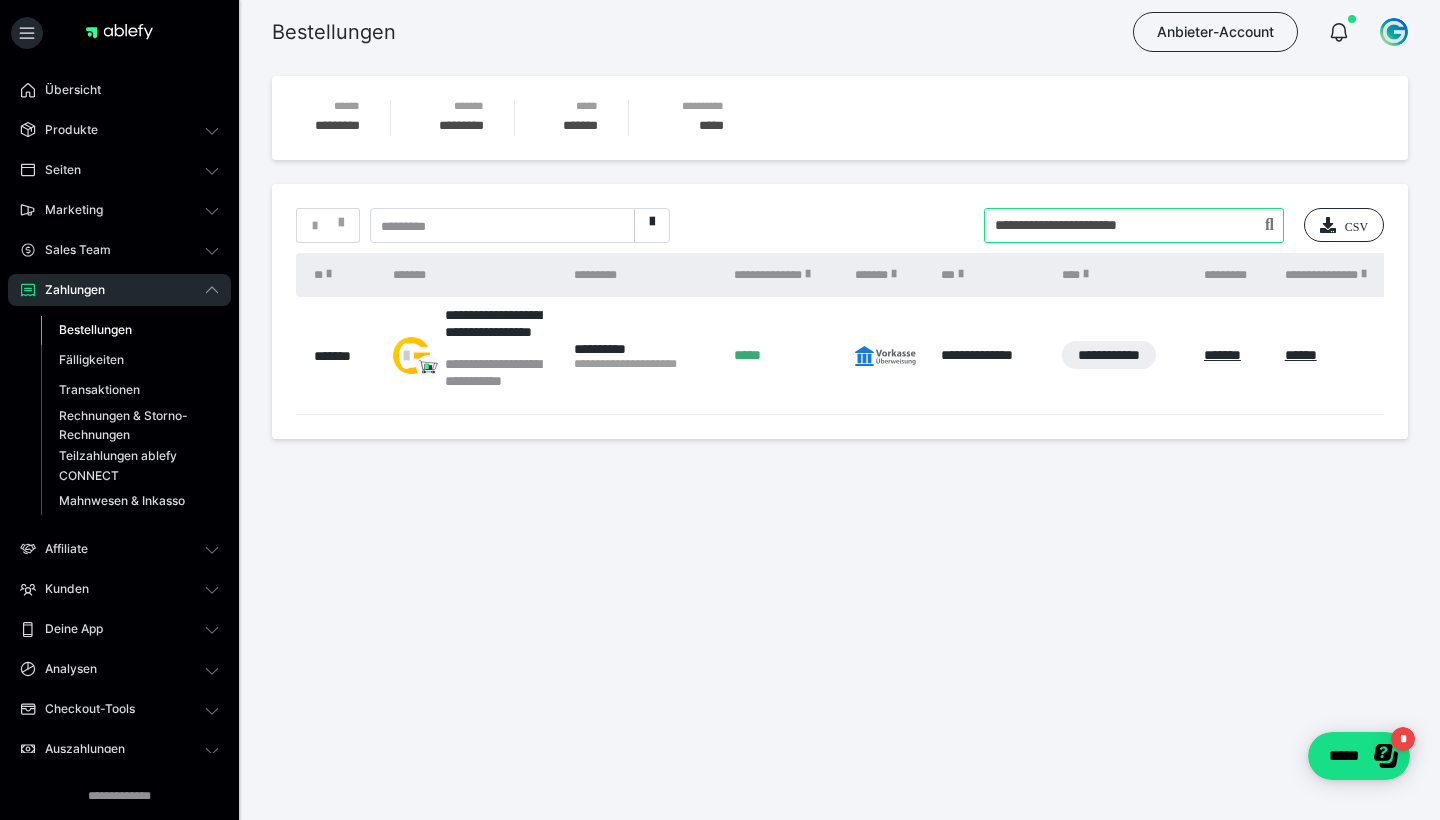 type on "**********" 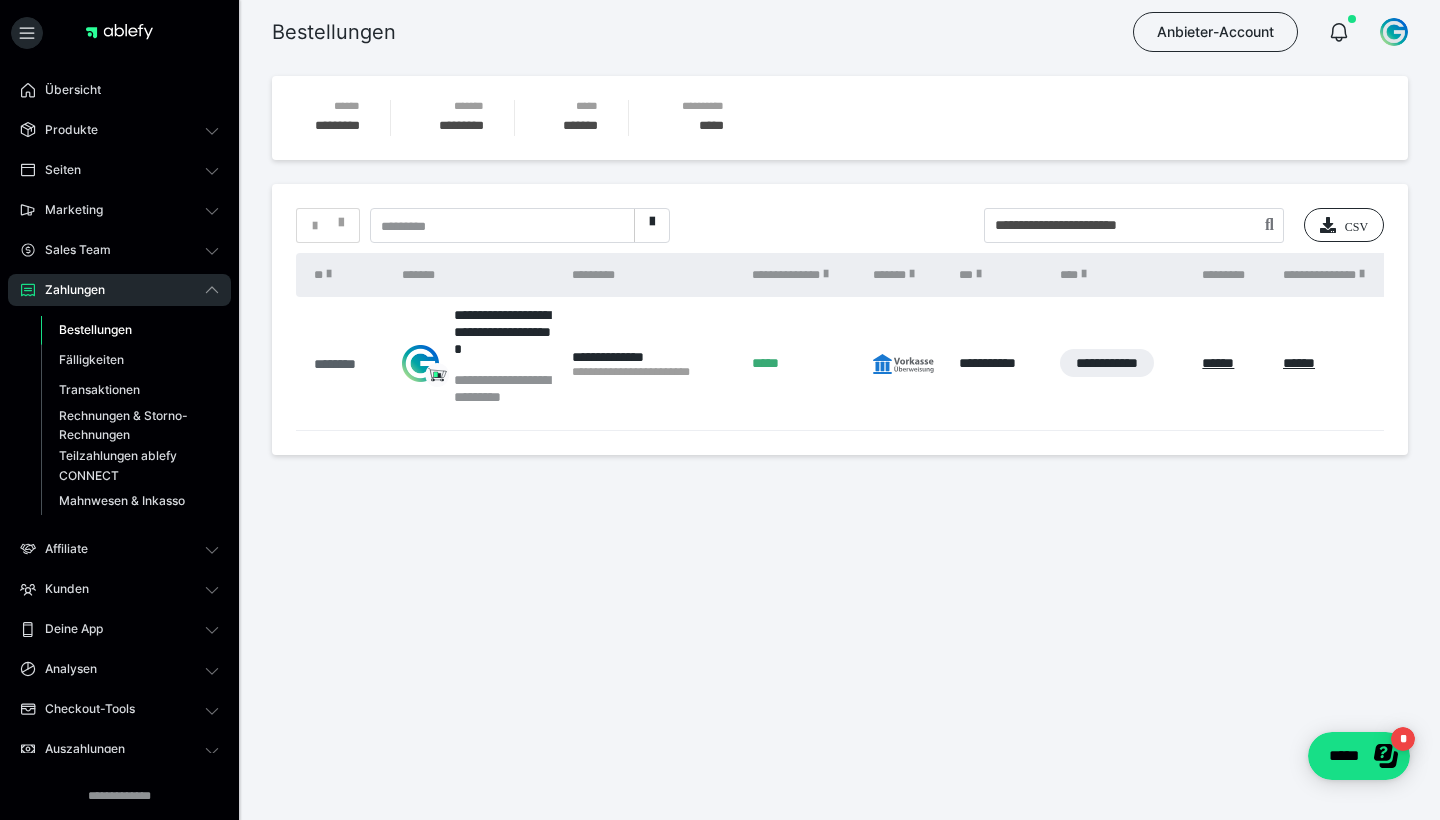 click on "********" at bounding box center [348, 364] 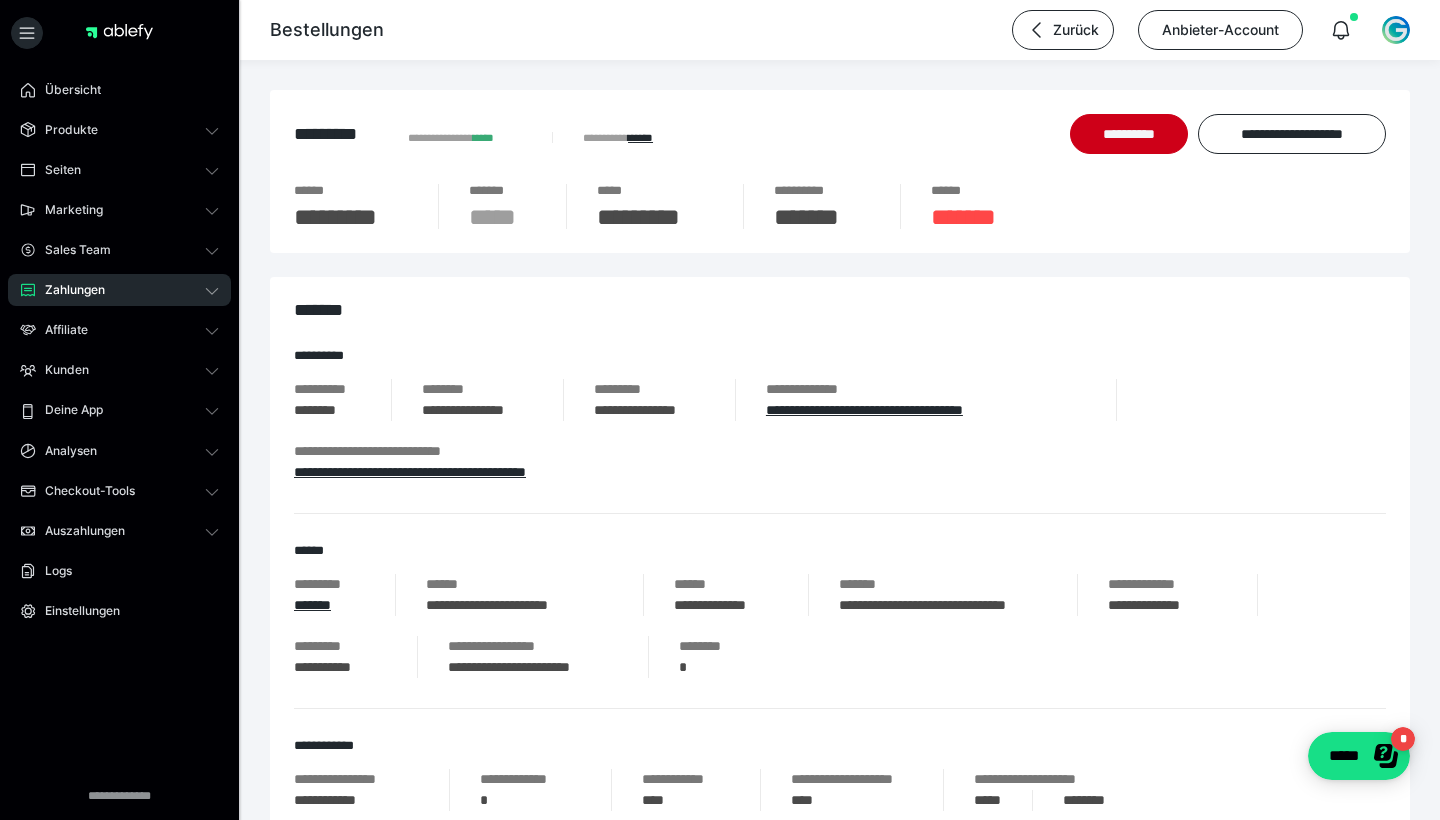 scroll, scrollTop: 0, scrollLeft: 0, axis: both 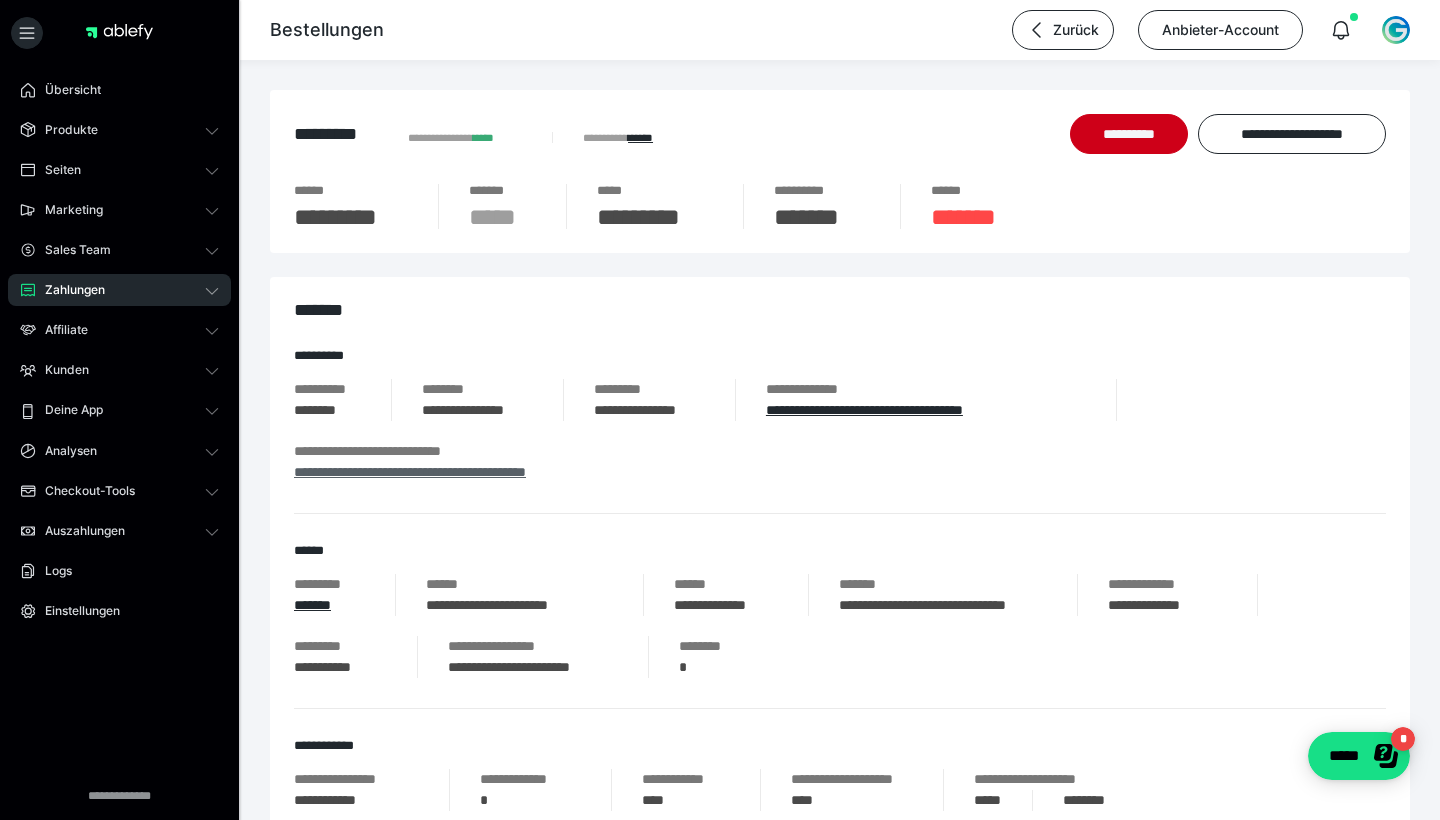 click on "**********" at bounding box center [410, 472] 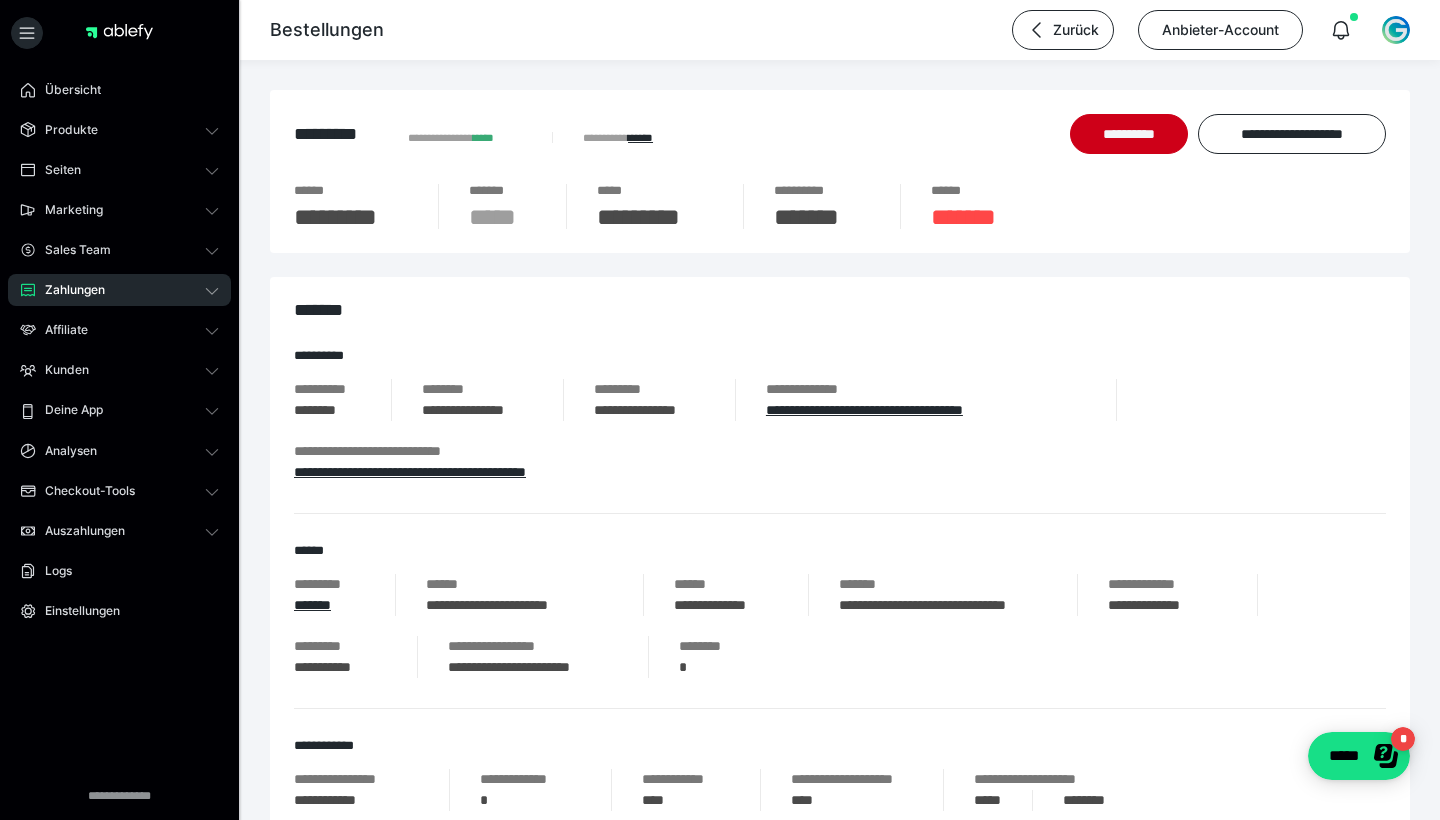 click on "Zahlungen" at bounding box center [119, 290] 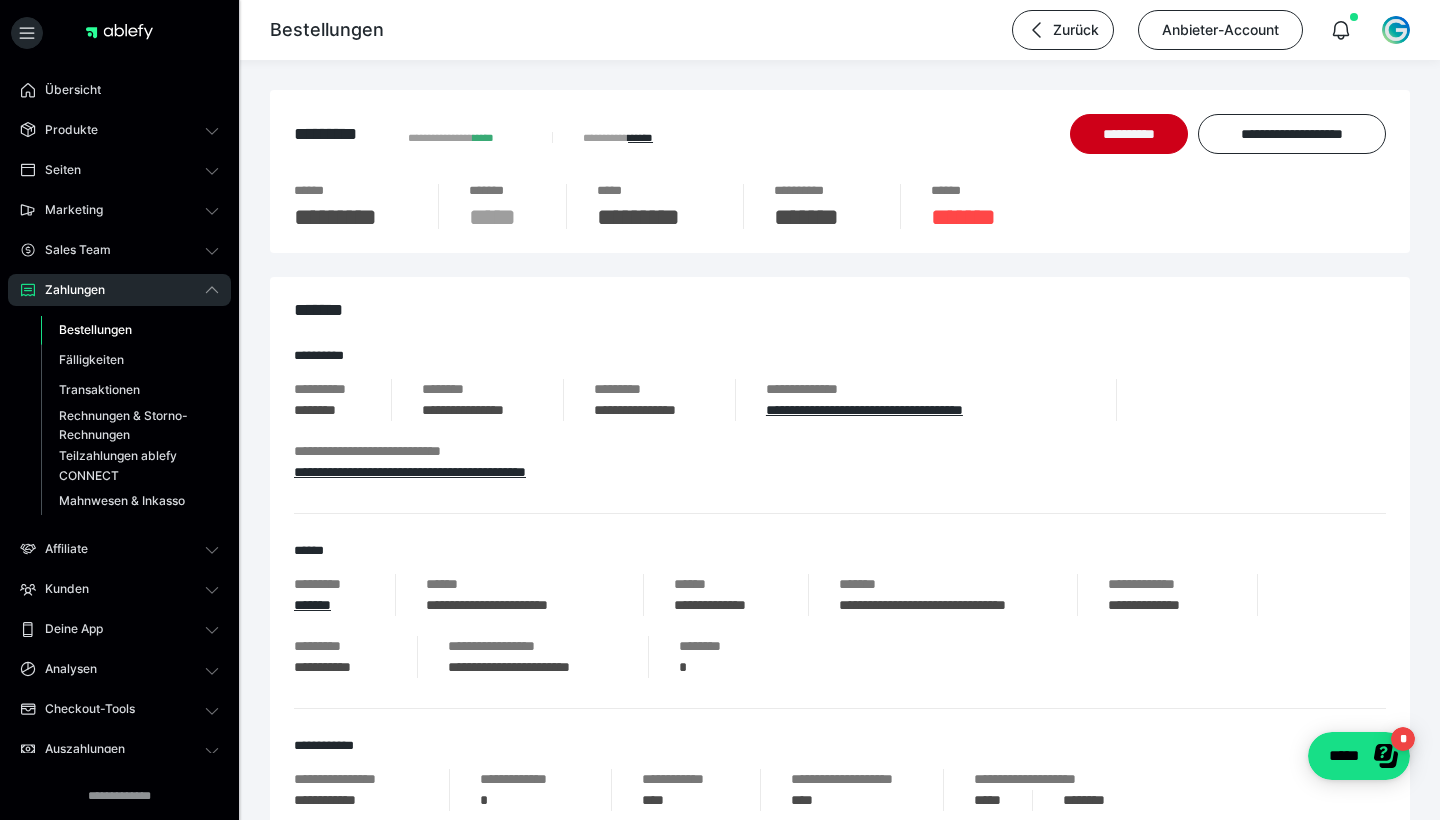 click on "Bestellungen" at bounding box center (95, 329) 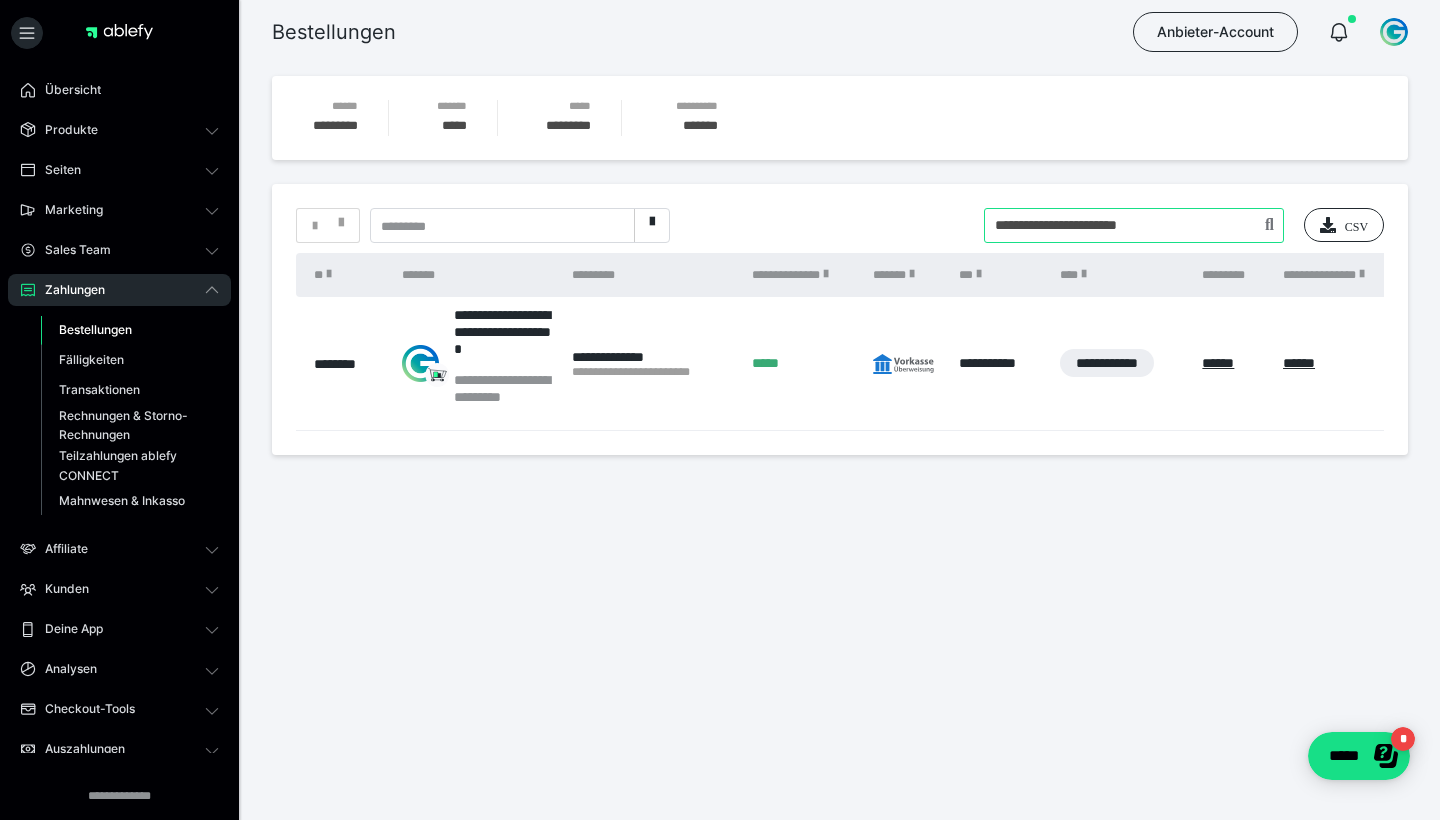 click at bounding box center (1134, 225) 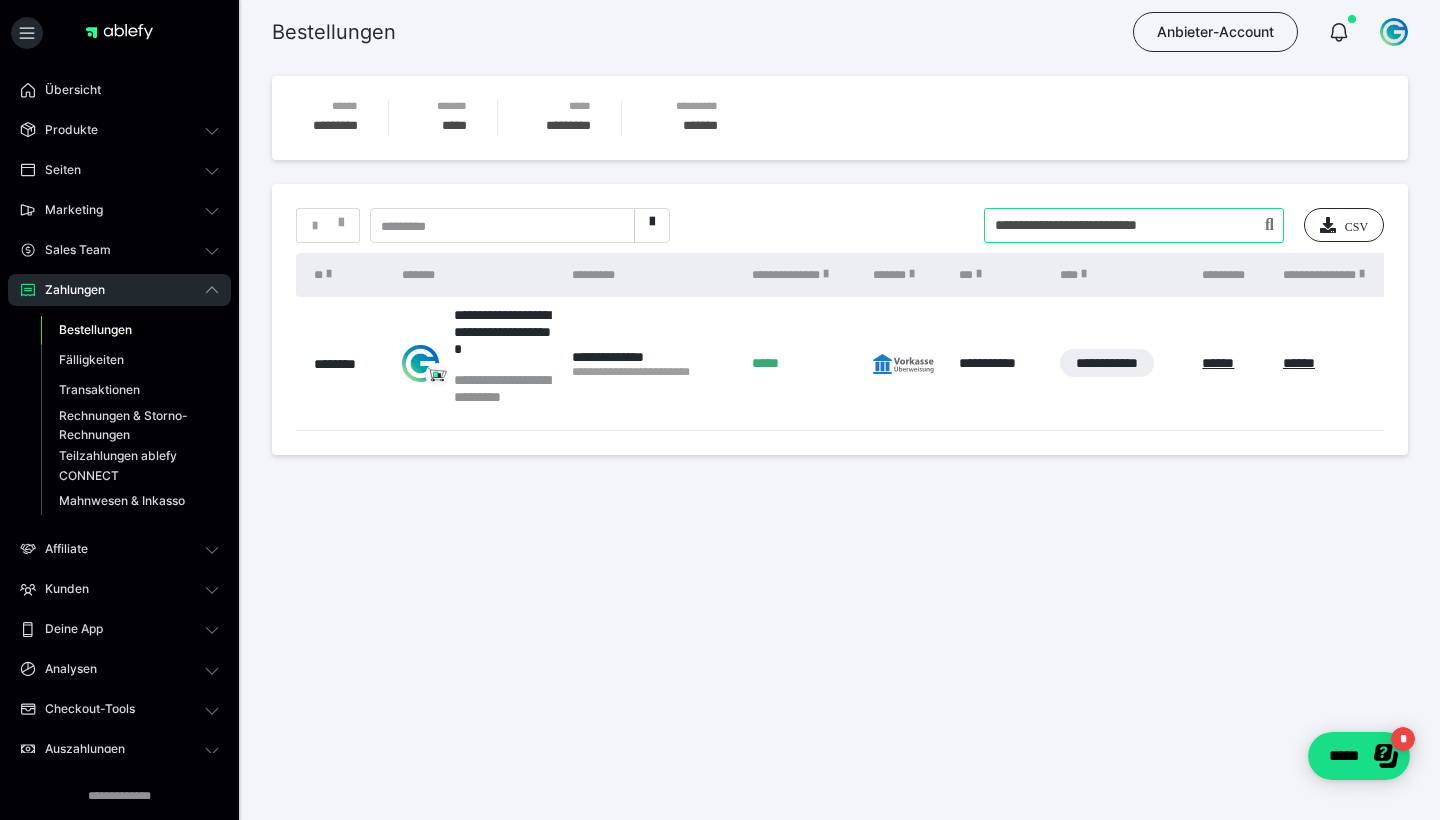 type on "**********" 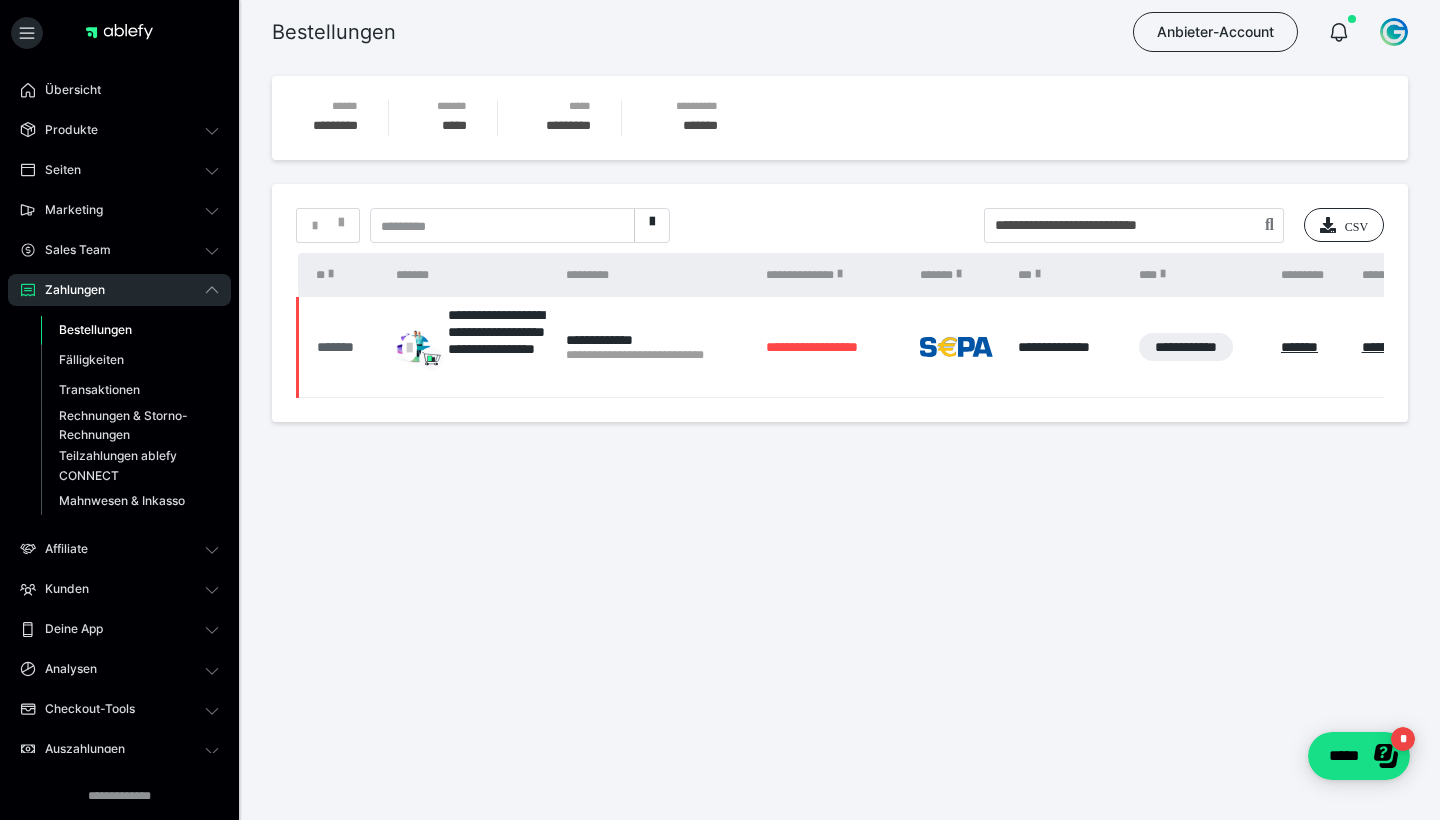 click on "*******" at bounding box center (346, 347) 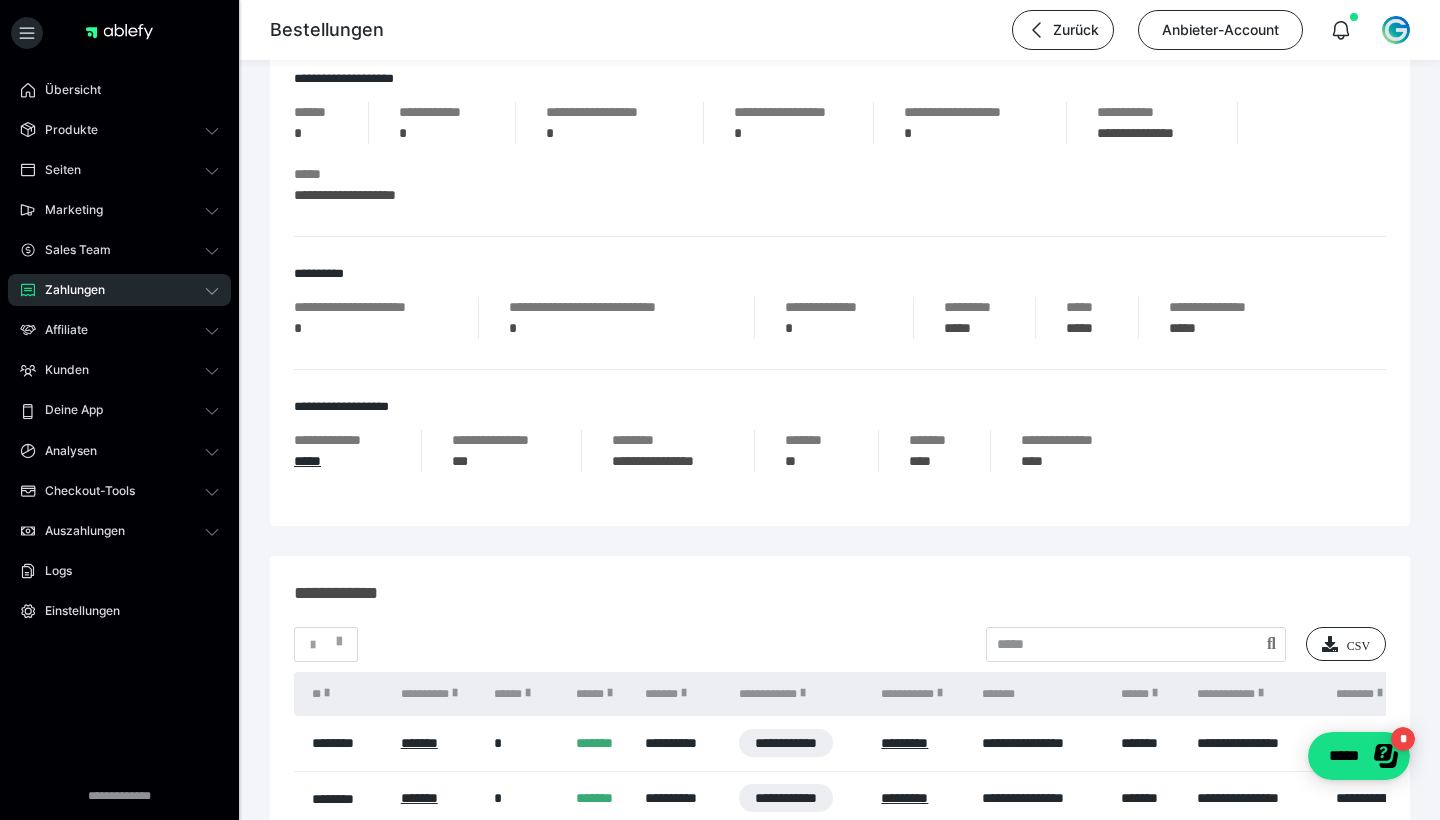 scroll, scrollTop: 863, scrollLeft: 0, axis: vertical 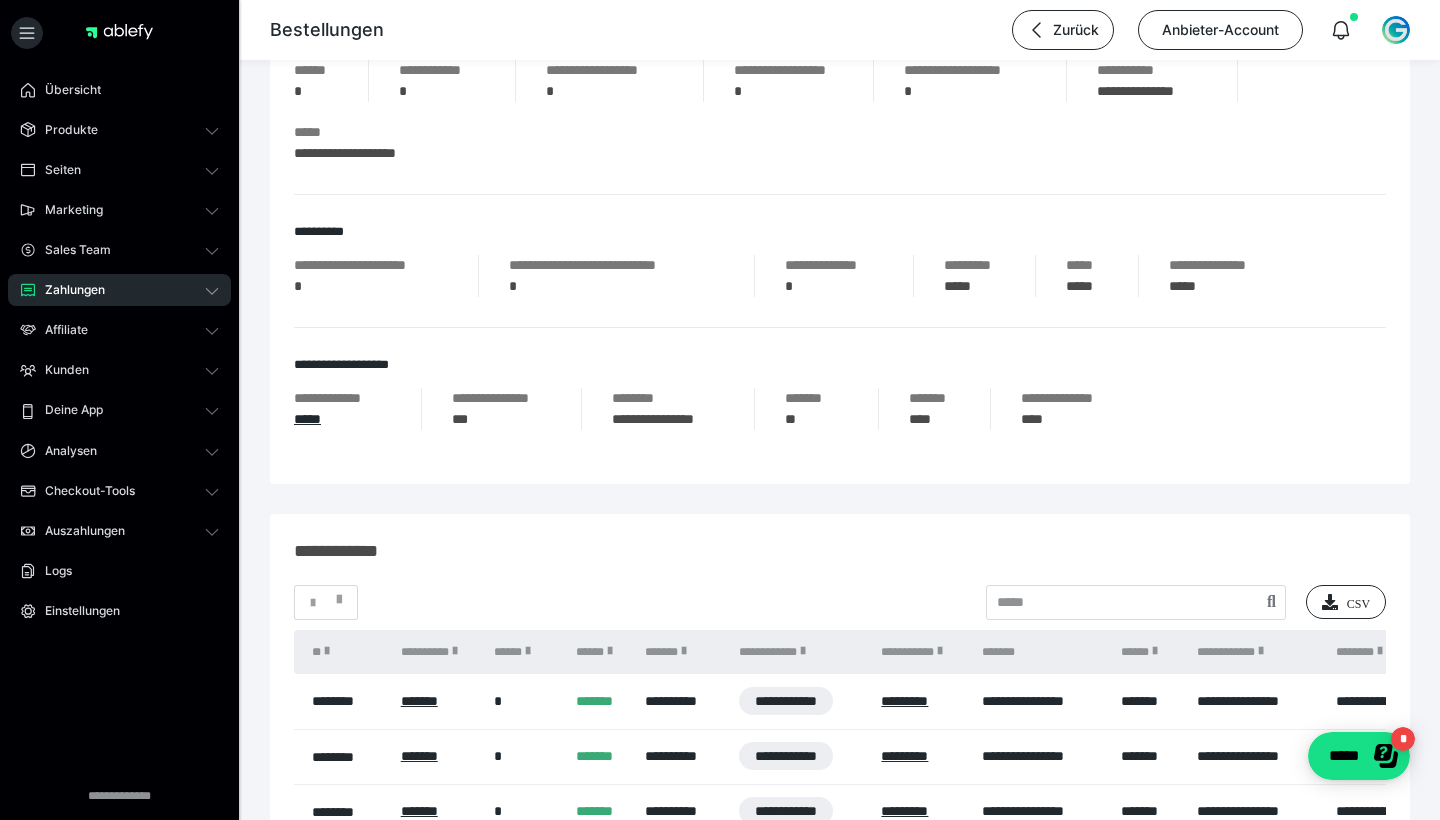 click on "**********" at bounding box center (342, 398) 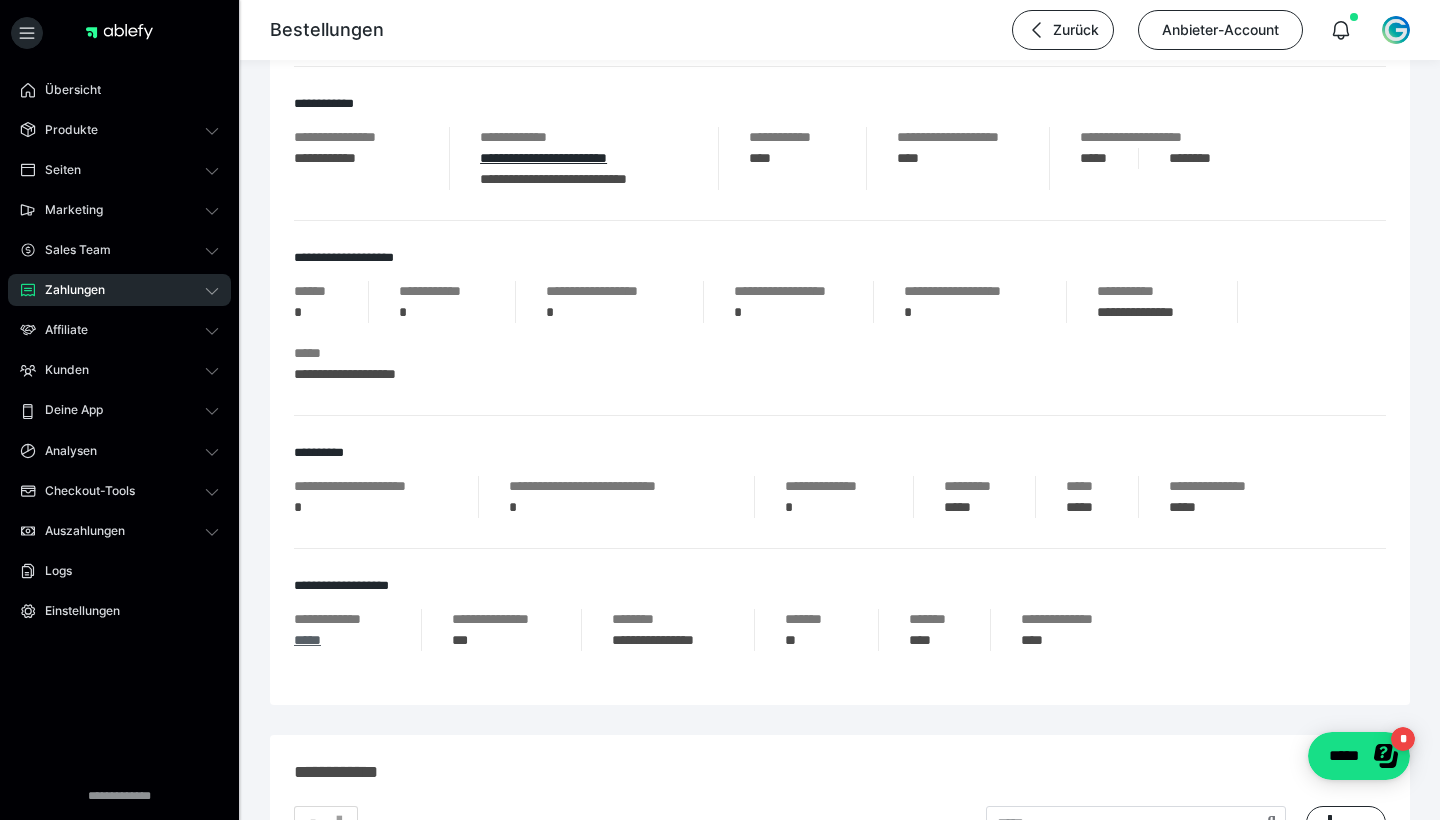 scroll, scrollTop: 644, scrollLeft: 0, axis: vertical 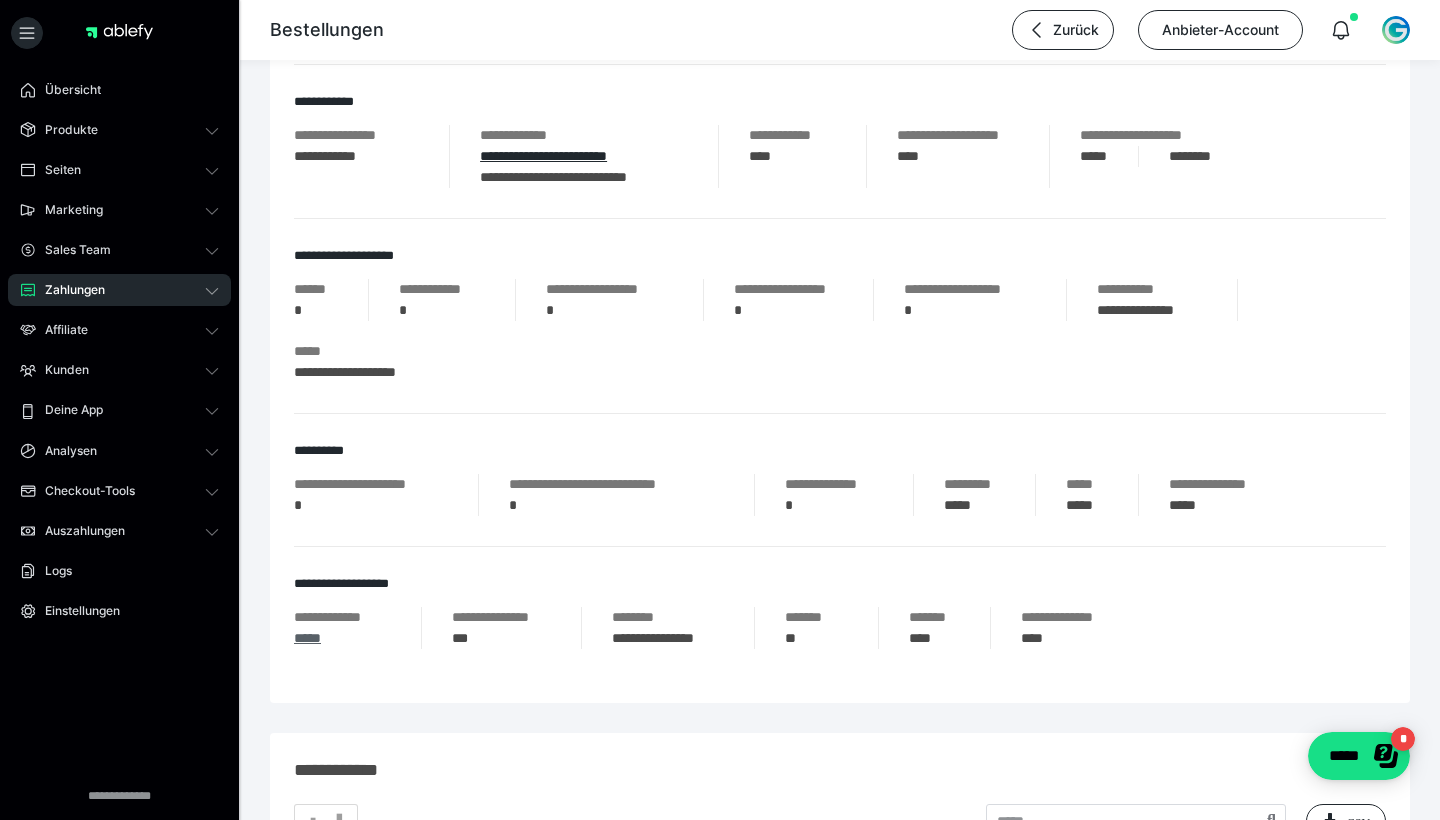 click on "*****" at bounding box center (307, 638) 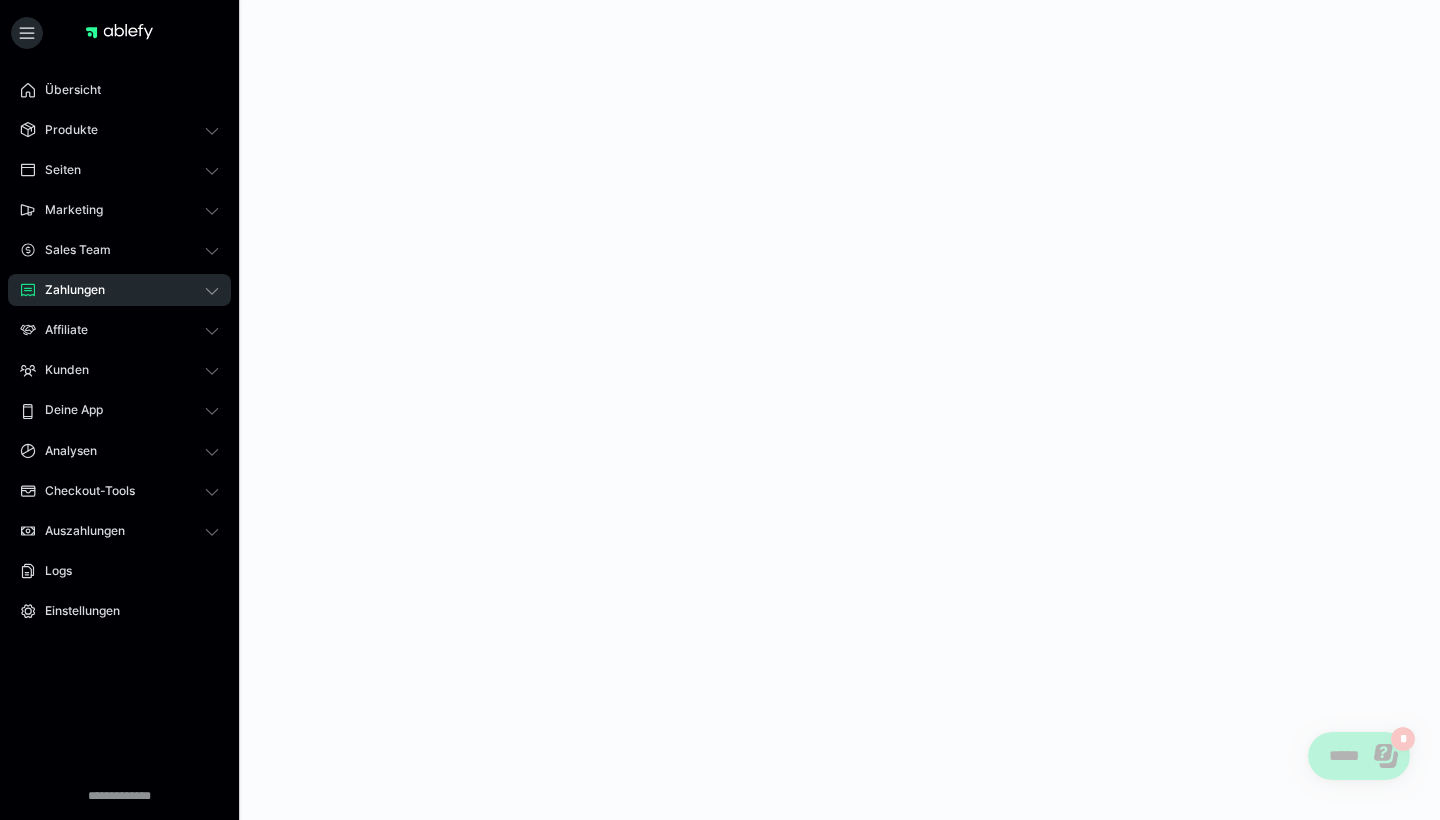 scroll, scrollTop: 0, scrollLeft: 0, axis: both 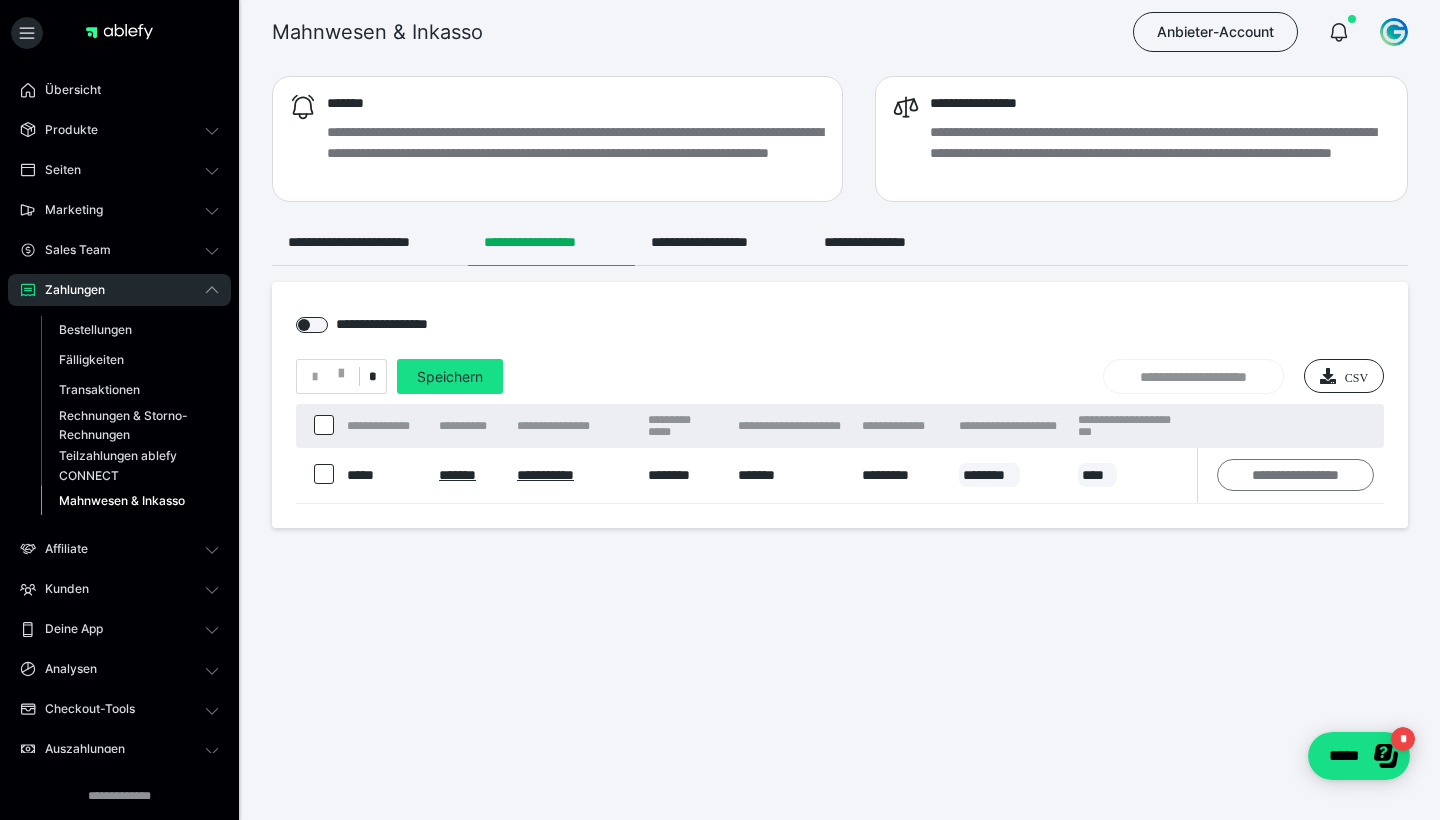 click on "**********" at bounding box center (1295, 475) 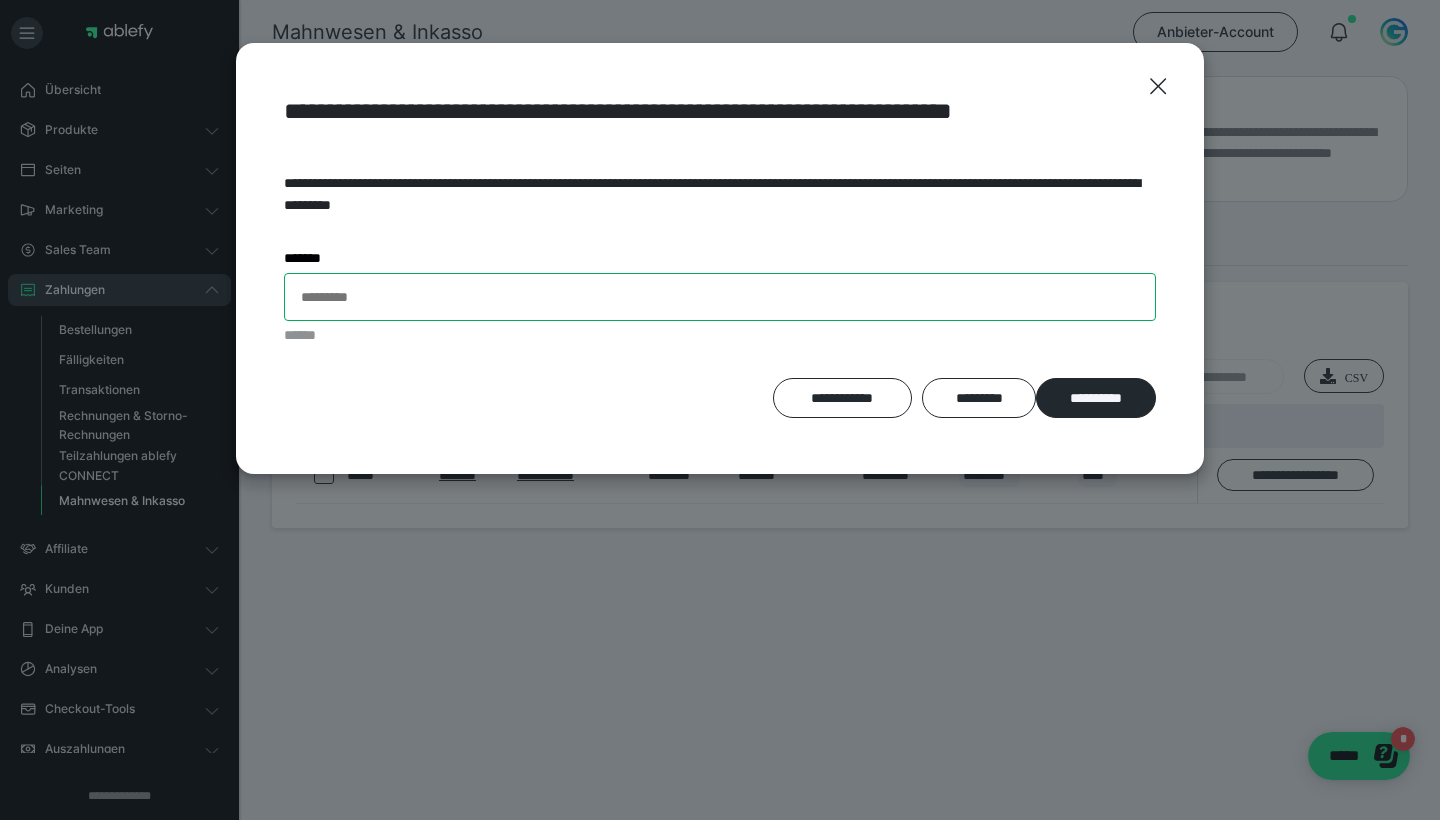 click on "*******" at bounding box center (720, 297) 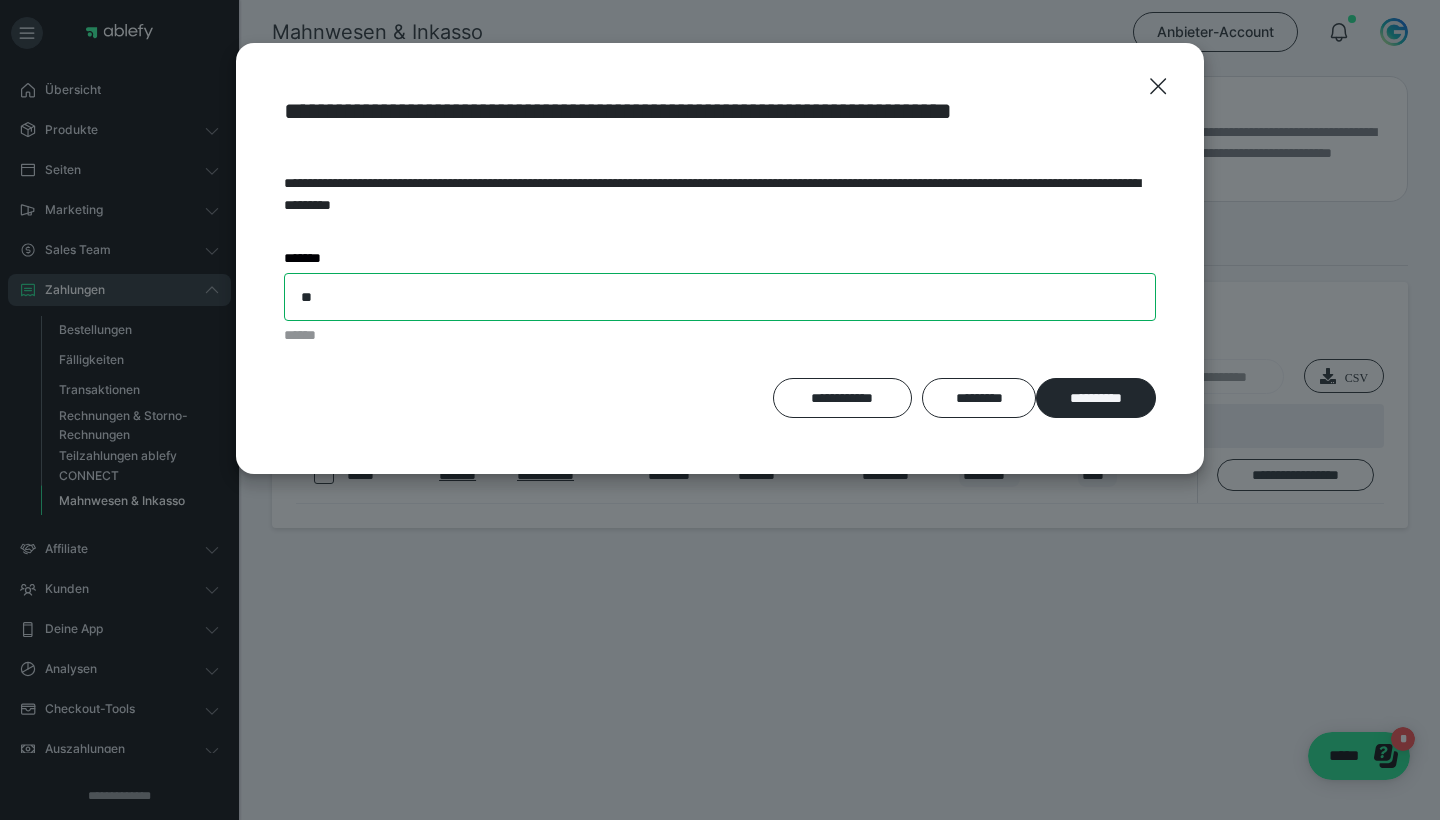 type on "*" 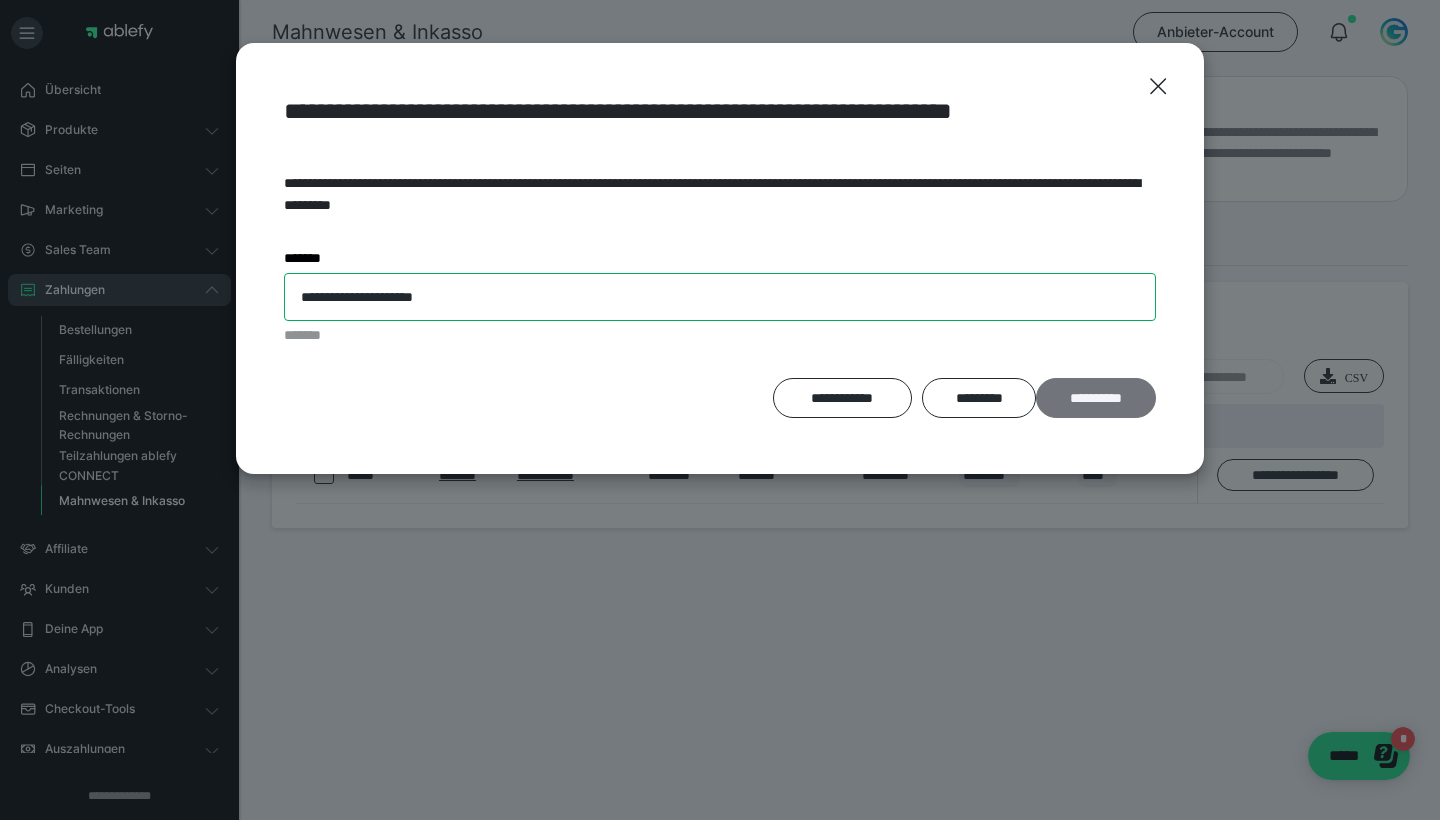 type on "**********" 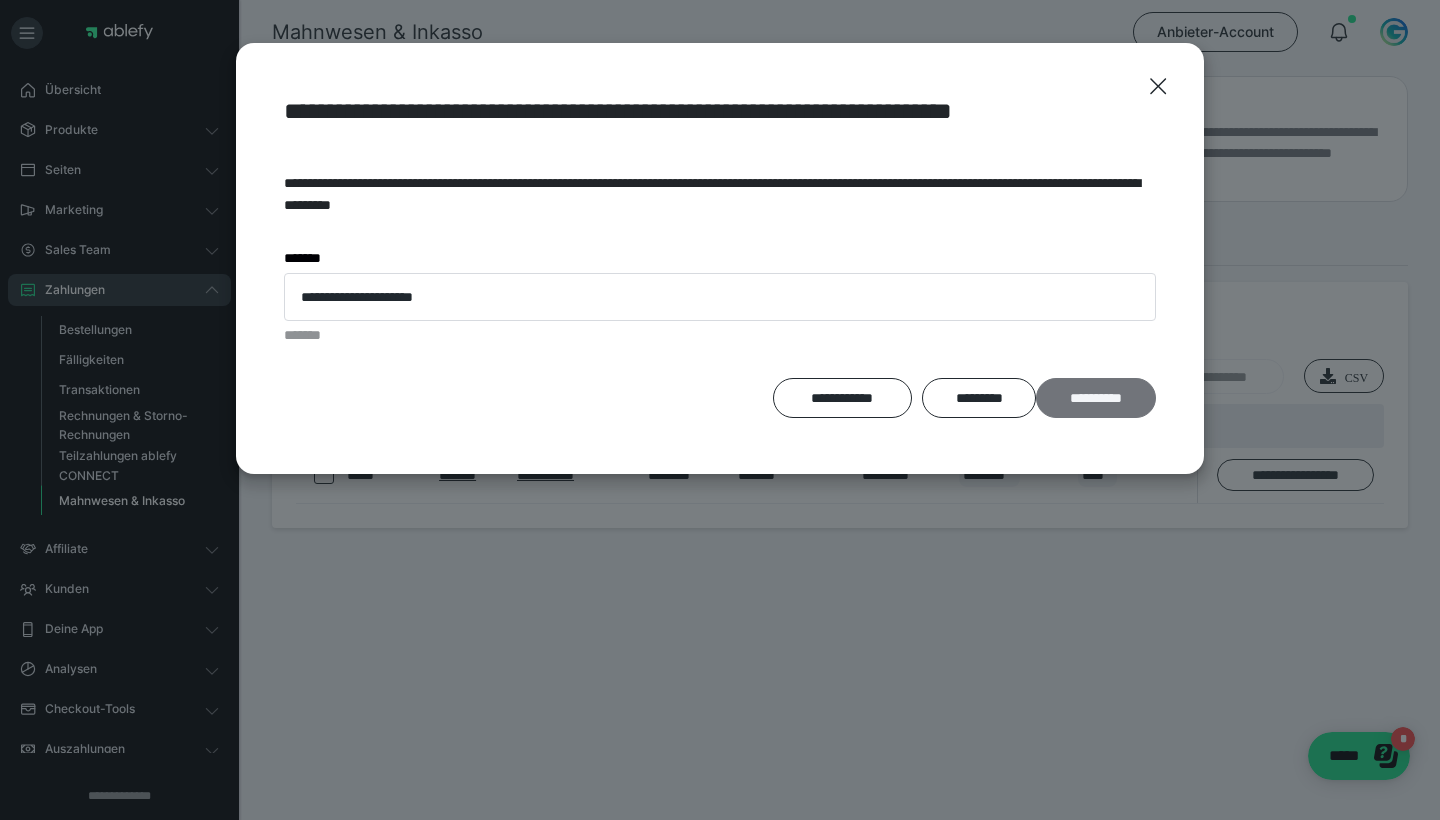 click on "**********" at bounding box center [1096, 398] 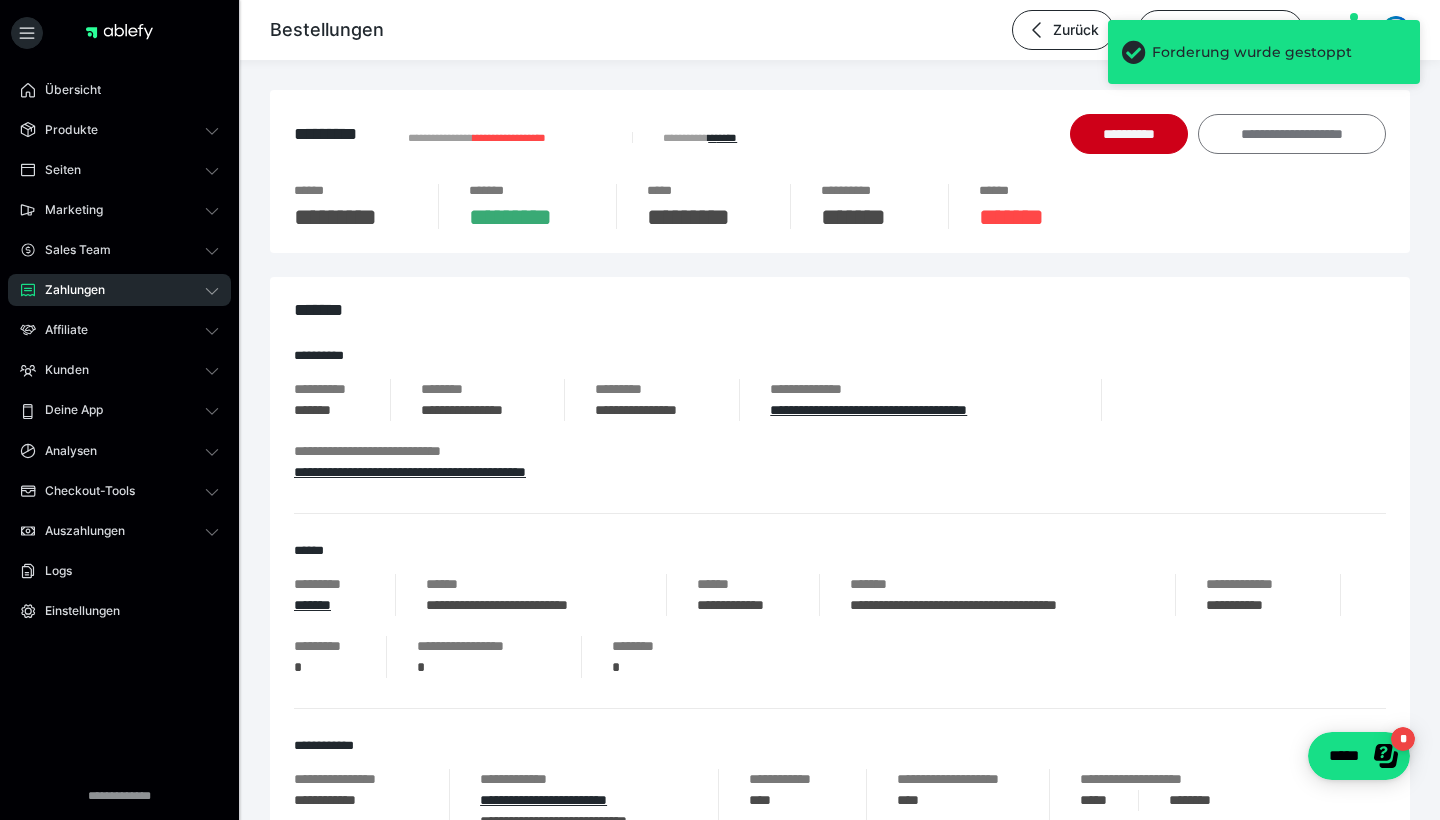 click on "**********" at bounding box center (1292, 134) 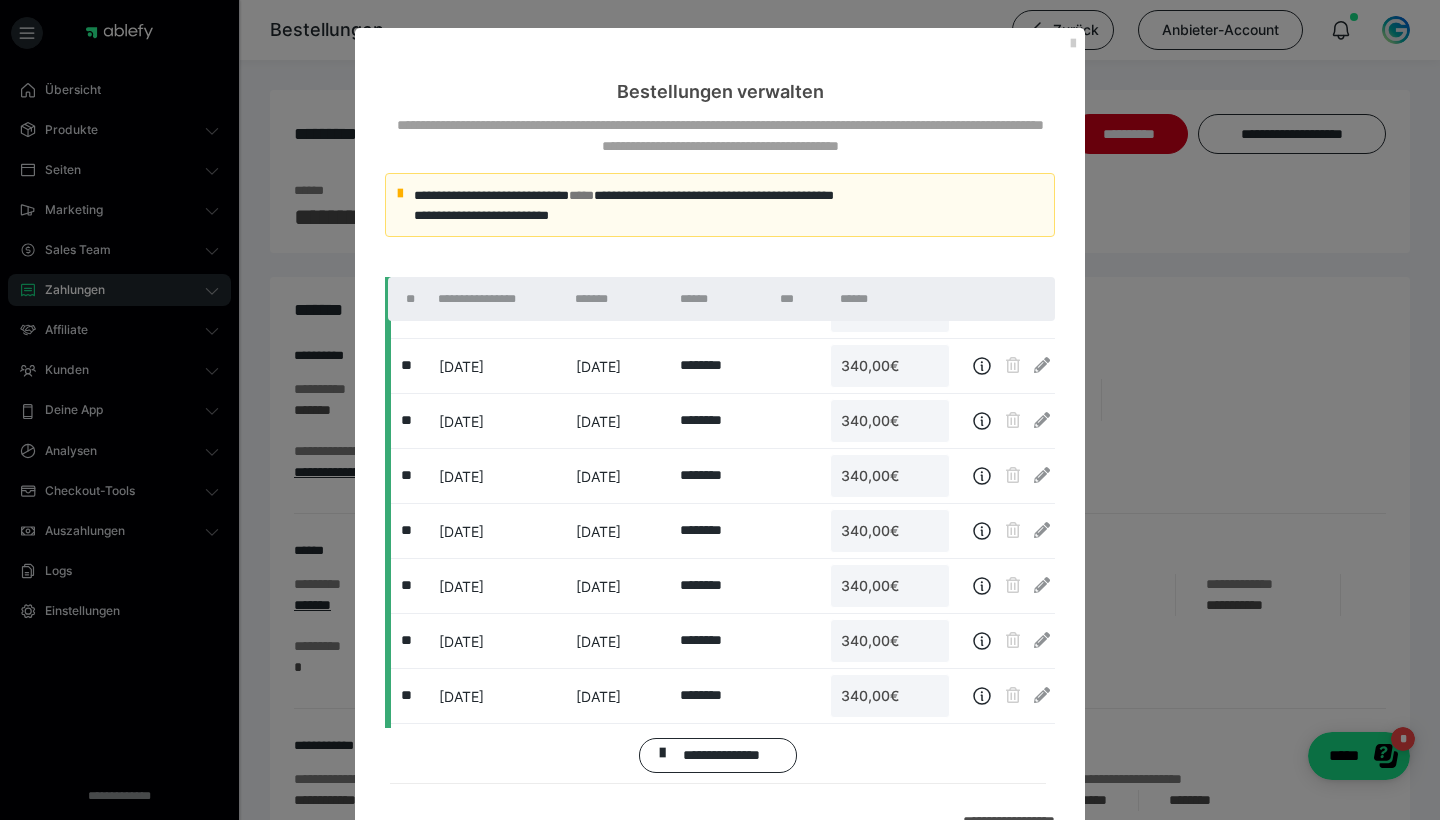 scroll, scrollTop: 869, scrollLeft: 0, axis: vertical 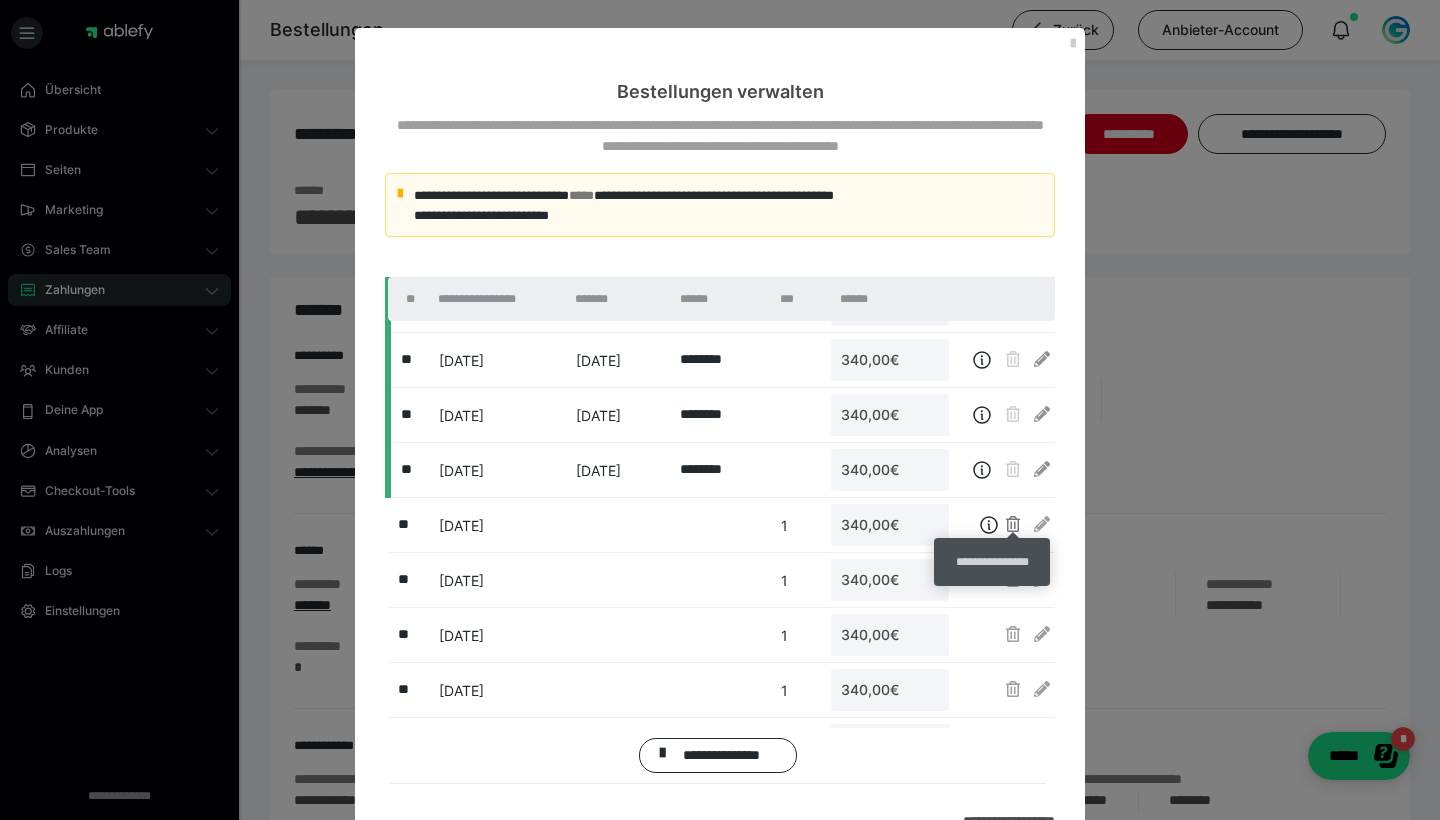 click at bounding box center (1013, 524) 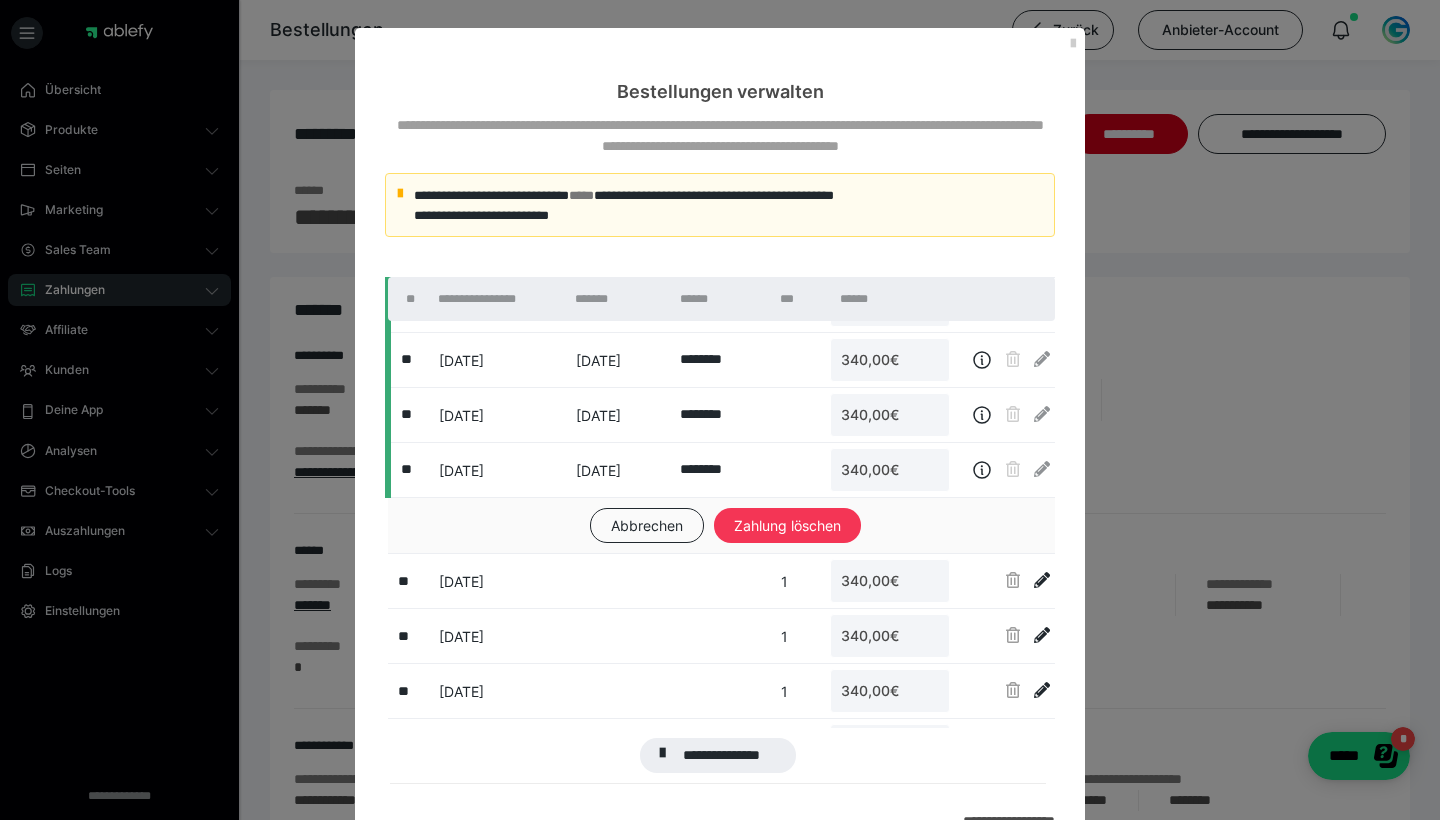click on "Zahlung löschen" at bounding box center (787, 526) 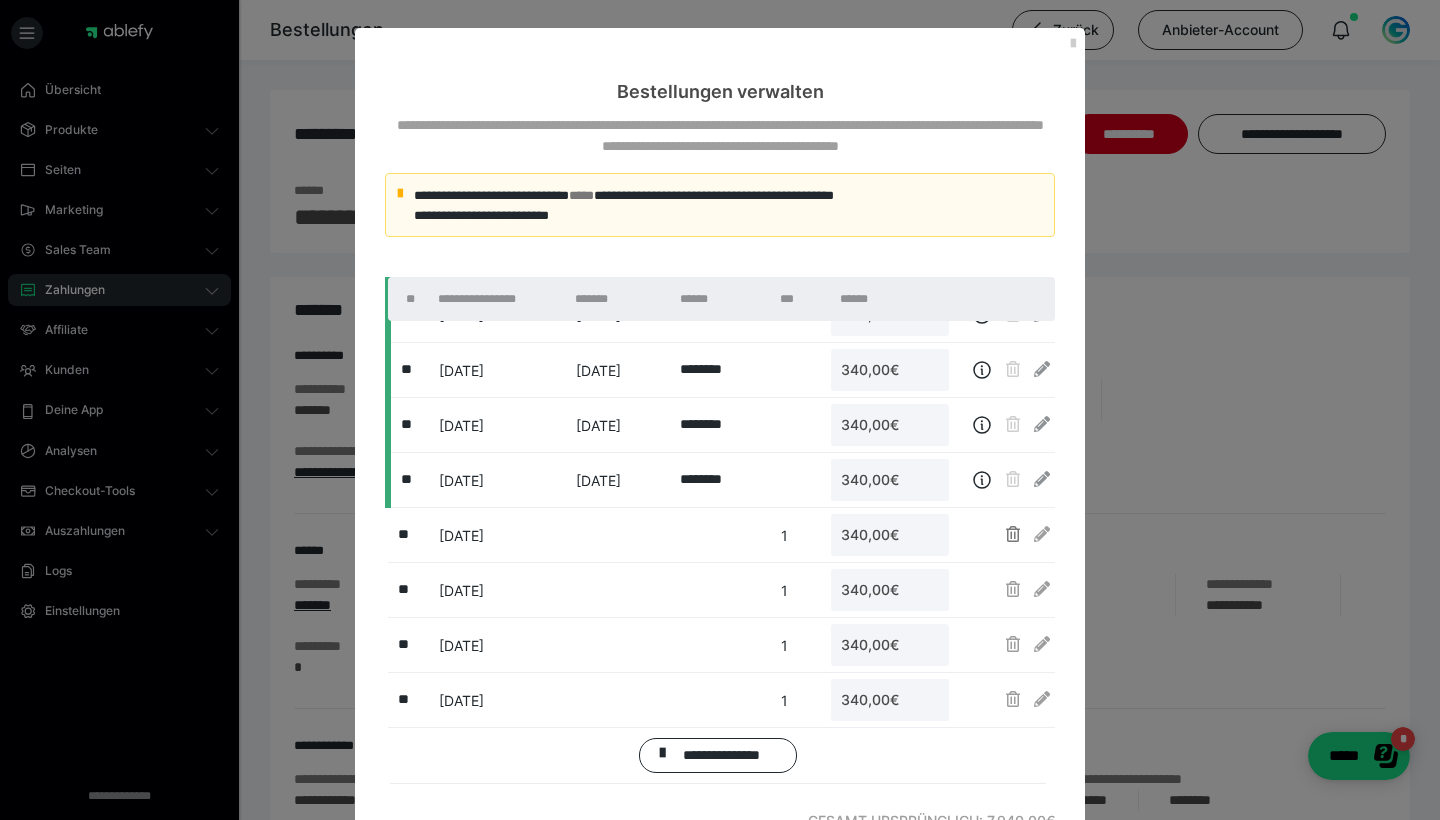 click at bounding box center [1013, 534] 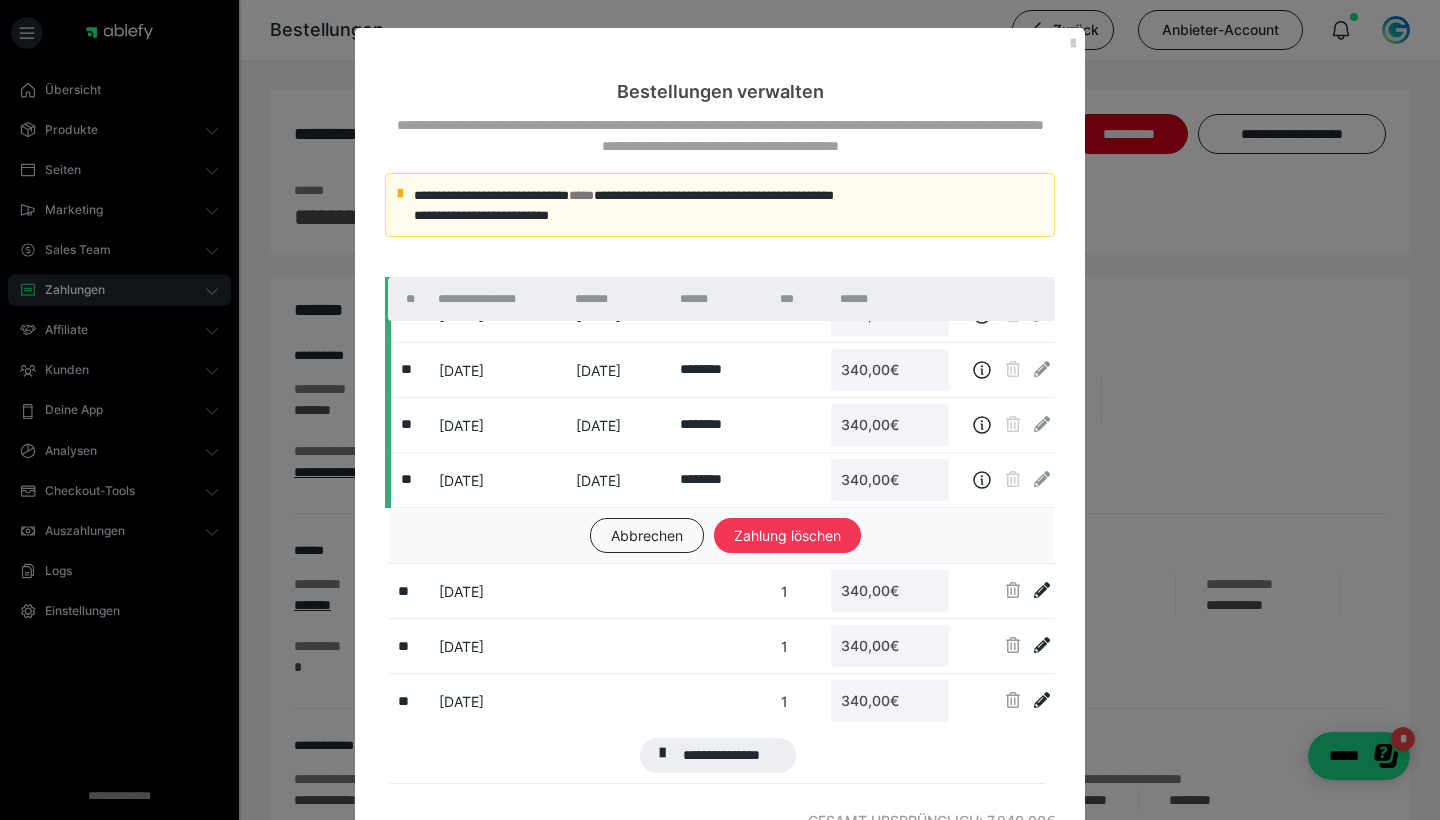 click on "Zahlung löschen" at bounding box center (787, 536) 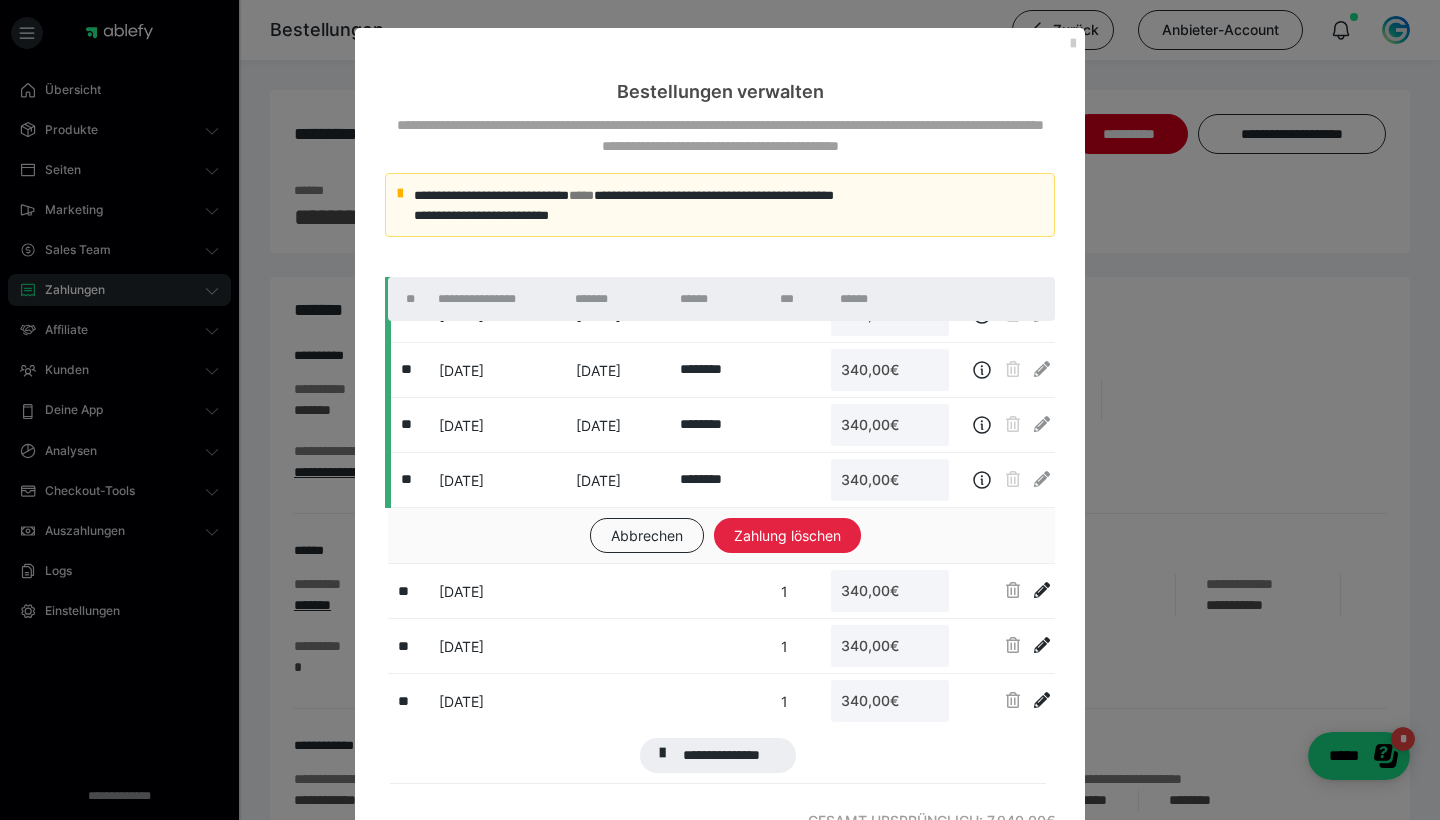 scroll, scrollTop: 804, scrollLeft: 0, axis: vertical 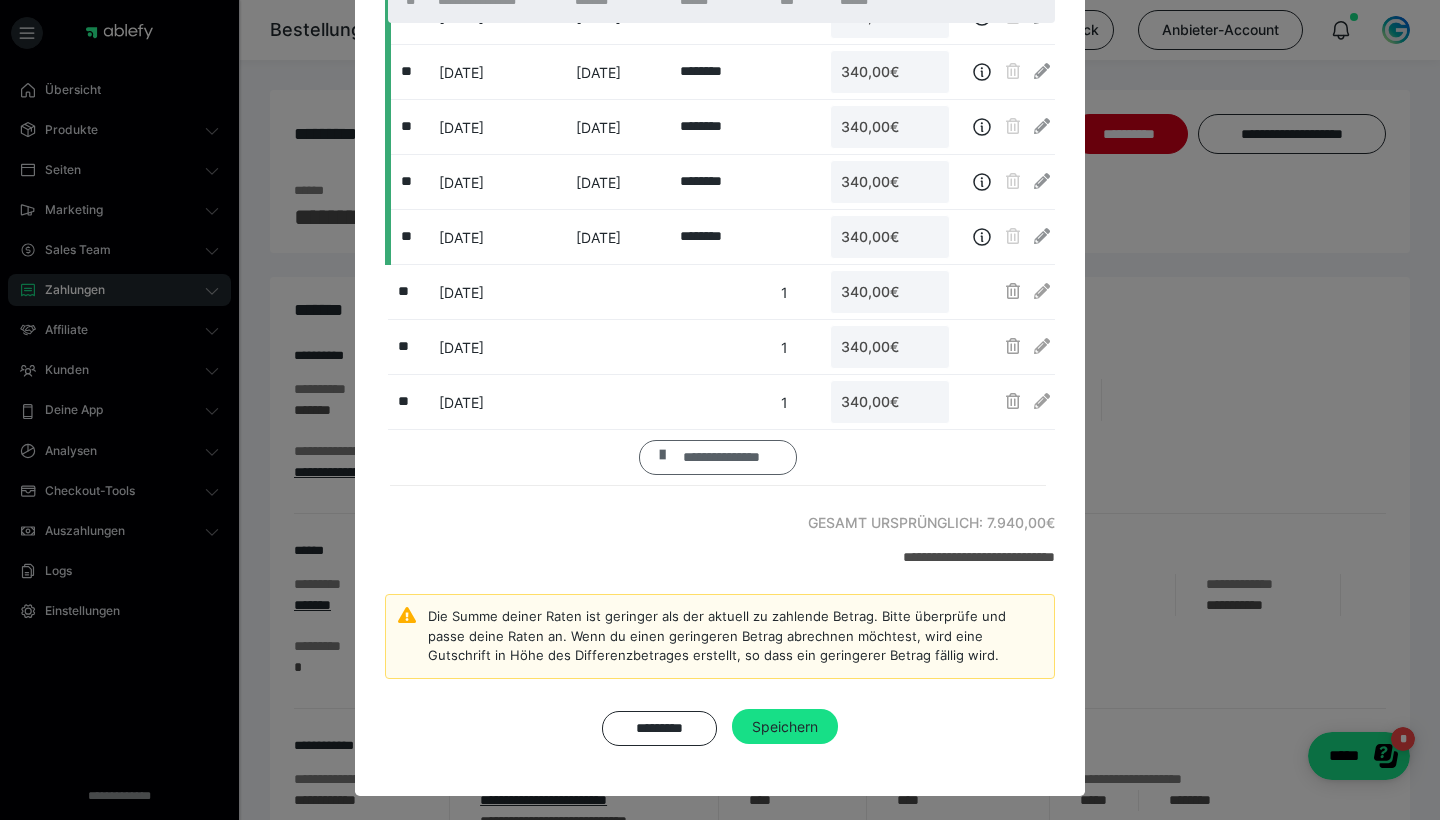 click on "**********" at bounding box center (722, 457) 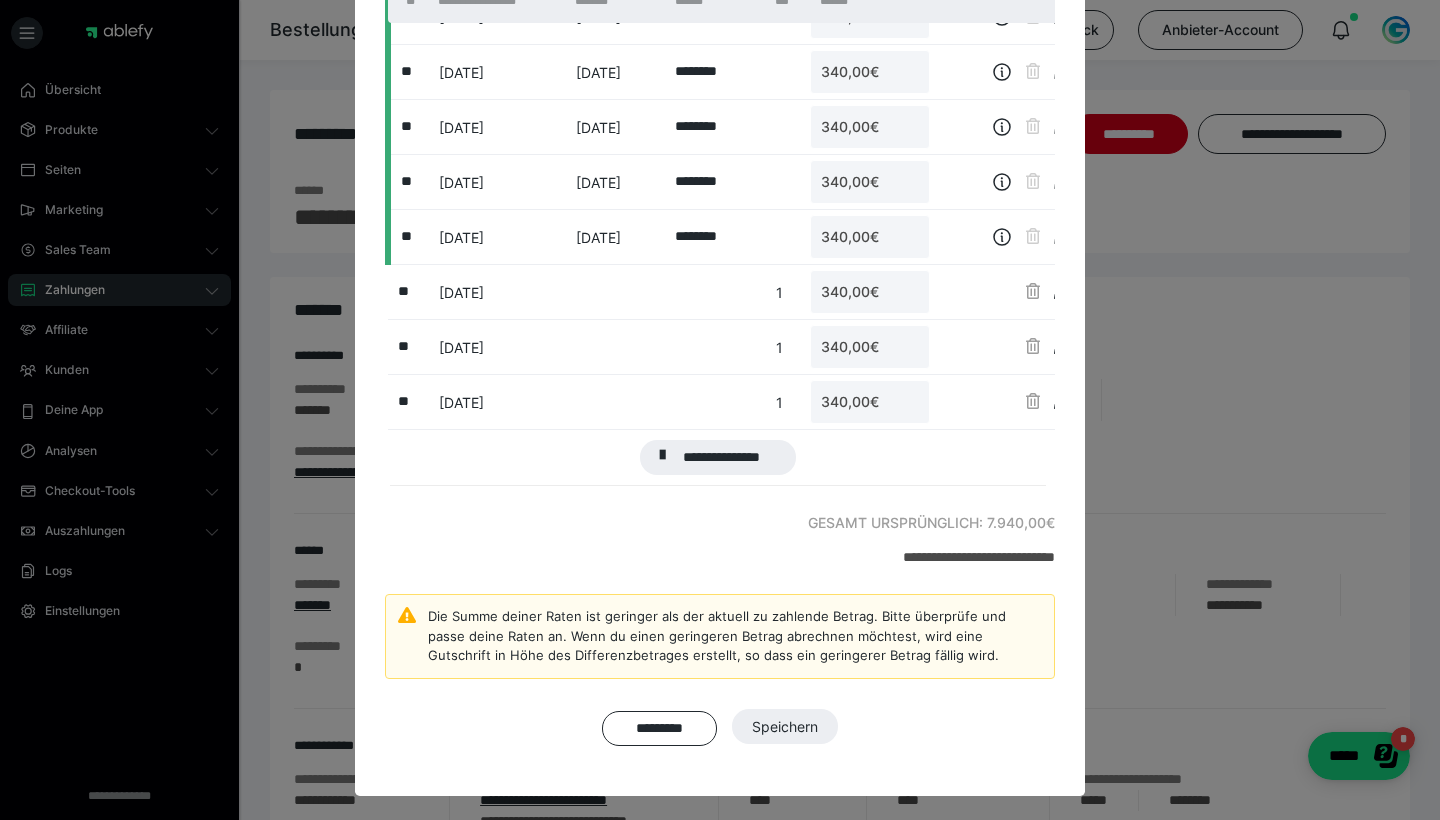 scroll, scrollTop: 870, scrollLeft: 0, axis: vertical 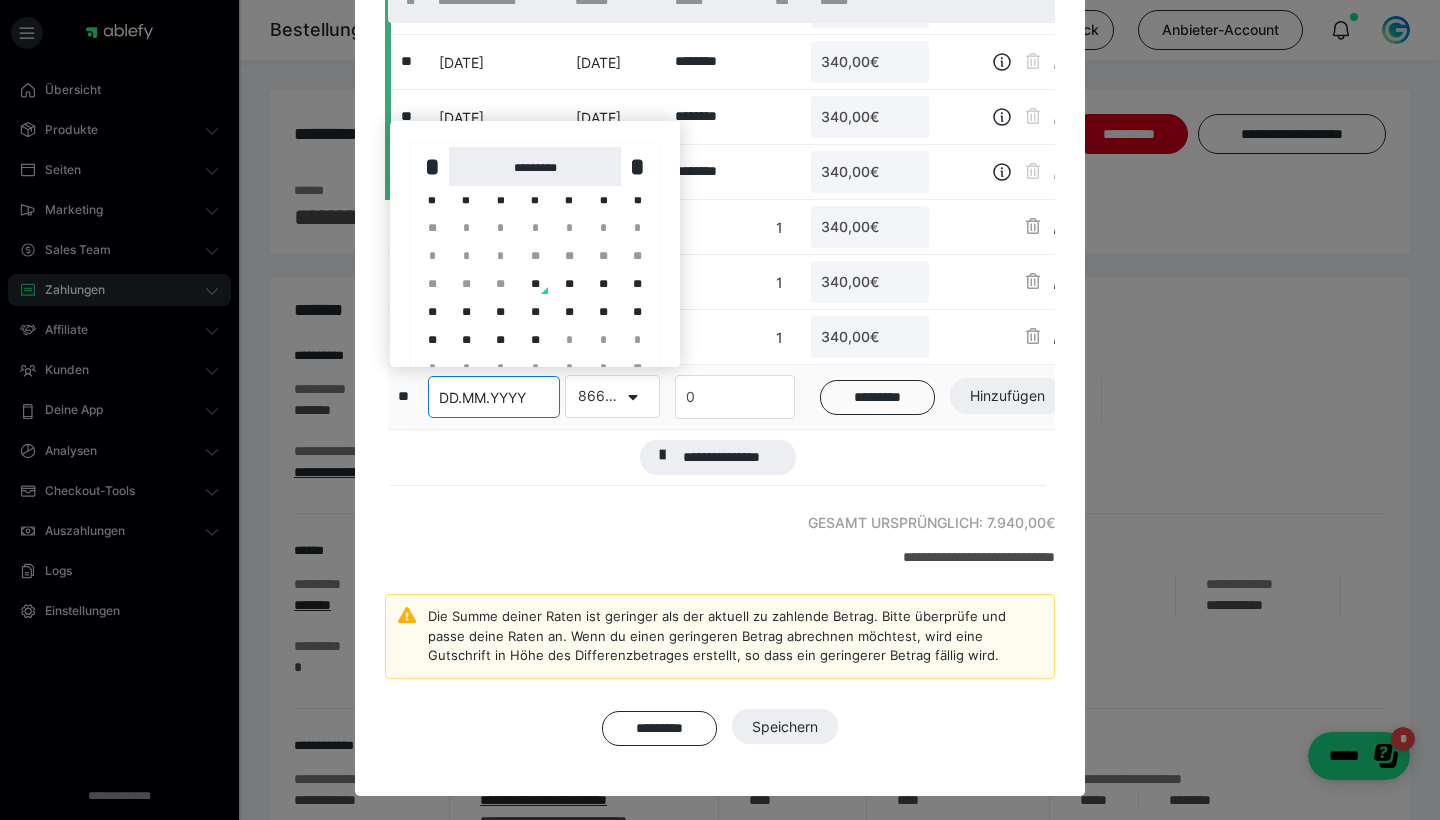 click on "*********" at bounding box center (534, 166) 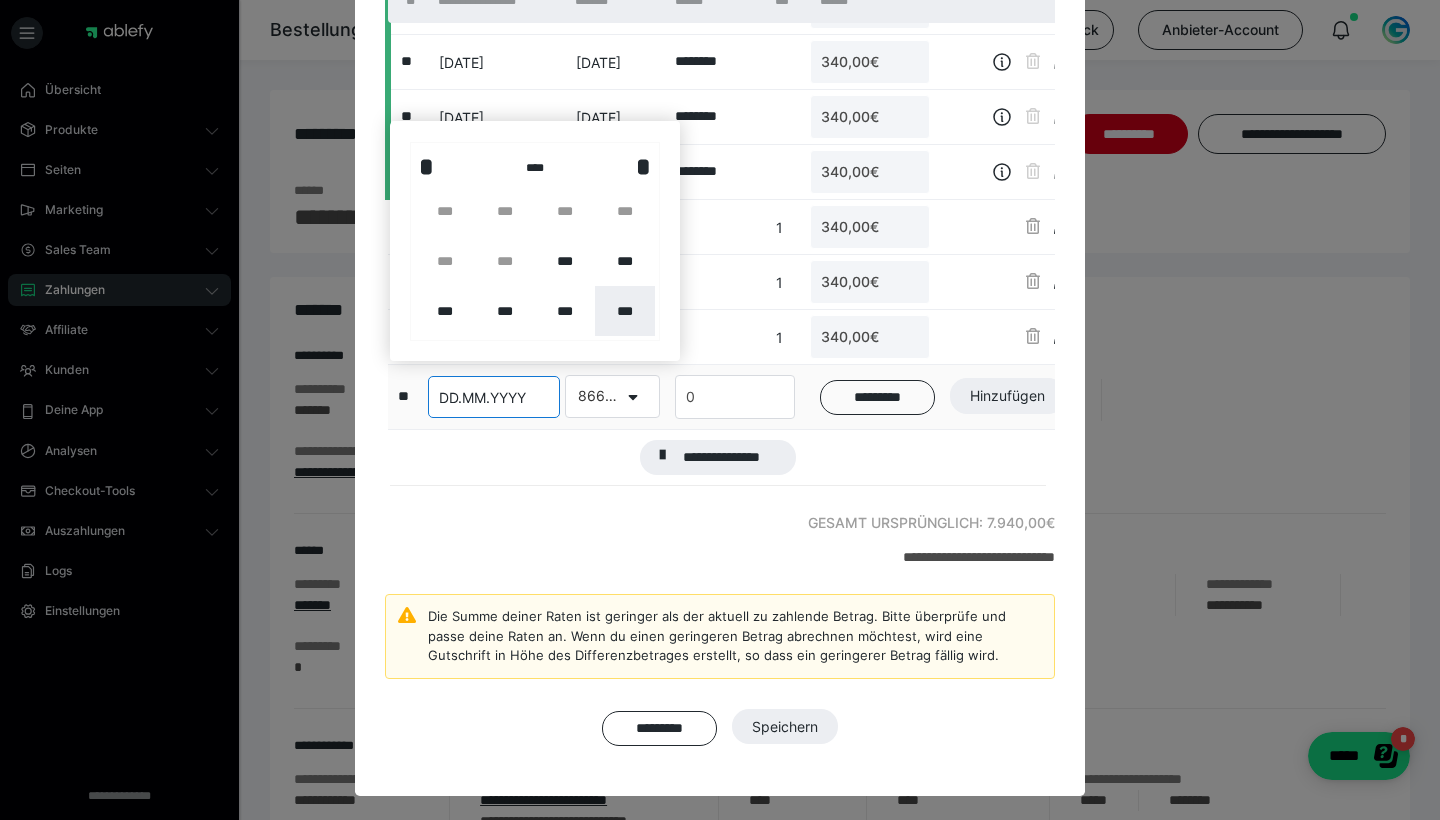 click on "***" at bounding box center [625, 311] 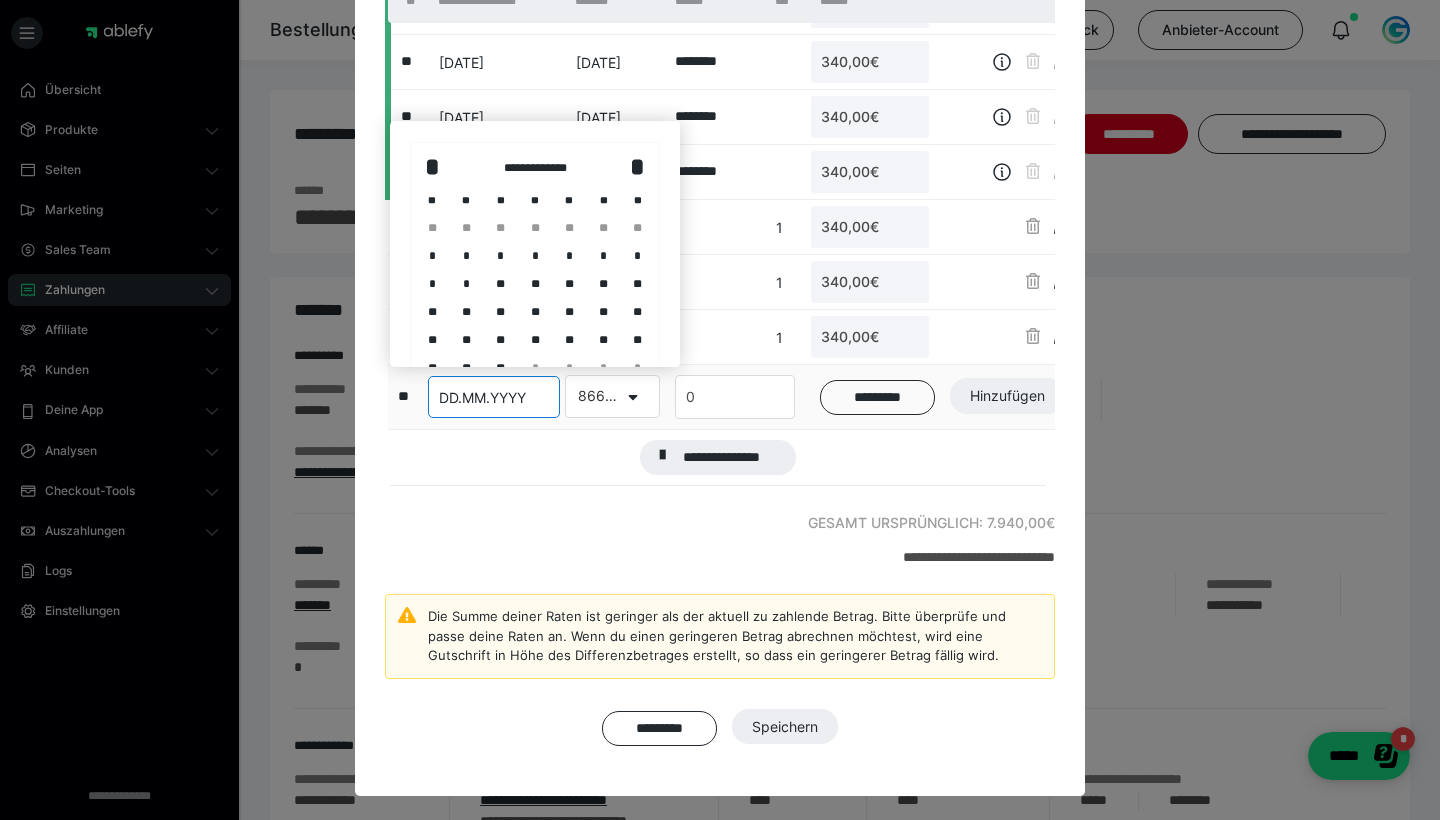 drag, startPoint x: 437, startPoint y: 250, endPoint x: 510, endPoint y: 277, distance: 77.83315 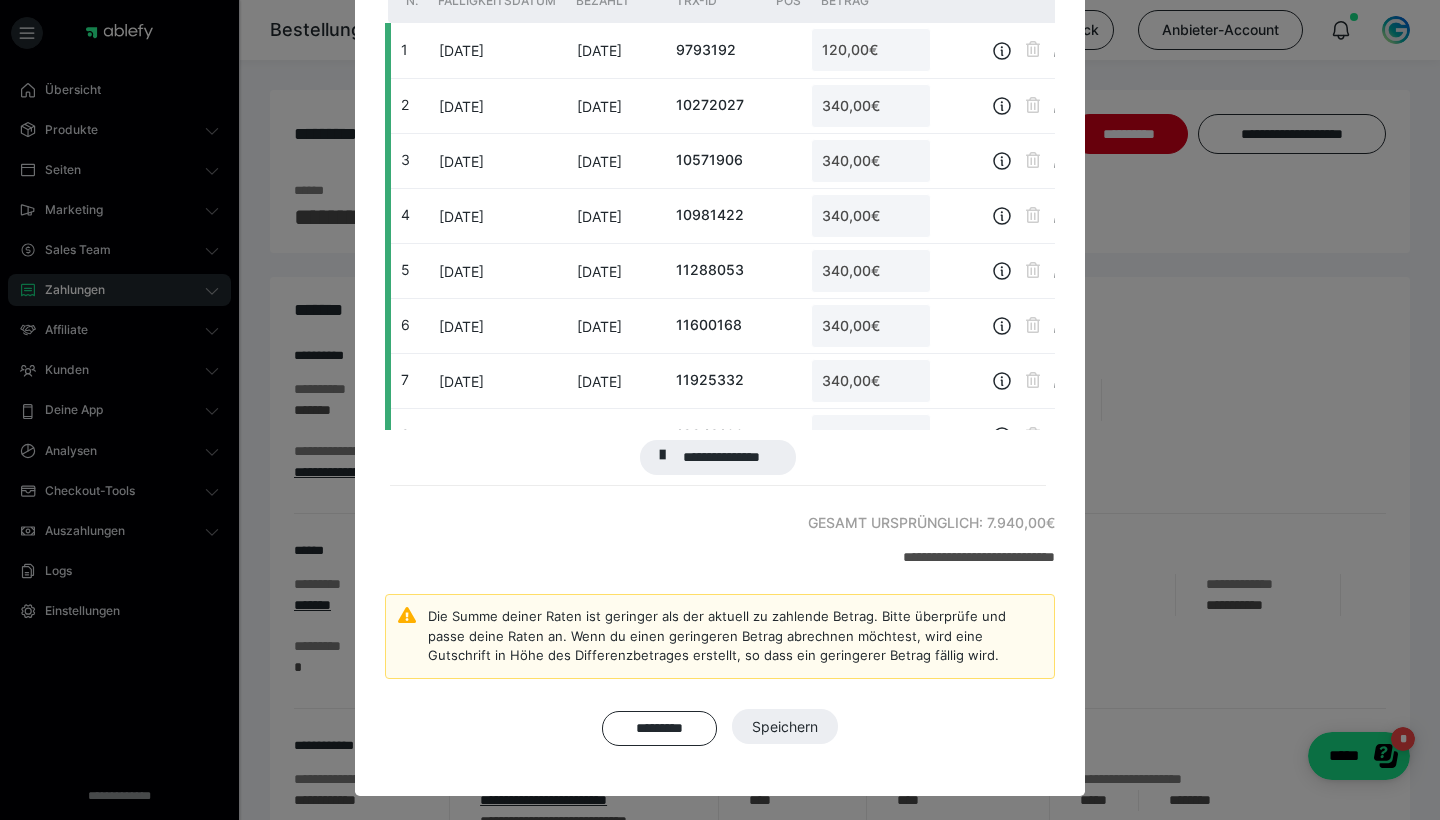 scroll, scrollTop: 870, scrollLeft: 0, axis: vertical 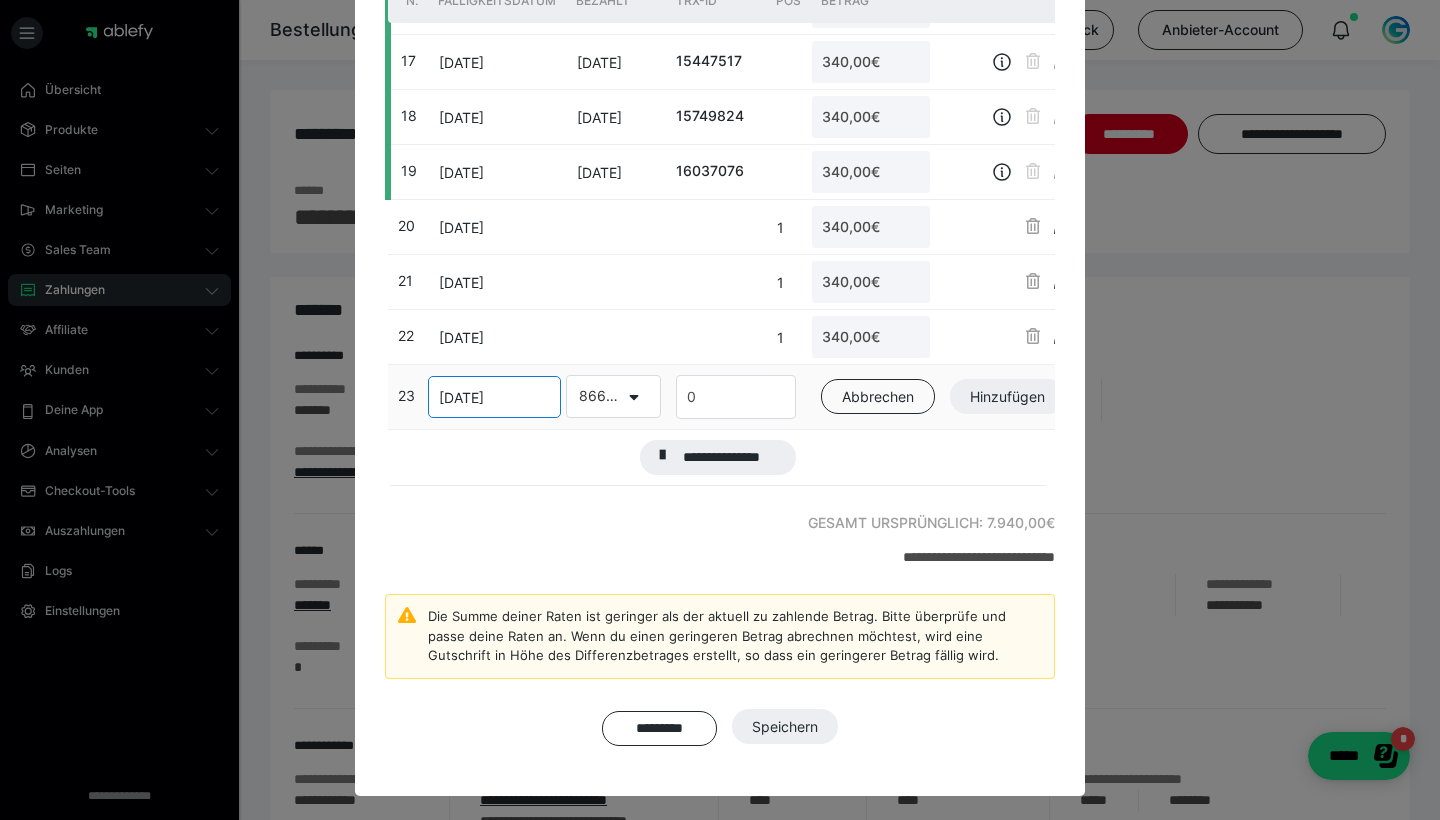click on "0" at bounding box center (736, 397) 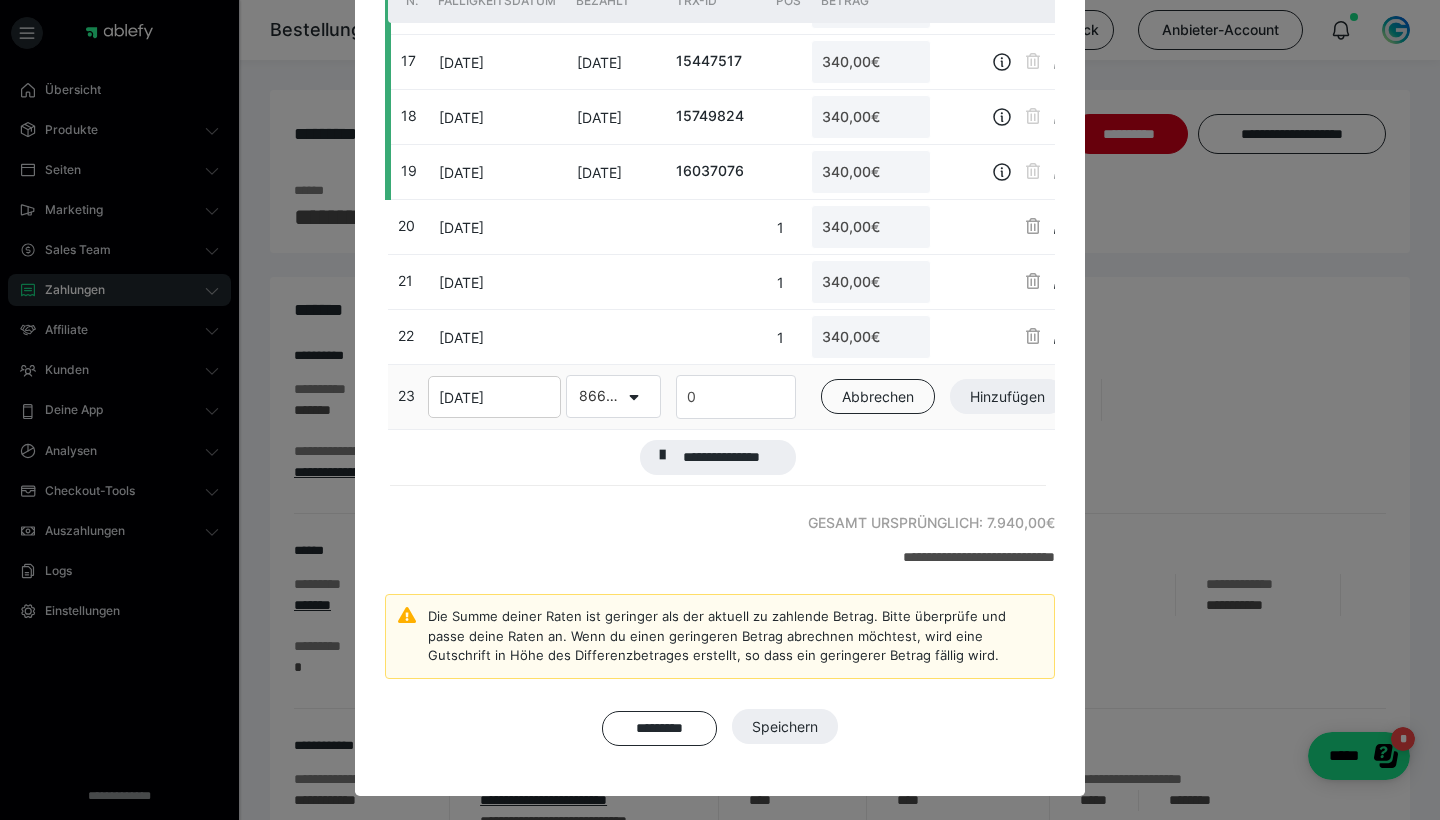 click on "0" at bounding box center (736, 397) 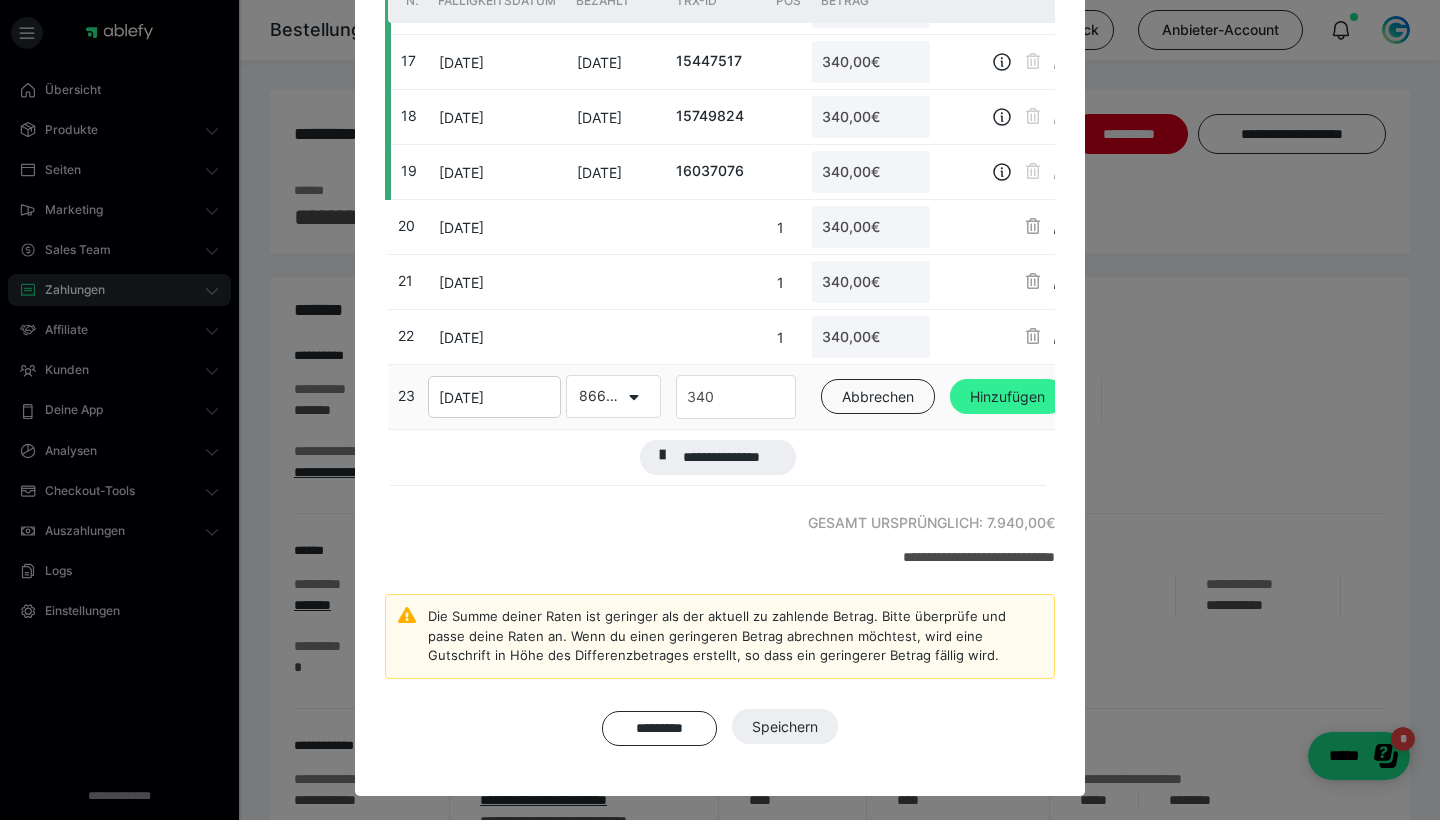 type on "340" 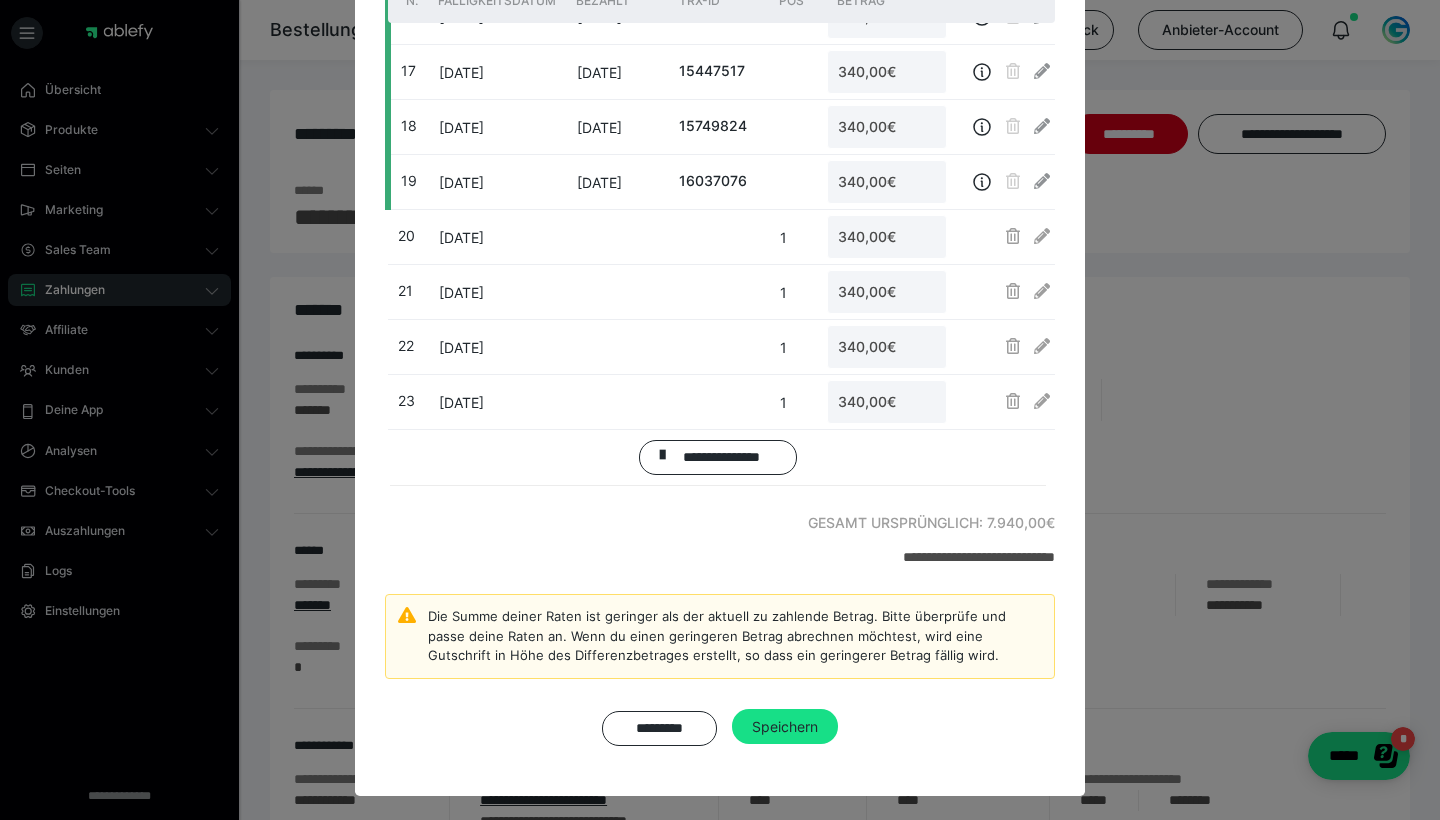 scroll, scrollTop: 859, scrollLeft: 0, axis: vertical 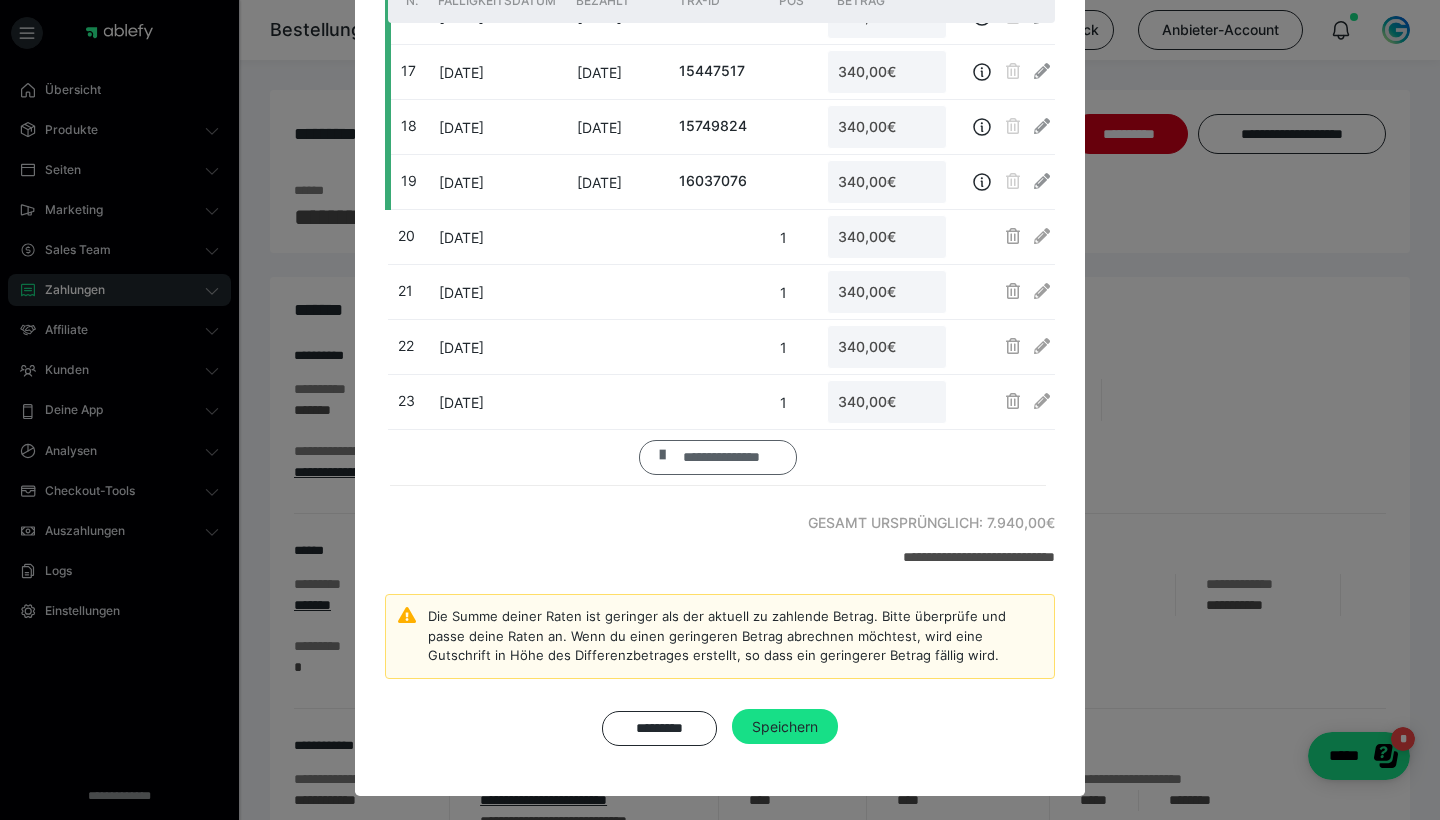 click on "**********" at bounding box center (722, 457) 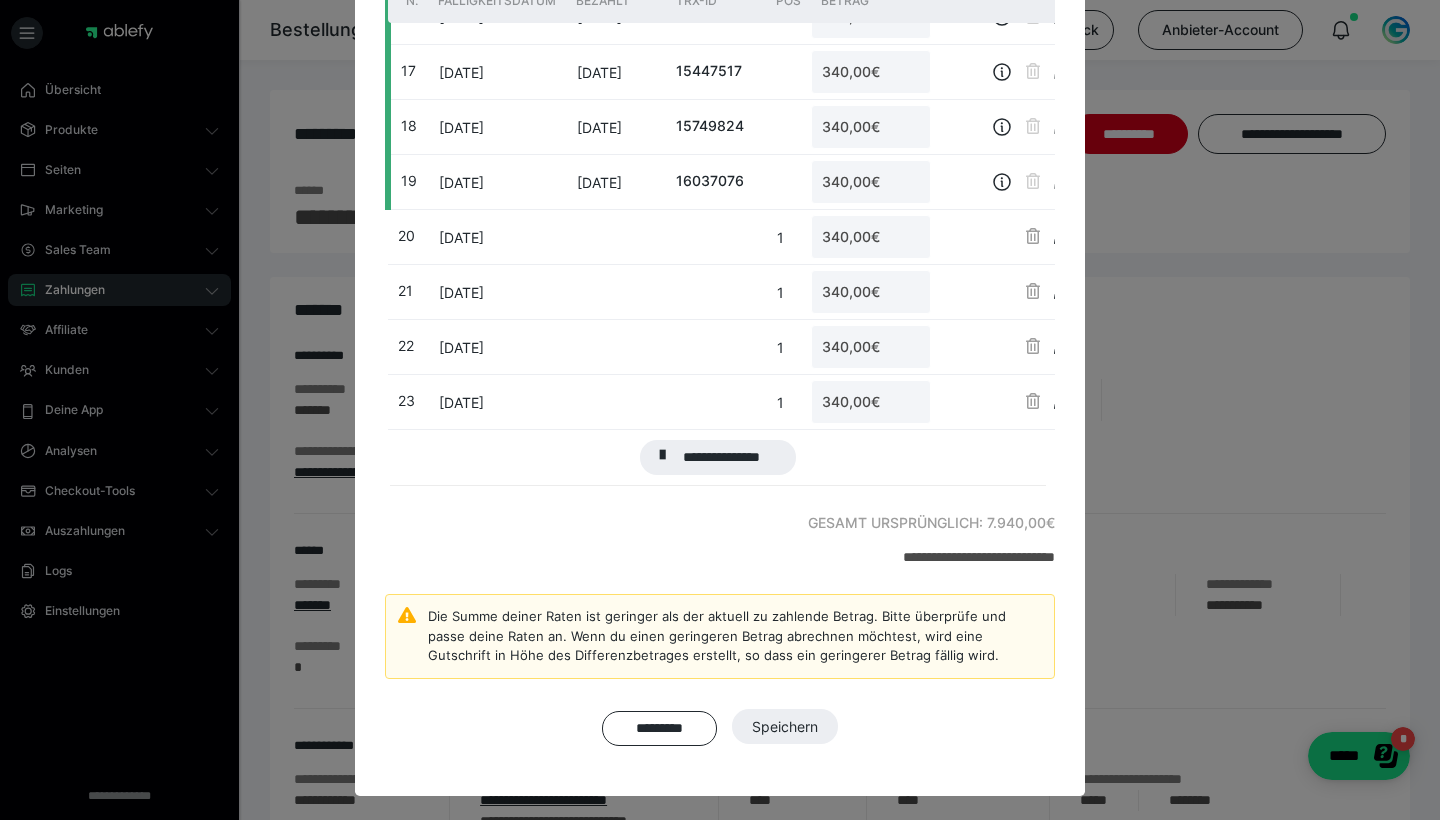 scroll, scrollTop: 925, scrollLeft: 0, axis: vertical 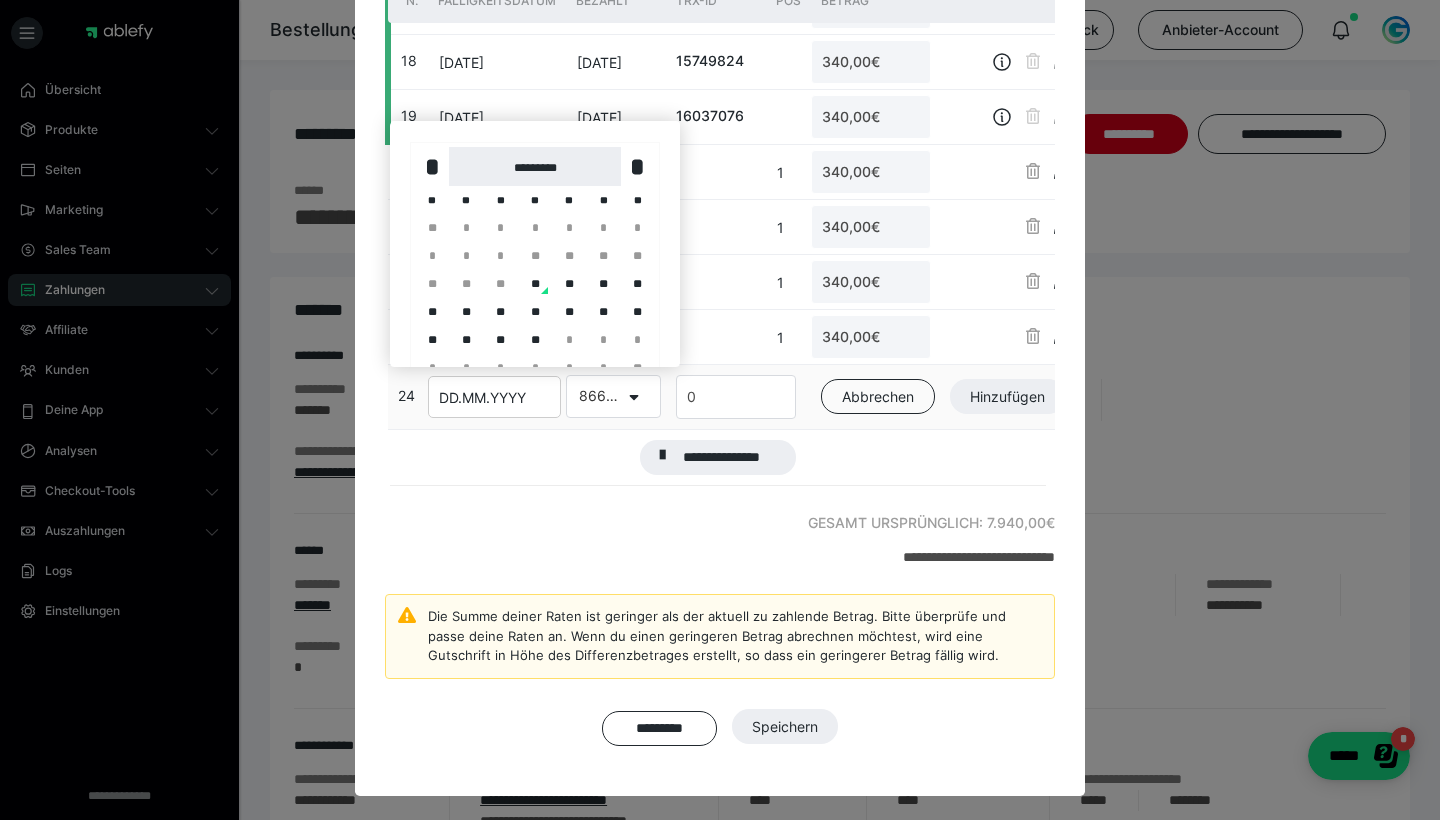 click on "*********" at bounding box center [534, 166] 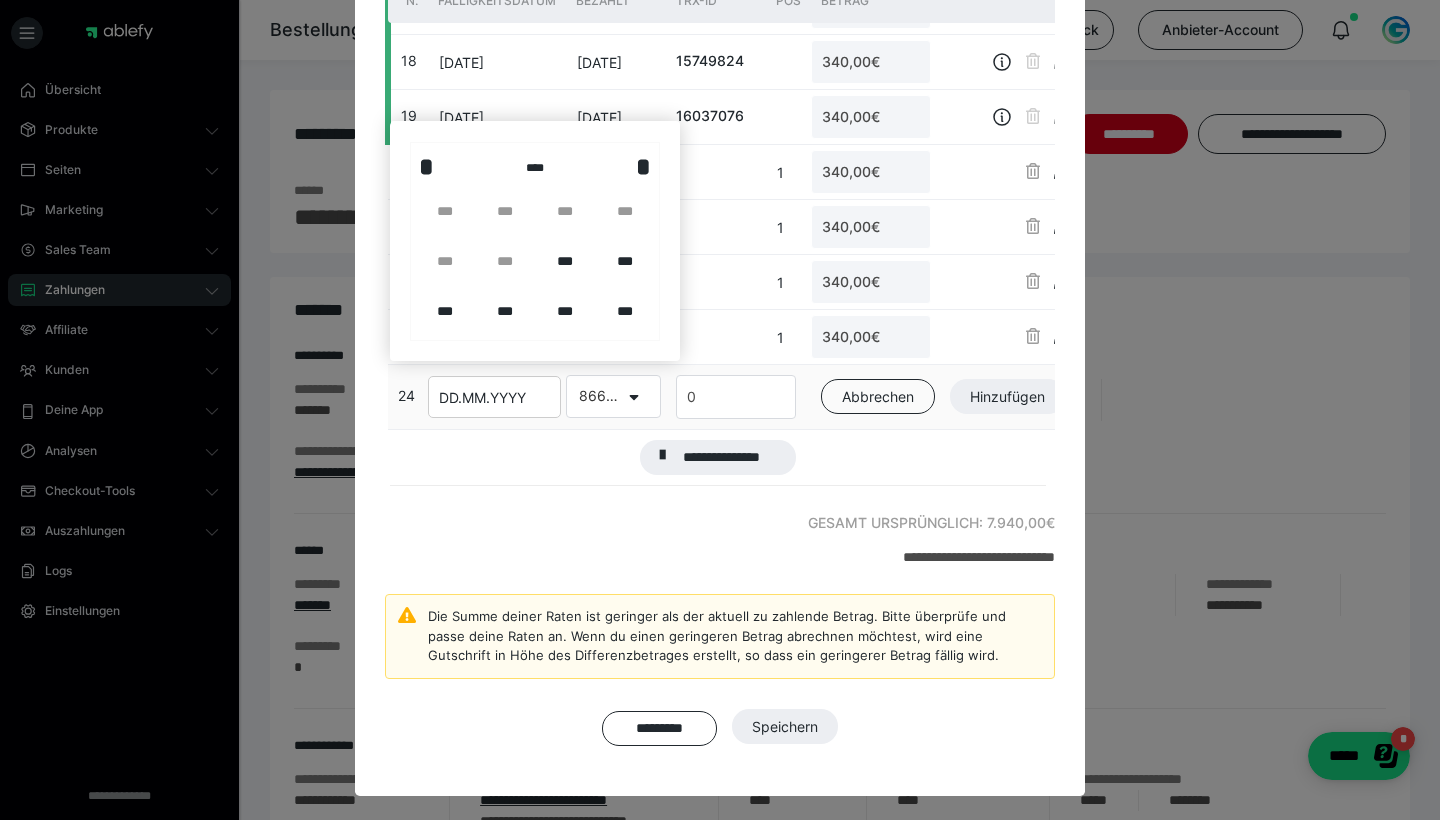 click on "****" at bounding box center (535, 166) 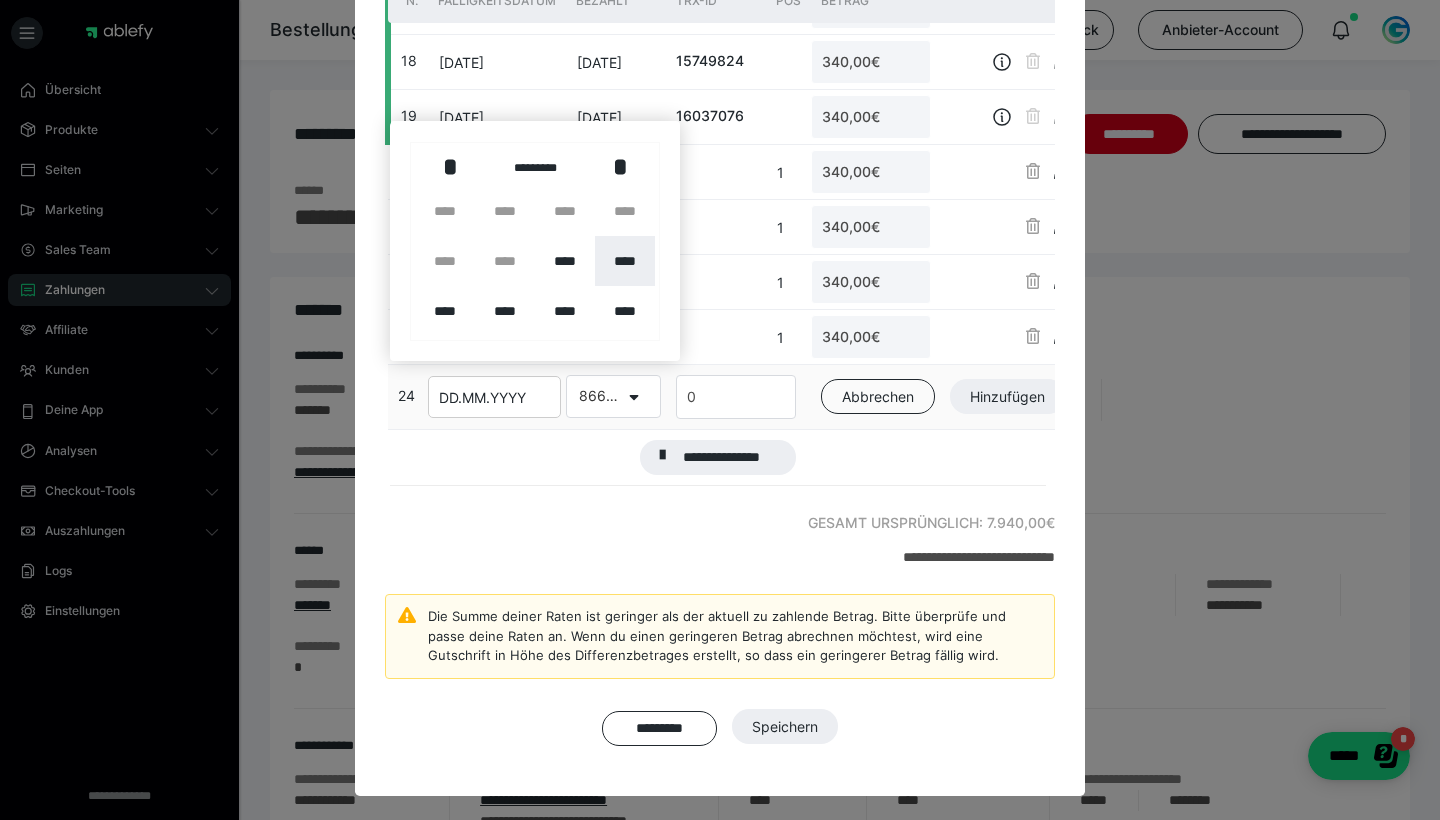 click on "****" at bounding box center [625, 261] 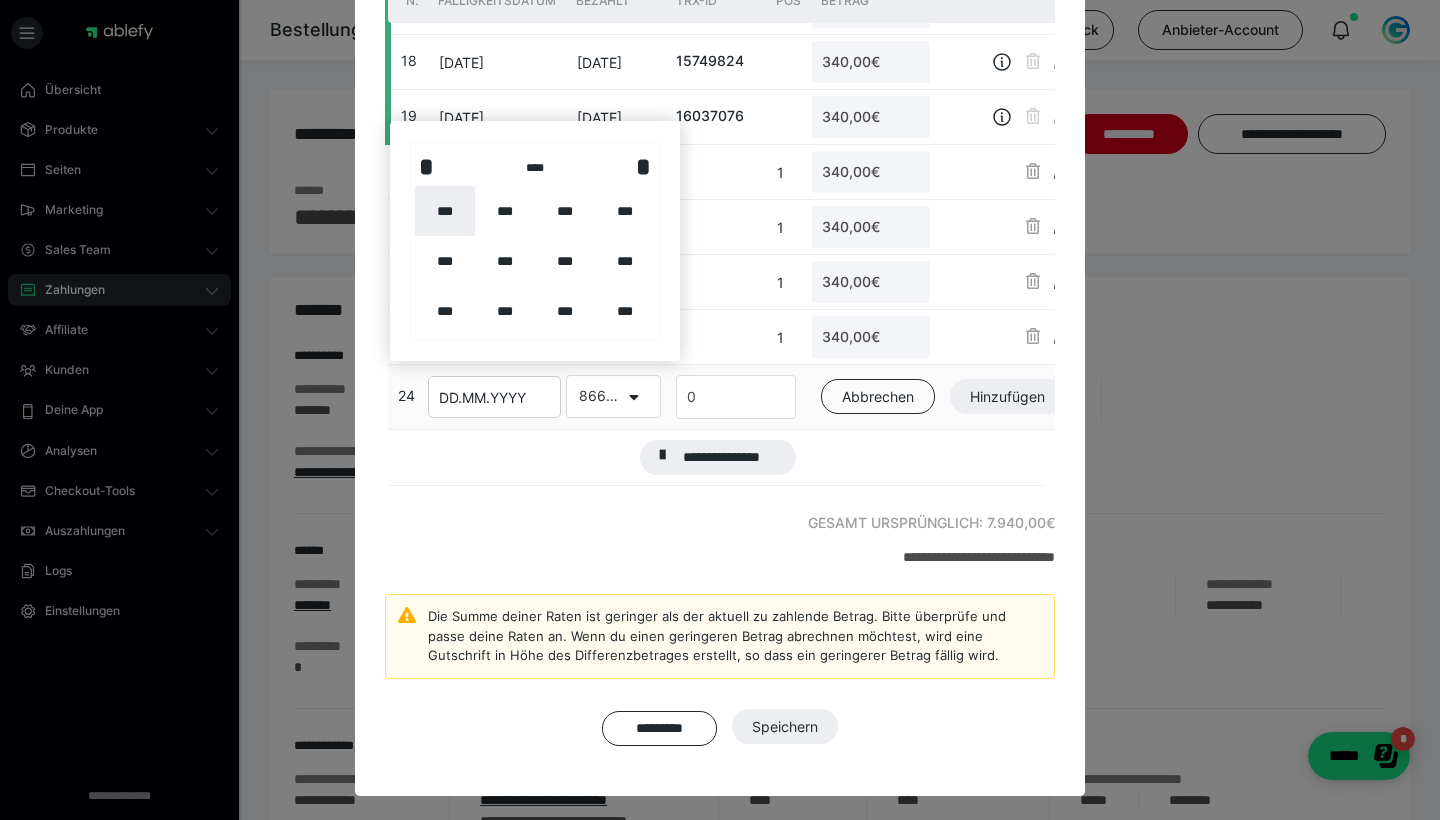 click on "***" at bounding box center (445, 211) 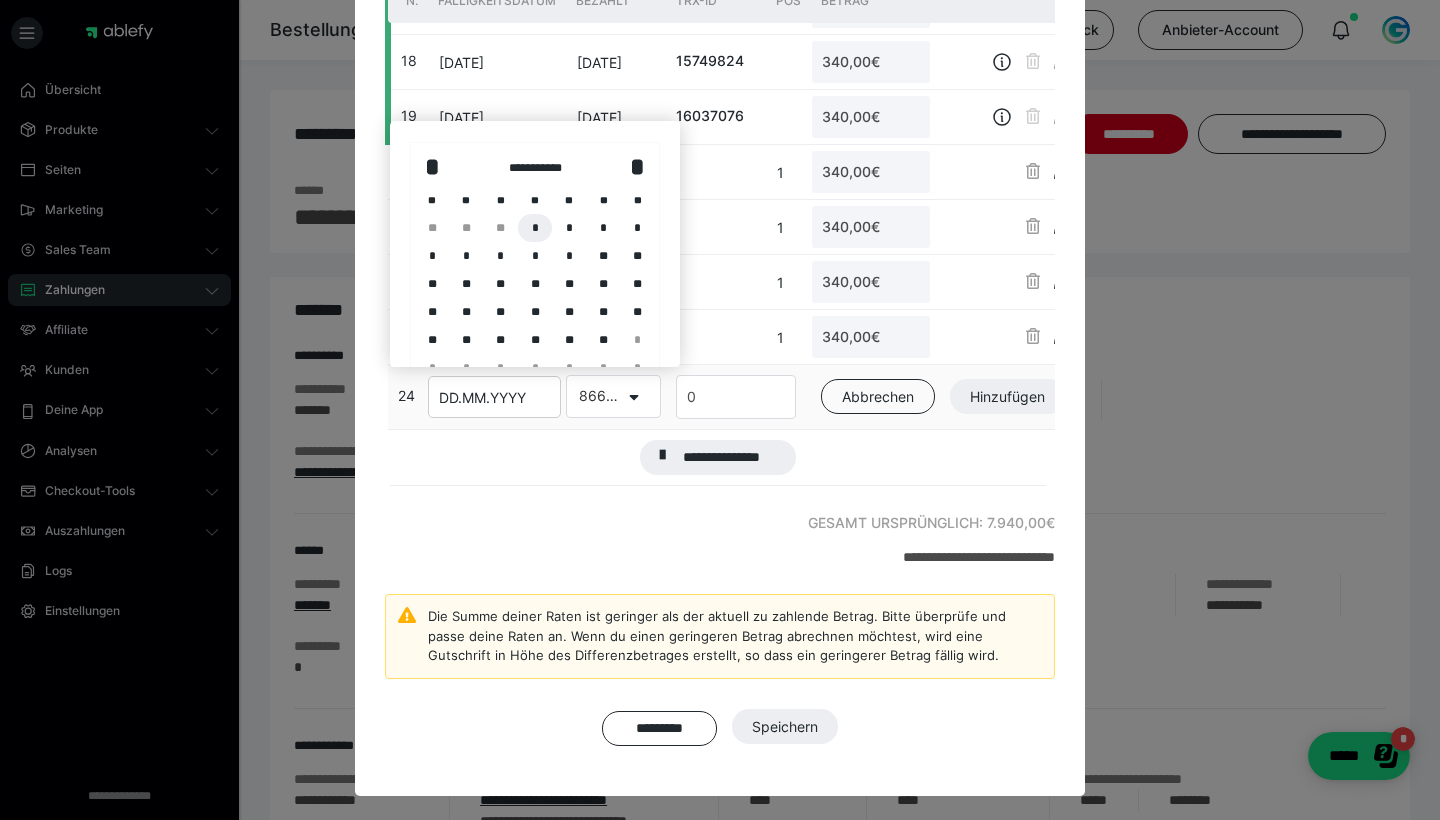 click on "*" at bounding box center [535, 228] 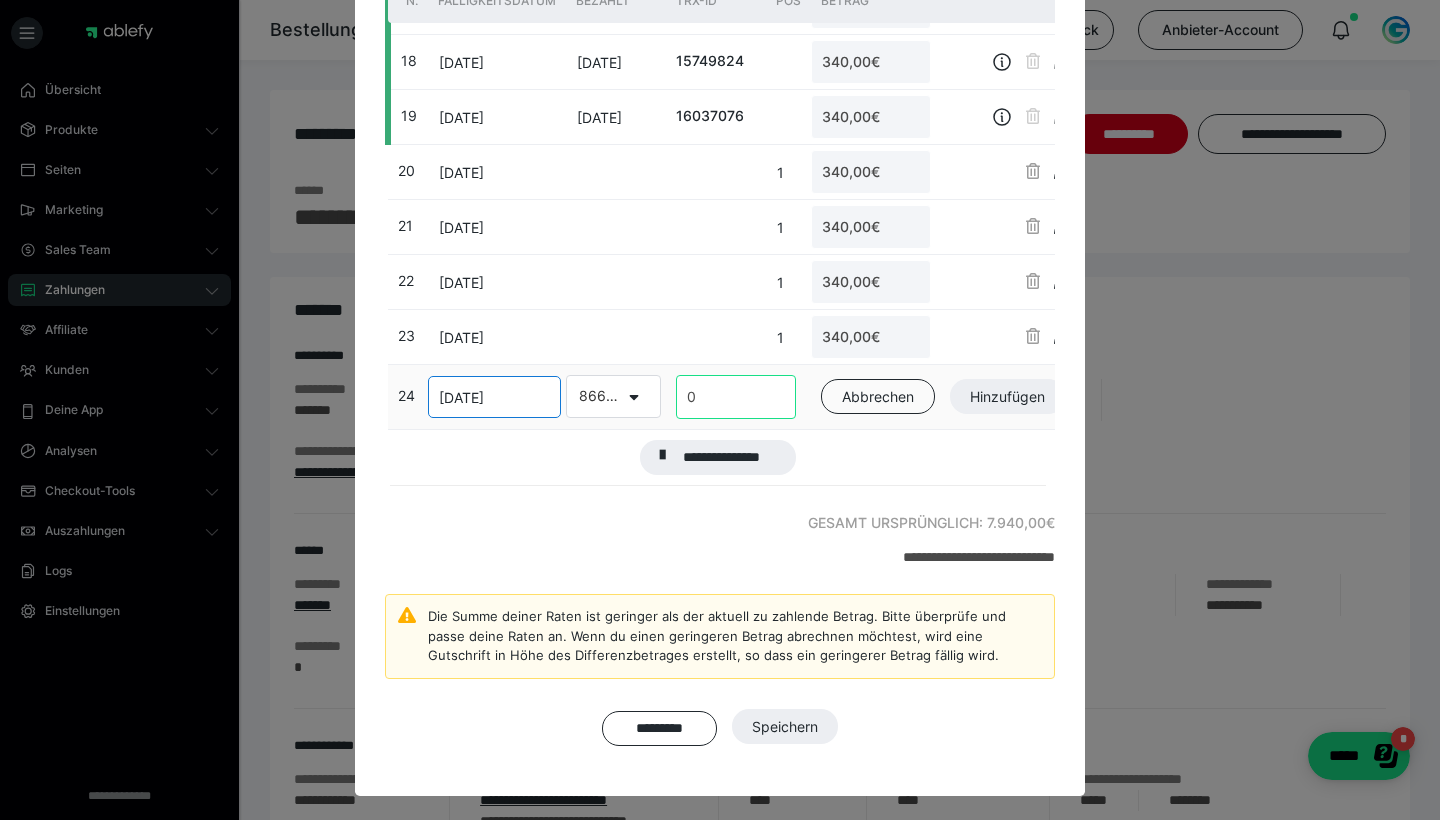 click on "0" at bounding box center (736, 397) 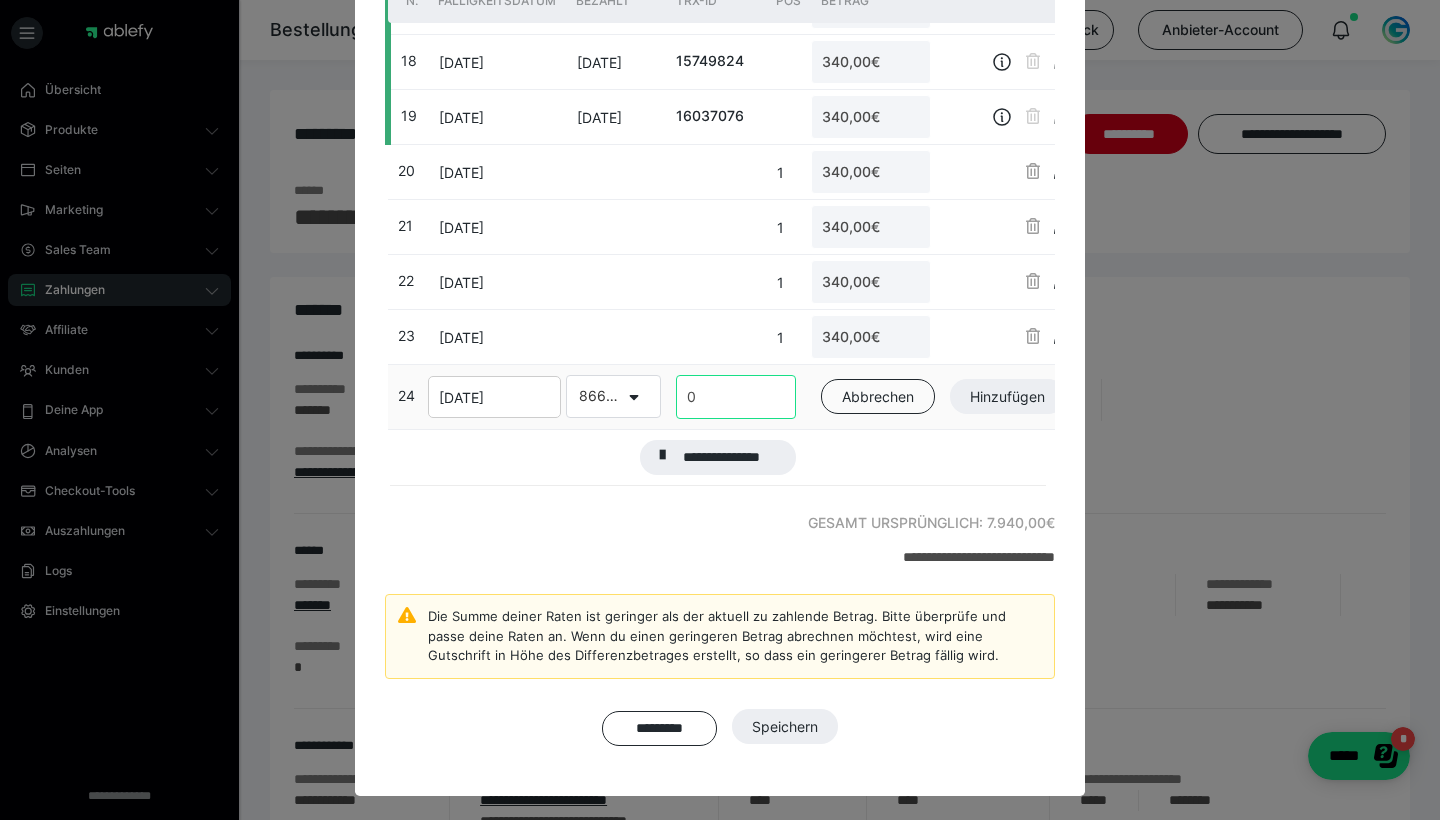 click on "0" at bounding box center [736, 397] 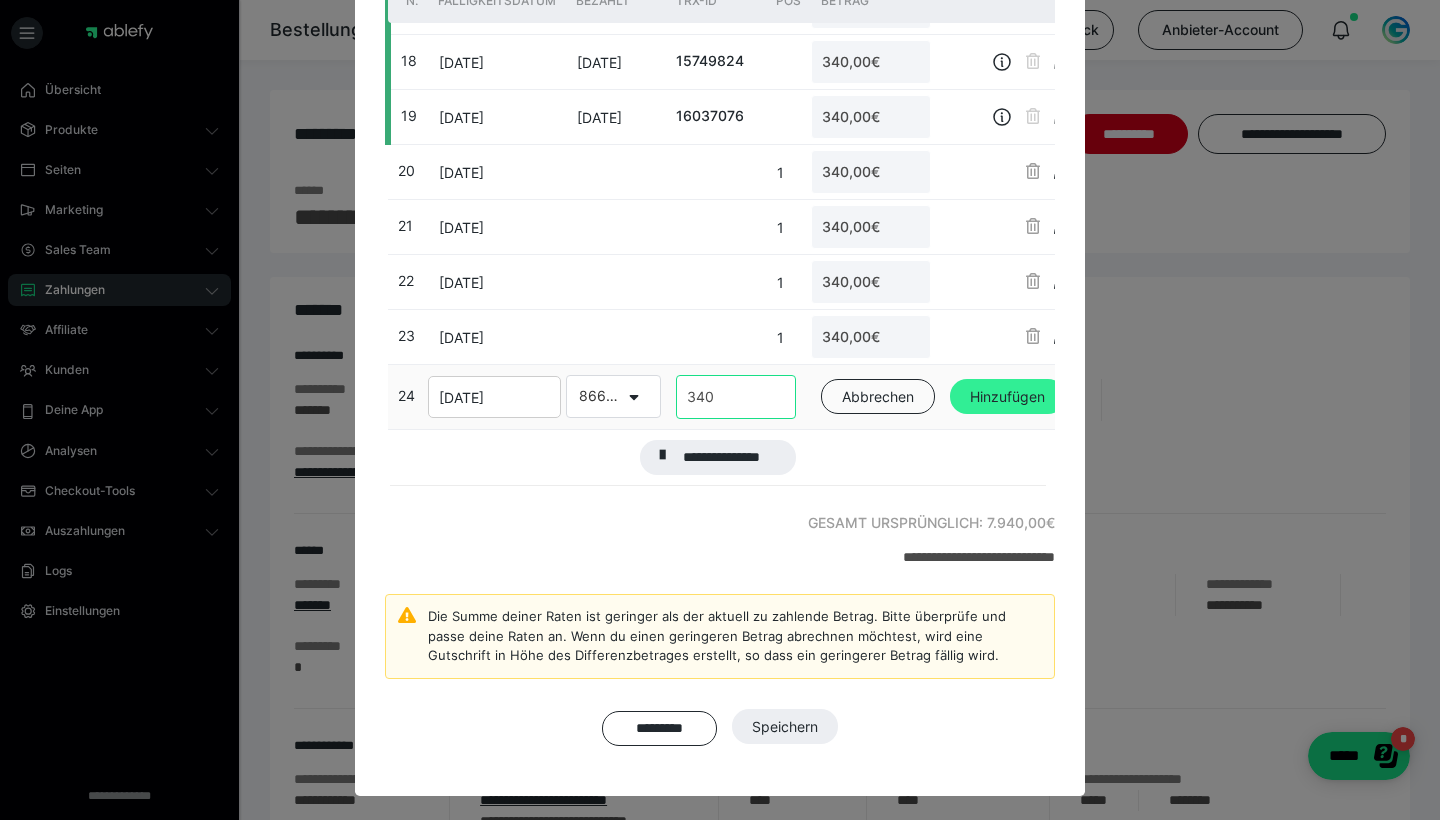 type on "340" 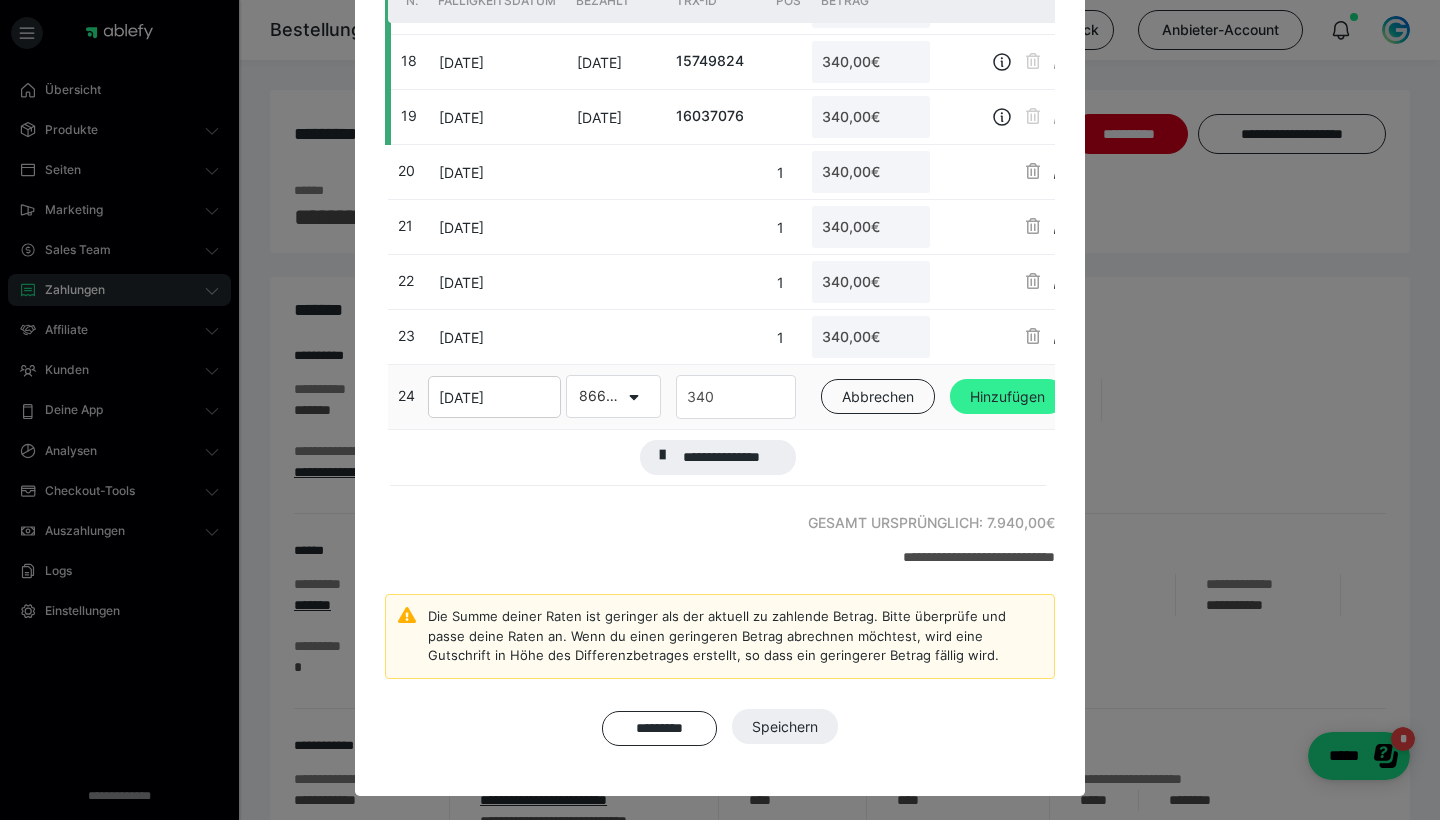 click on "Hinzufügen" at bounding box center (1007, 397) 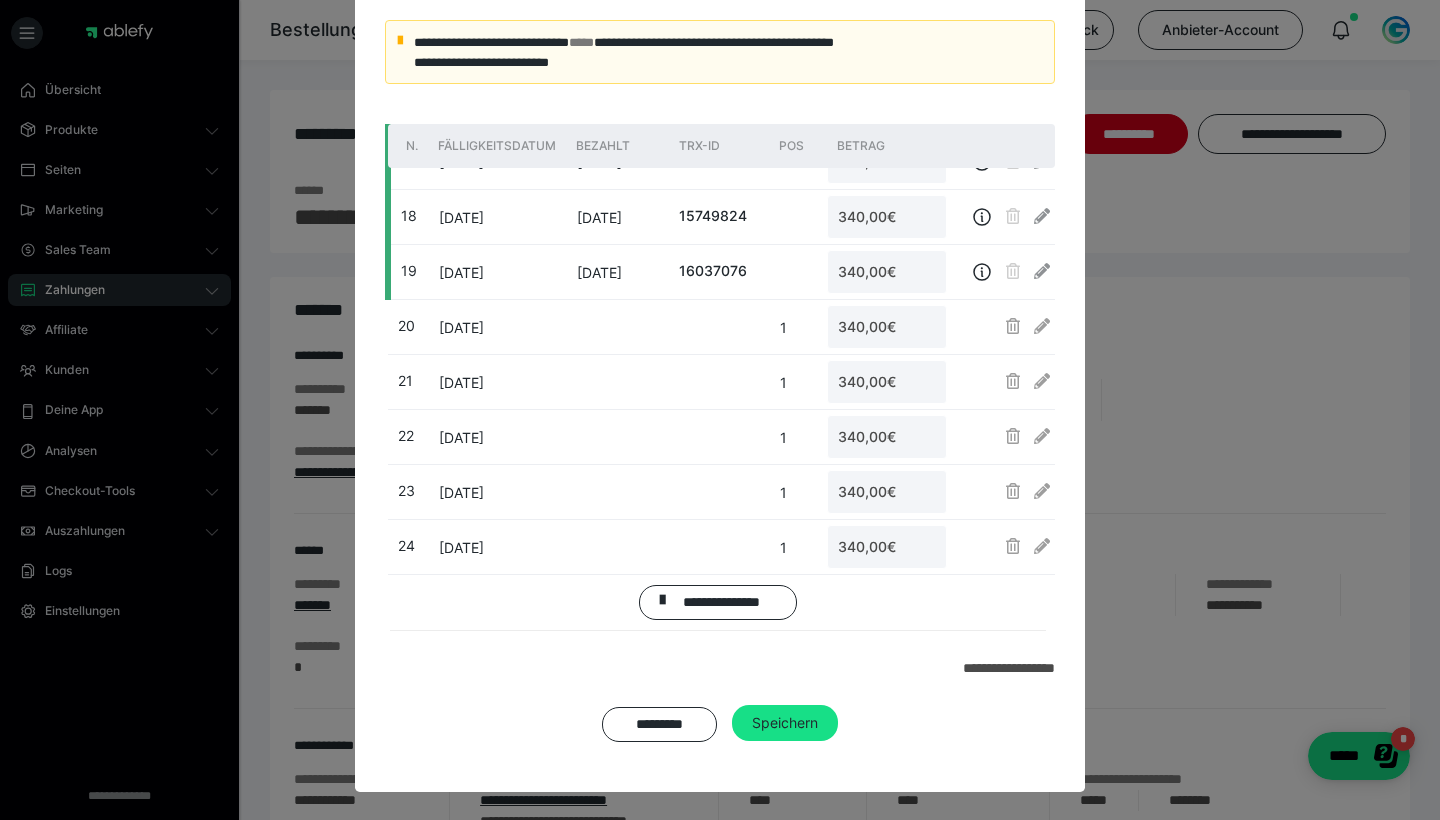 scroll, scrollTop: 859, scrollLeft: 0, axis: vertical 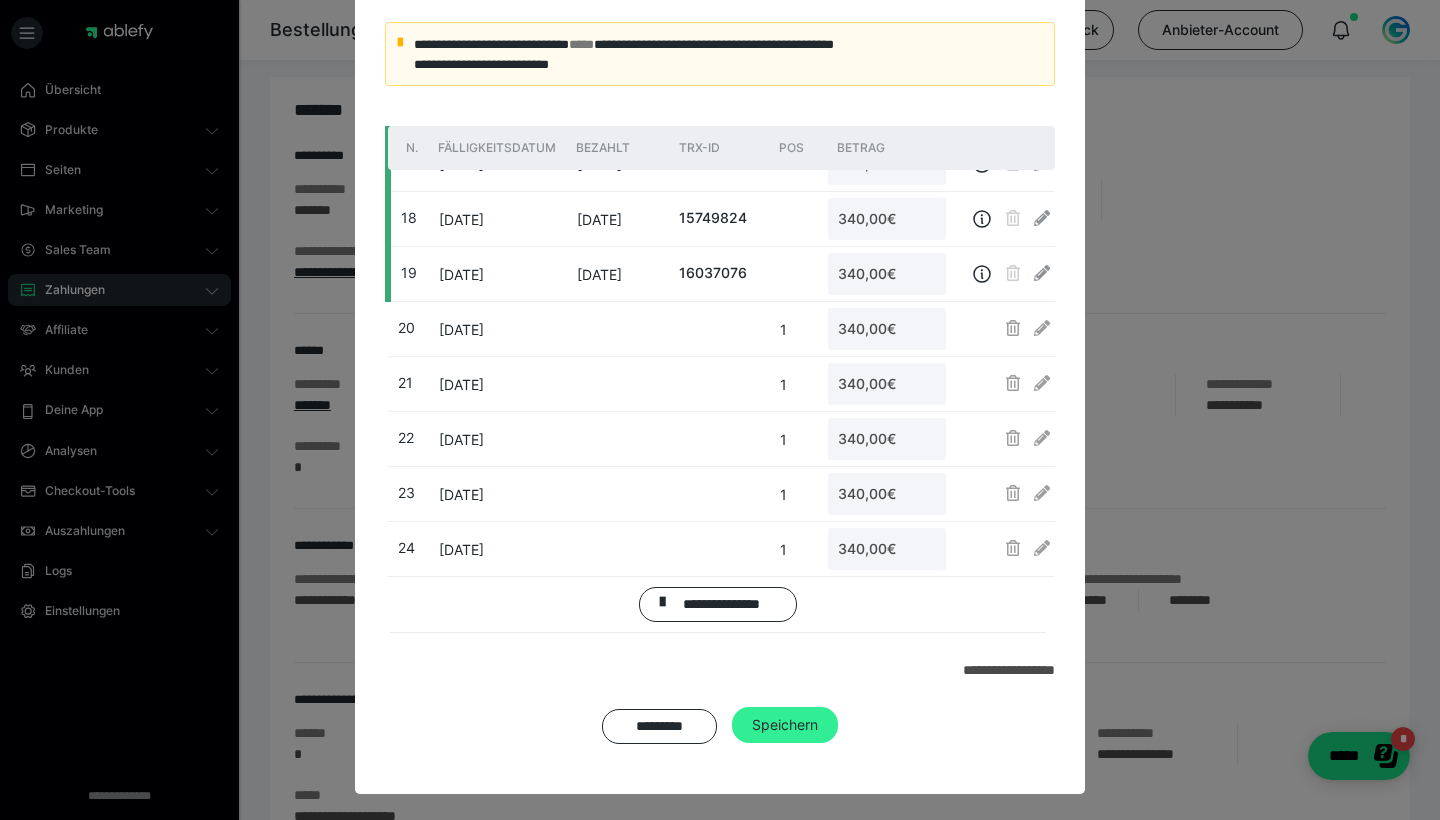 click on "Speichern" at bounding box center (785, 724) 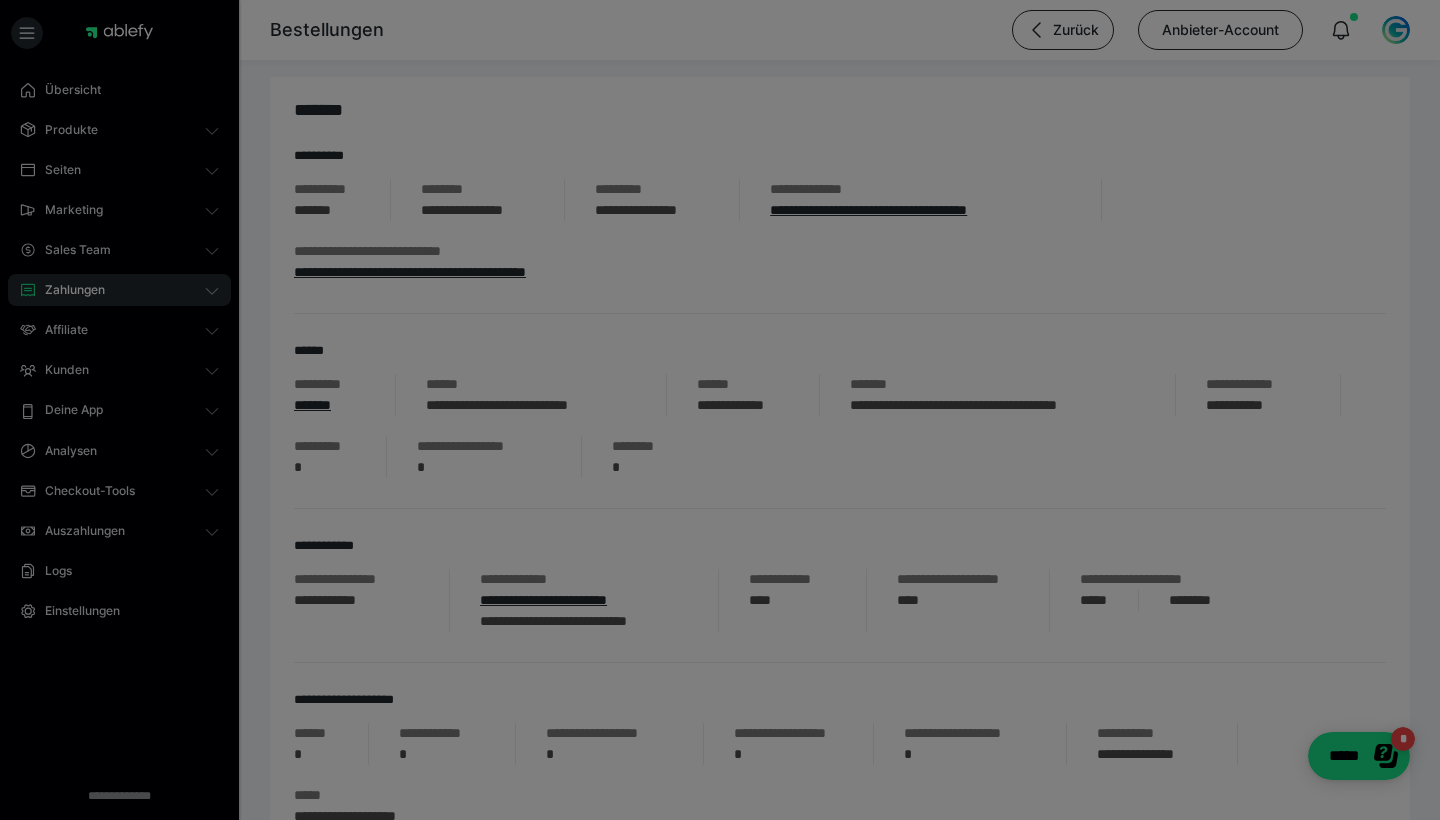scroll, scrollTop: 208, scrollLeft: 0, axis: vertical 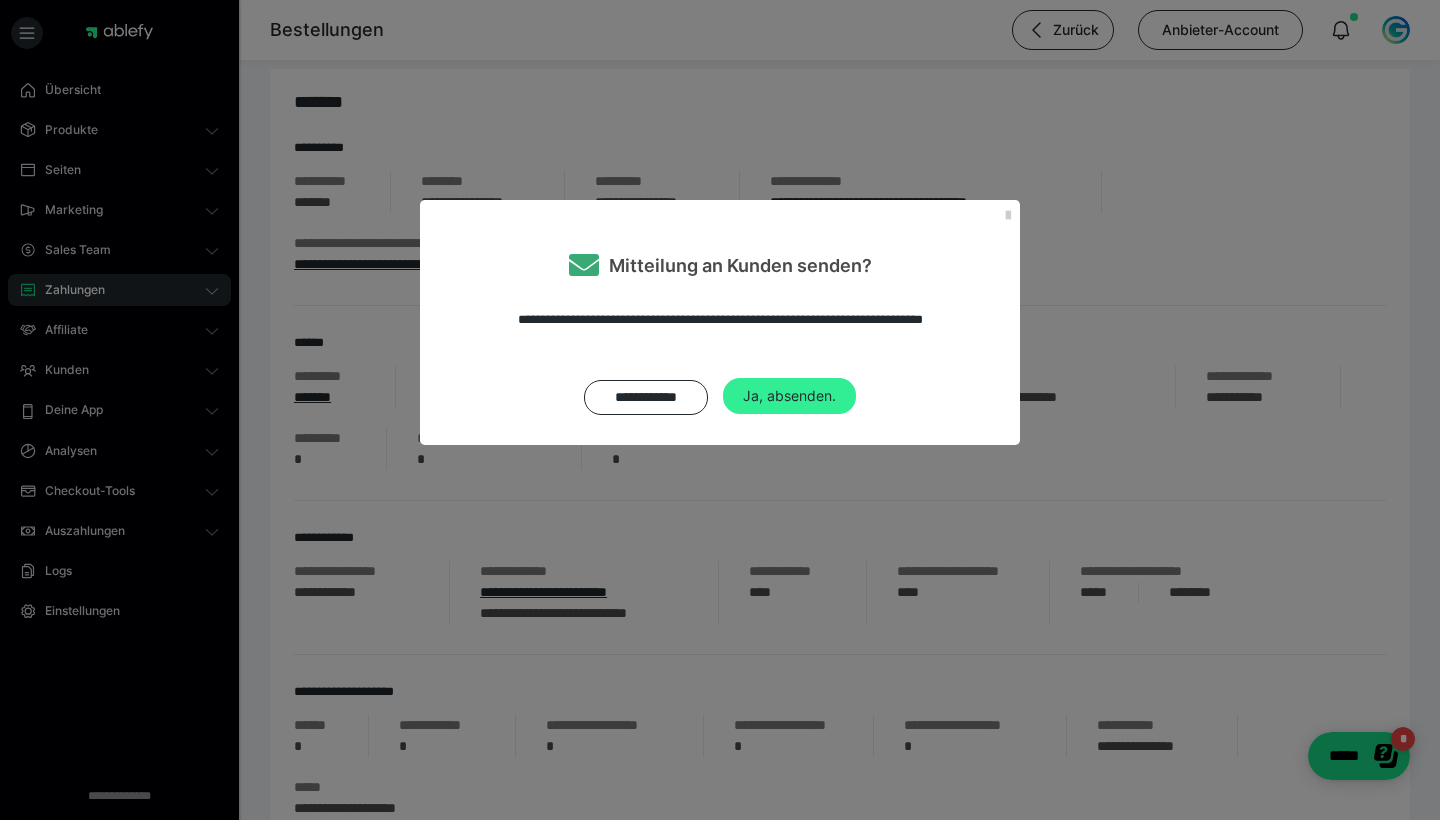 click on "Ja, absenden." at bounding box center (789, 396) 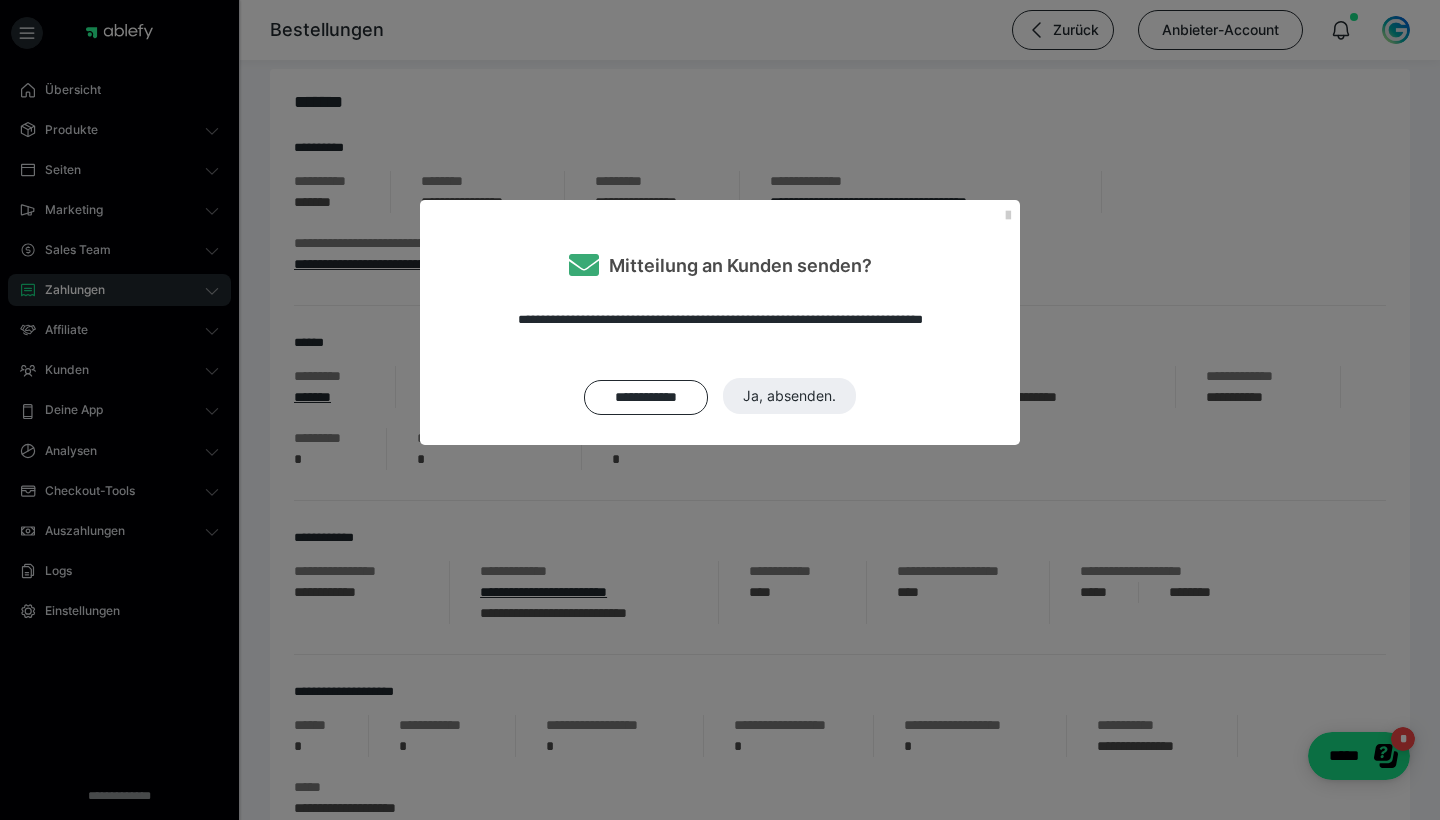scroll, scrollTop: 0, scrollLeft: 0, axis: both 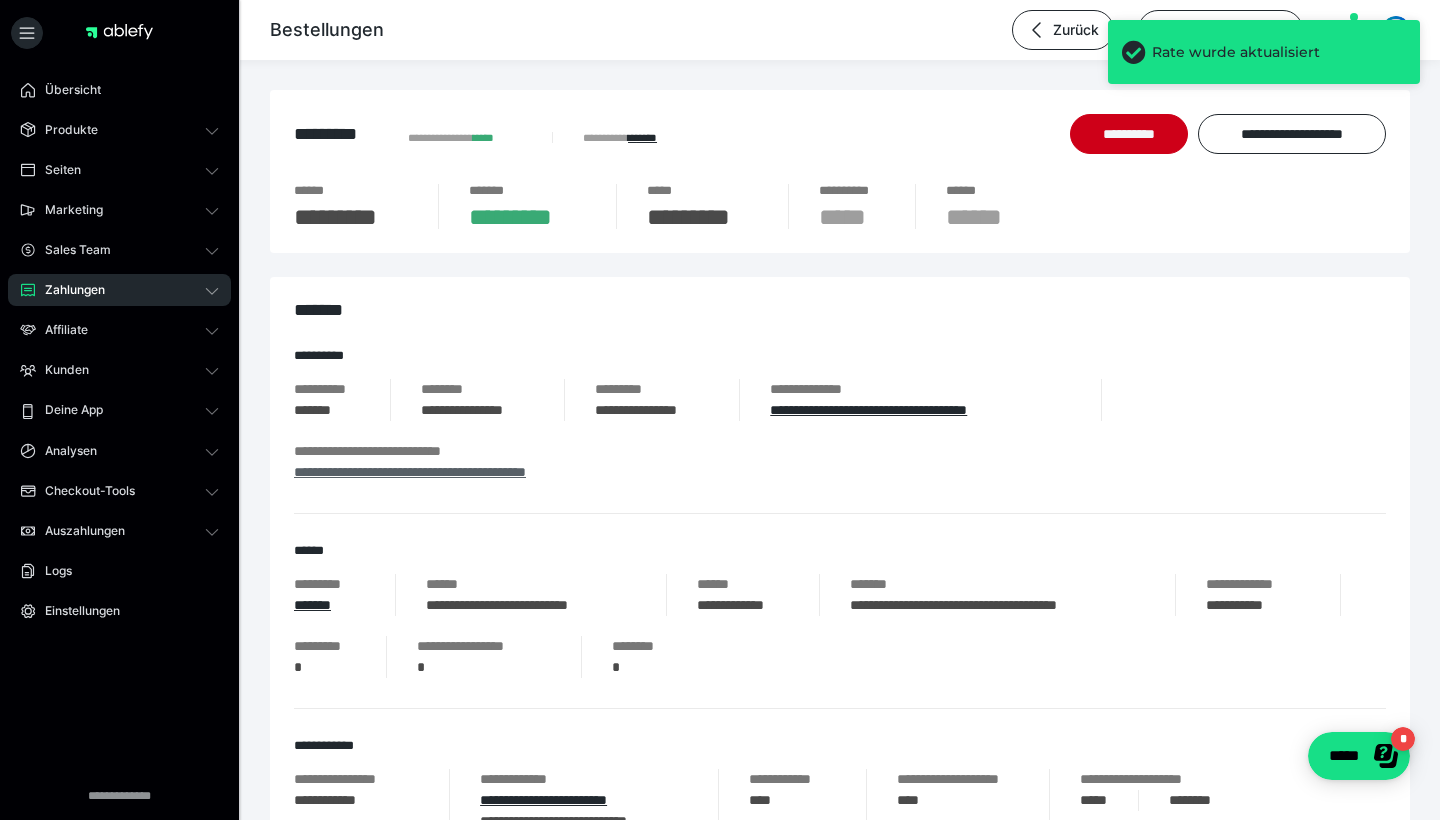 click on "**********" at bounding box center (410, 472) 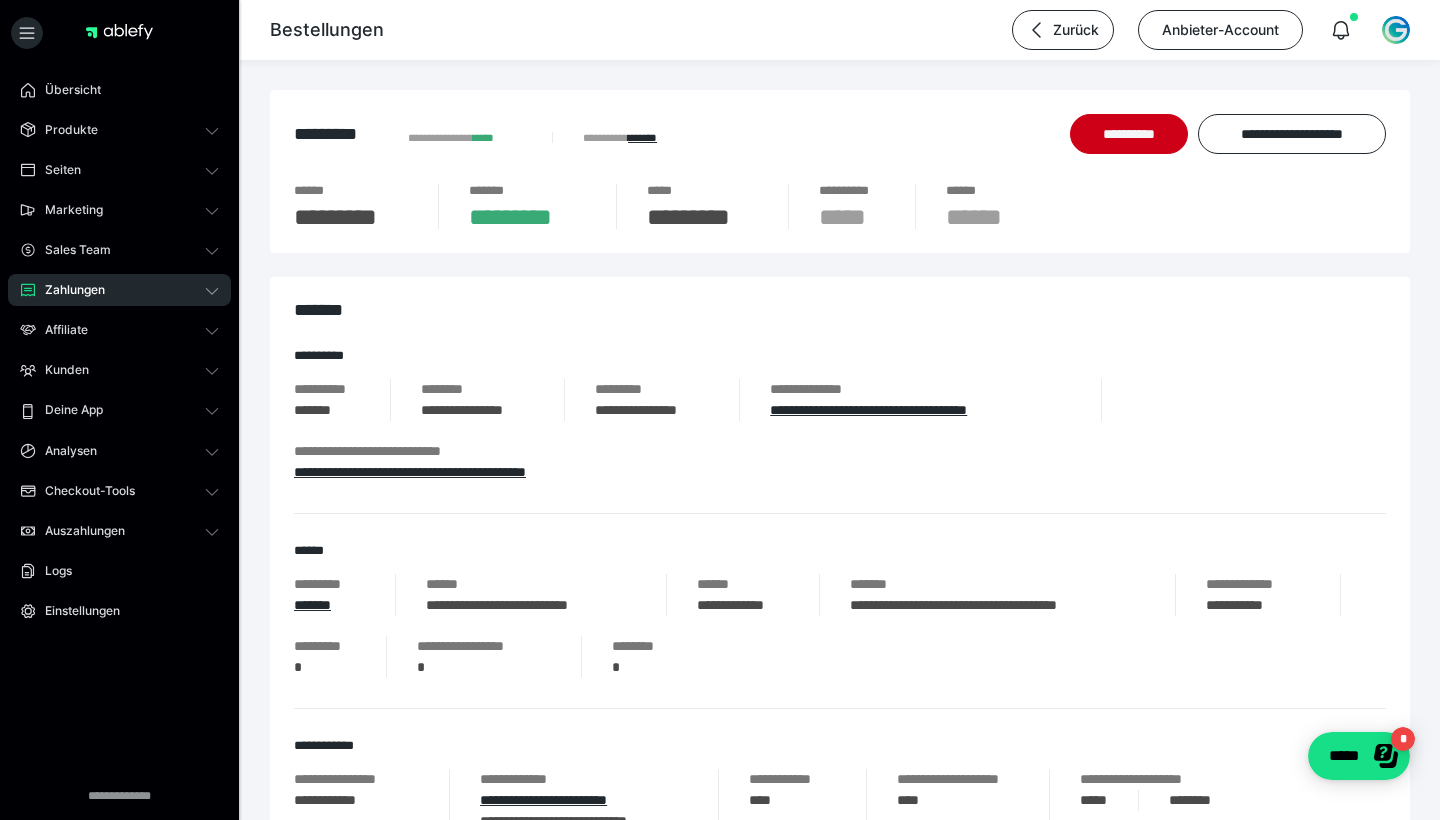 click on "Zahlungen" at bounding box center [119, 290] 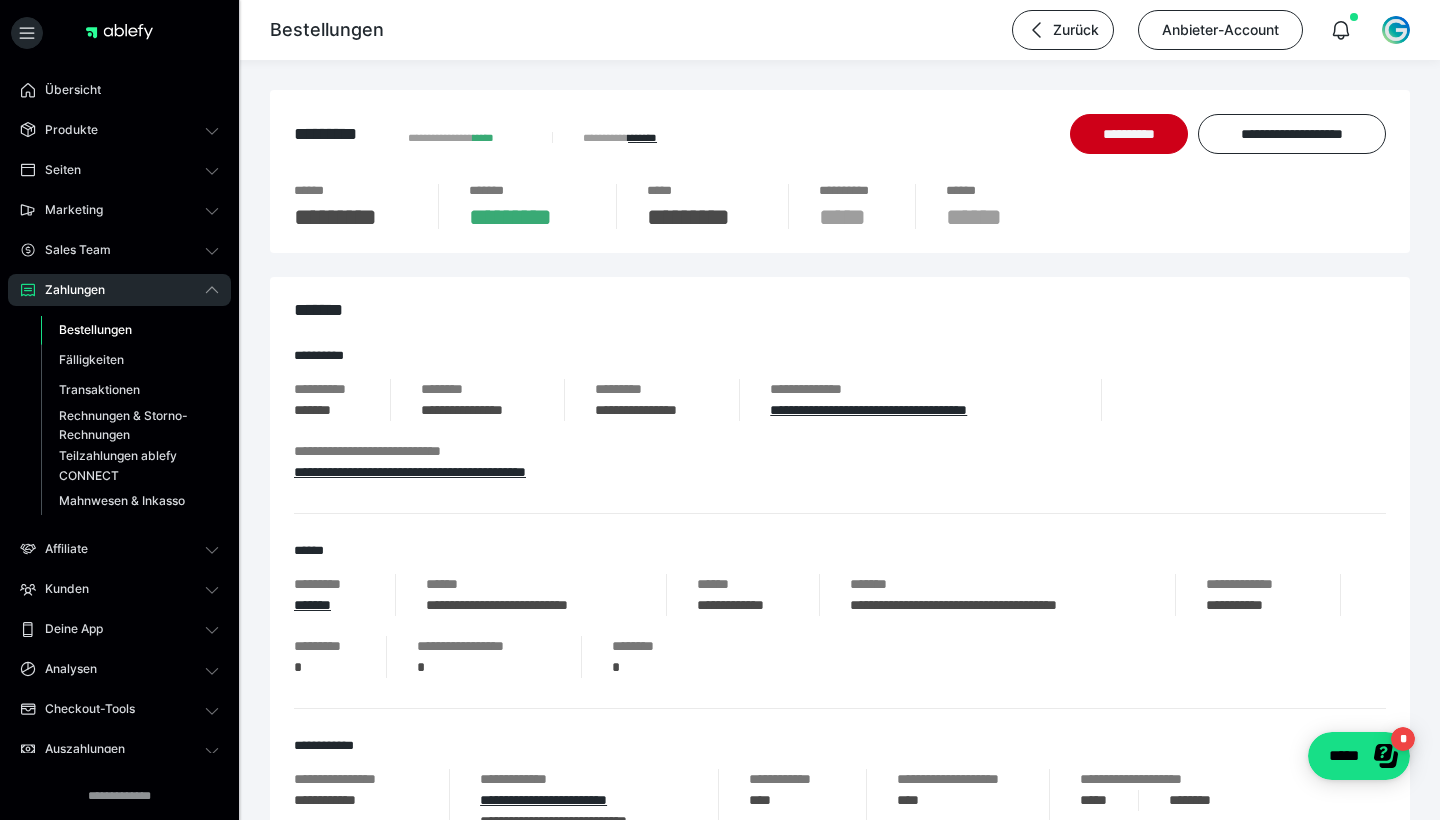 click on "Bestellungen" at bounding box center [95, 329] 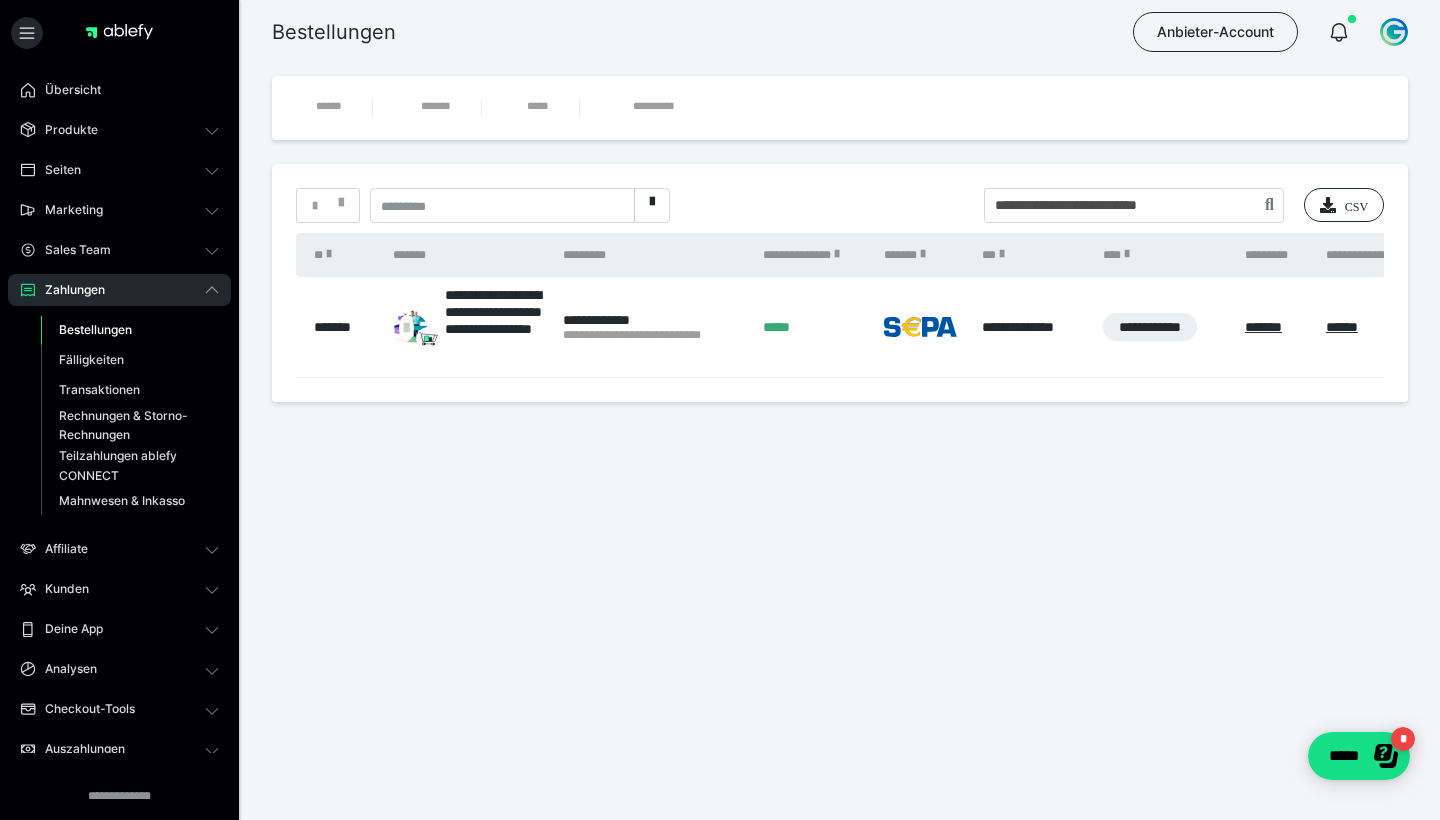 click on "**********" at bounding box center (840, 283) 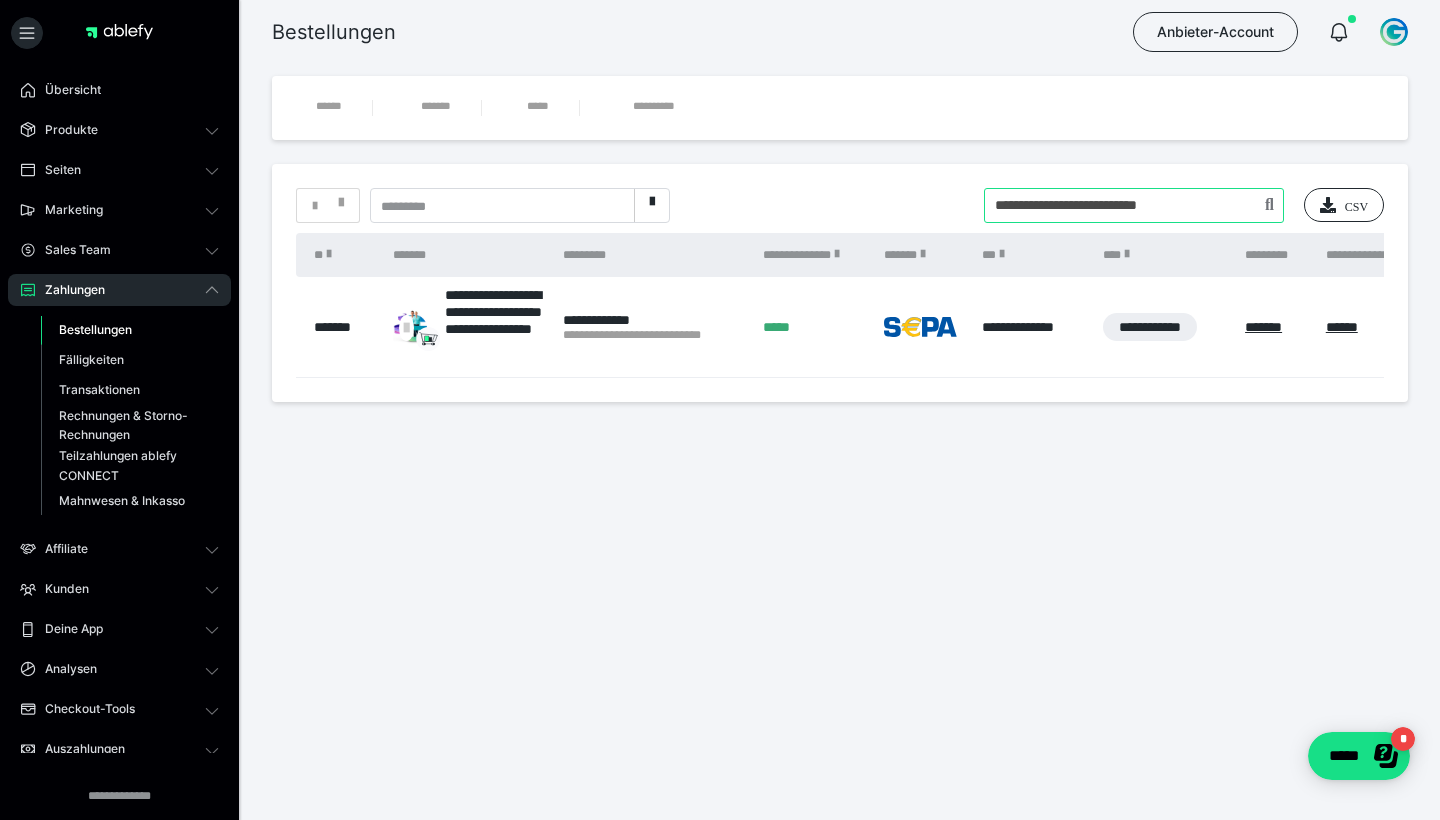 click at bounding box center [1134, 205] 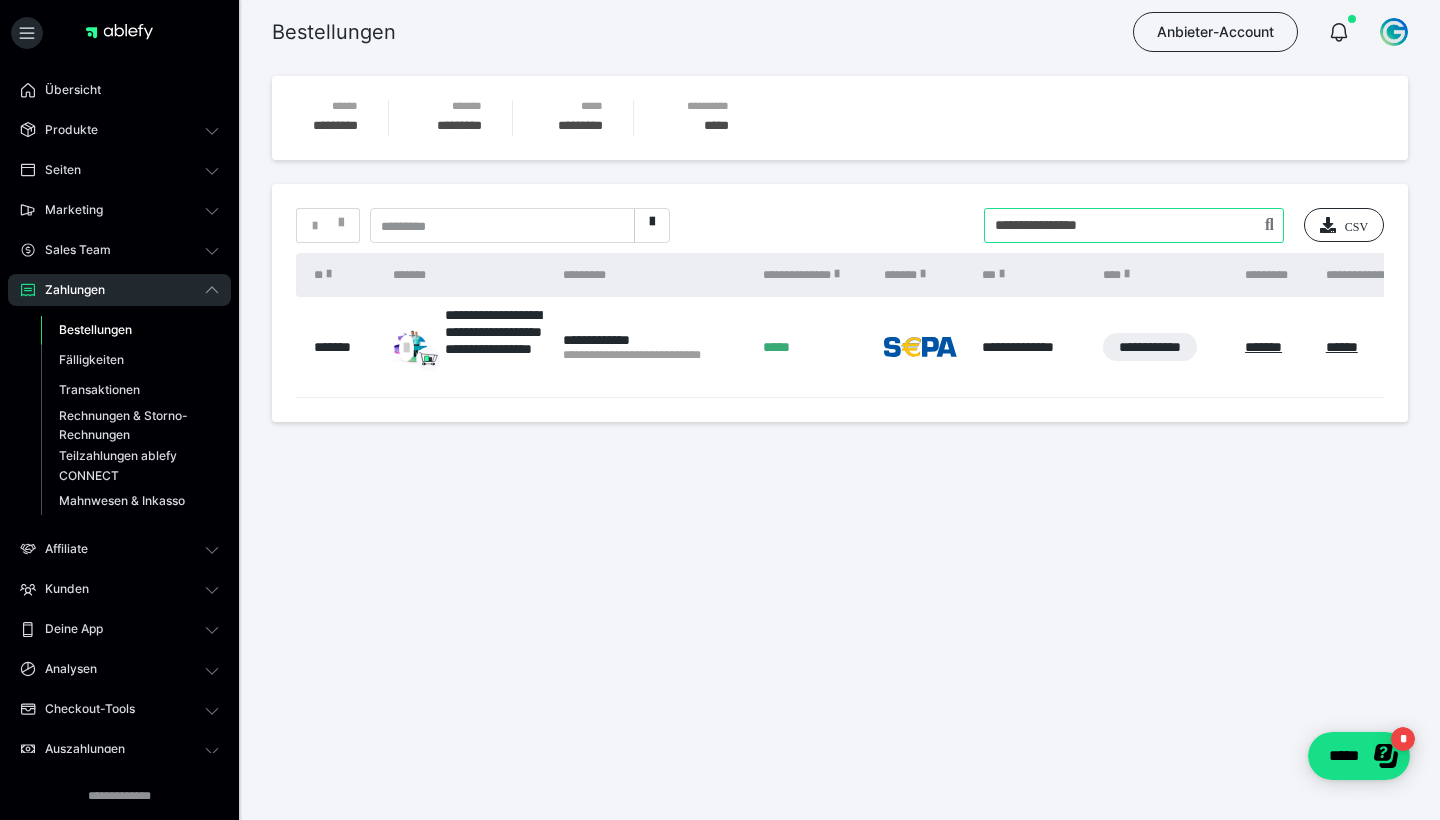 type on "**********" 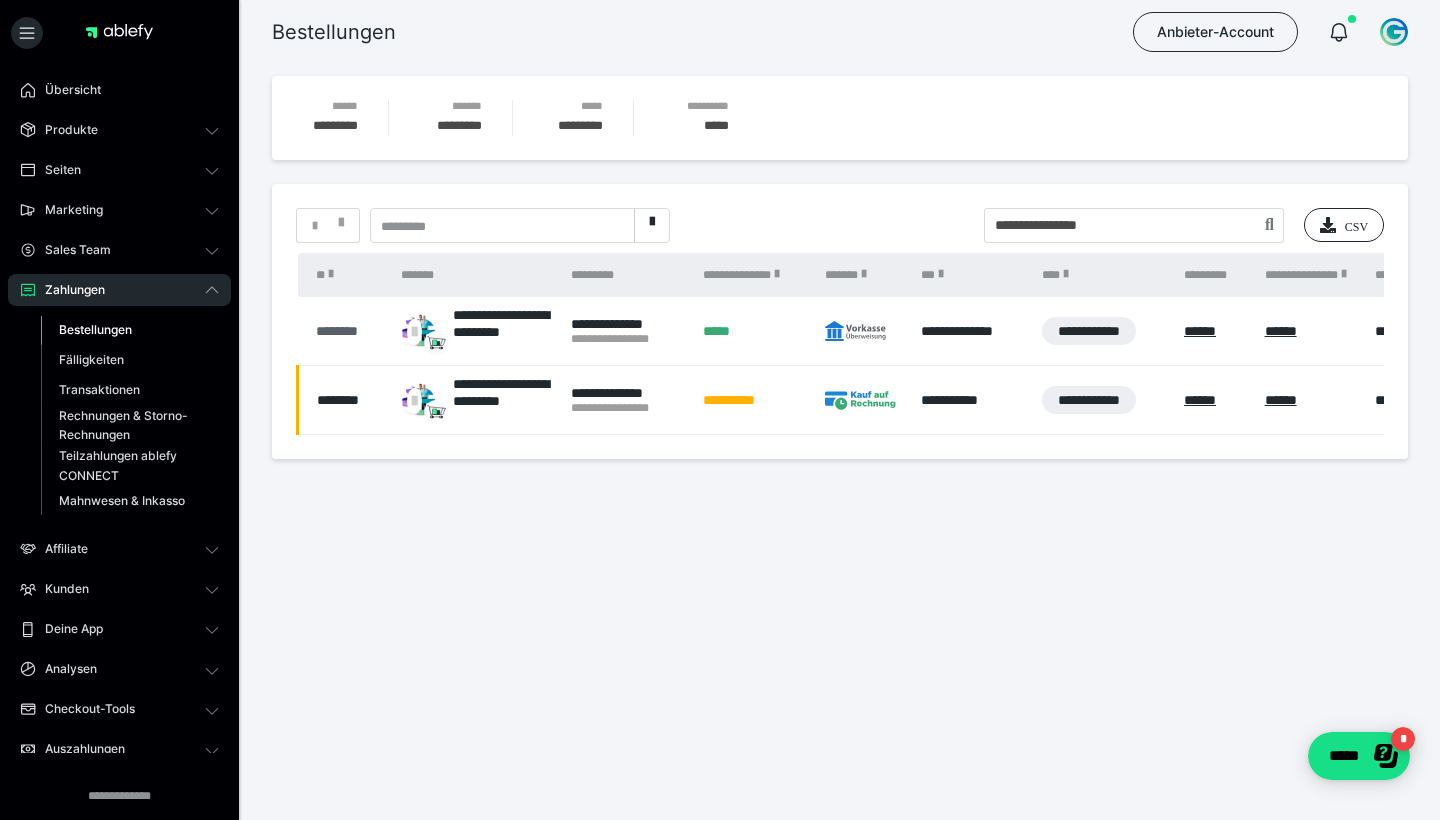 click on "********" at bounding box center (349, 331) 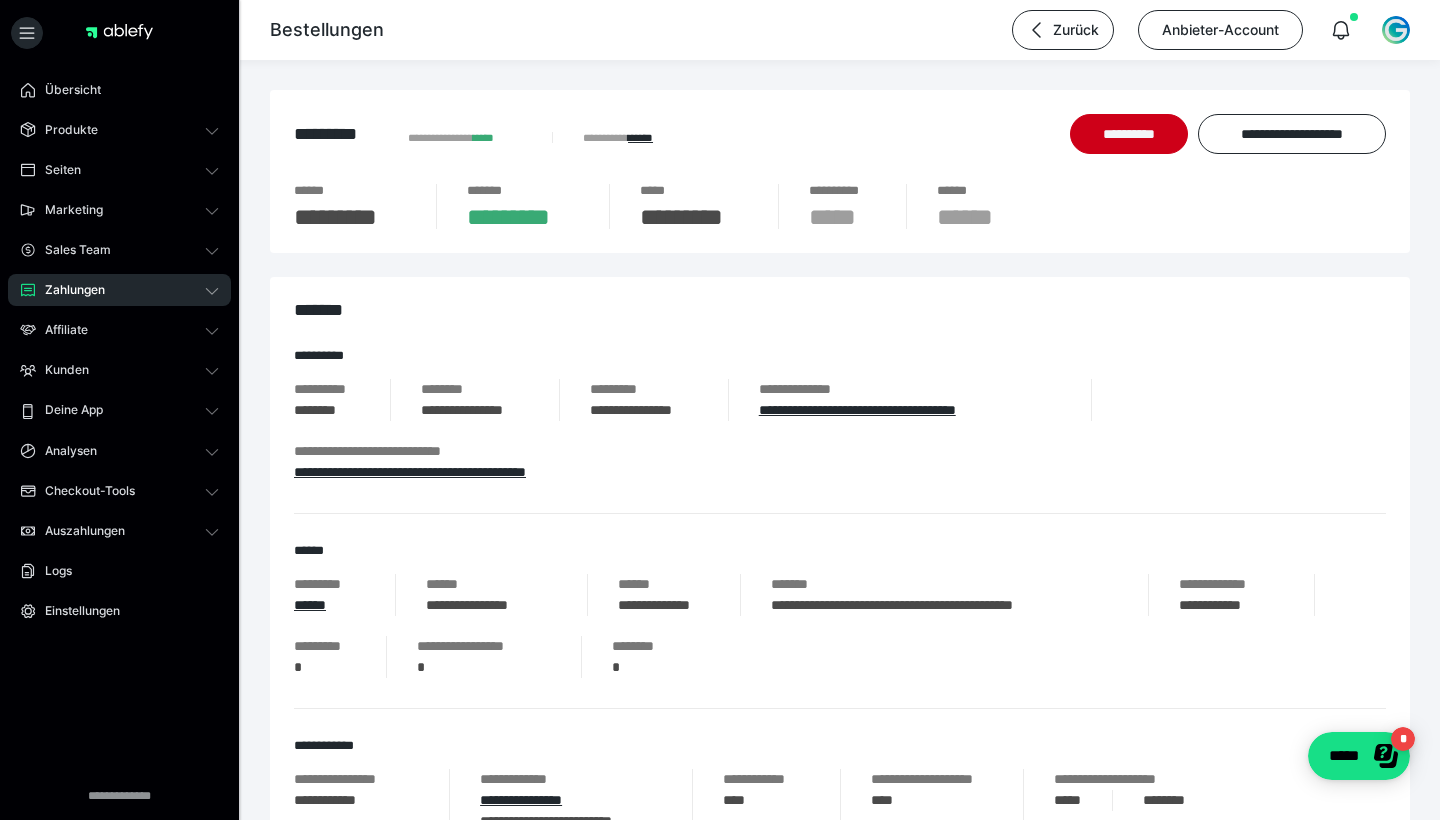 click on "**********" at bounding box center [474, 451] 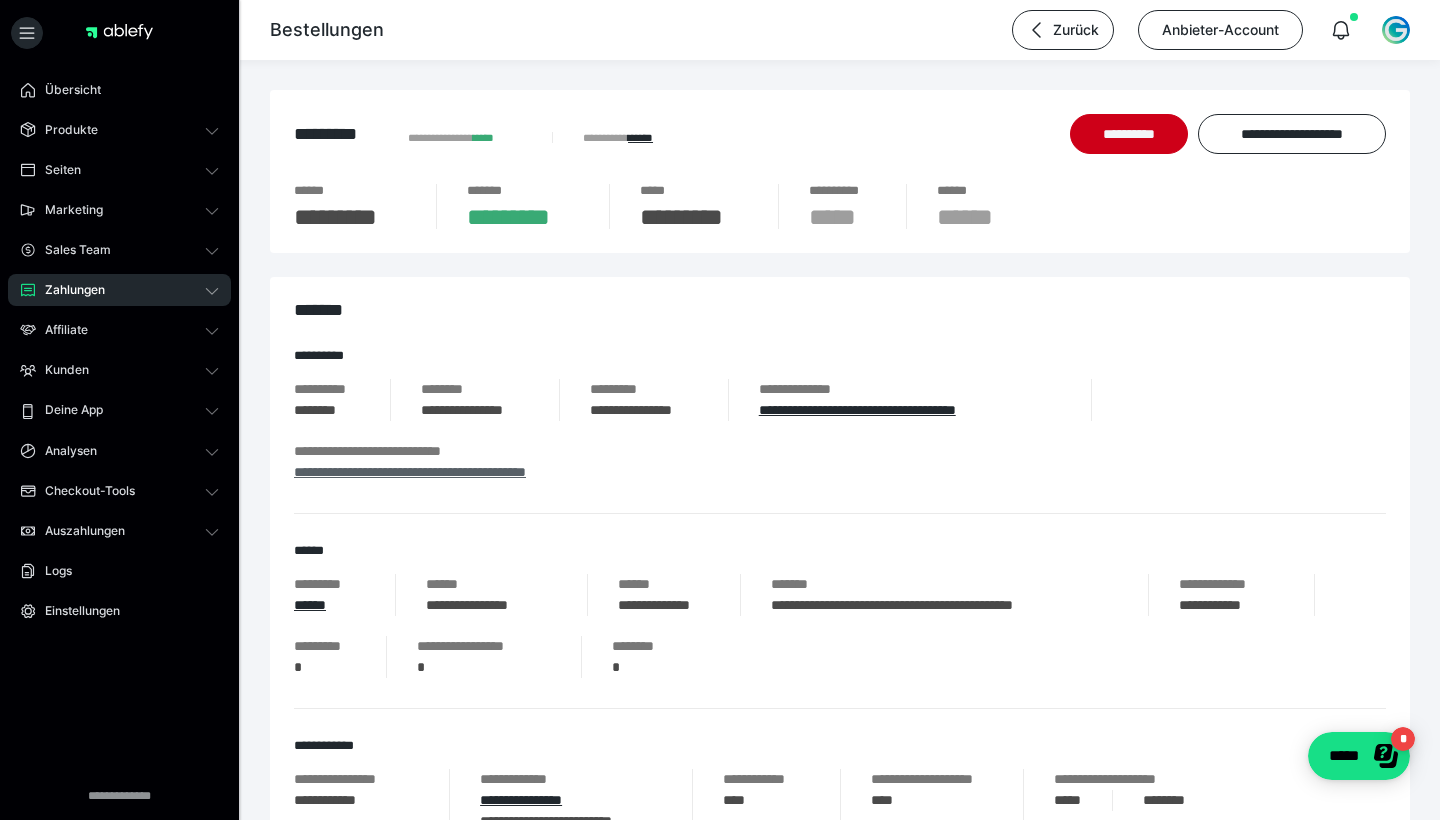 click on "**********" at bounding box center (410, 472) 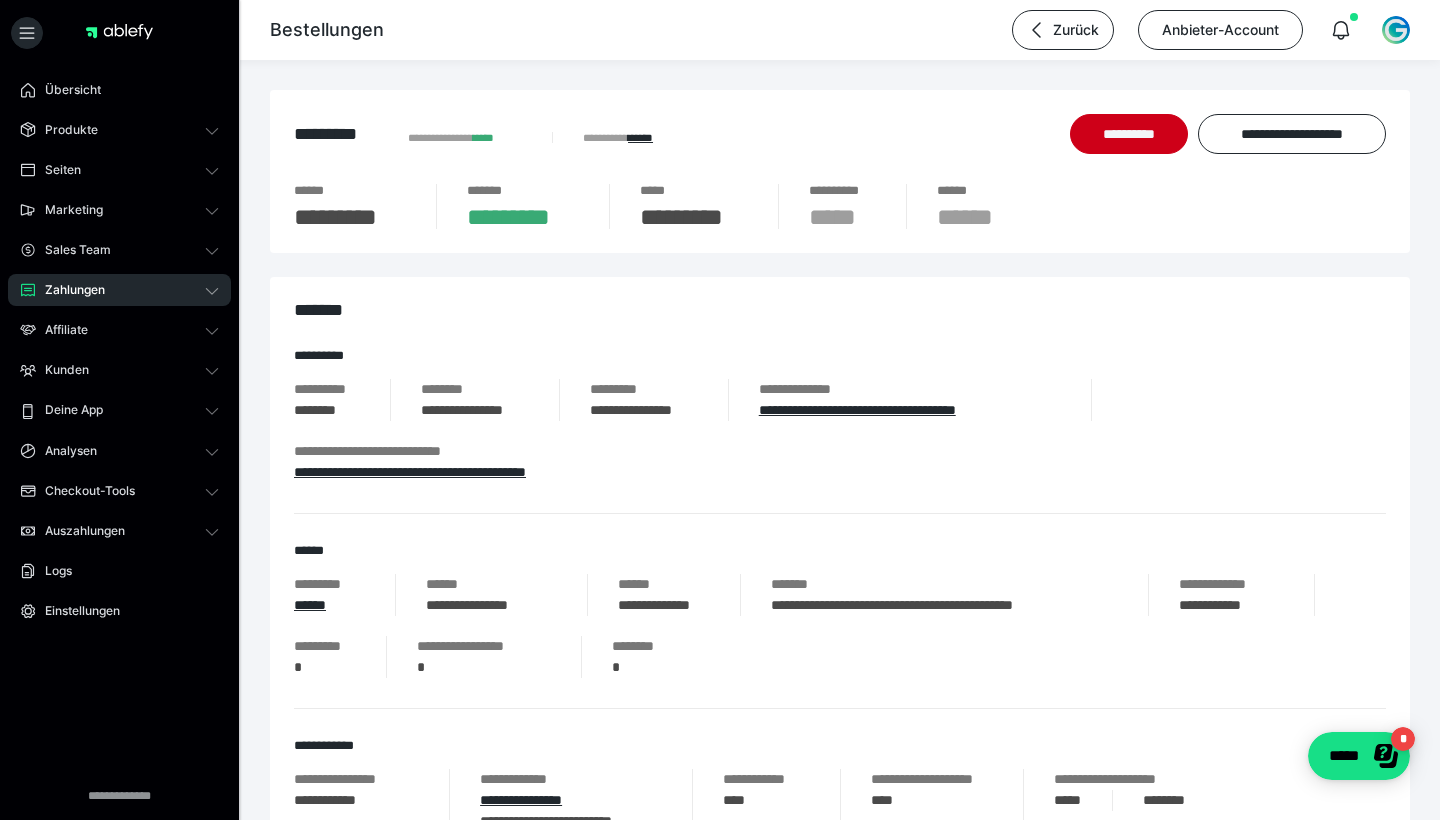 click on "Zahlungen" at bounding box center (119, 290) 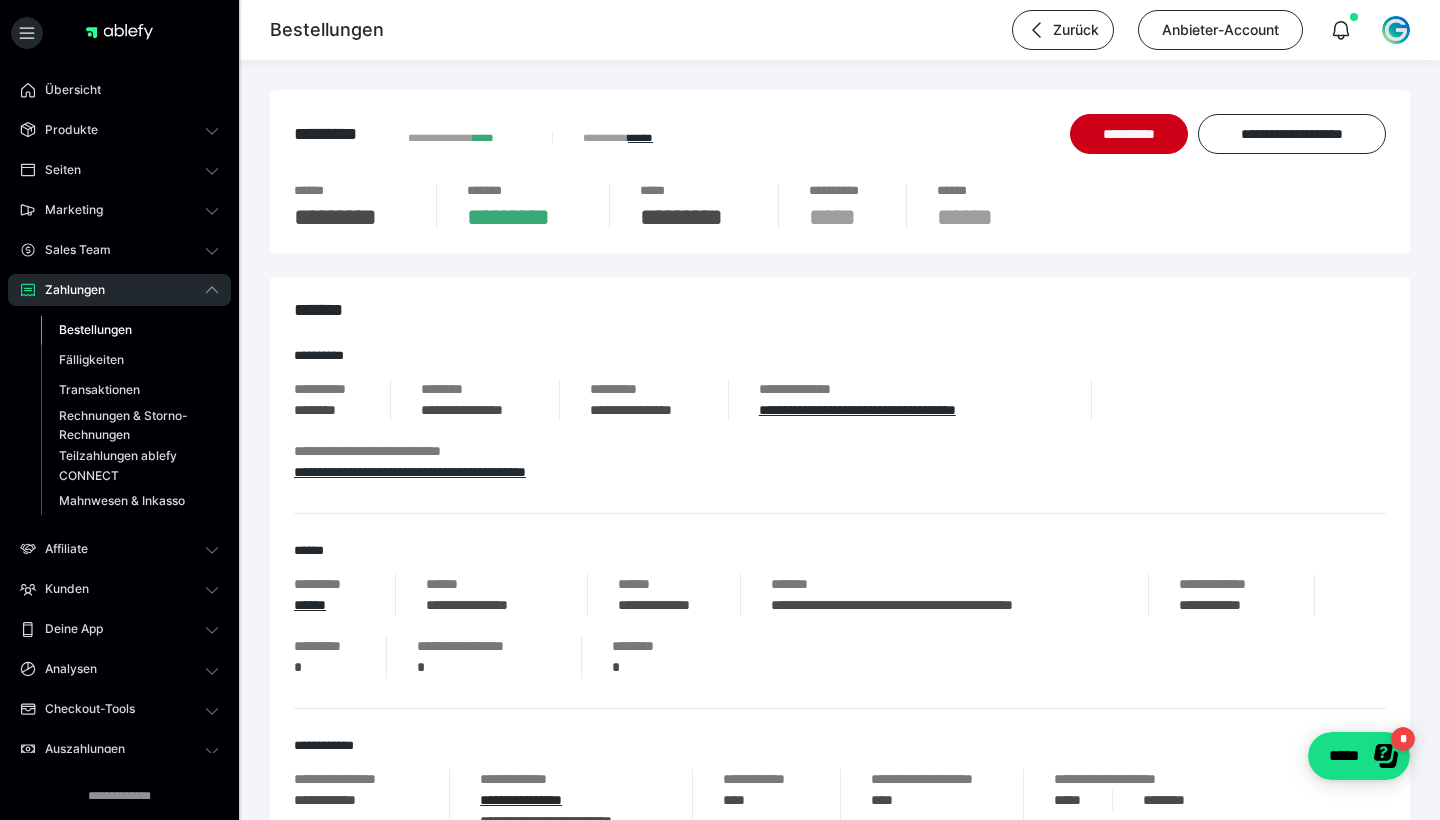 click on "Bestellungen" at bounding box center (95, 329) 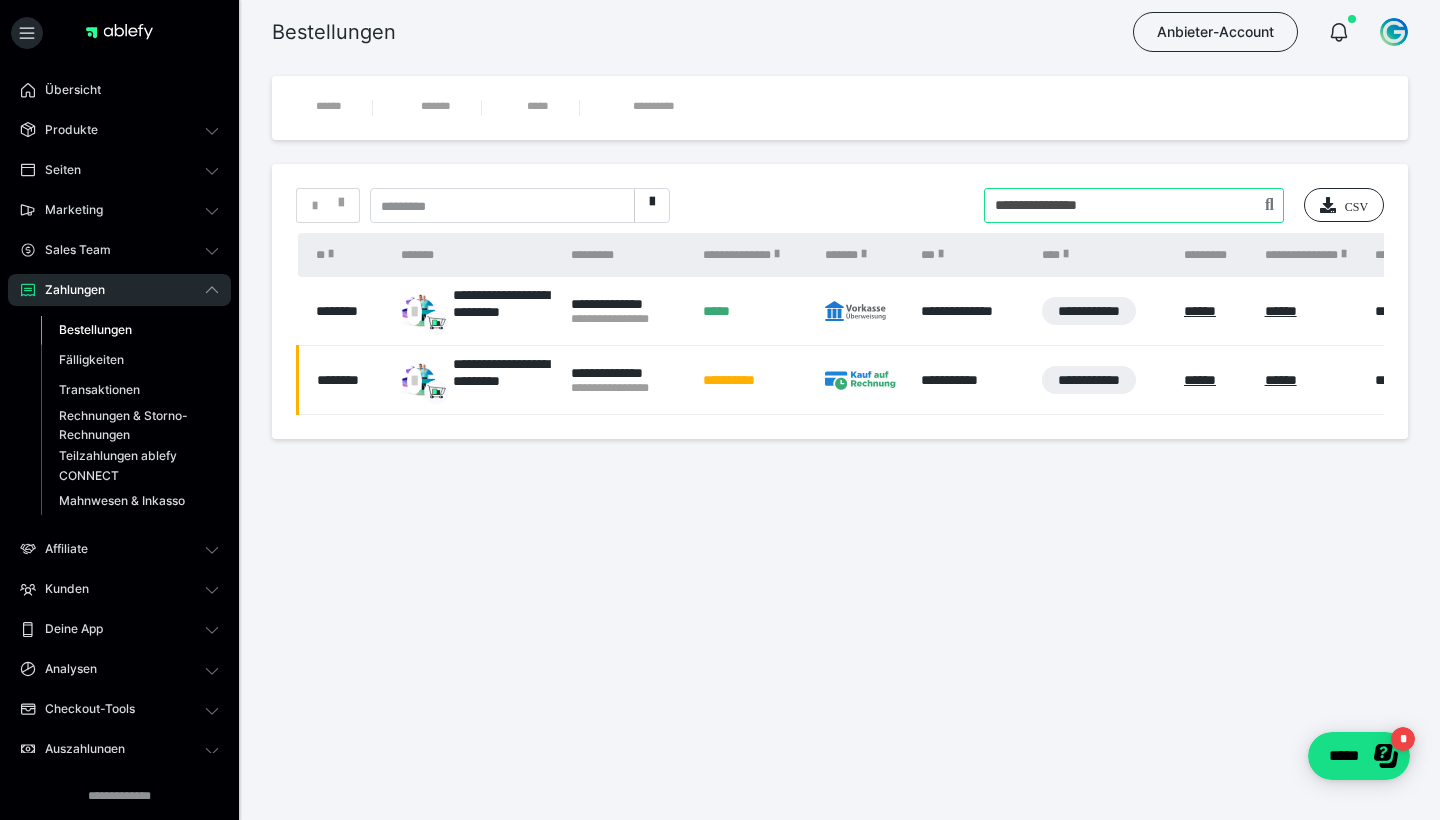 click at bounding box center (1134, 205) 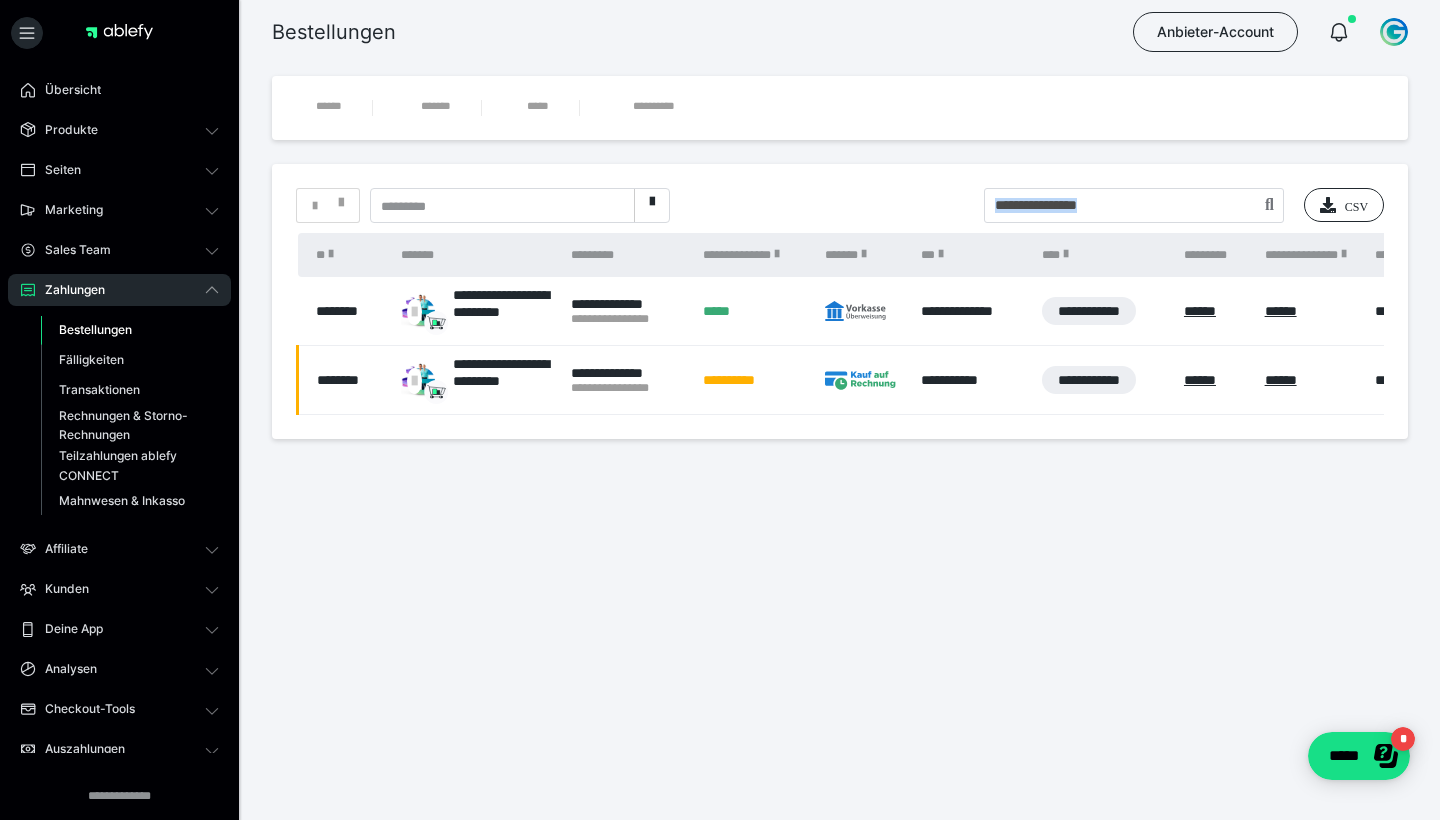 click on "**********" at bounding box center (840, 301) 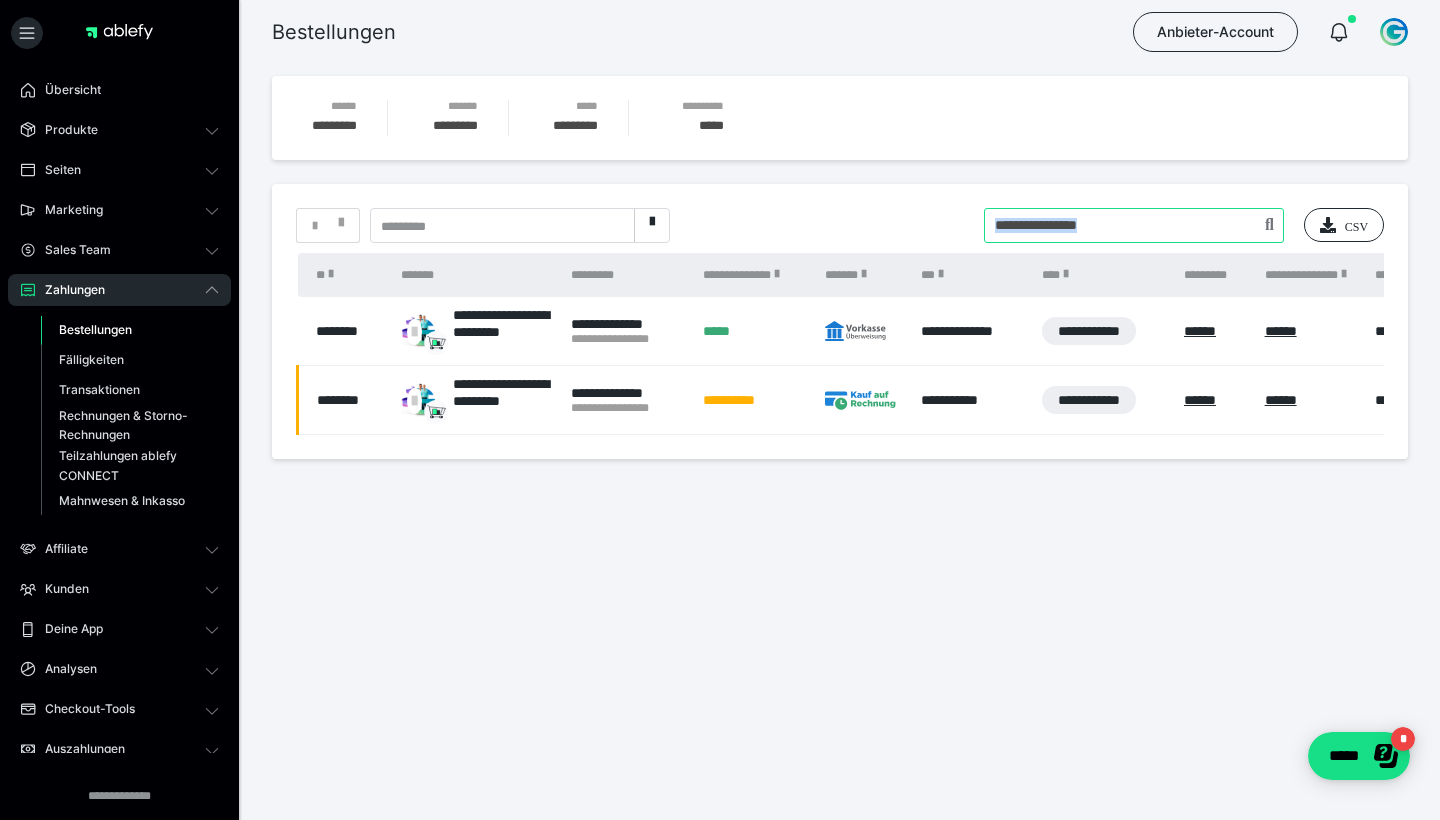 click at bounding box center (1134, 225) 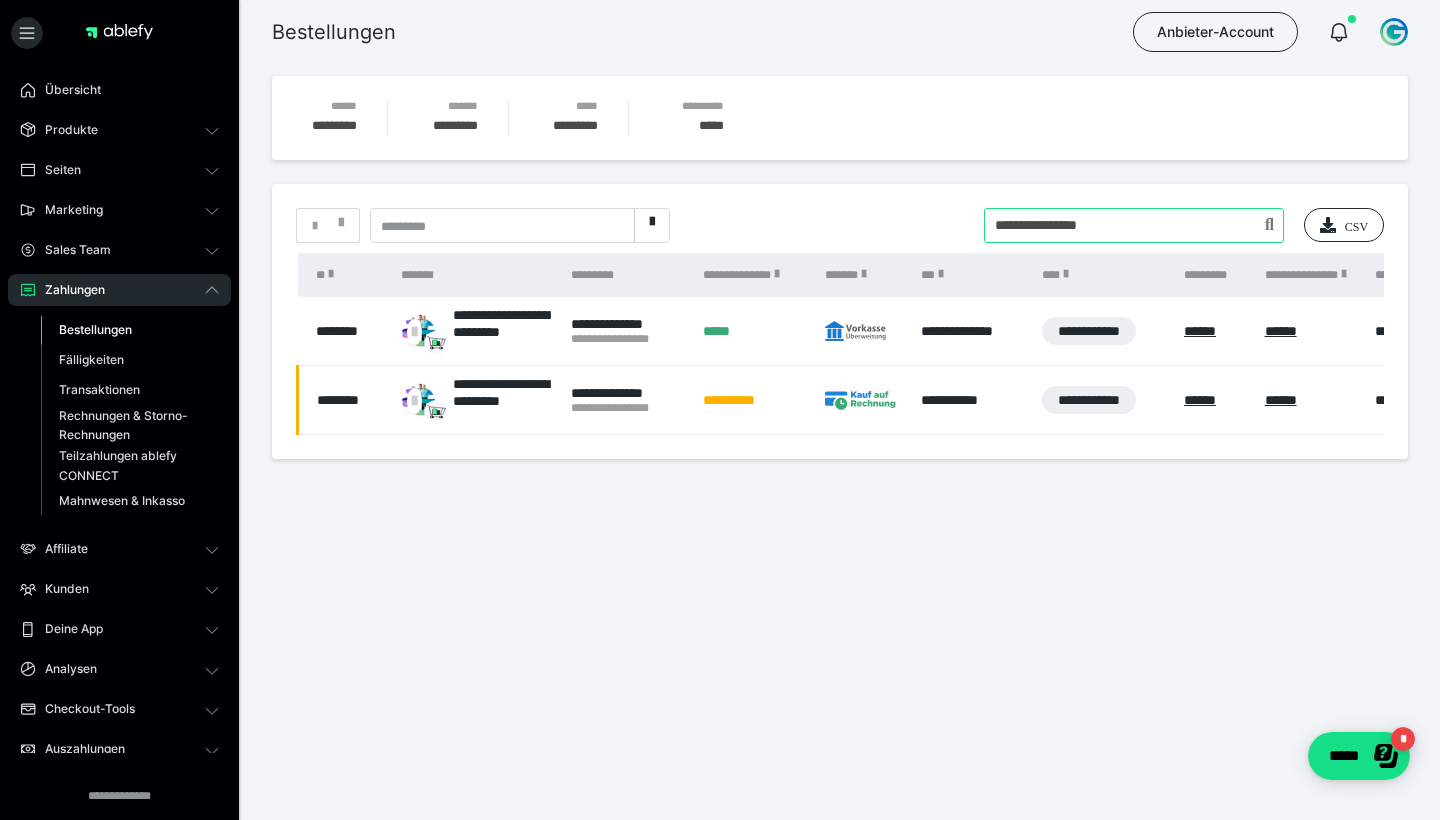 click at bounding box center (1134, 225) 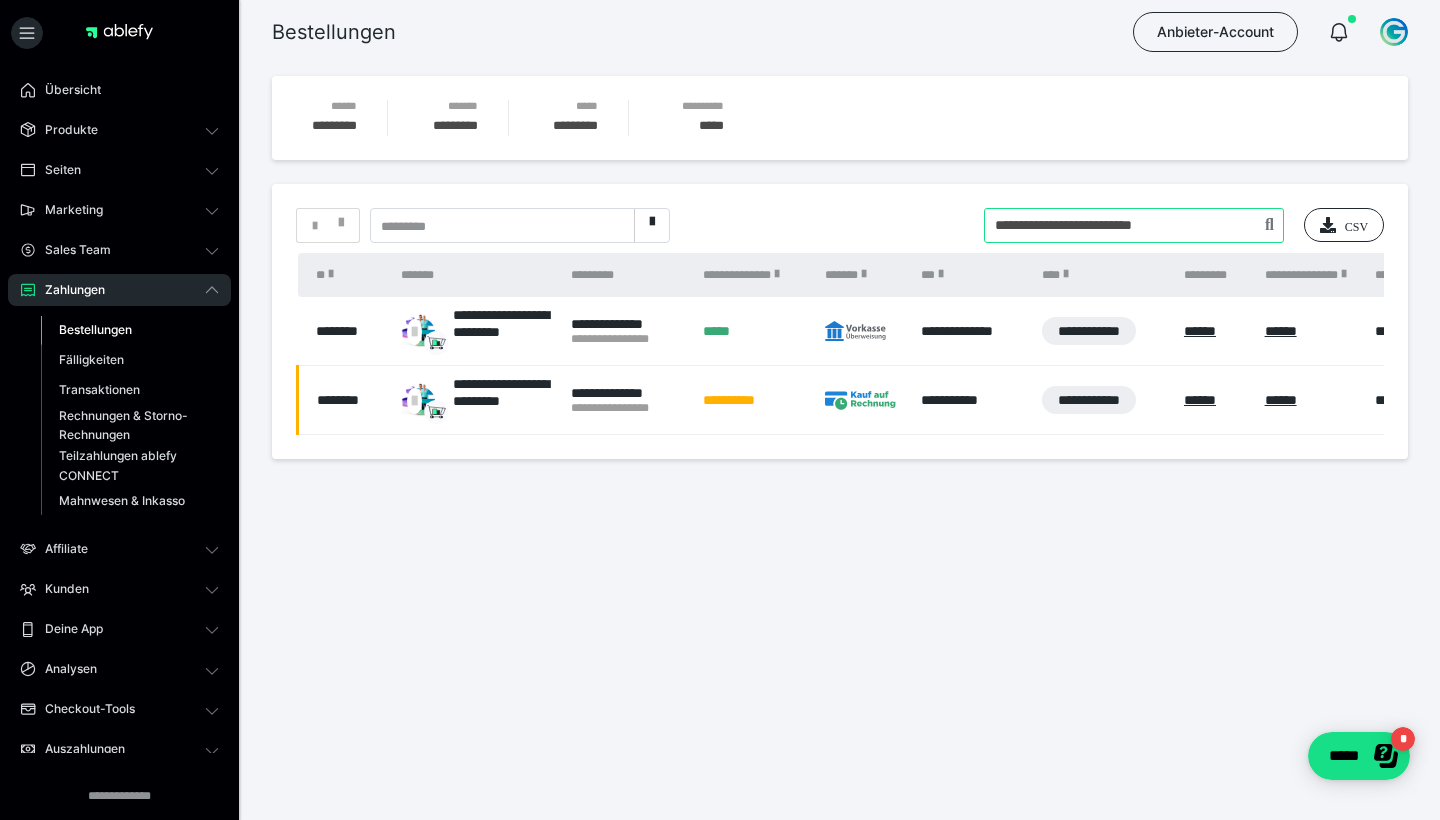 type on "**********" 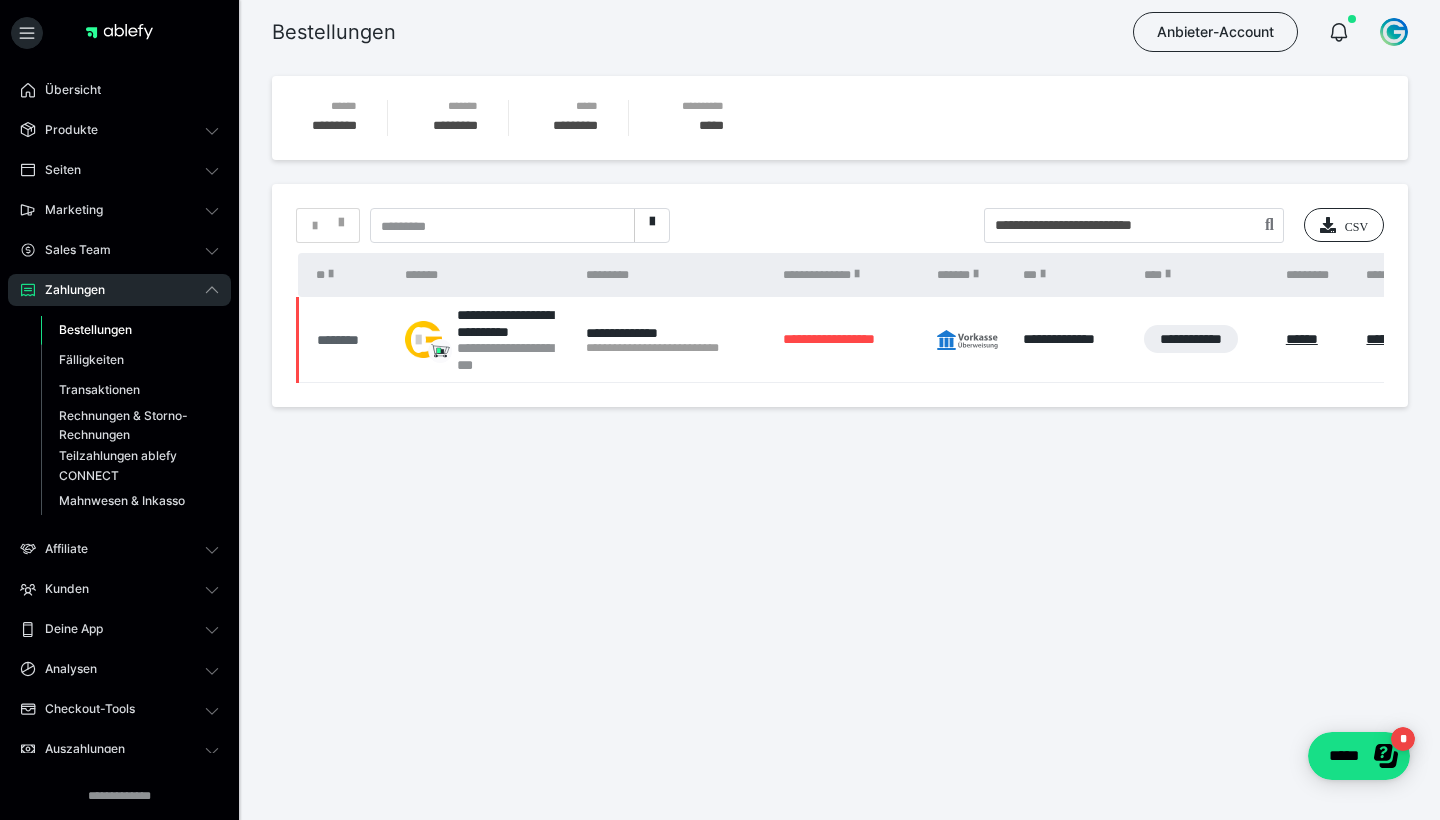 click on "********" at bounding box center [351, 340] 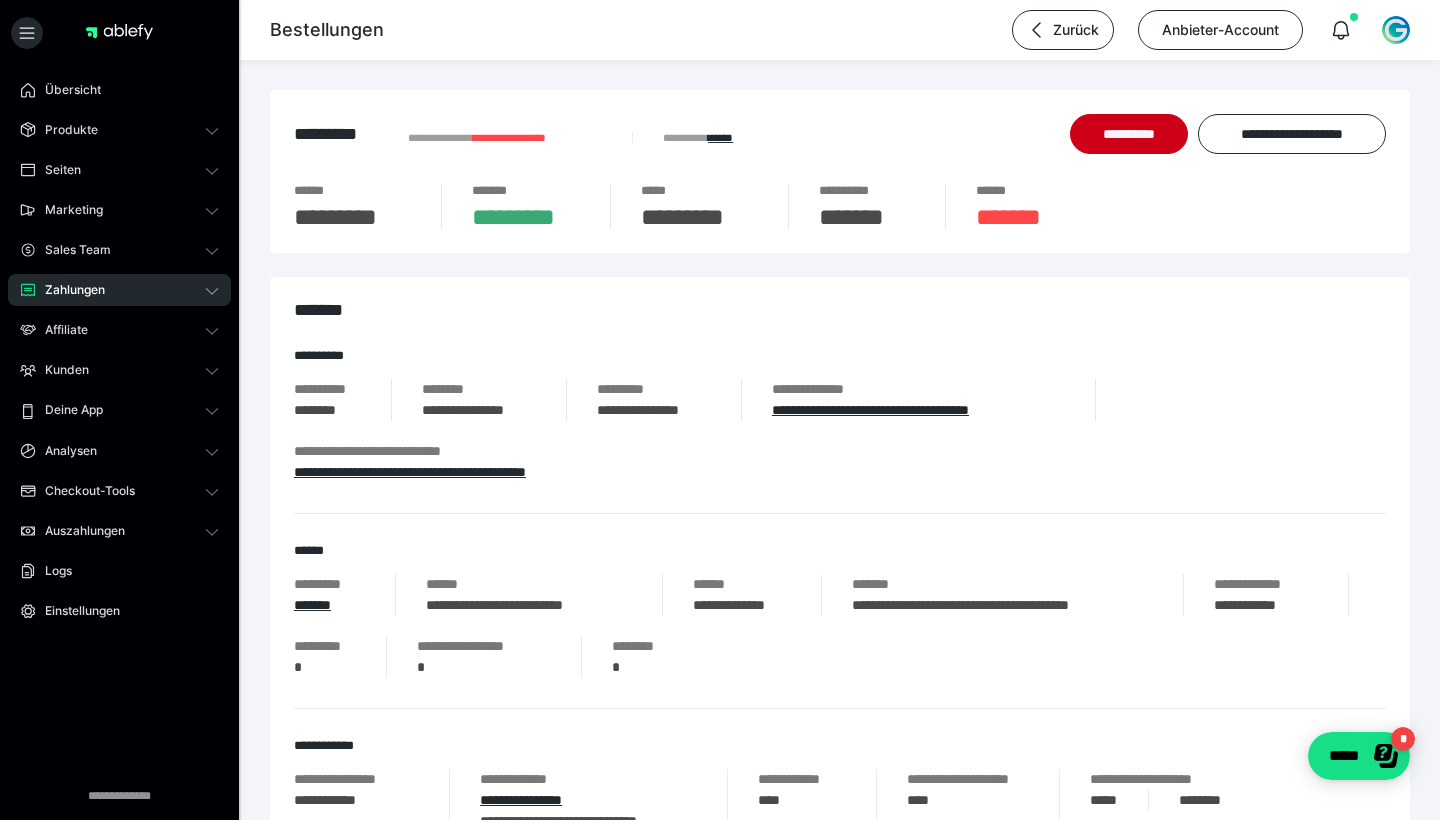 scroll, scrollTop: 0, scrollLeft: 0, axis: both 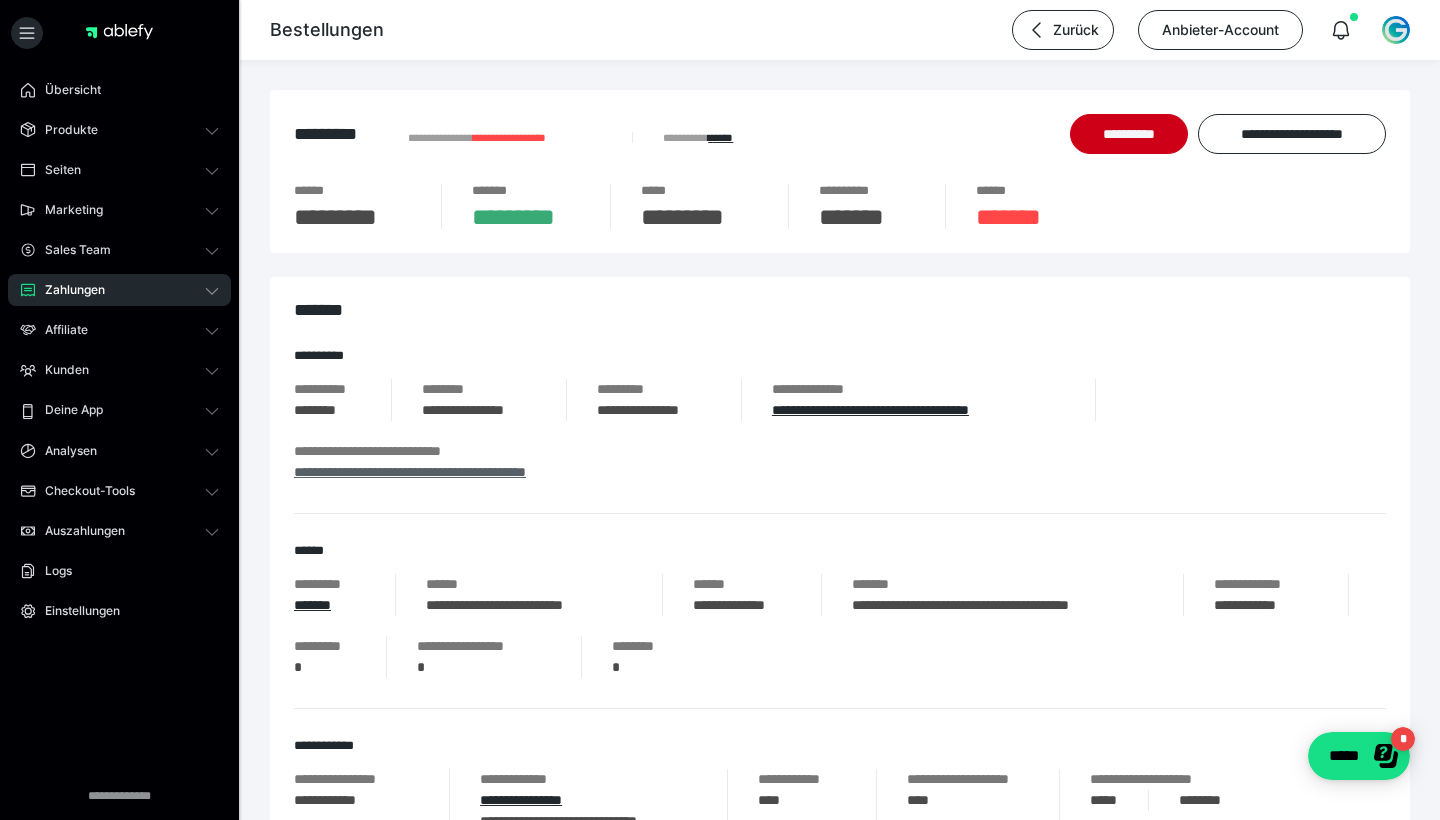 click on "**********" at bounding box center (410, 472) 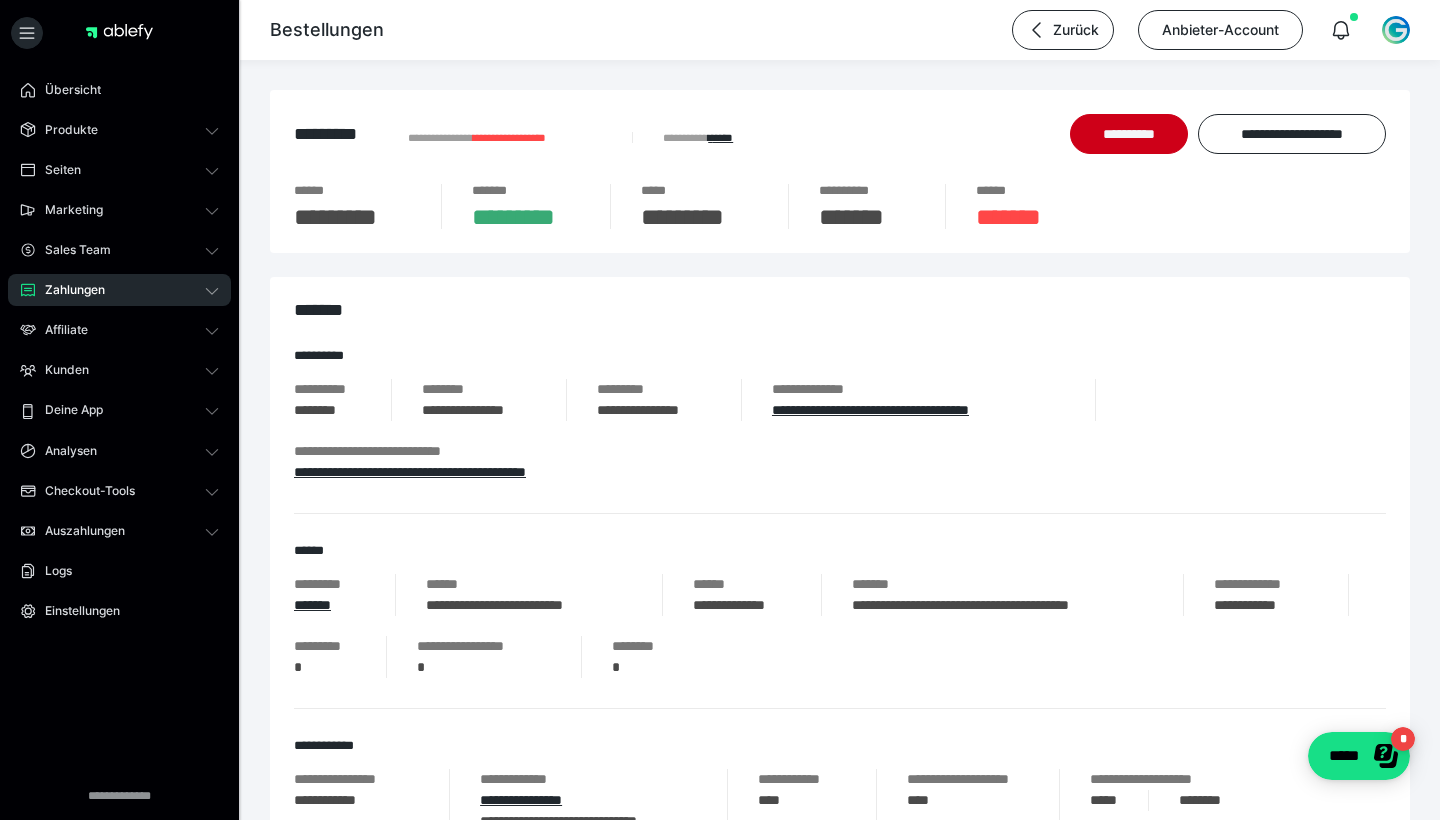 click on "Zahlungen" at bounding box center (119, 290) 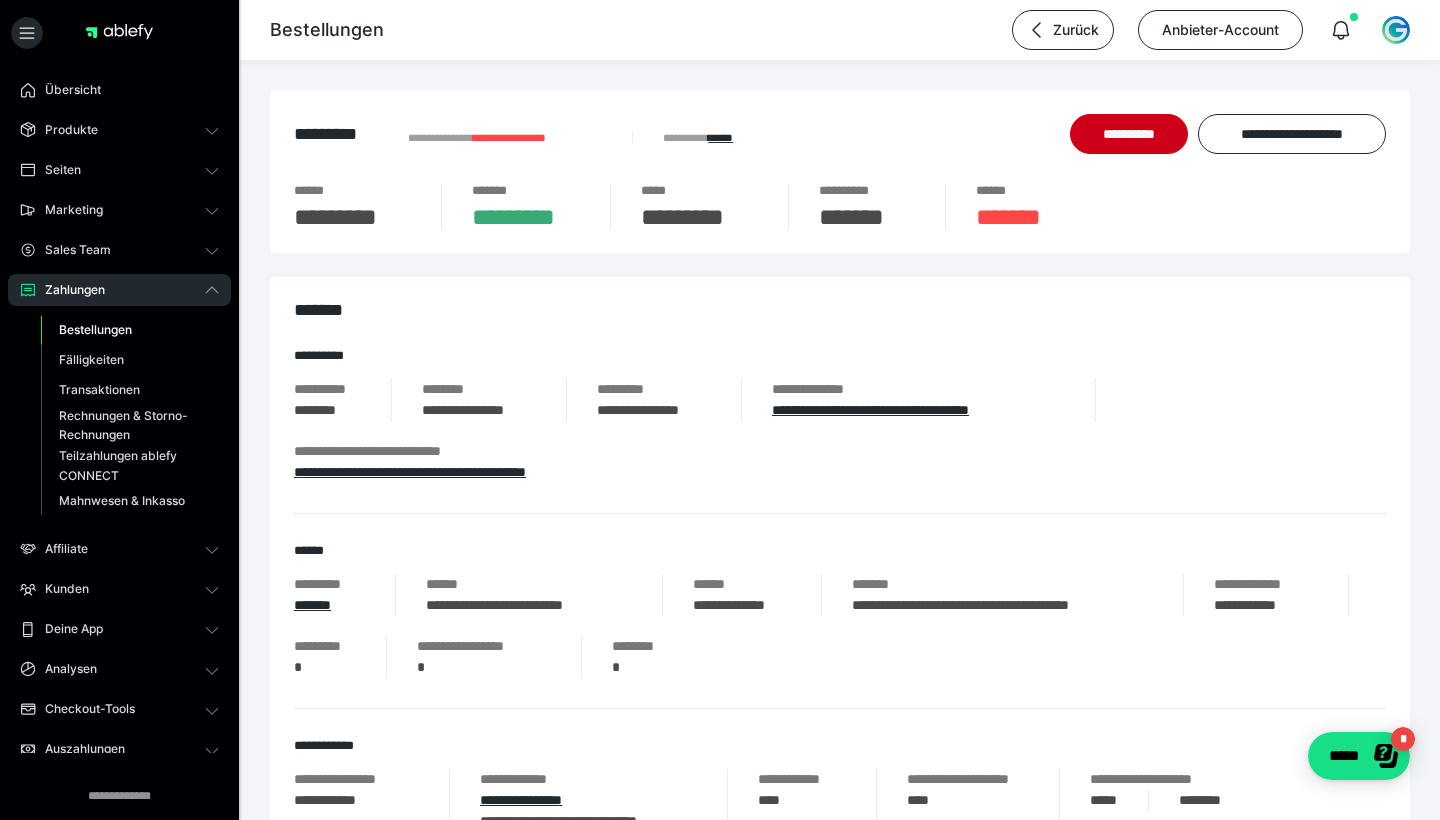 click on "Bestellungen" at bounding box center (95, 329) 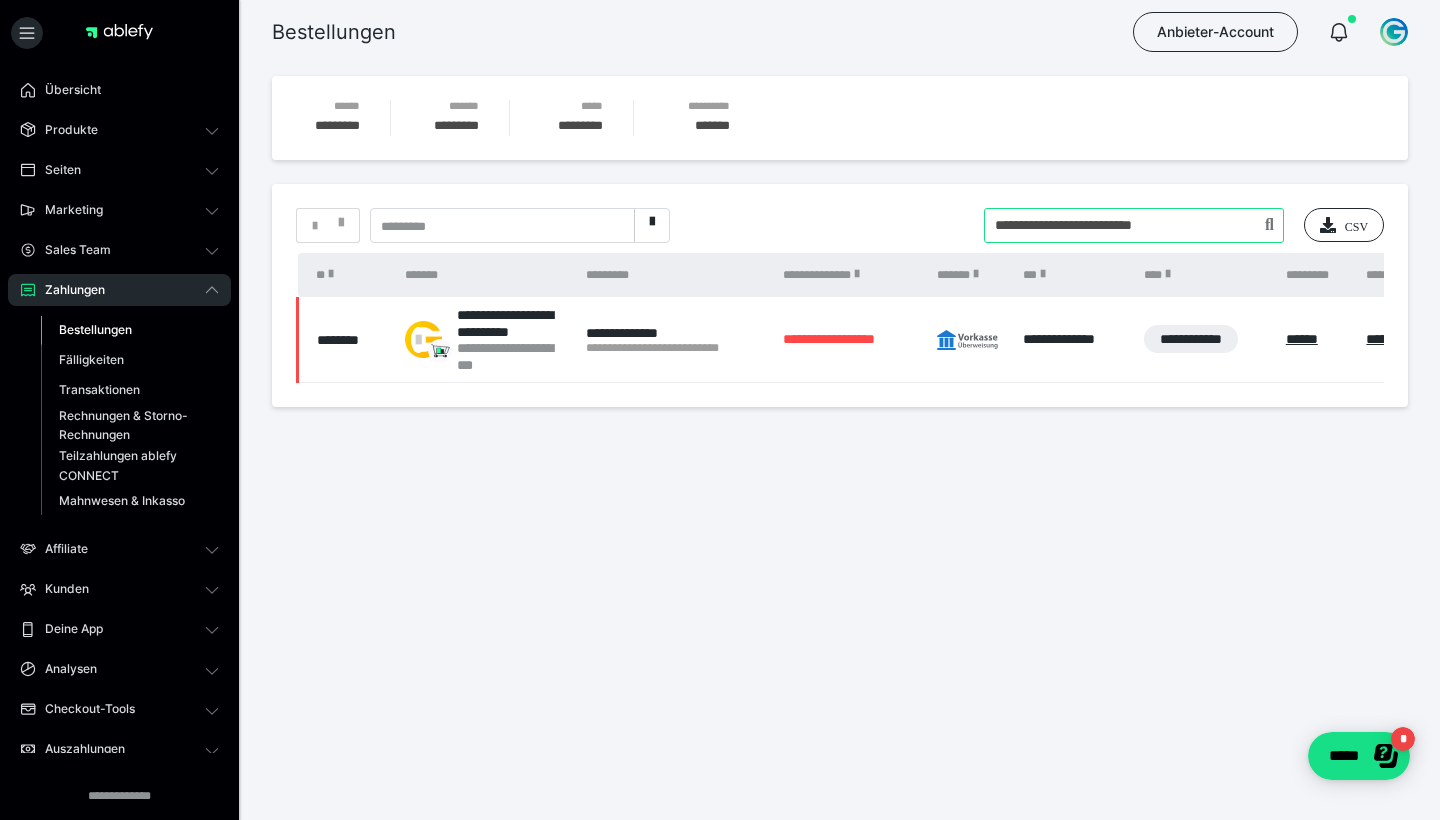 click at bounding box center (1134, 225) 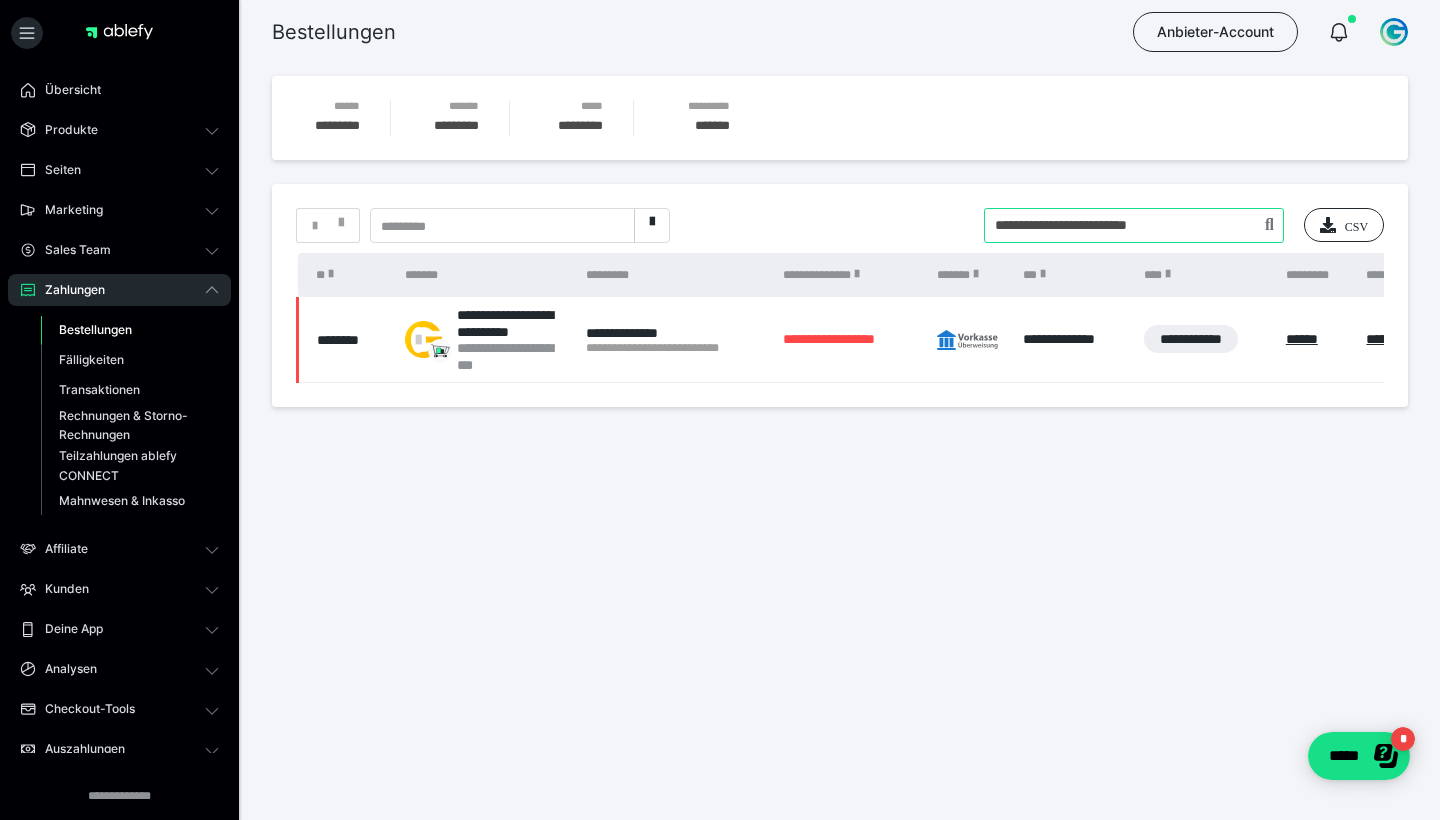 type on "**********" 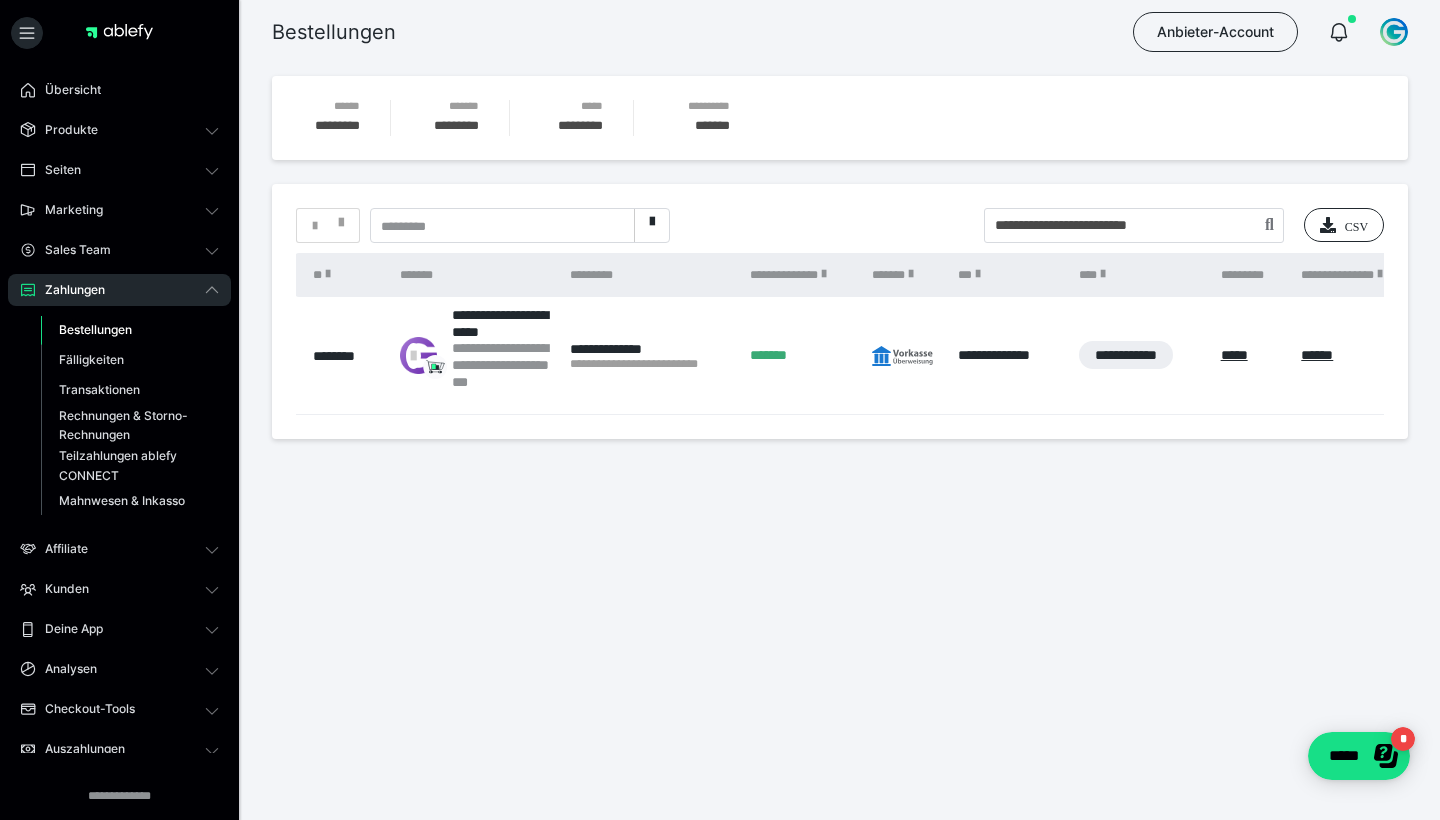 scroll, scrollTop: 0, scrollLeft: 0, axis: both 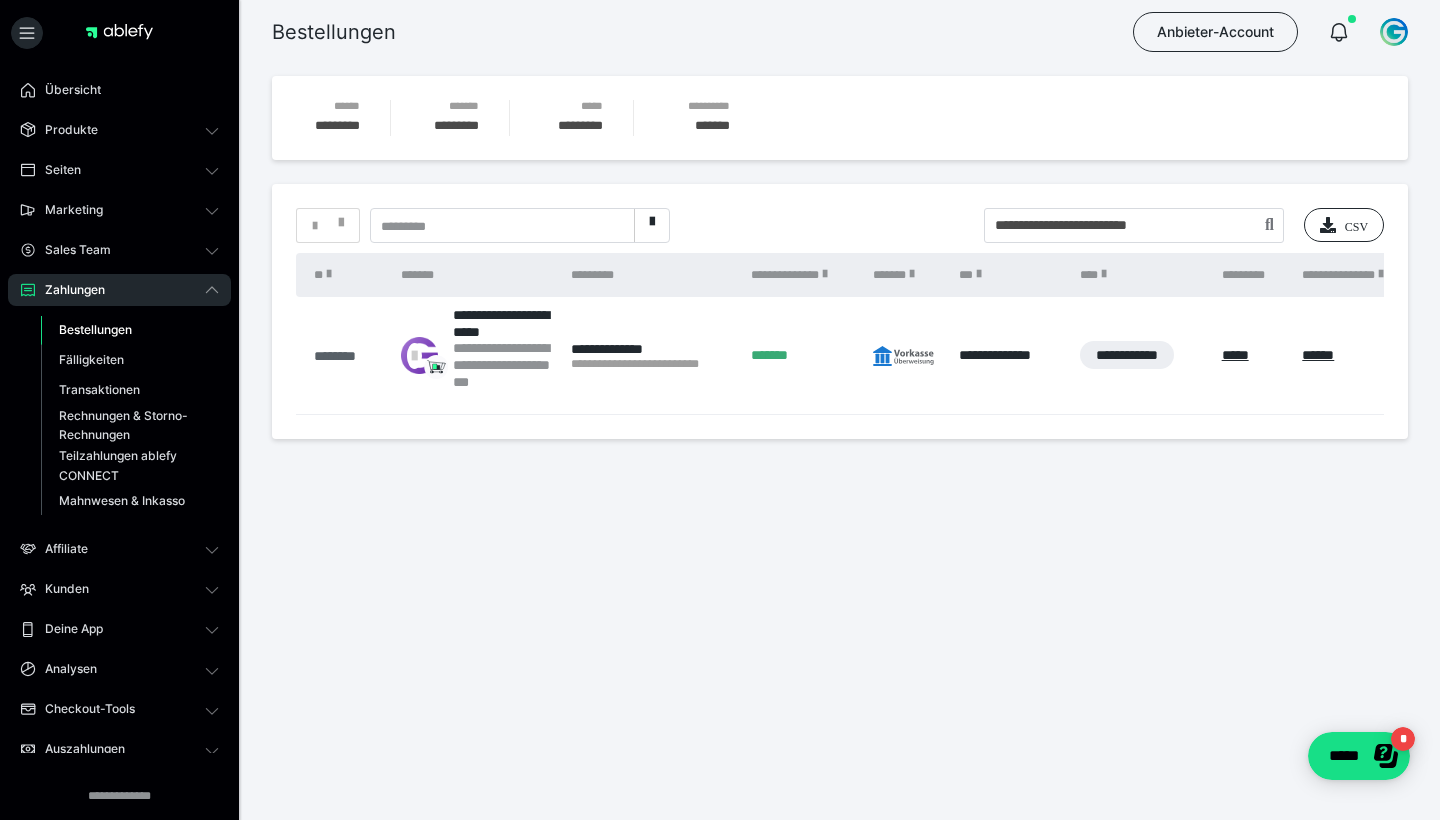 click on "********" at bounding box center (347, 356) 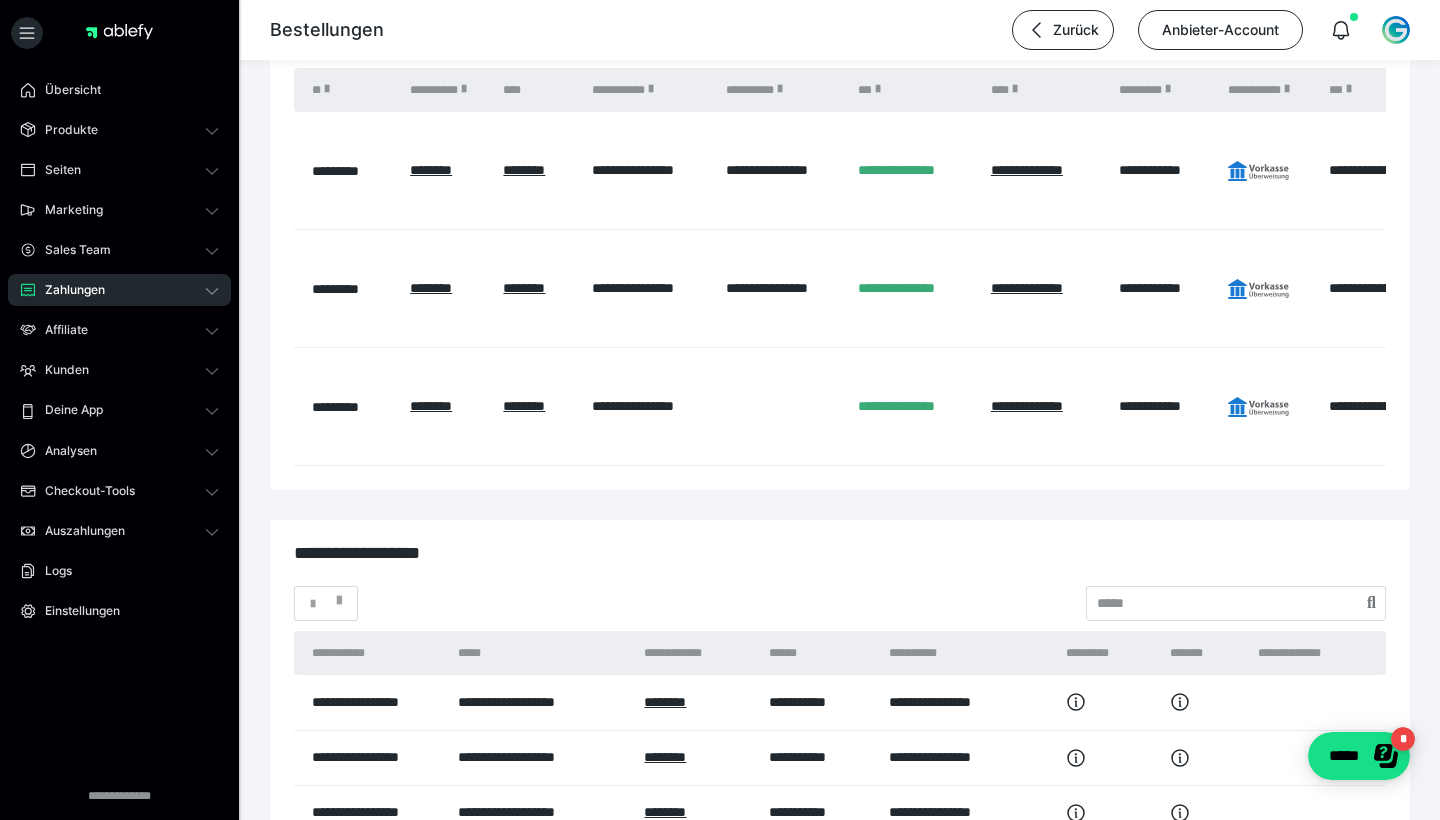 scroll, scrollTop: 2613, scrollLeft: 0, axis: vertical 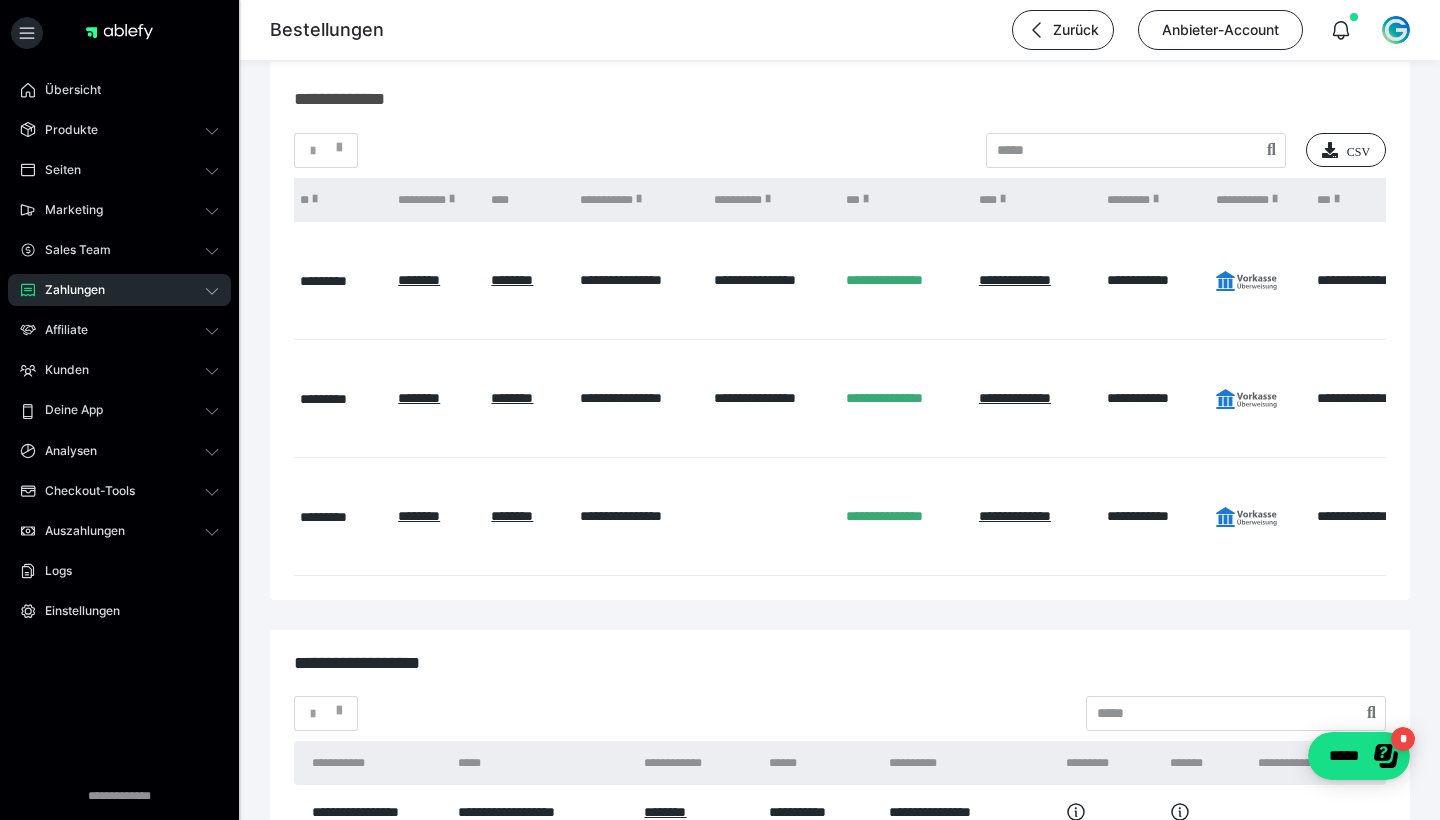 click on "Zahlungen" at bounding box center [68, 290] 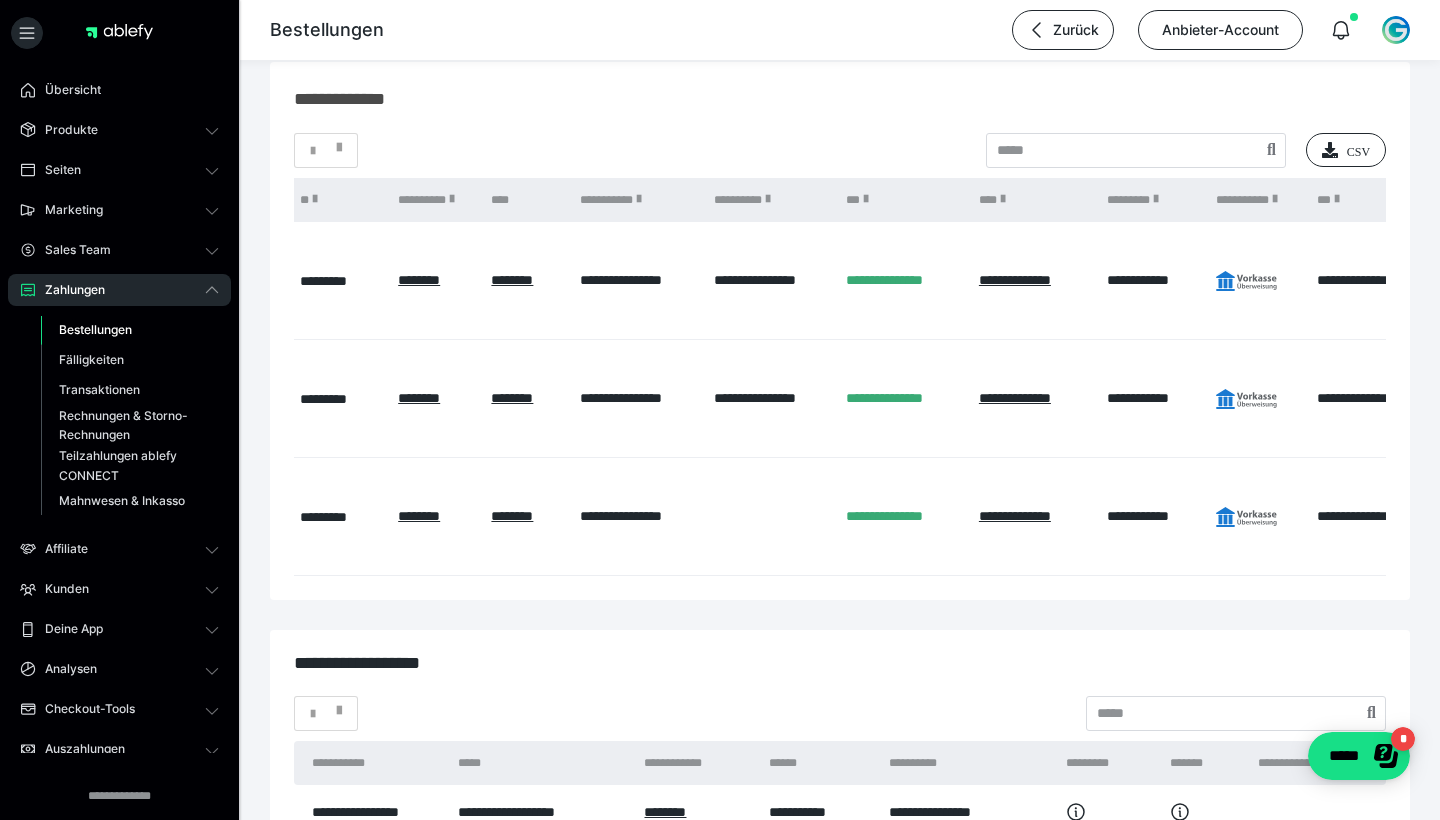 drag, startPoint x: 119, startPoint y: 313, endPoint x: 109, endPoint y: 321, distance: 12.806249 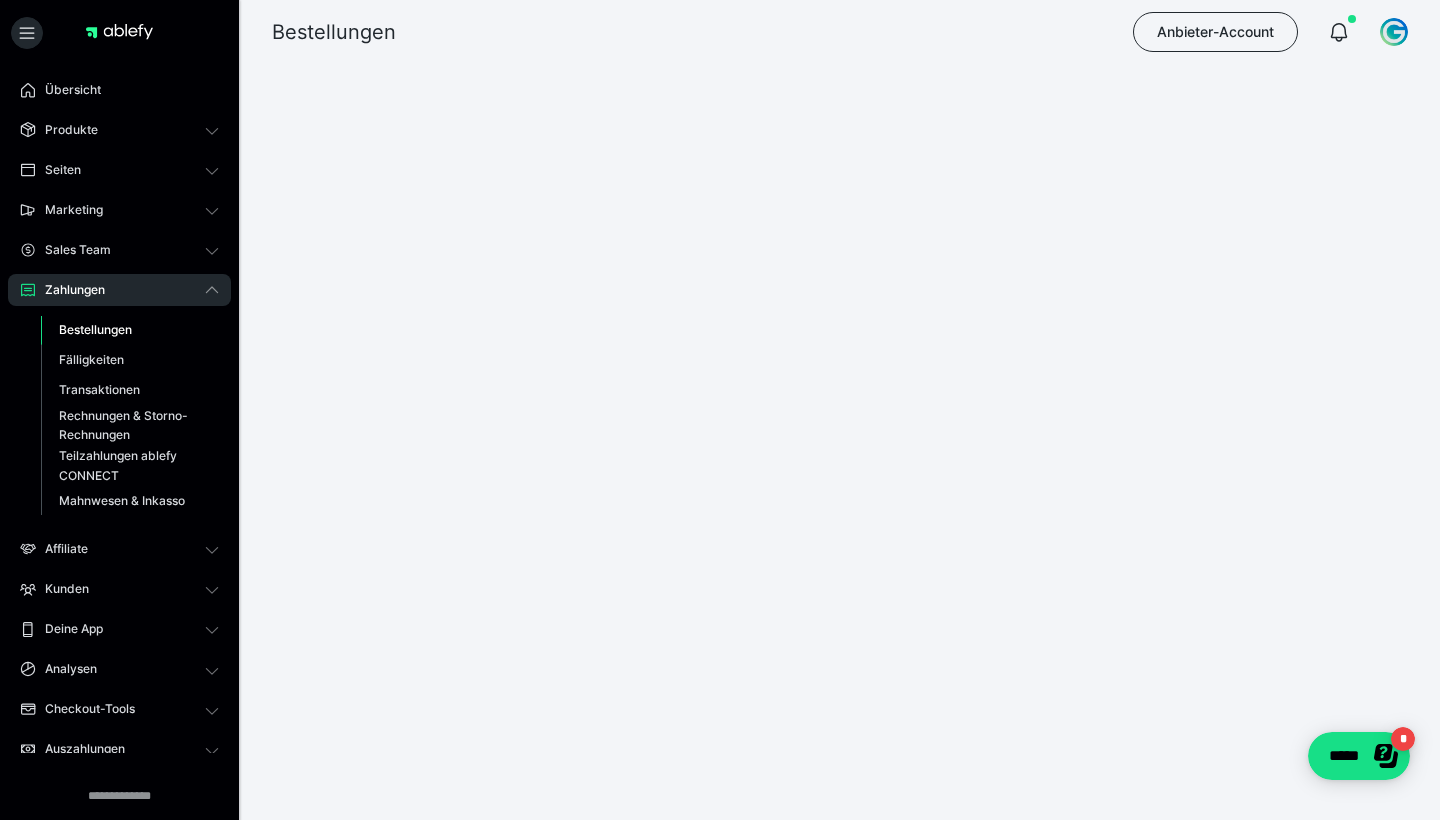 scroll, scrollTop: 0, scrollLeft: 0, axis: both 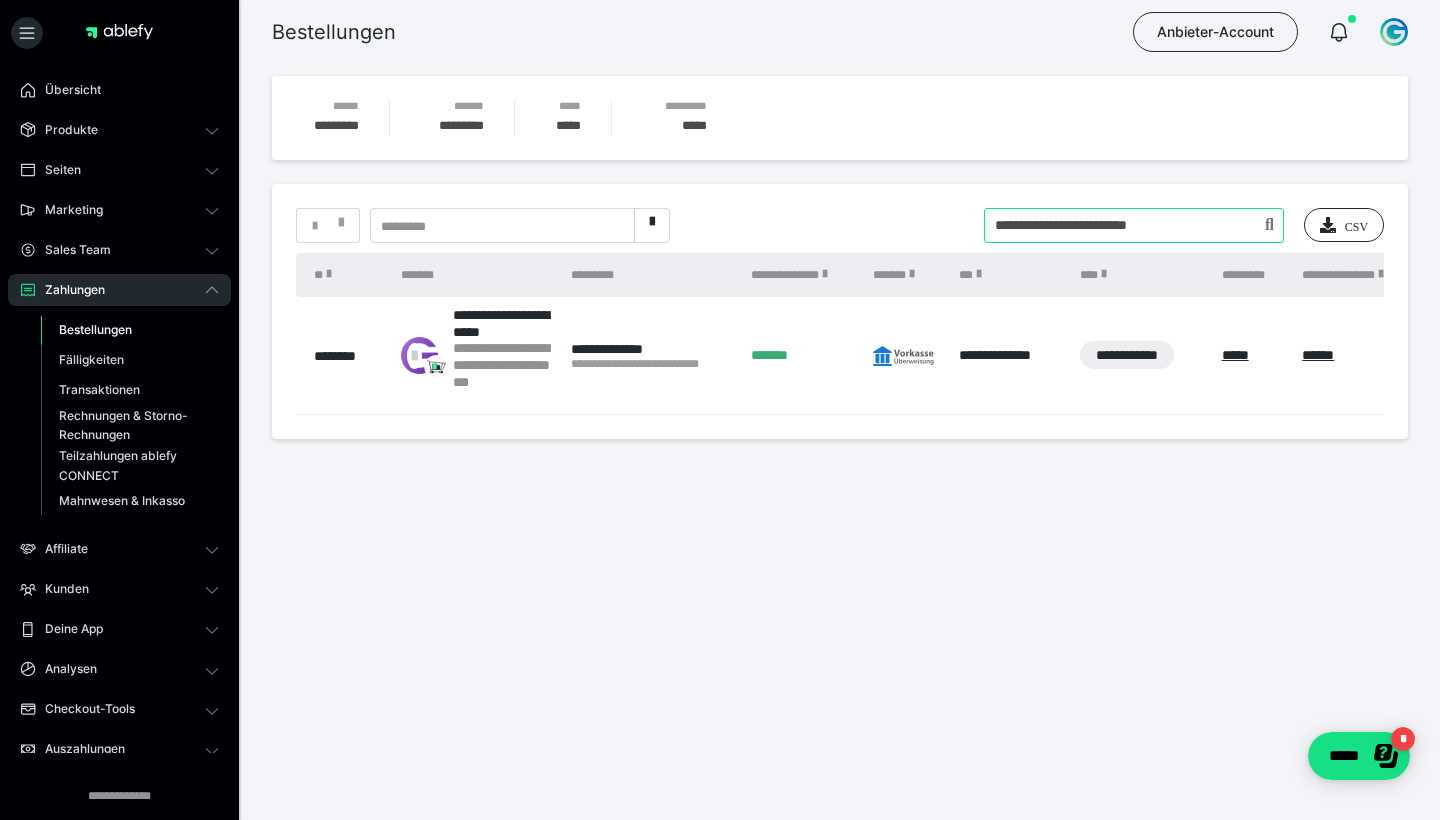 click at bounding box center [1134, 225] 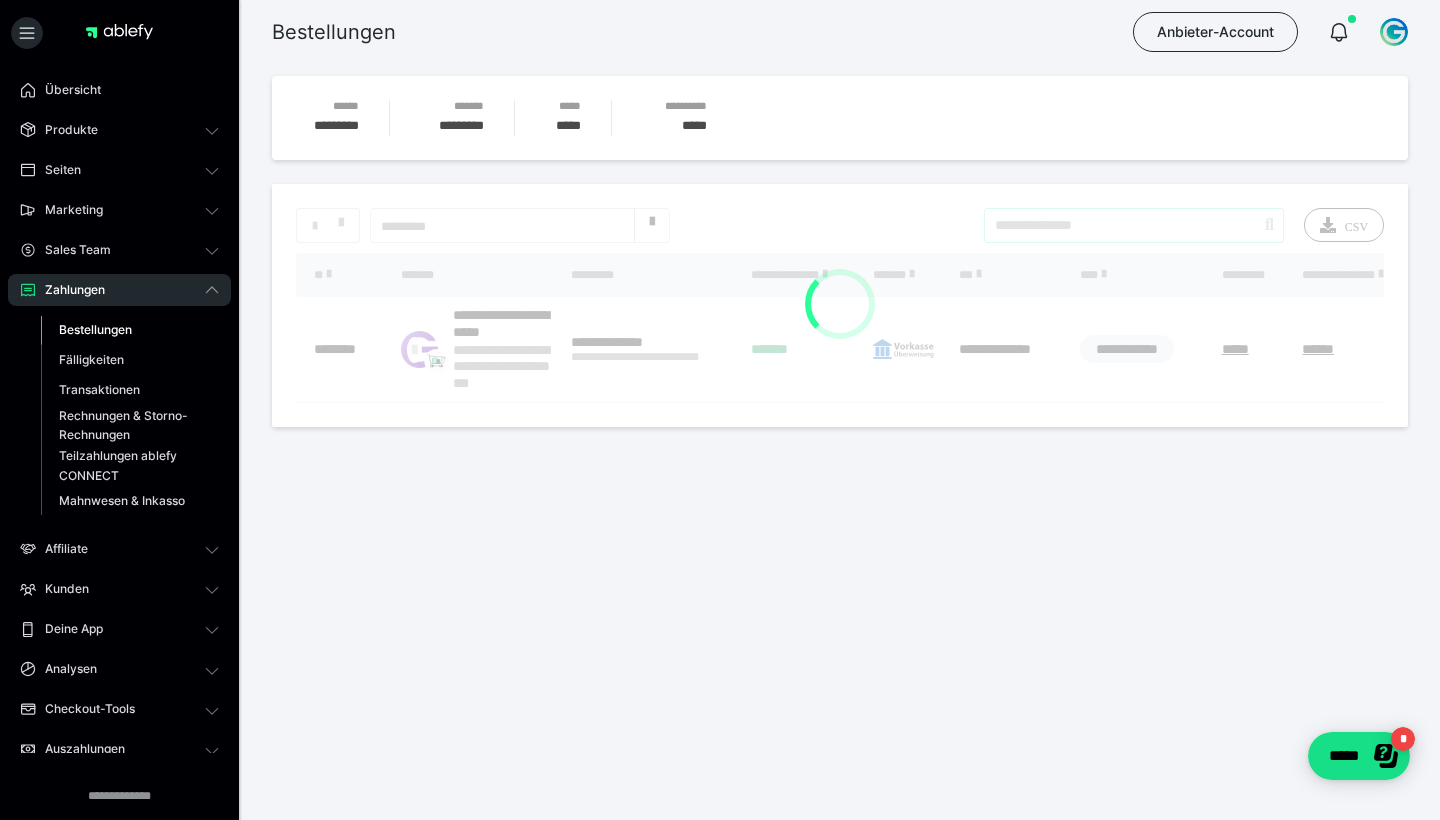 type on "**********" 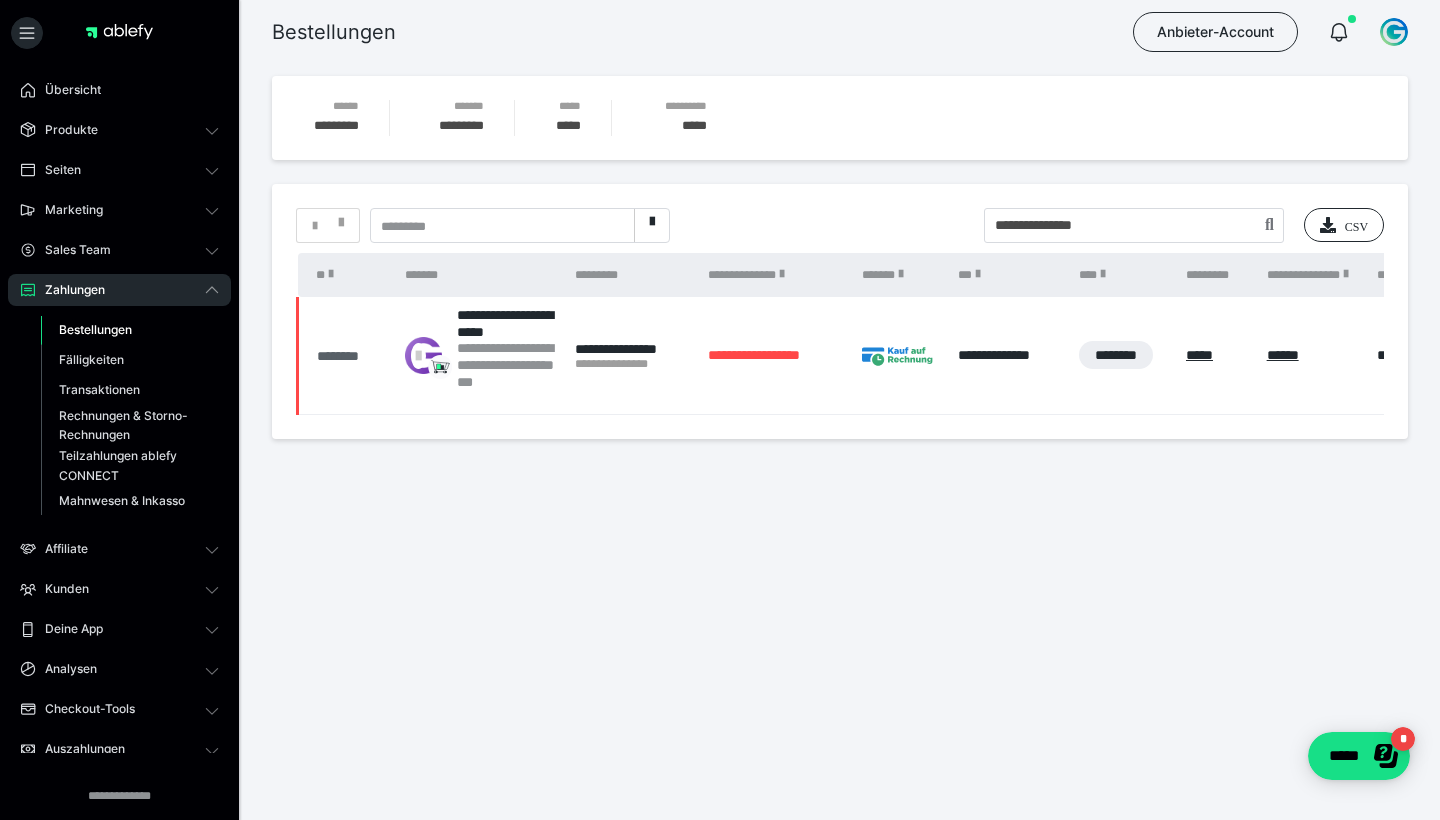 click on "********" at bounding box center (351, 356) 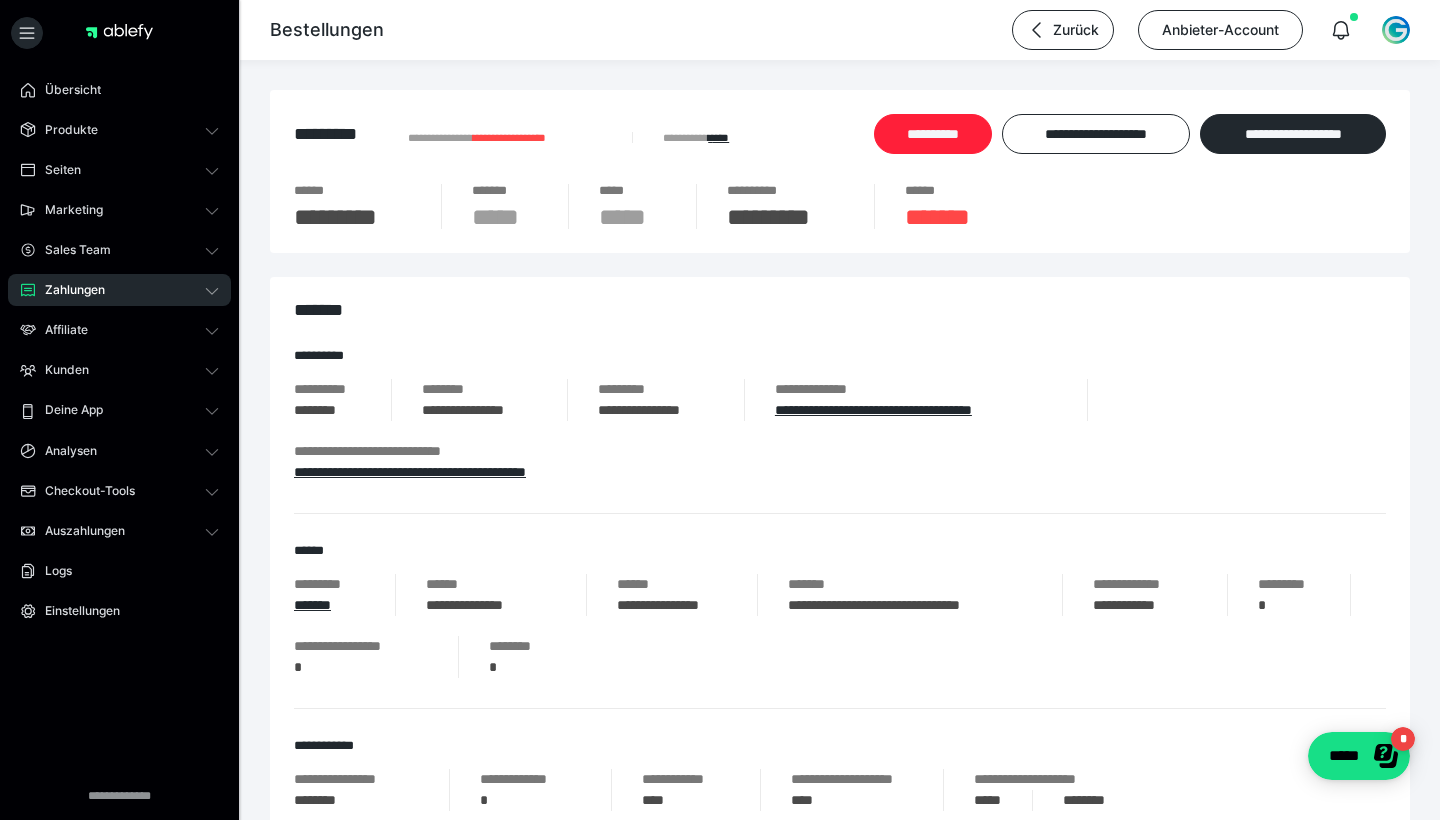 click on "**********" at bounding box center [933, 134] 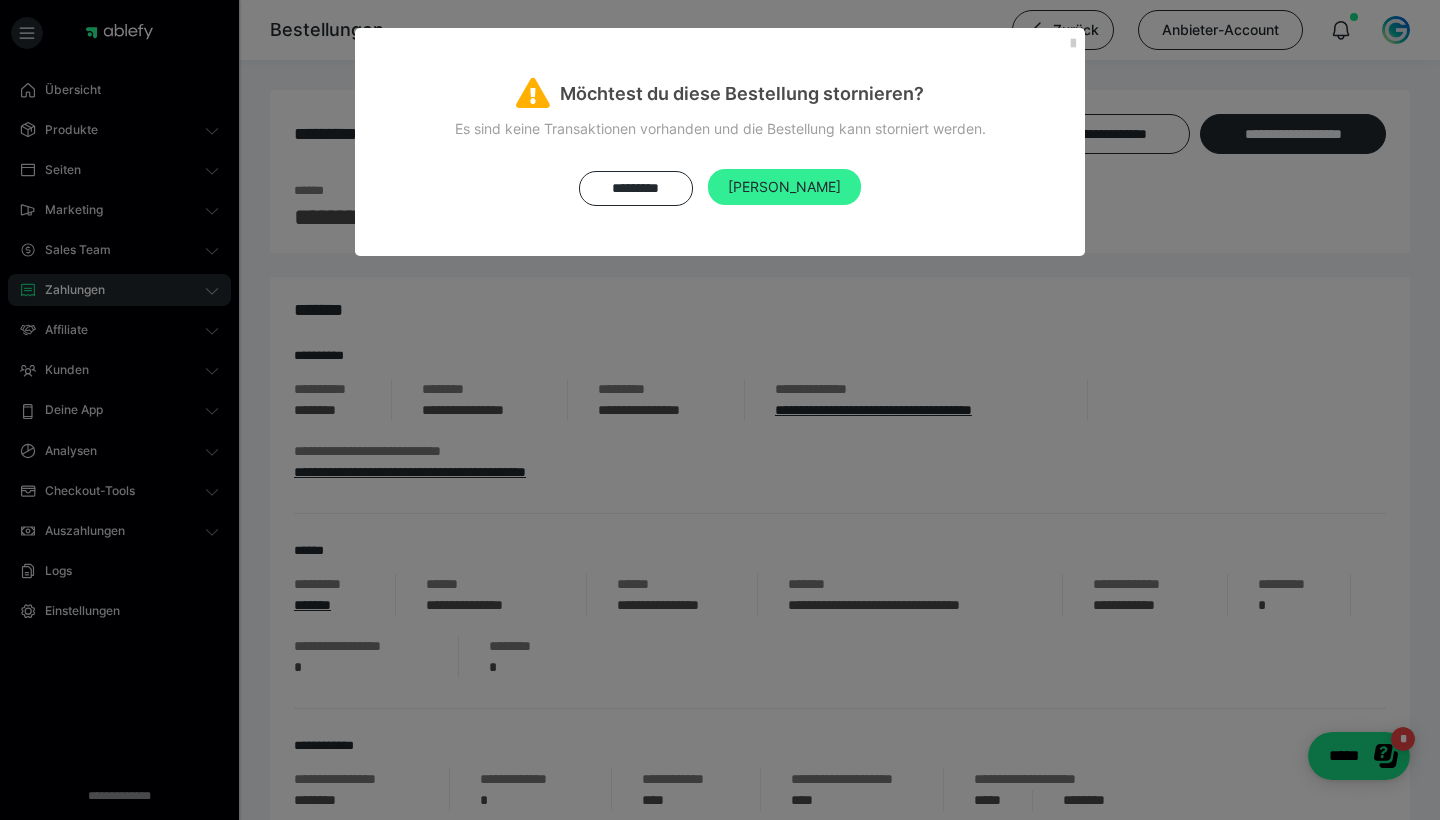 click on "[PERSON_NAME]" at bounding box center (784, 187) 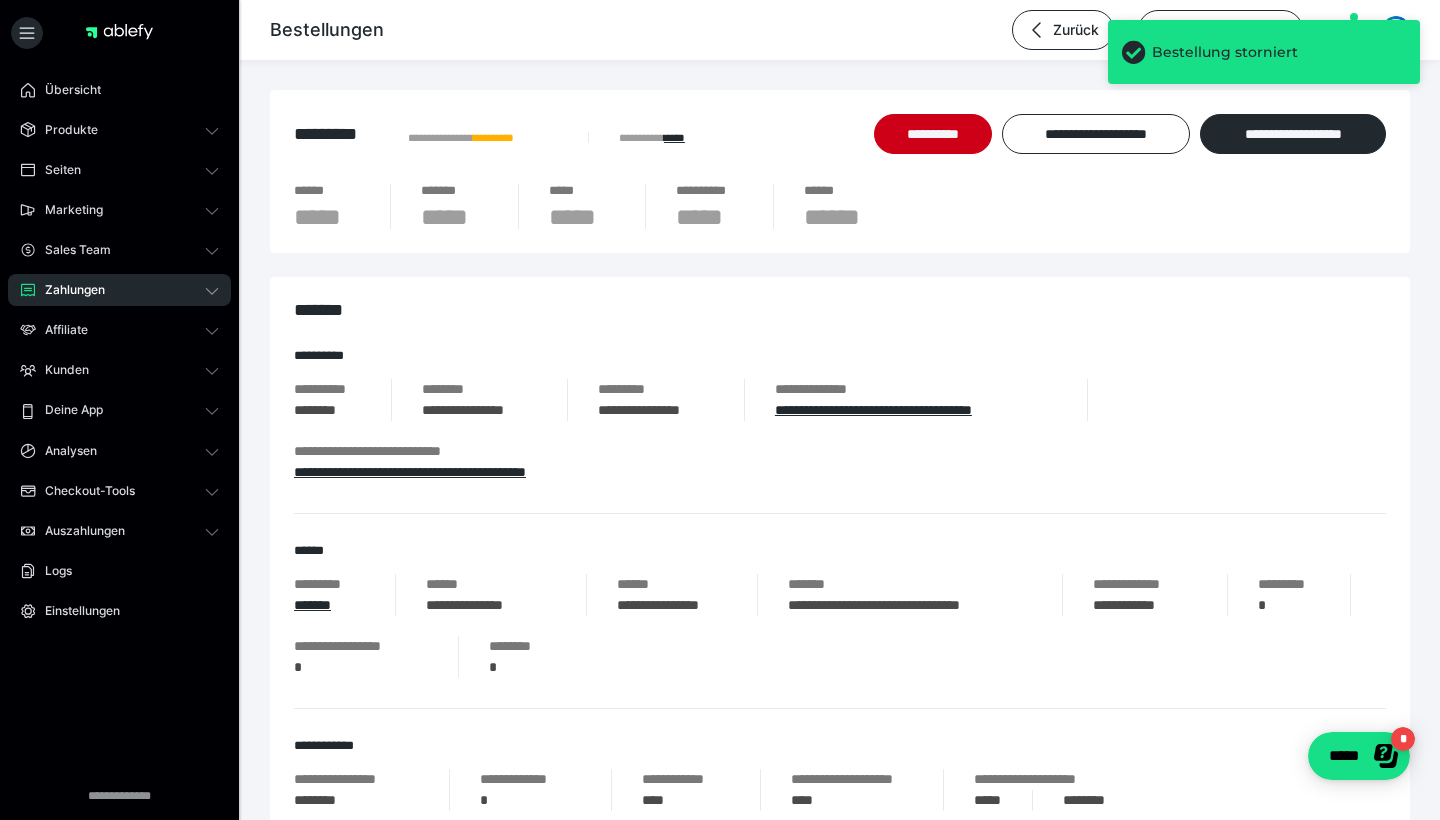 click on "Zahlungen" at bounding box center (119, 290) 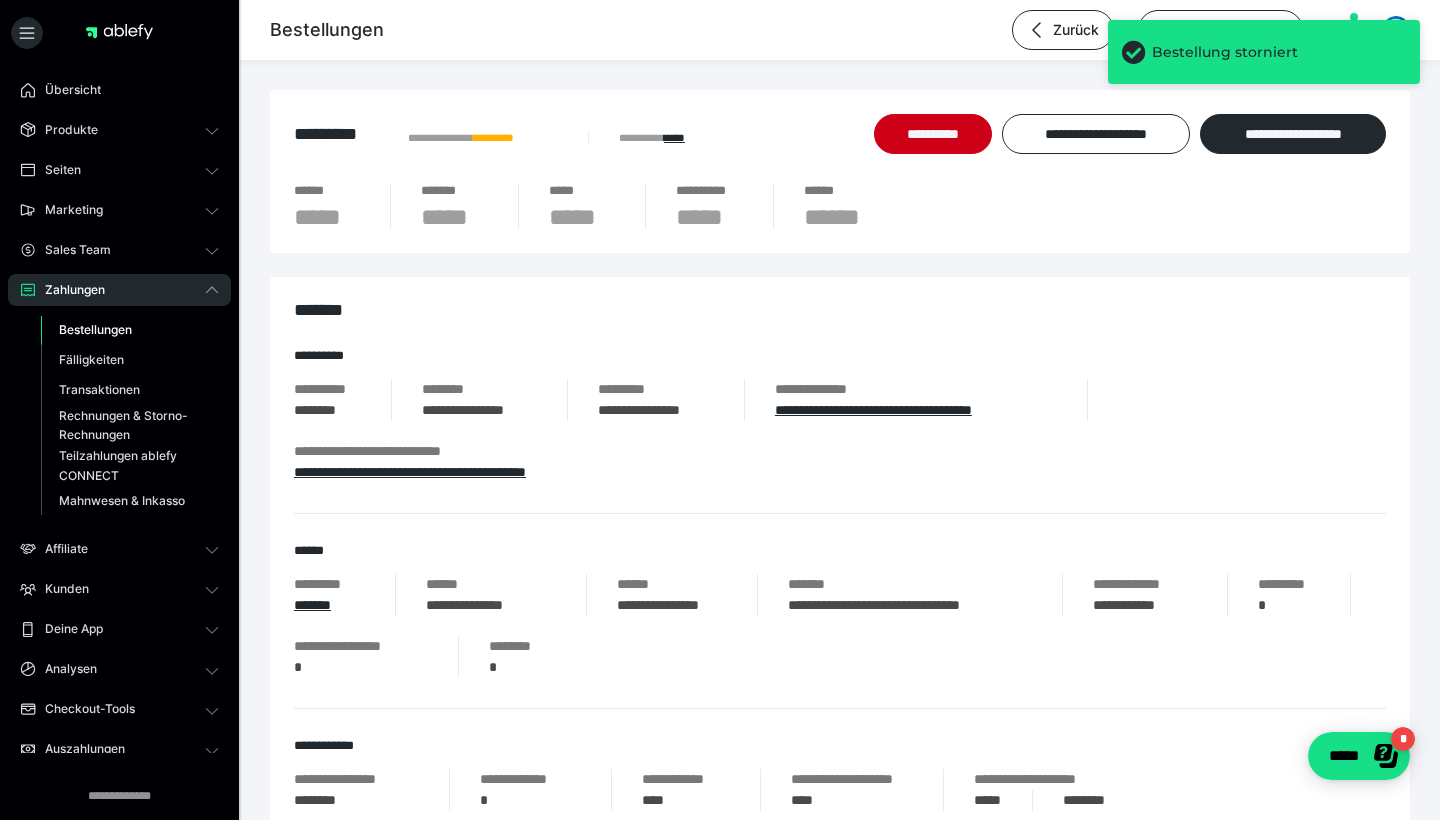 click on "Bestellungen" at bounding box center (130, 330) 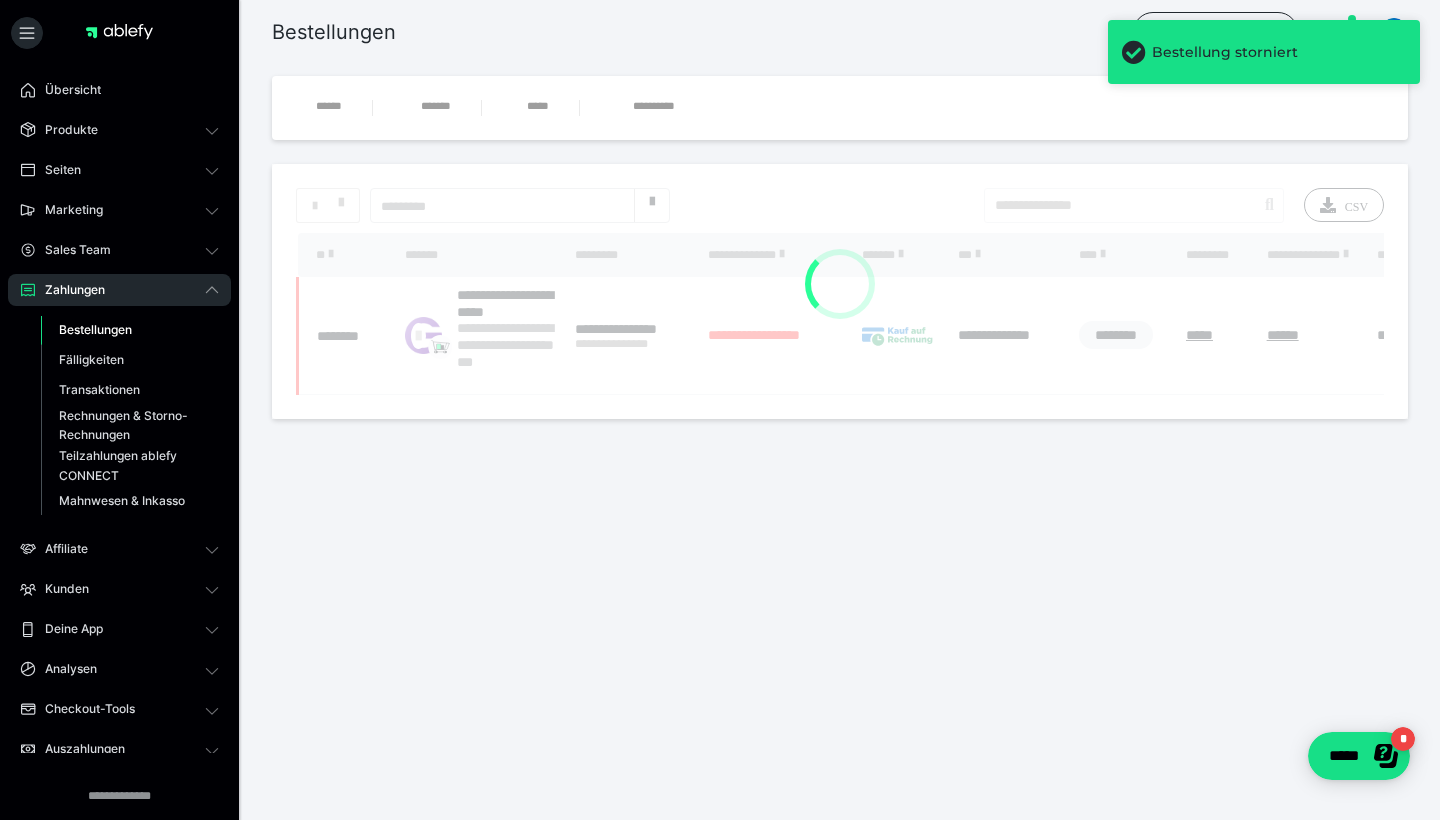 scroll, scrollTop: 0, scrollLeft: 0, axis: both 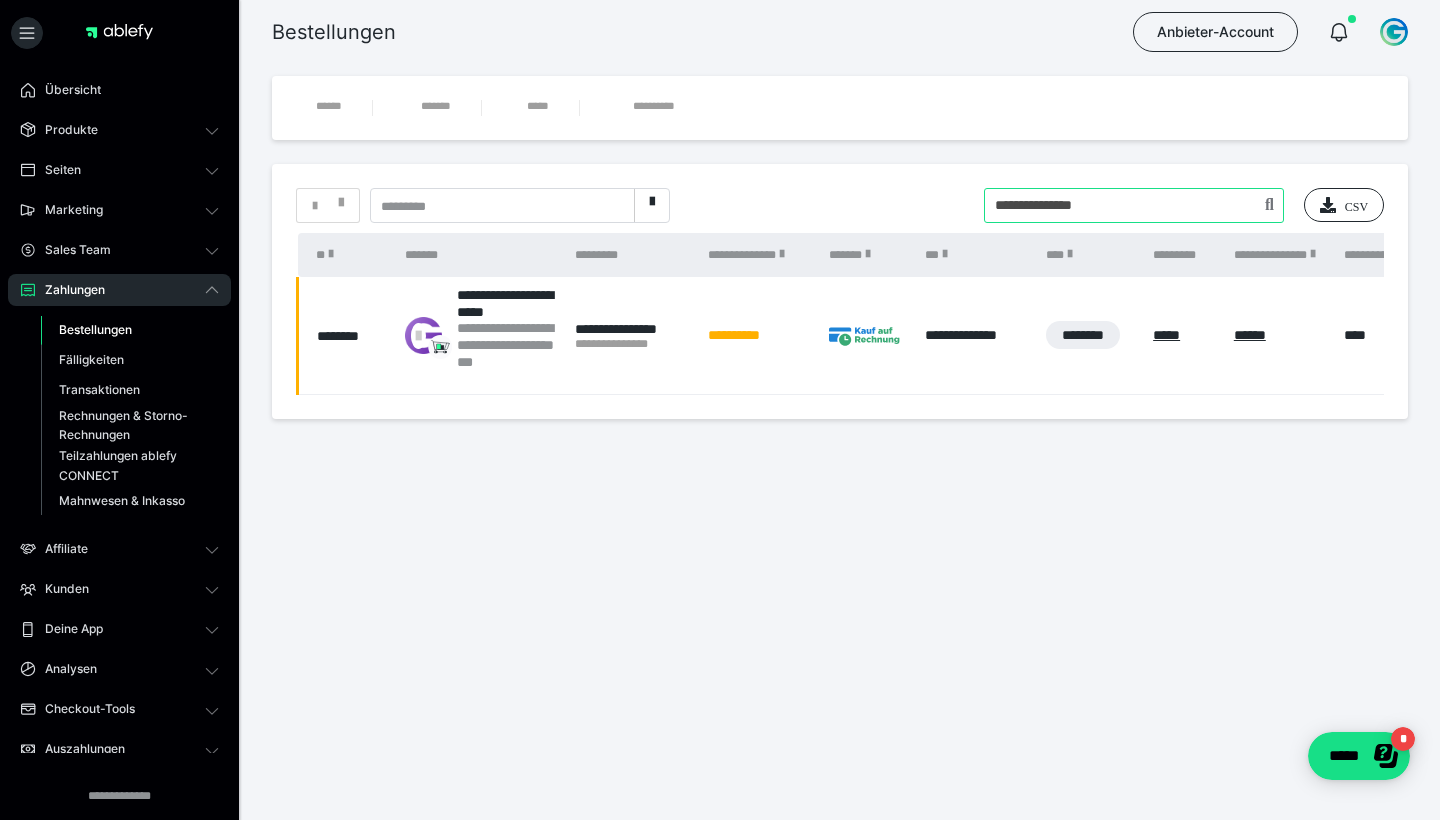 click at bounding box center [1134, 205] 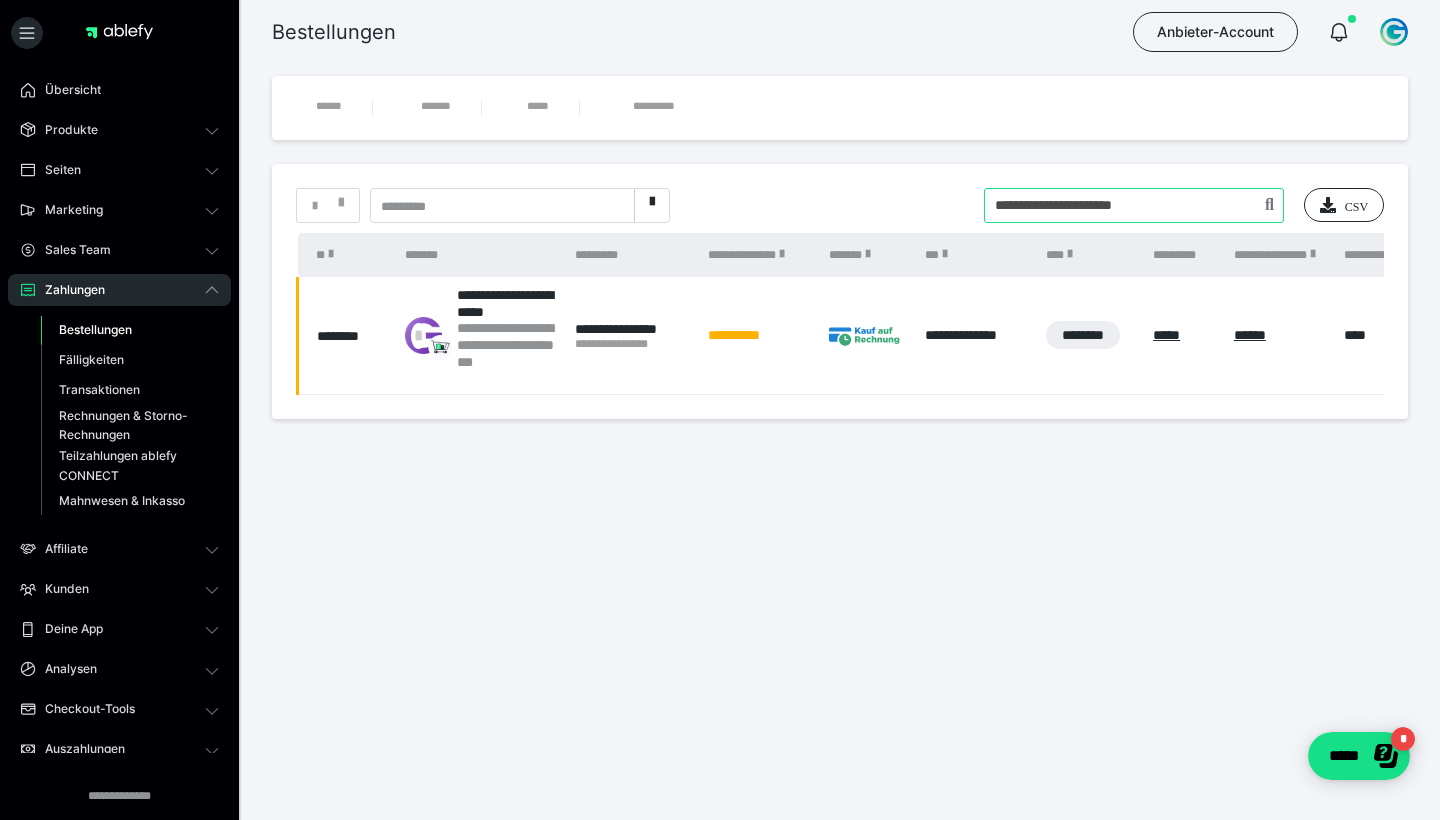 type on "**********" 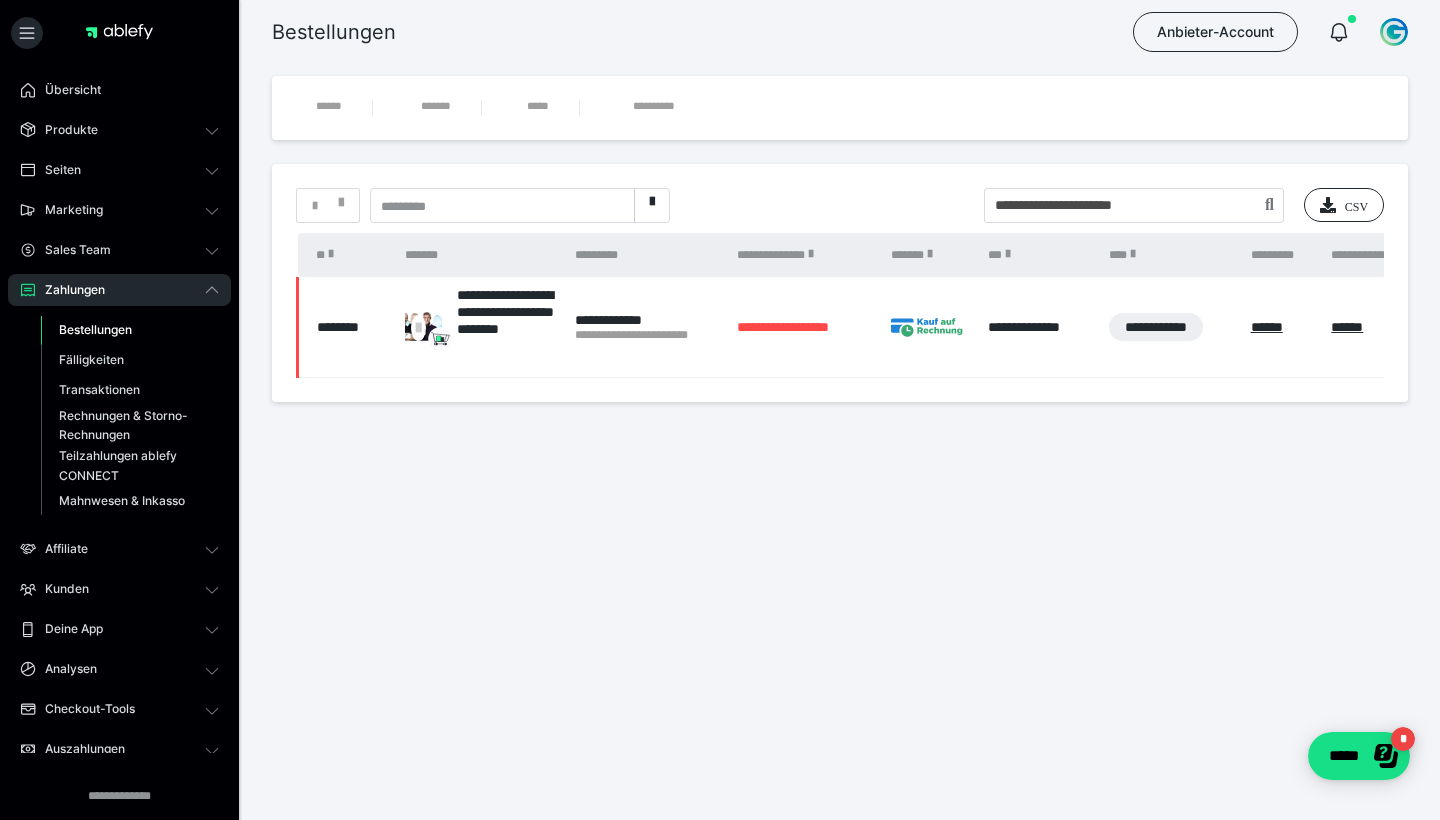 click on "********" at bounding box center (347, 327) 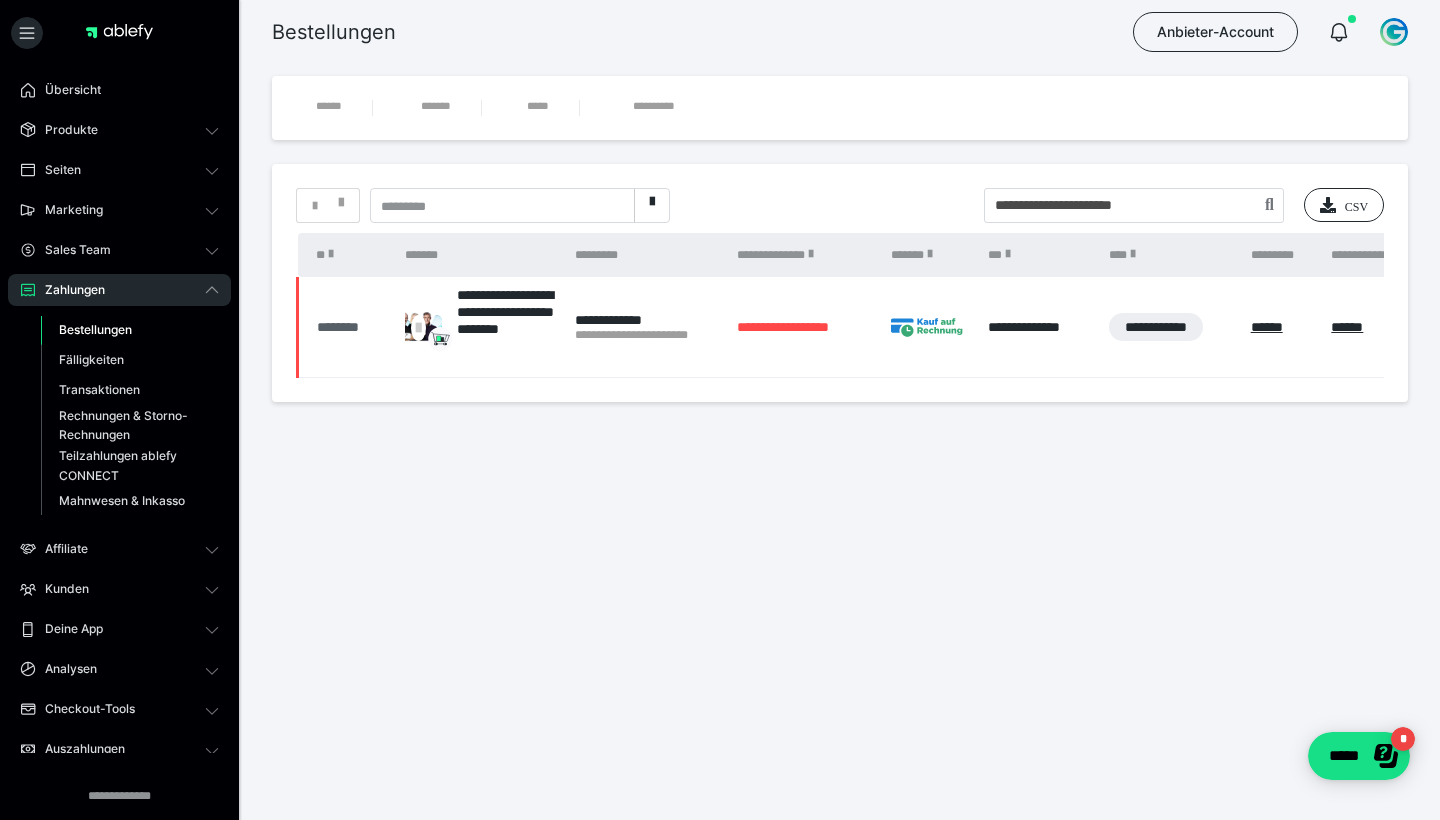 click on "********" at bounding box center (351, 327) 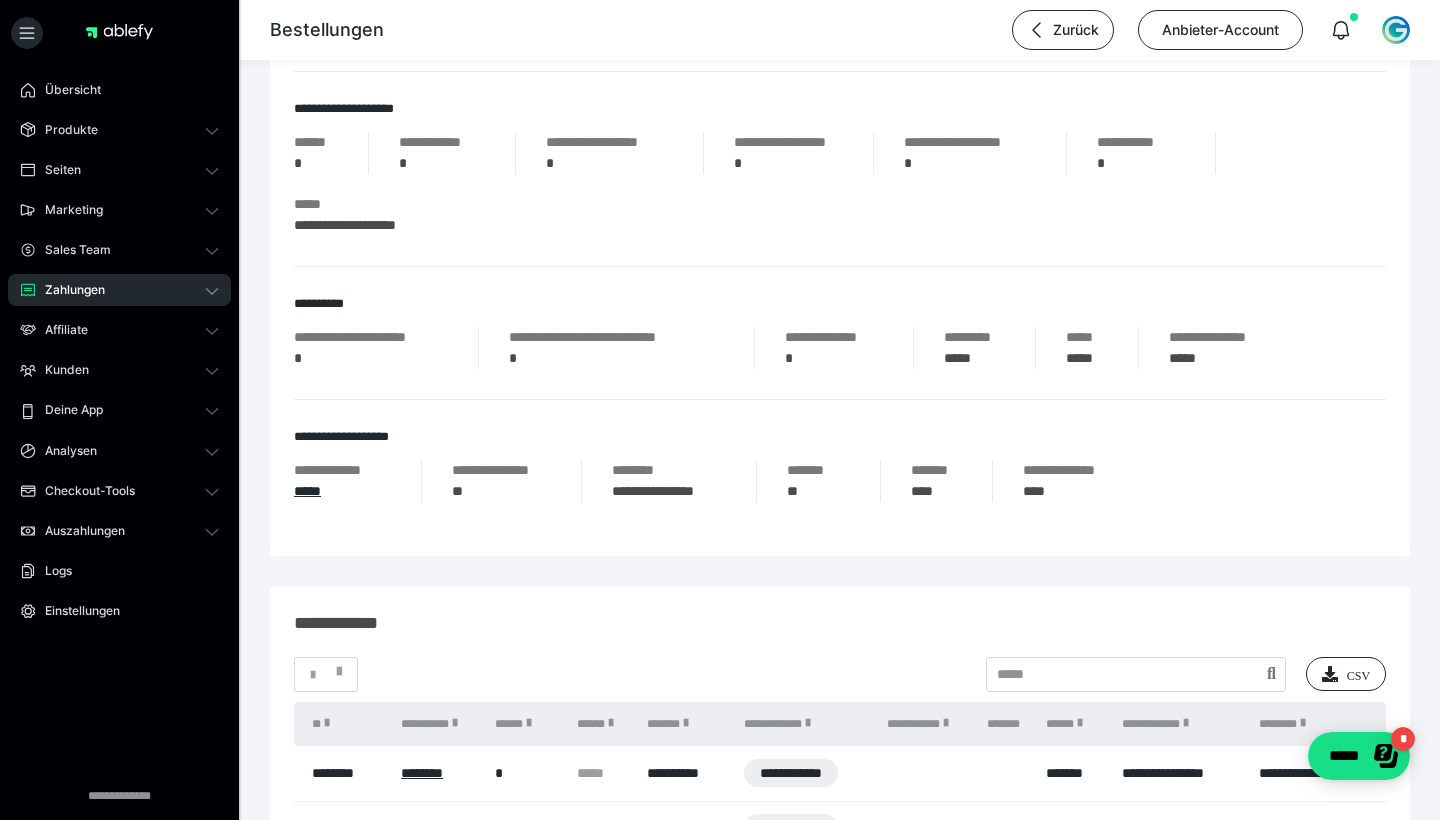 scroll, scrollTop: 847, scrollLeft: 0, axis: vertical 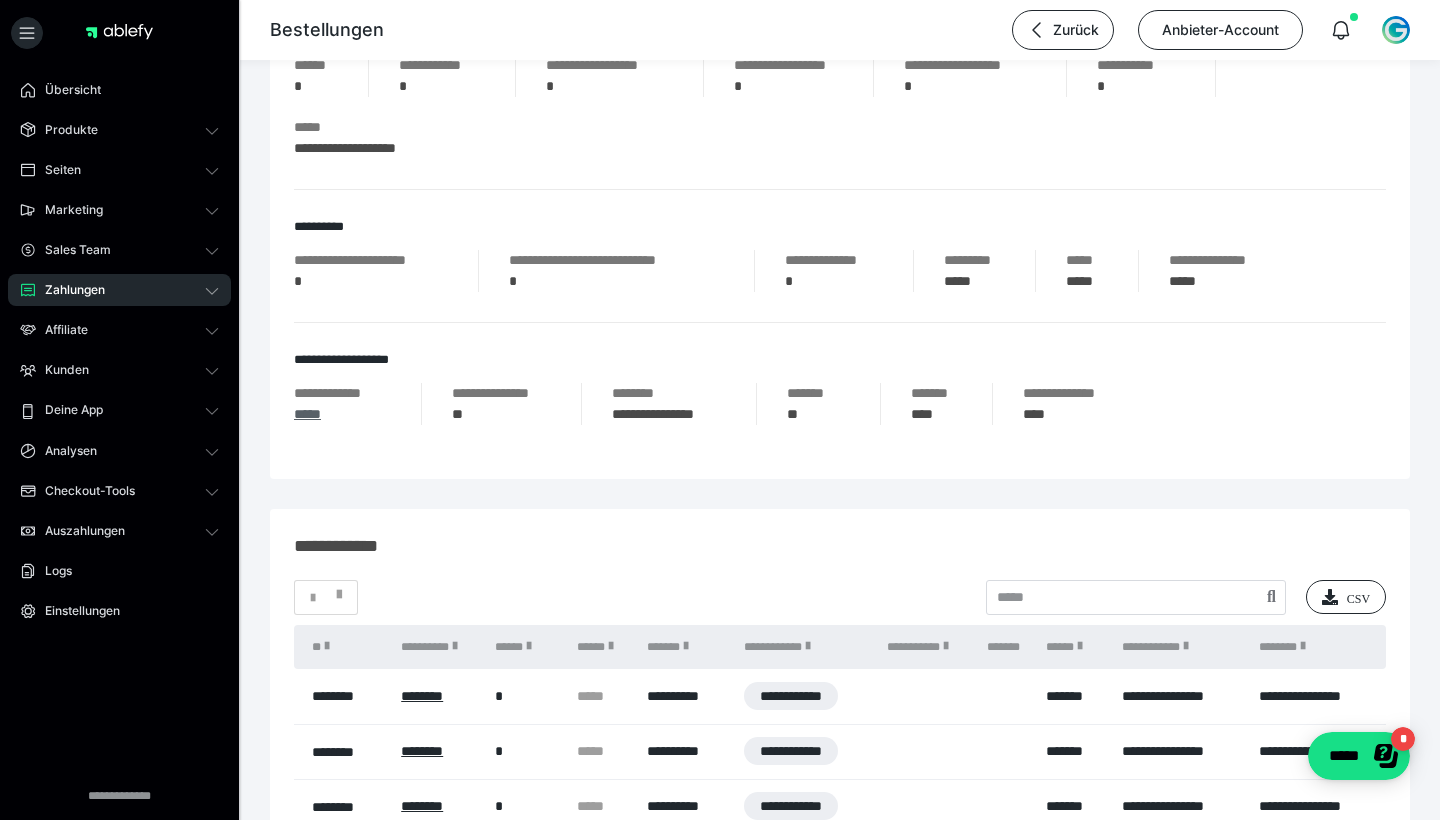 click on "*****" at bounding box center (307, 414) 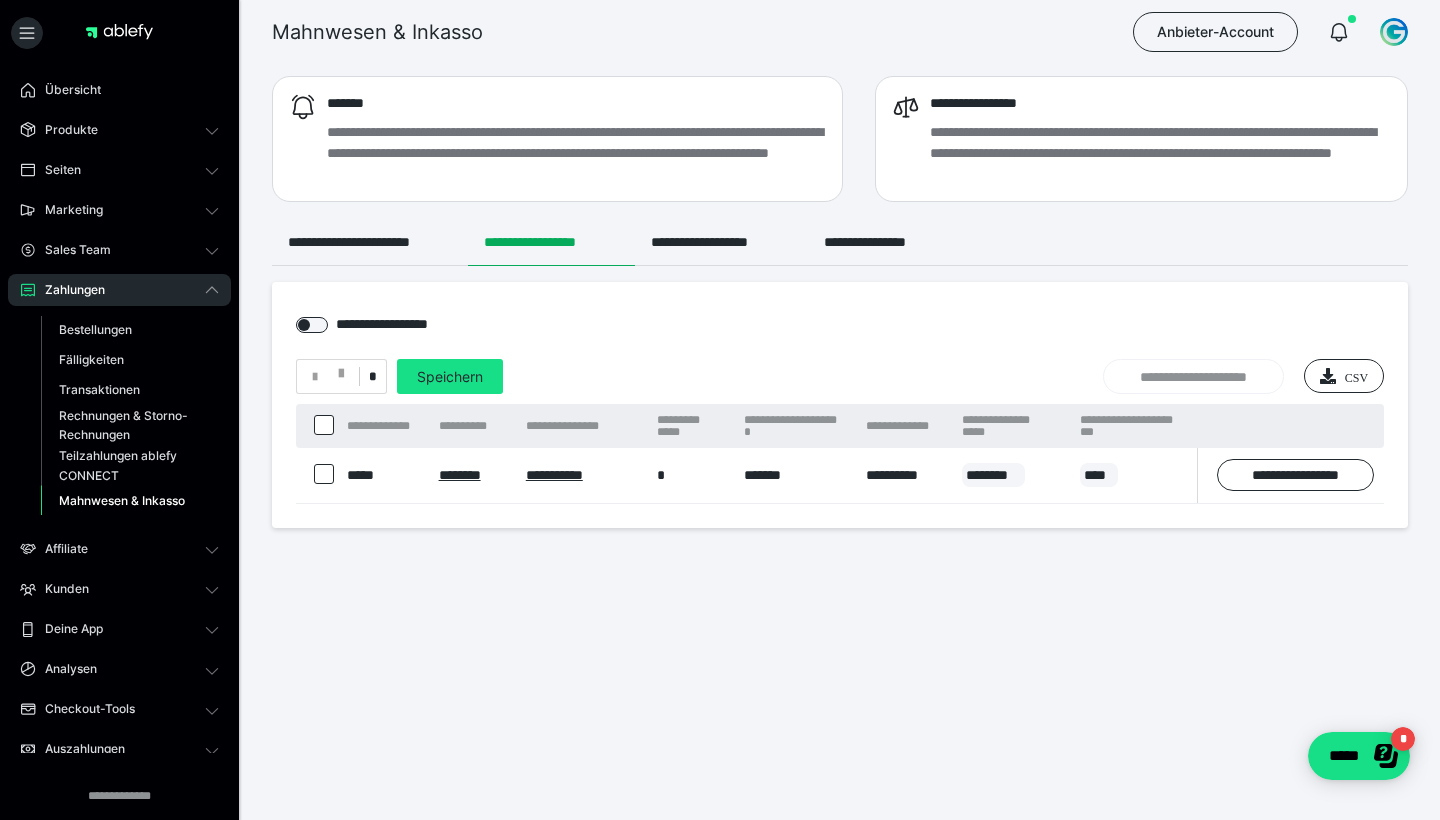 scroll, scrollTop: 0, scrollLeft: 0, axis: both 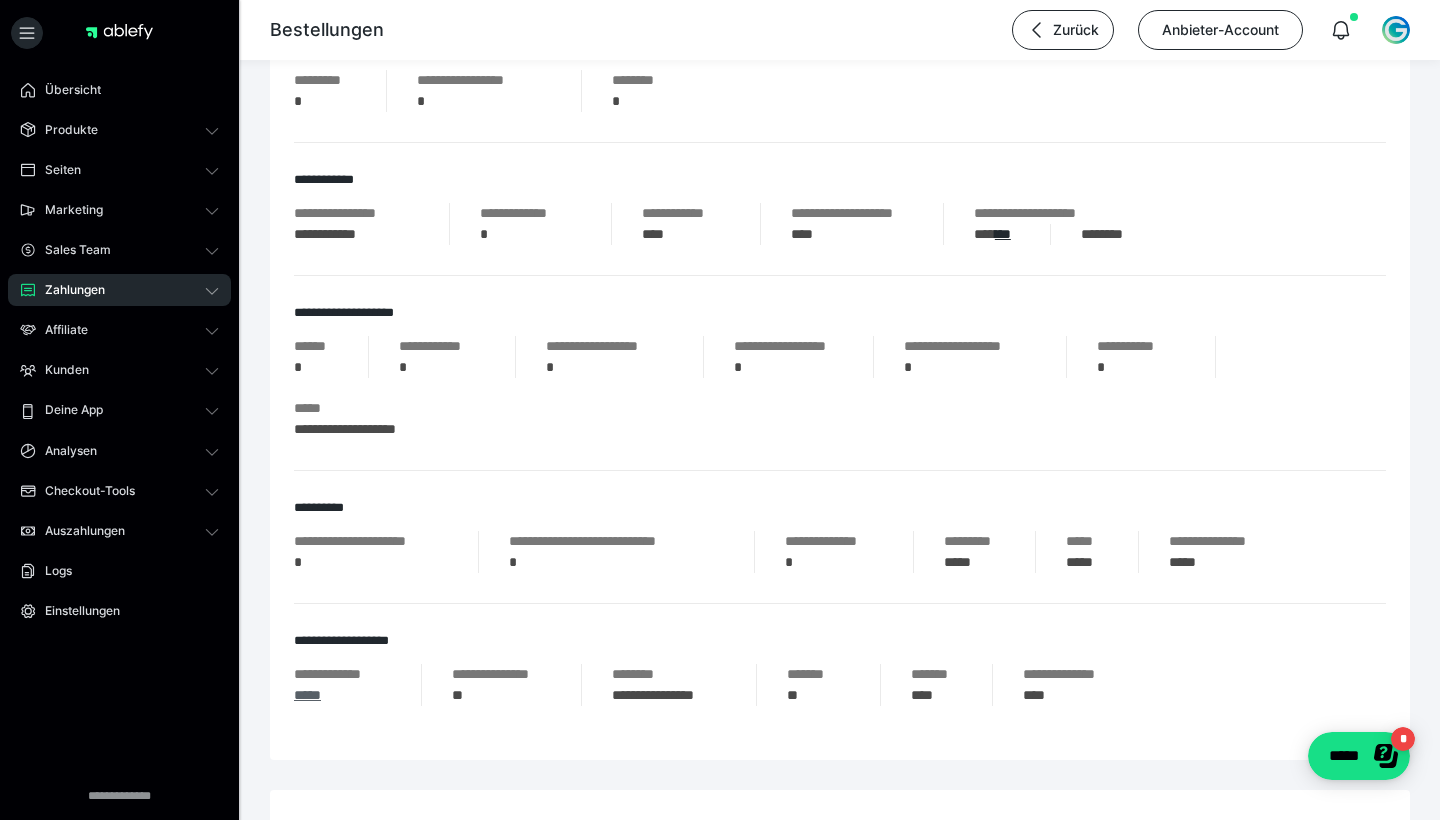 click on "*****" at bounding box center (307, 695) 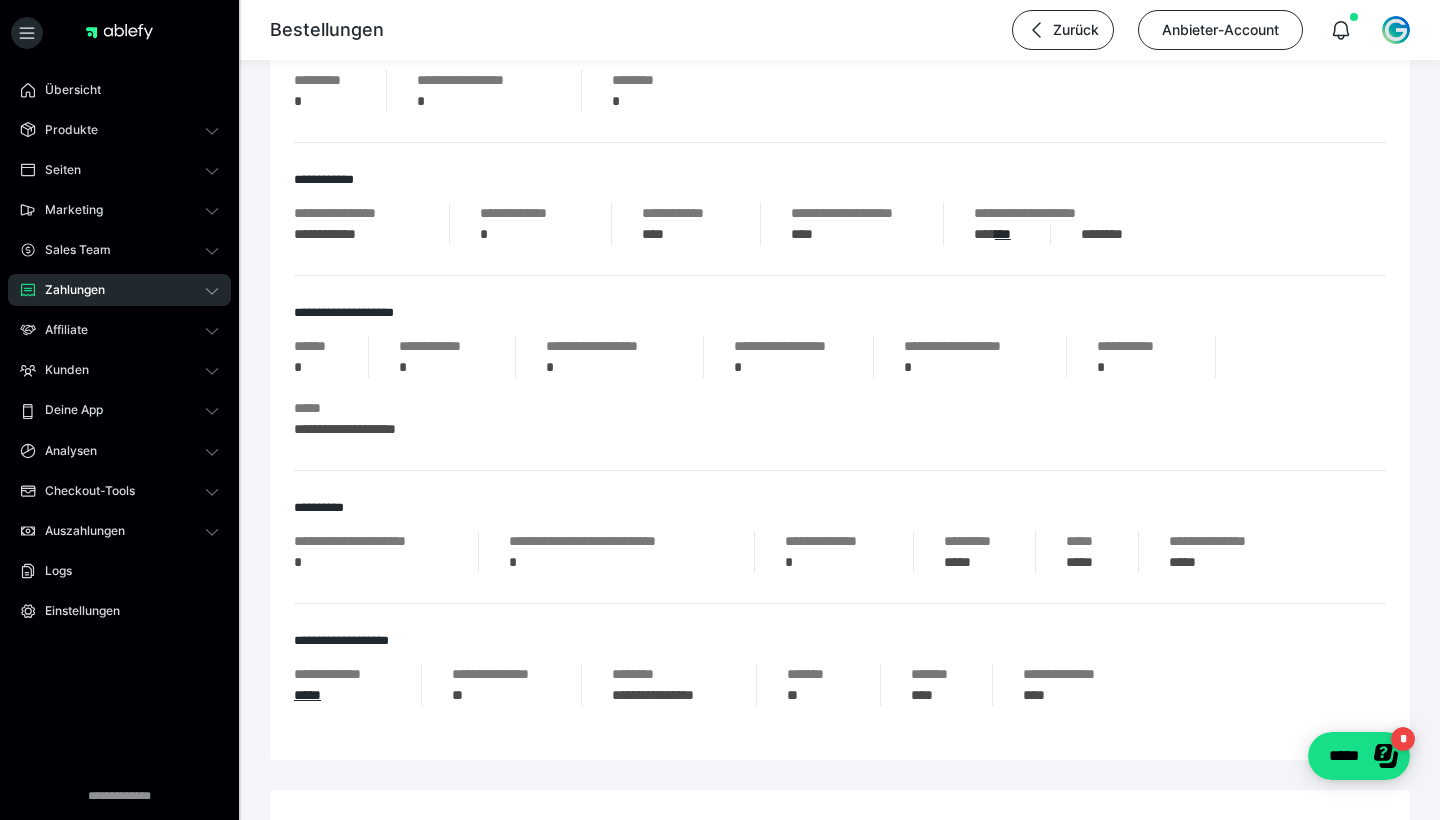 scroll, scrollTop: 0, scrollLeft: 0, axis: both 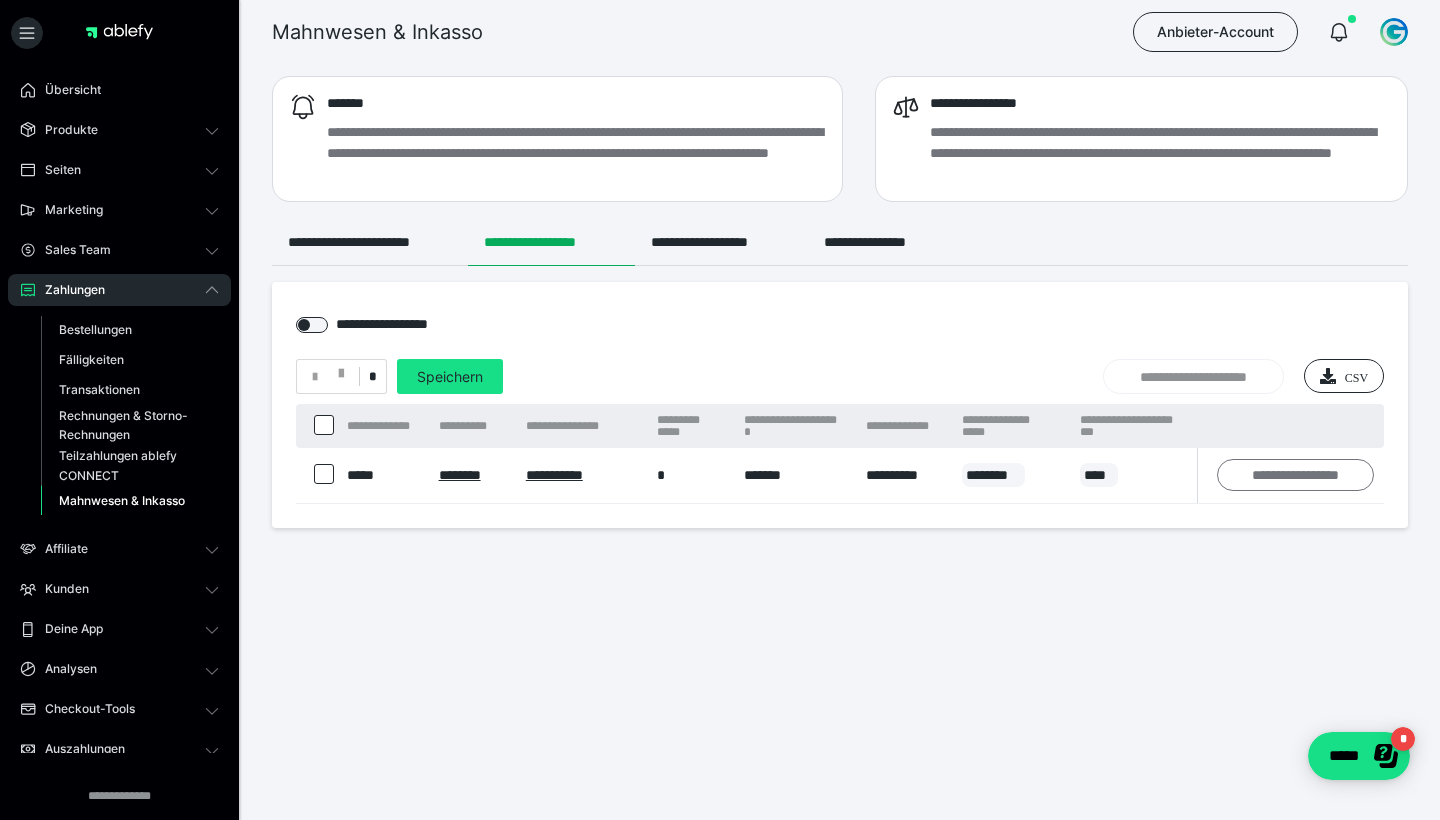 click on "**********" at bounding box center [1295, 475] 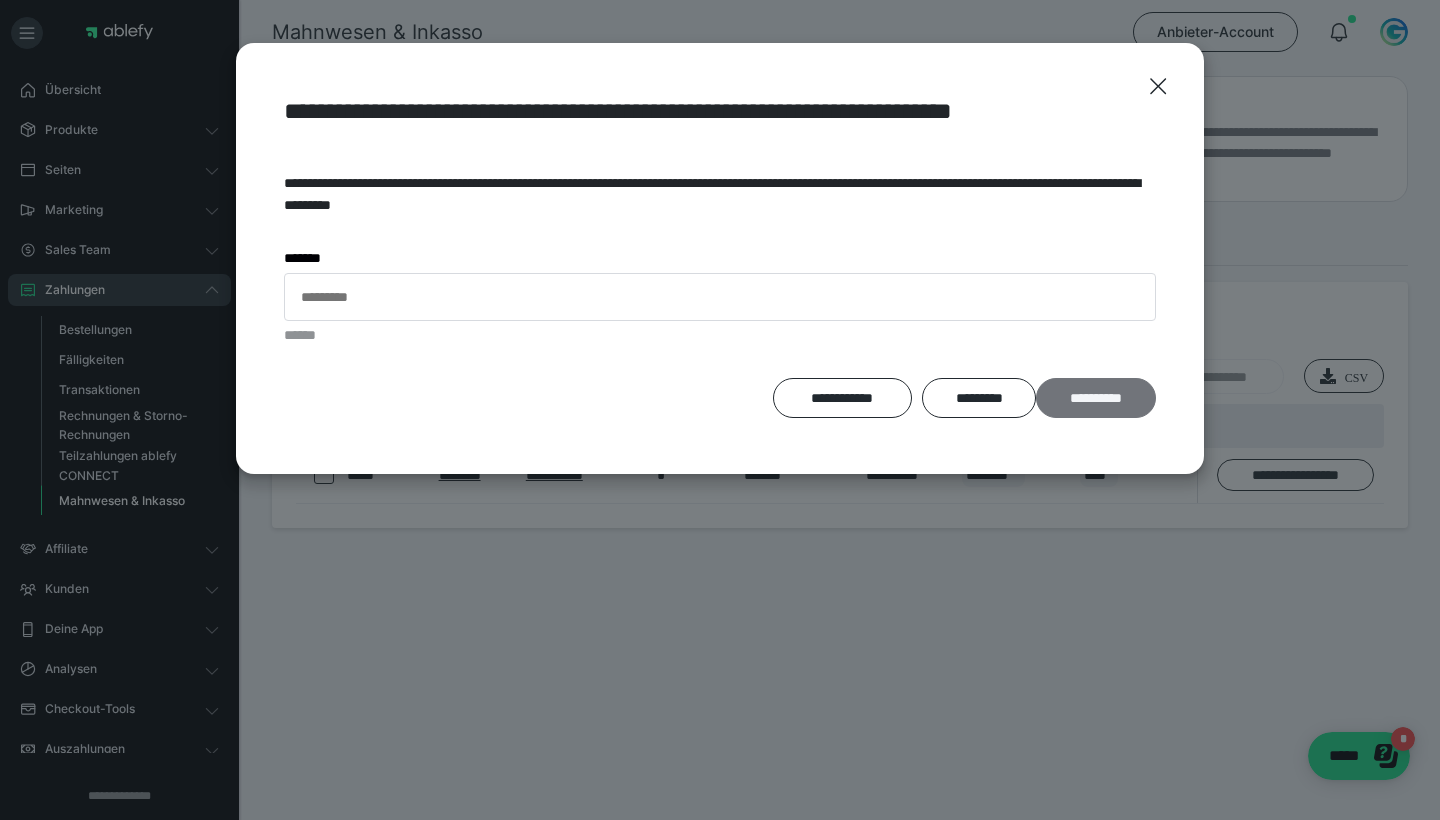 click on "**********" at bounding box center [1096, 398] 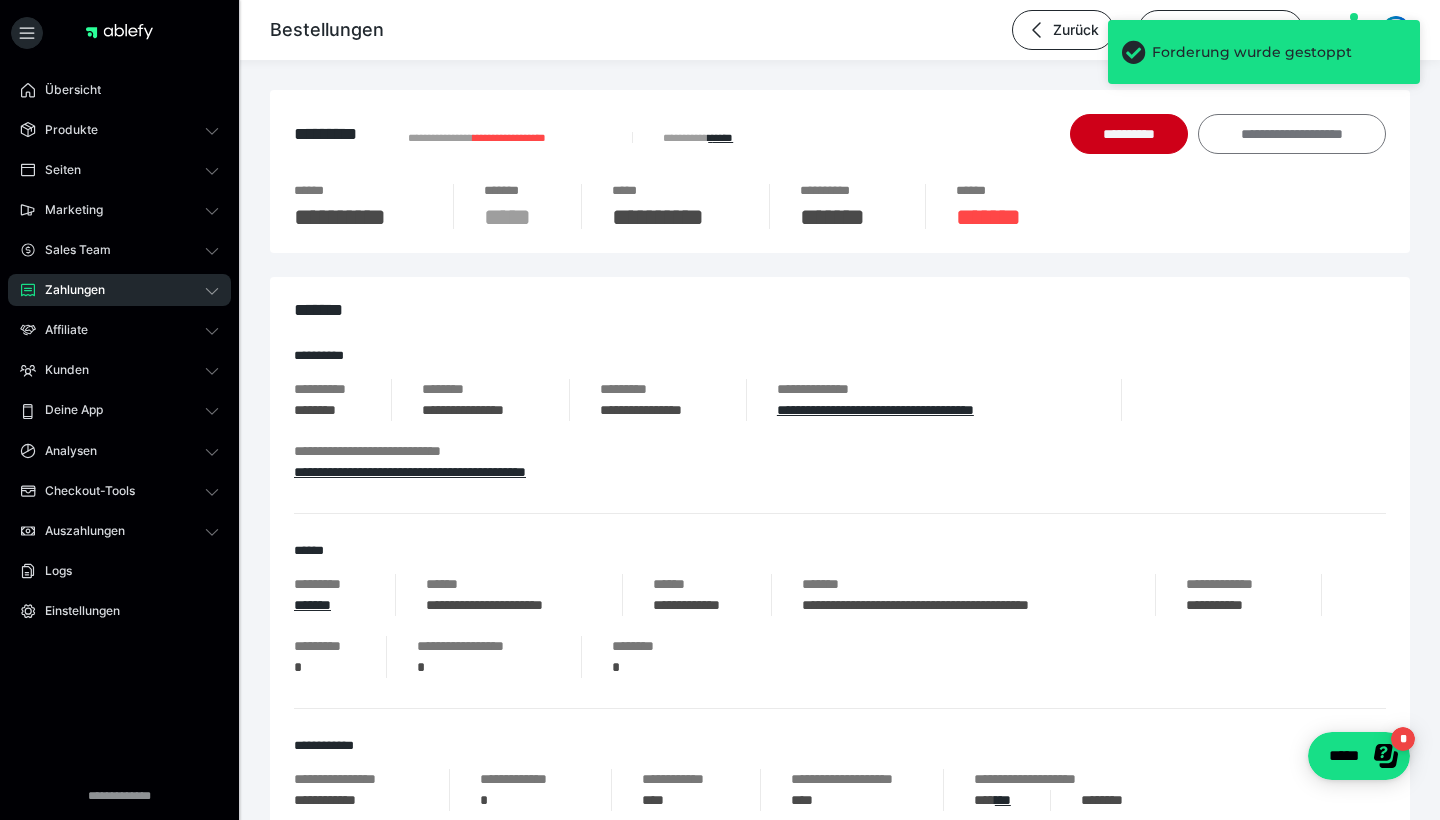 click on "**********" at bounding box center (1292, 134) 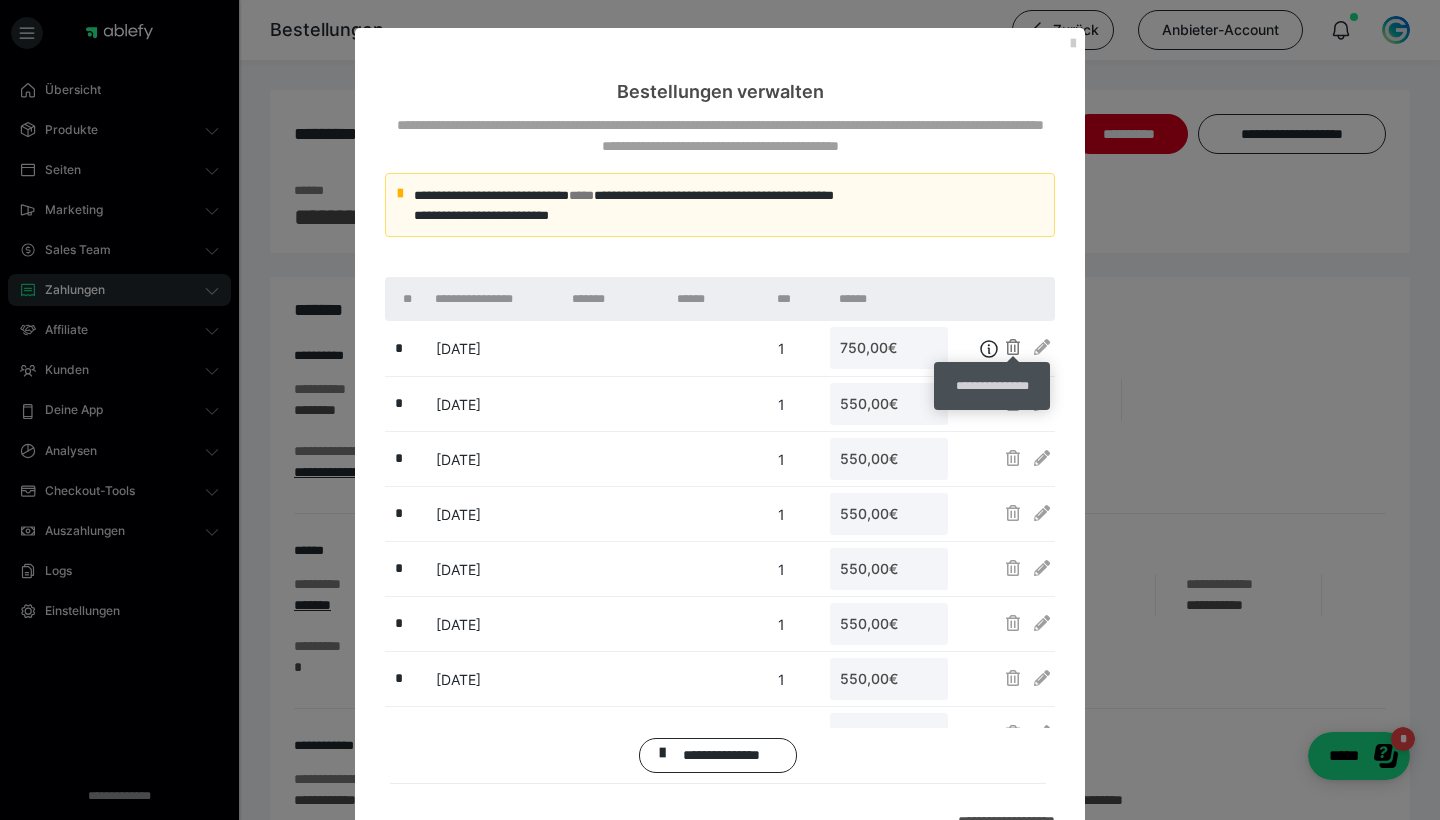 click at bounding box center [1013, 347] 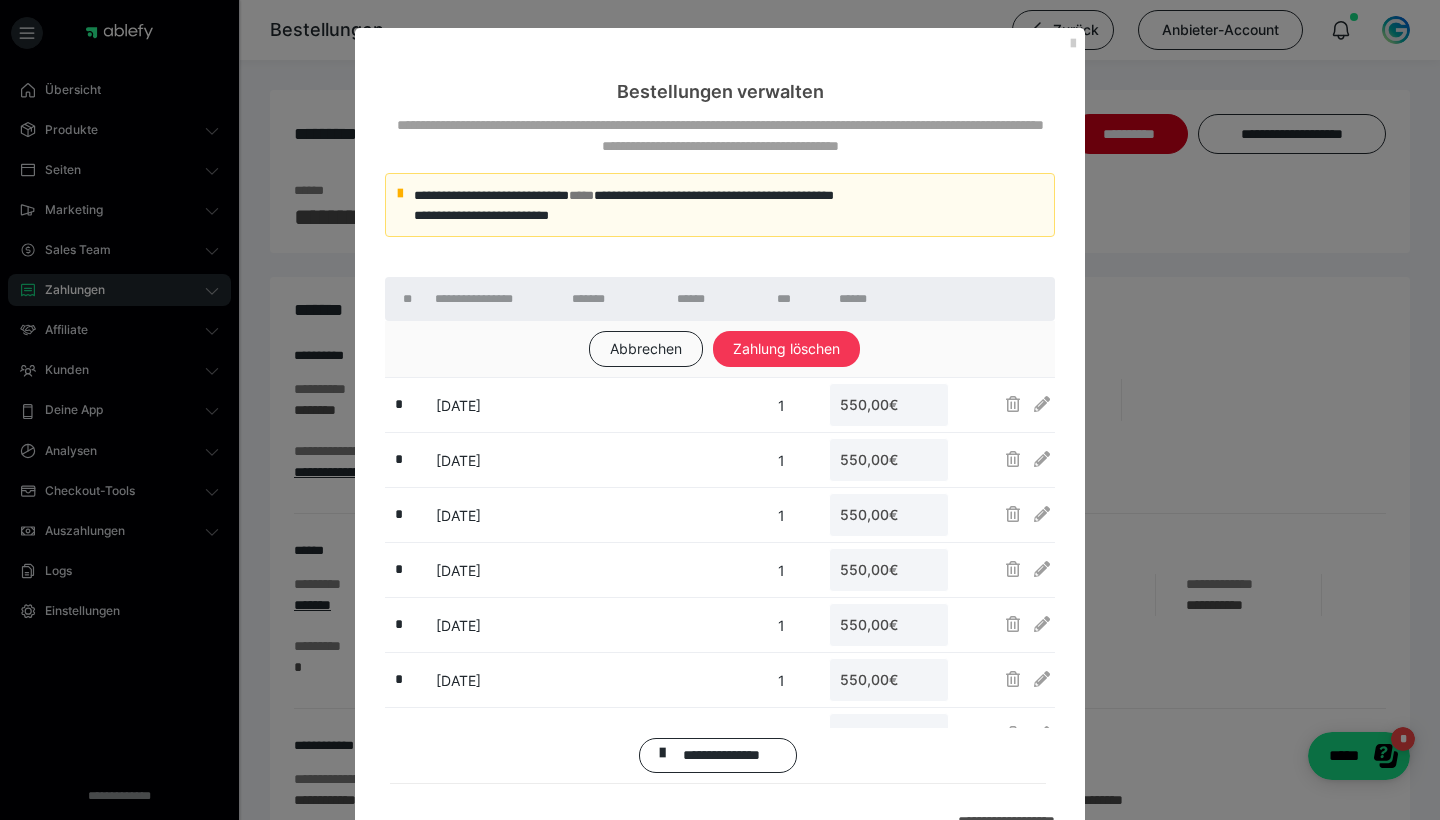 click on "Zahlung löschen" at bounding box center (786, 349) 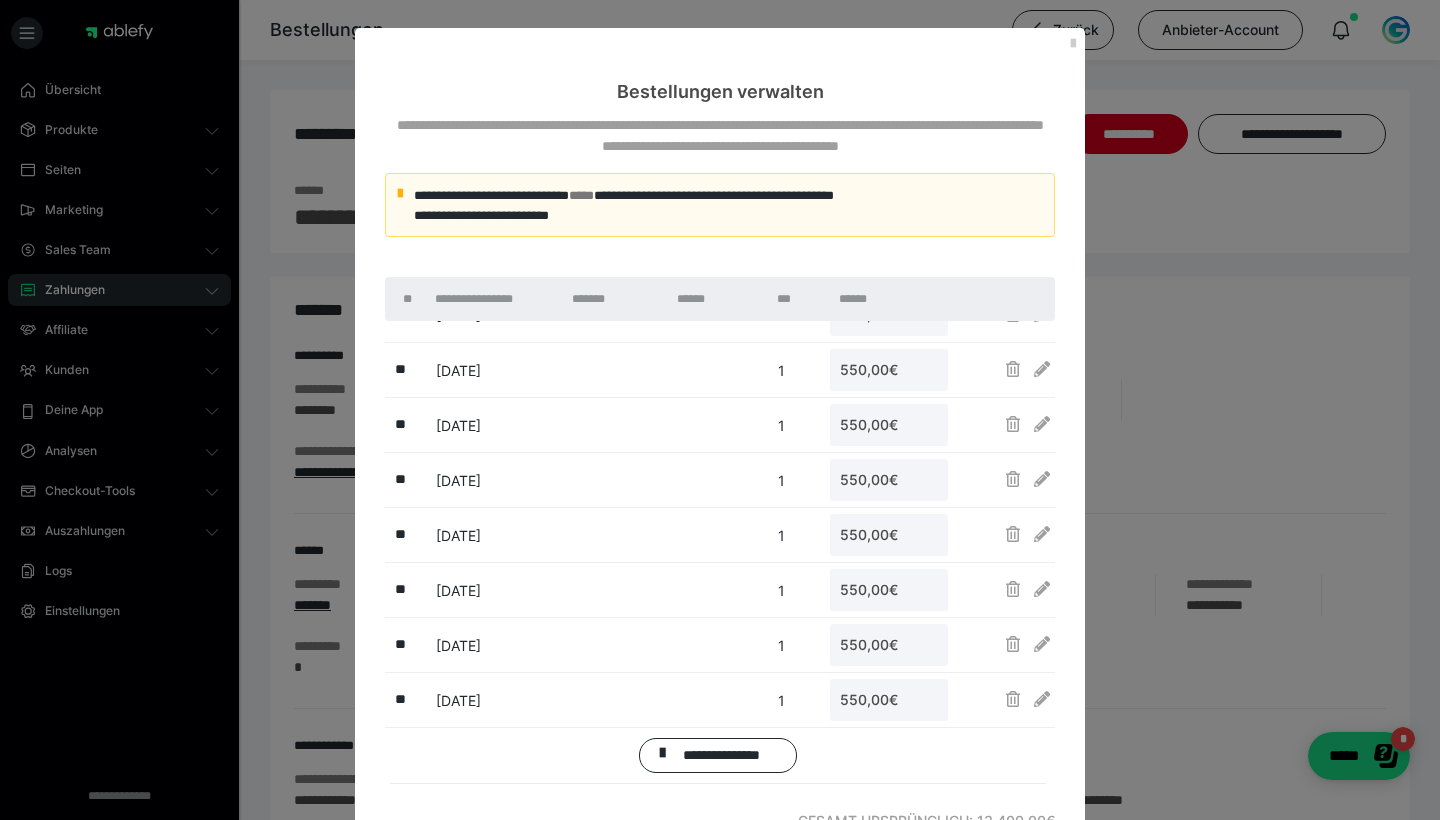 click on "**********" at bounding box center (722, 755) 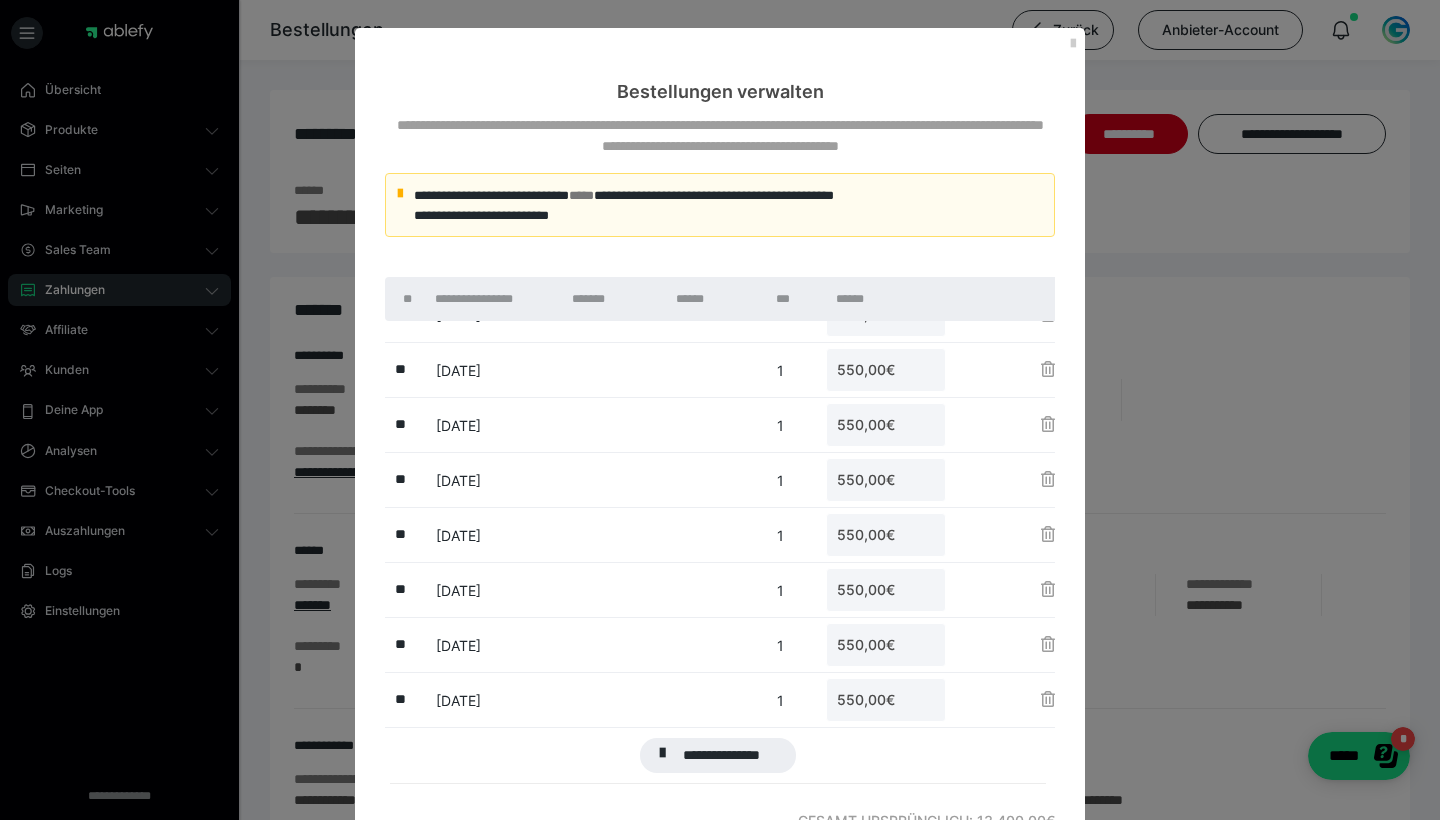 scroll, scrollTop: 925, scrollLeft: 0, axis: vertical 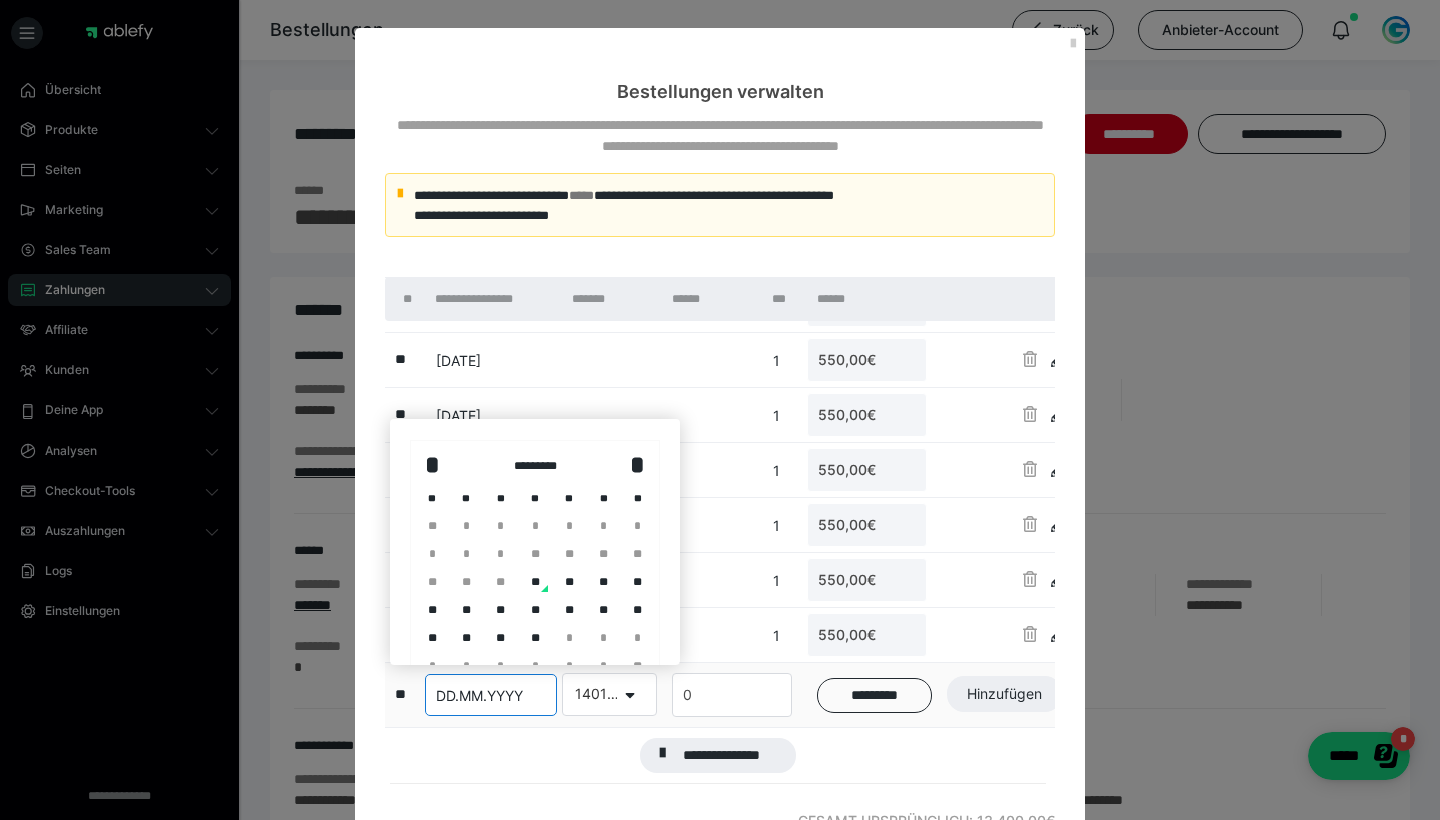 click at bounding box center (720, 410) 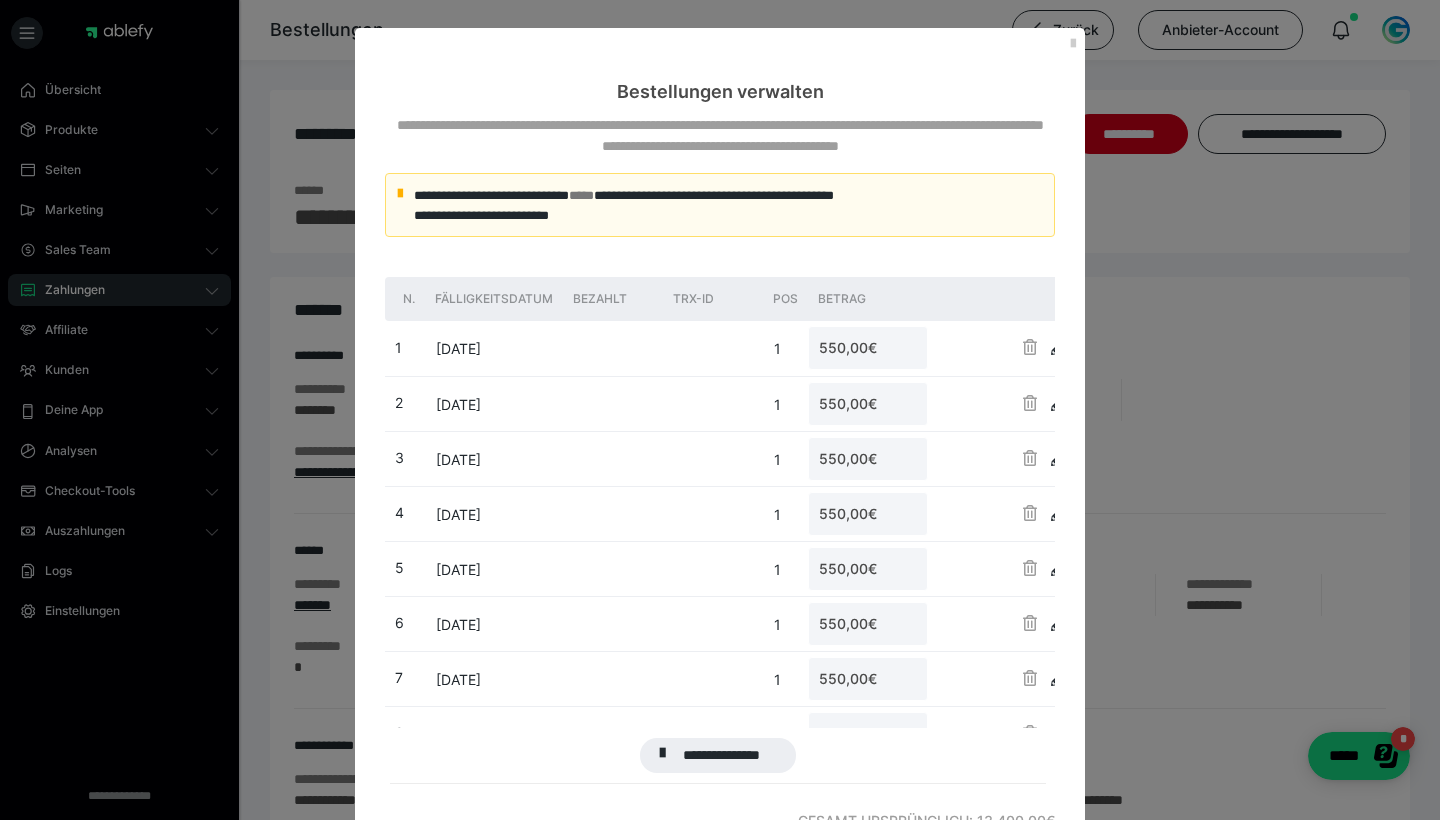 scroll, scrollTop: 925, scrollLeft: 0, axis: vertical 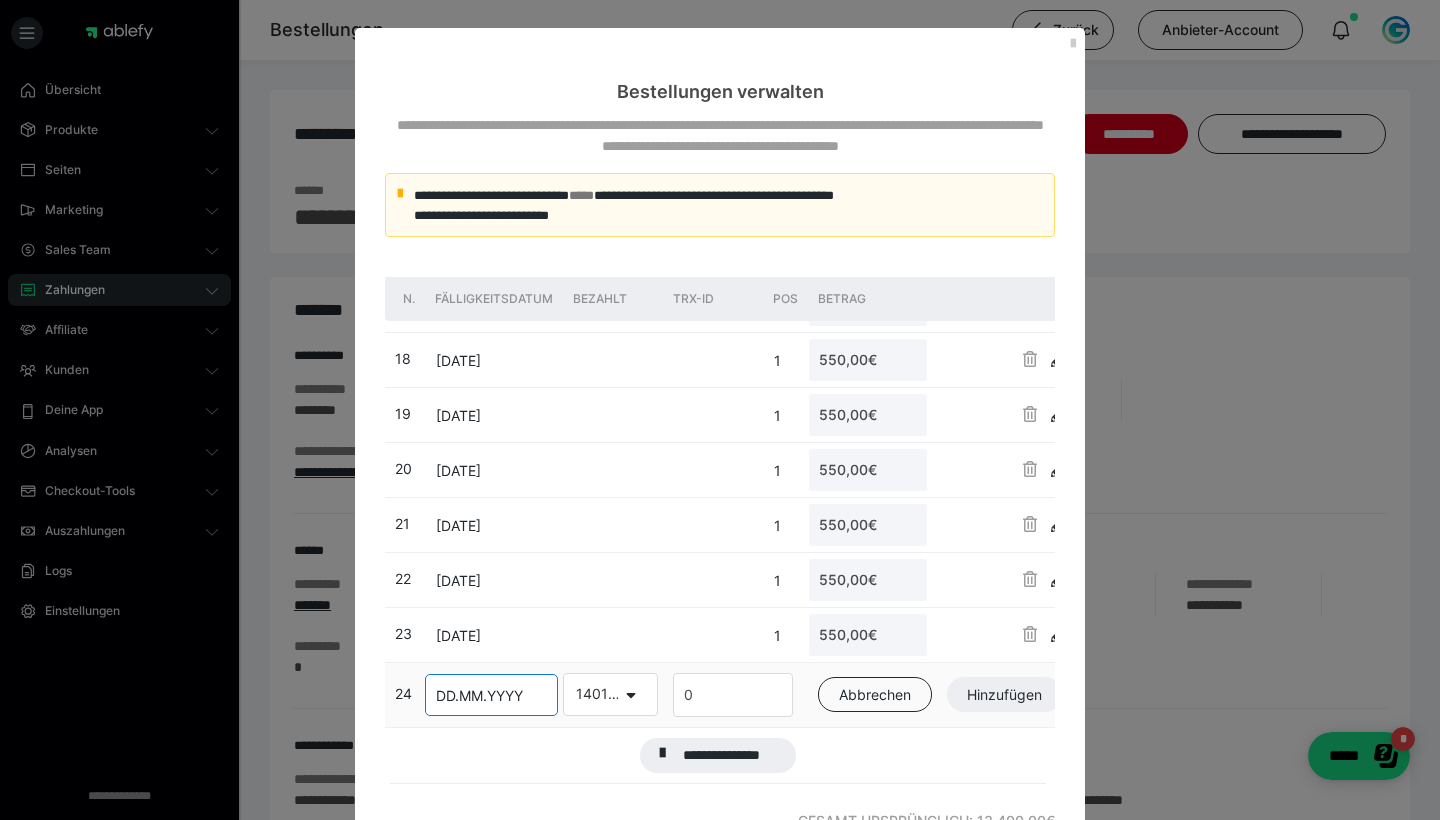click on "DD.MM.YYYY" at bounding box center (479, 695) 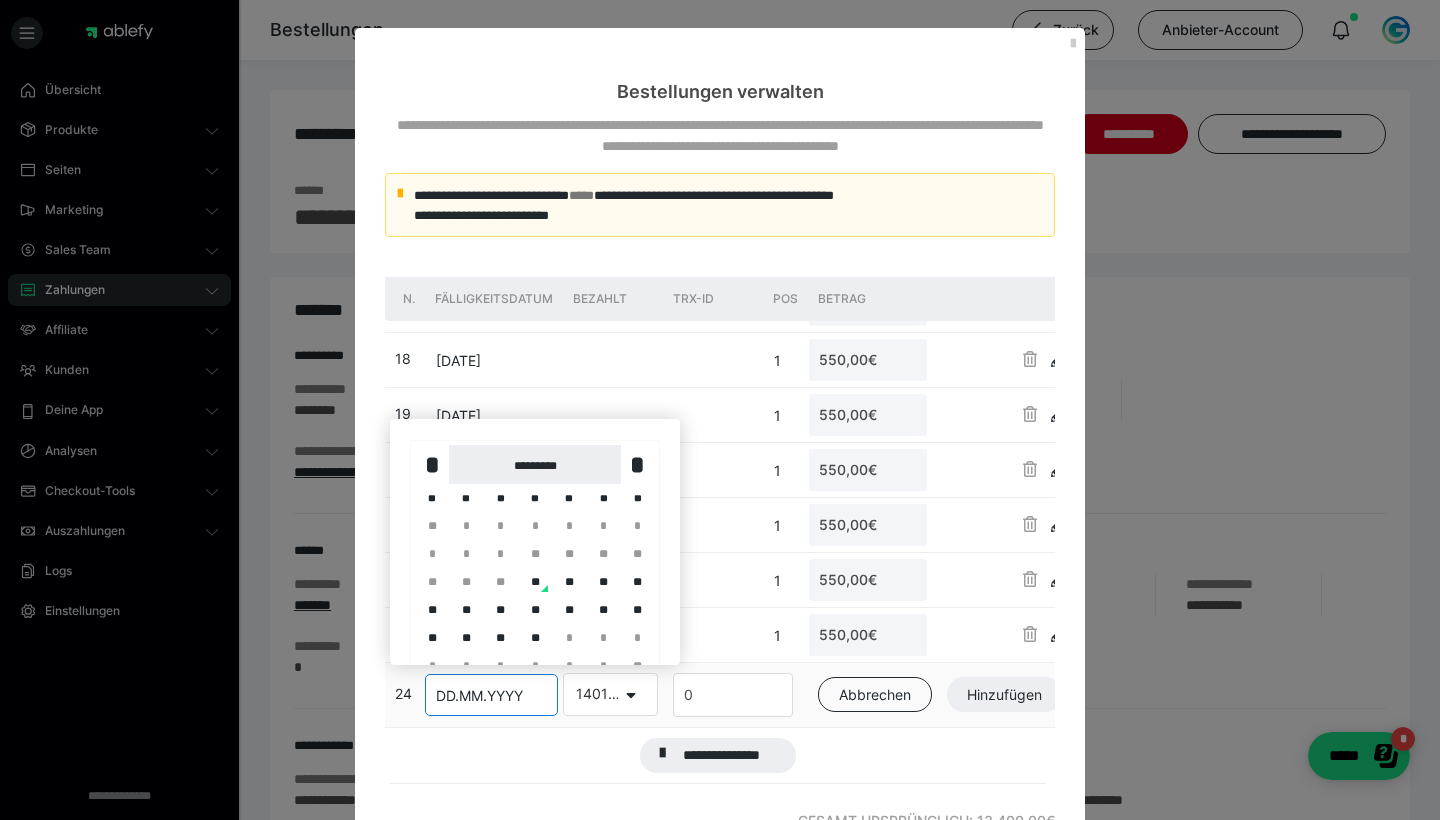 click on "*********" at bounding box center [534, 464] 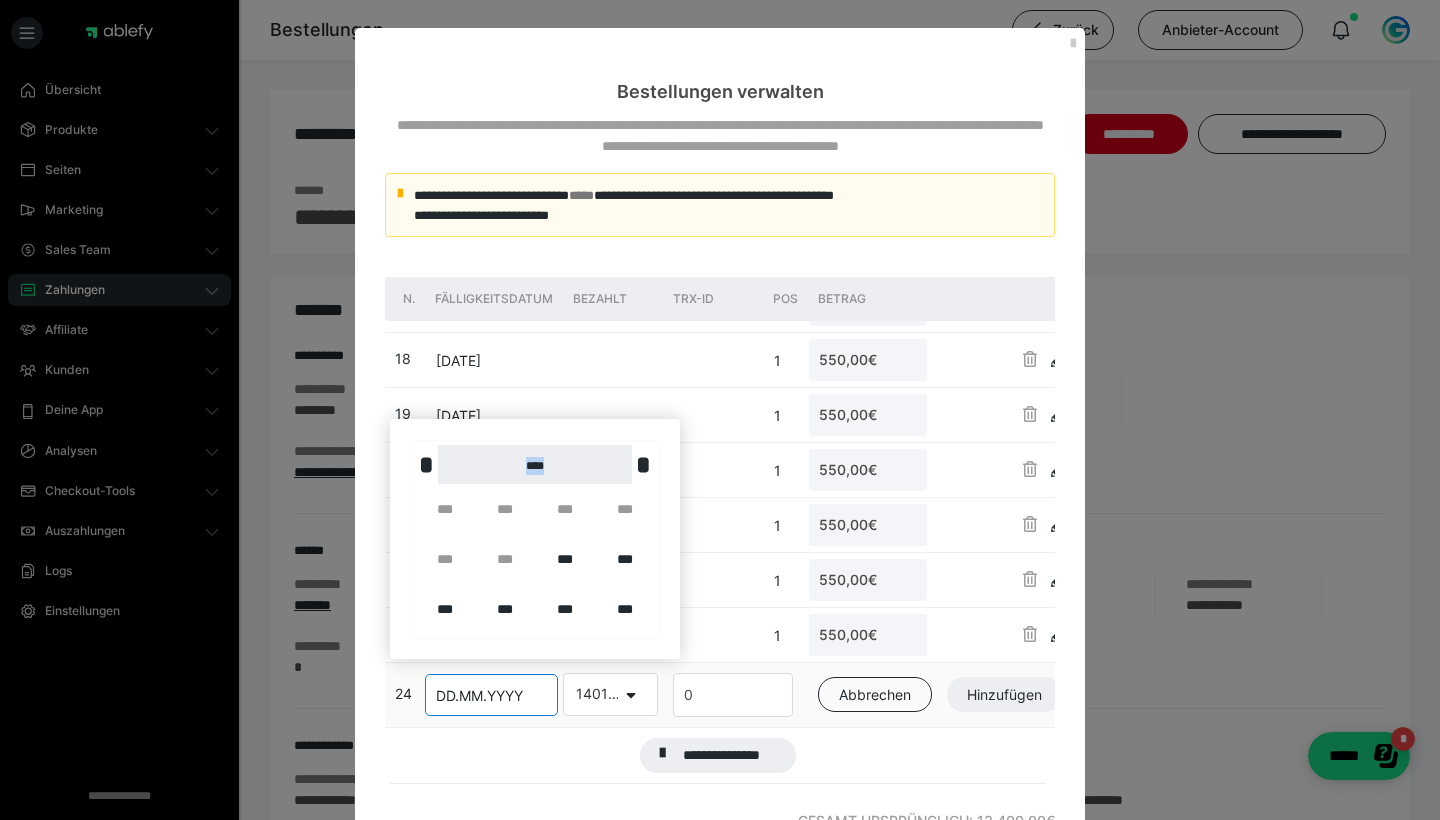 click on "****" at bounding box center (535, 464) 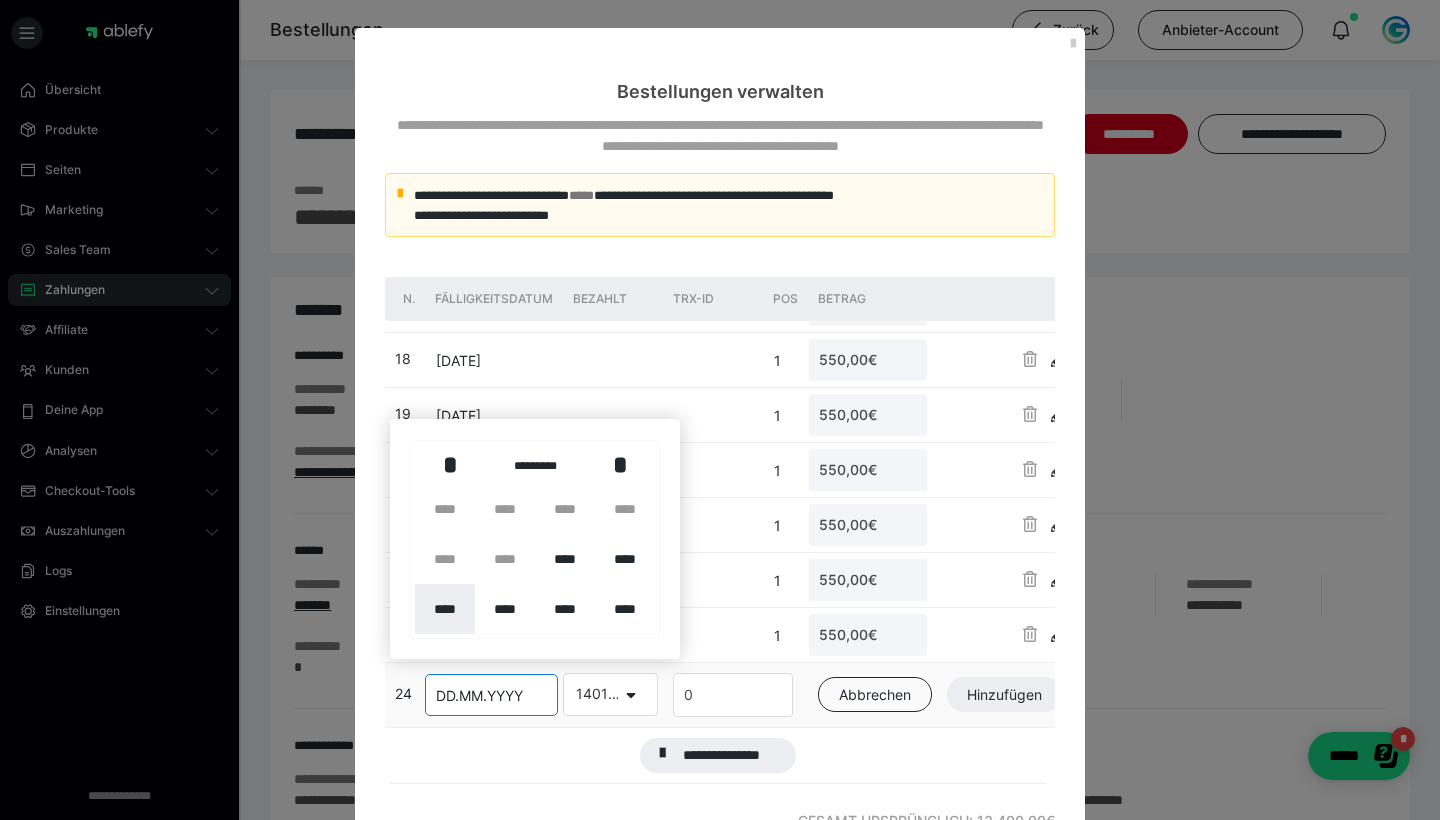 click on "****" at bounding box center [445, 609] 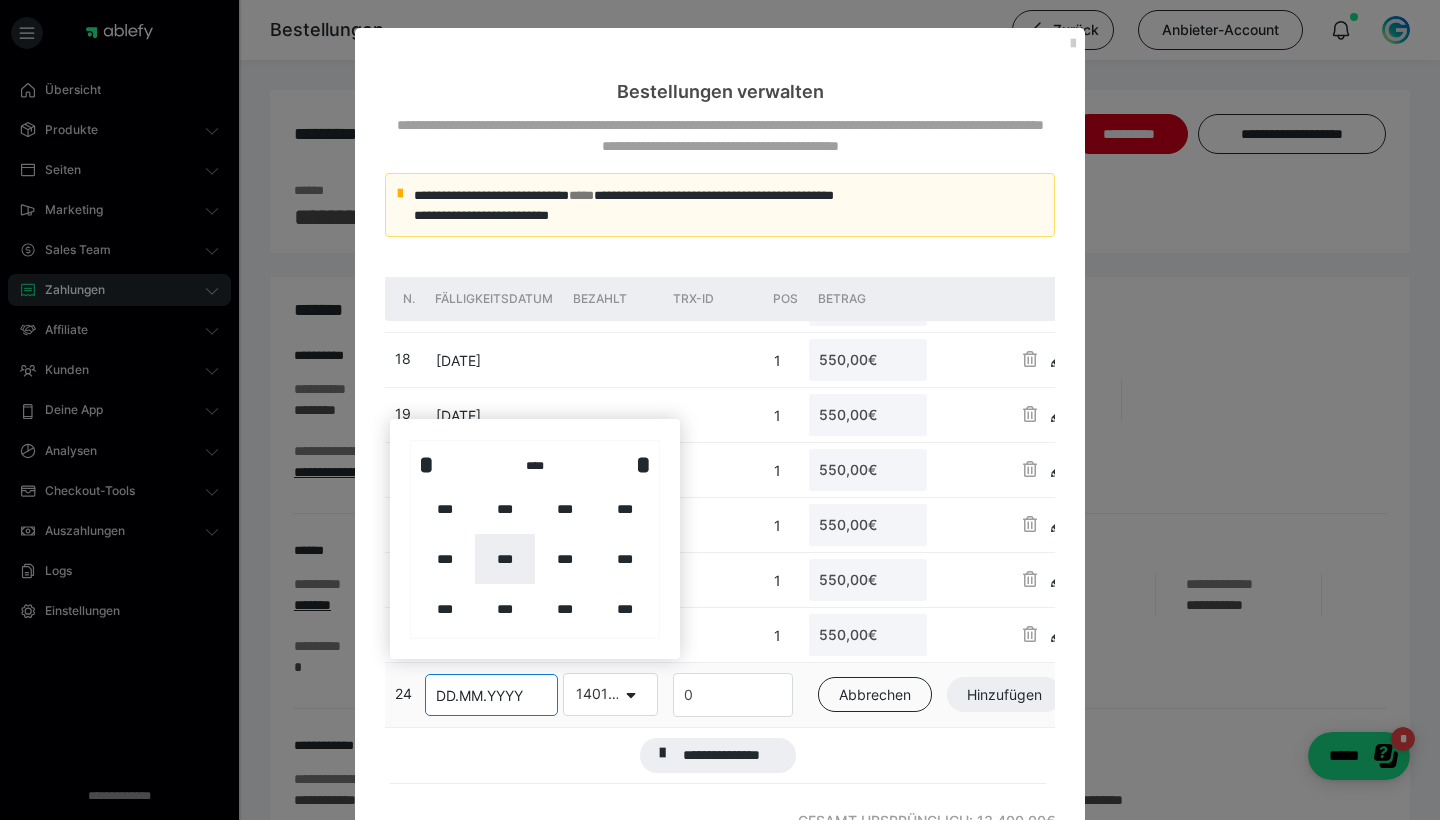 click on "***" at bounding box center (505, 559) 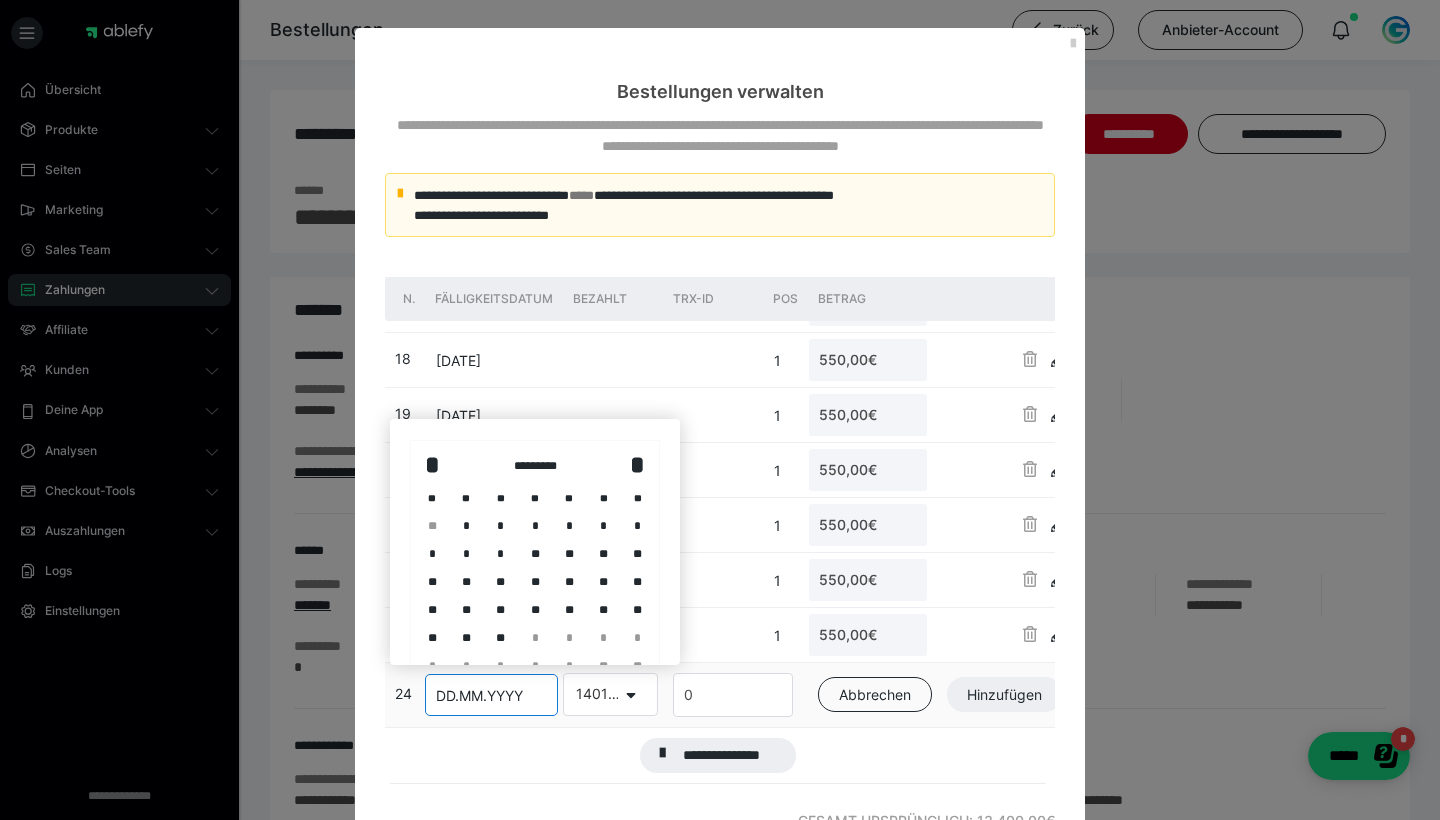 click on "**" at bounding box center [501, 638] 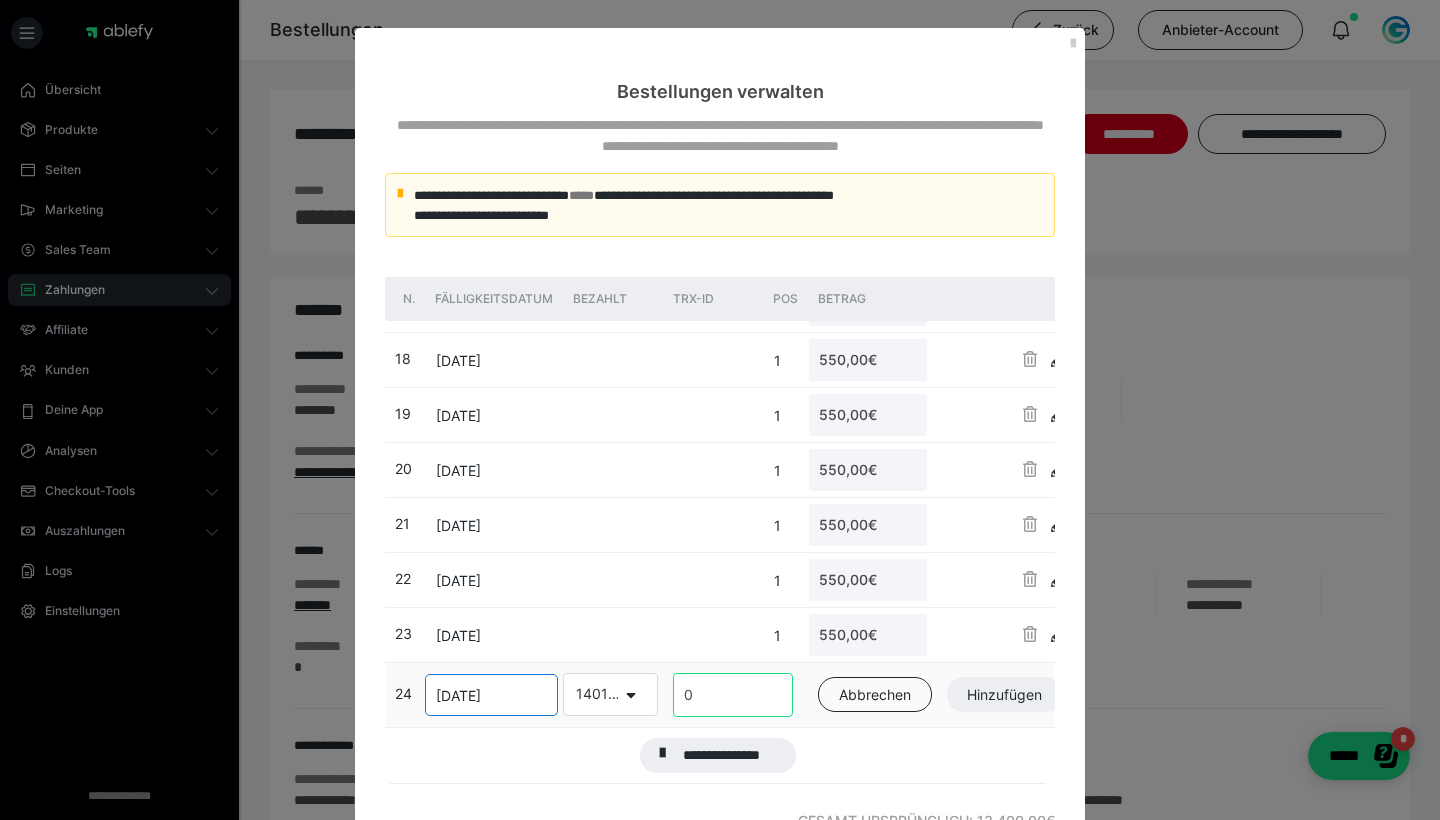 click on "0" at bounding box center [733, 695] 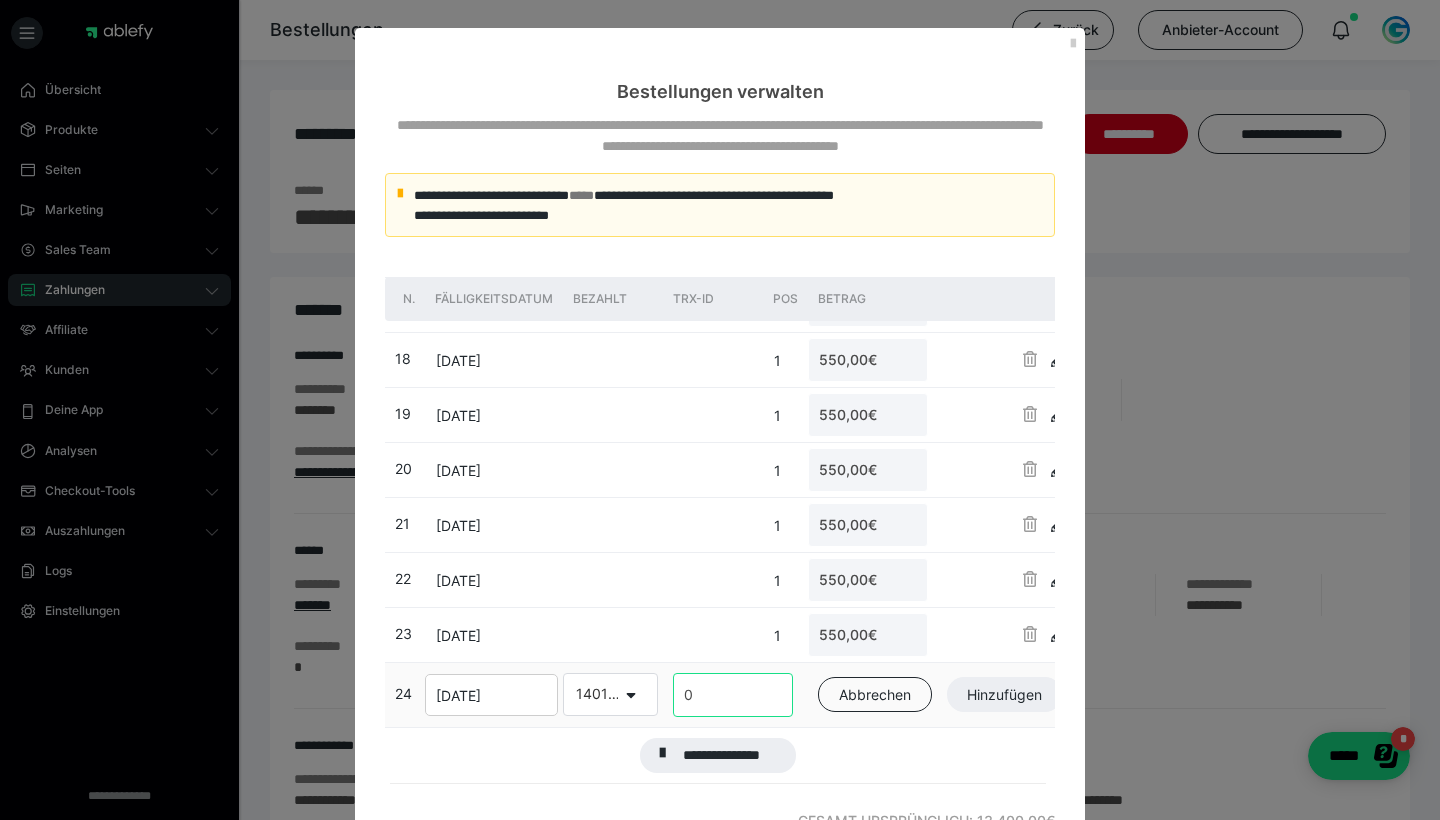 click on "0" at bounding box center (733, 695) 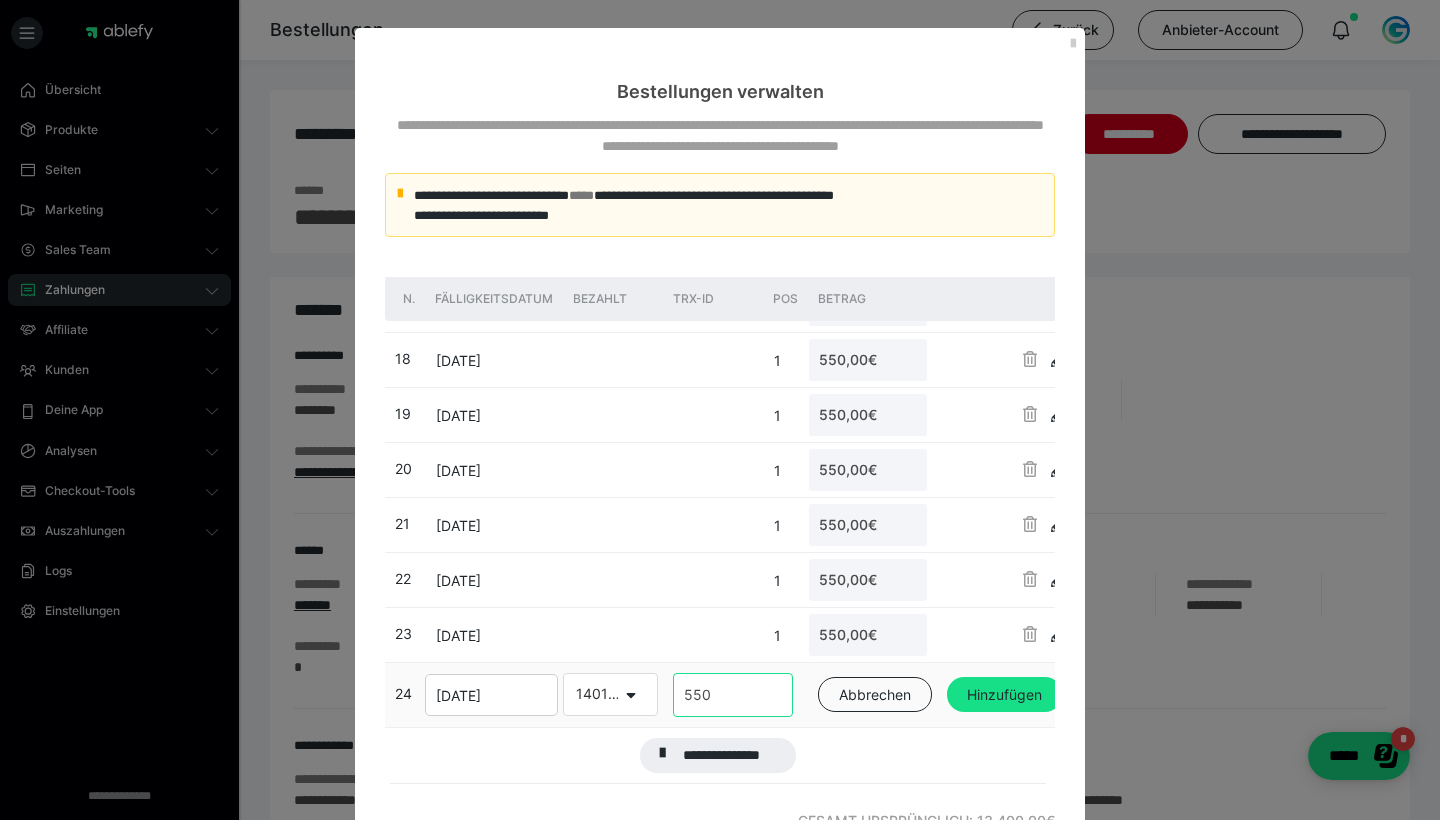 scroll, scrollTop: 925, scrollLeft: 0, axis: vertical 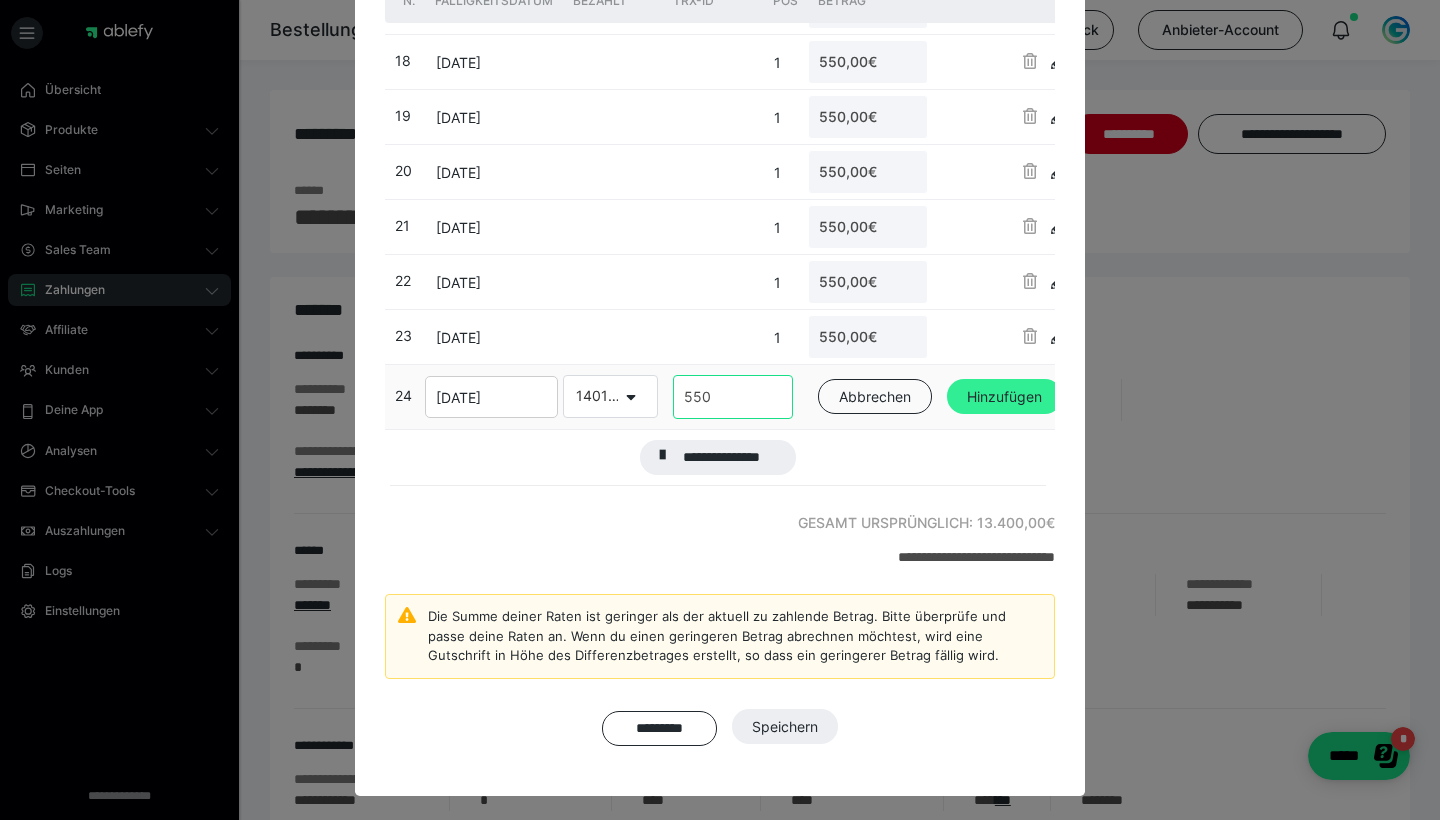 type on "550" 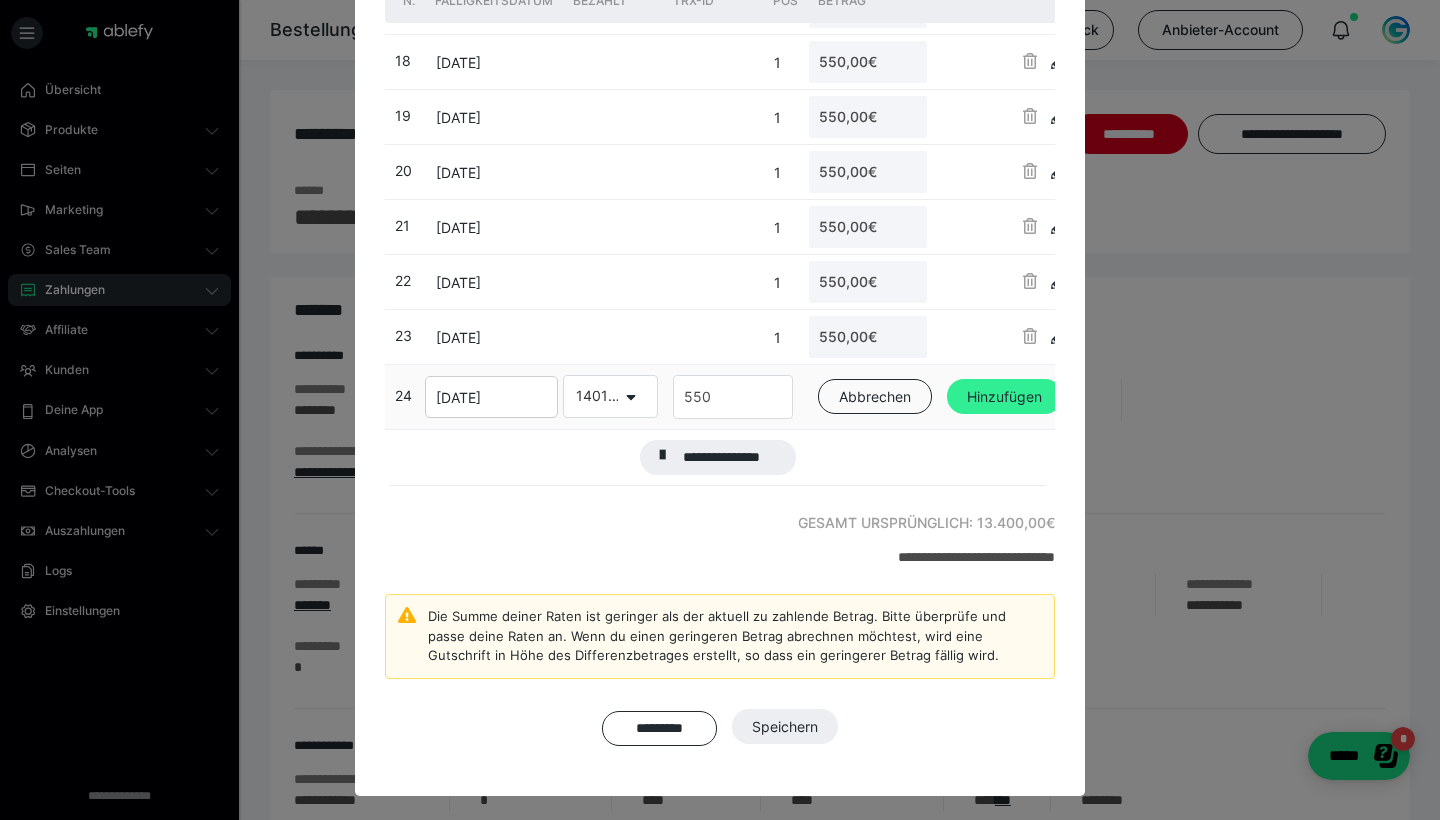 click on "Hinzufügen" at bounding box center [1004, 397] 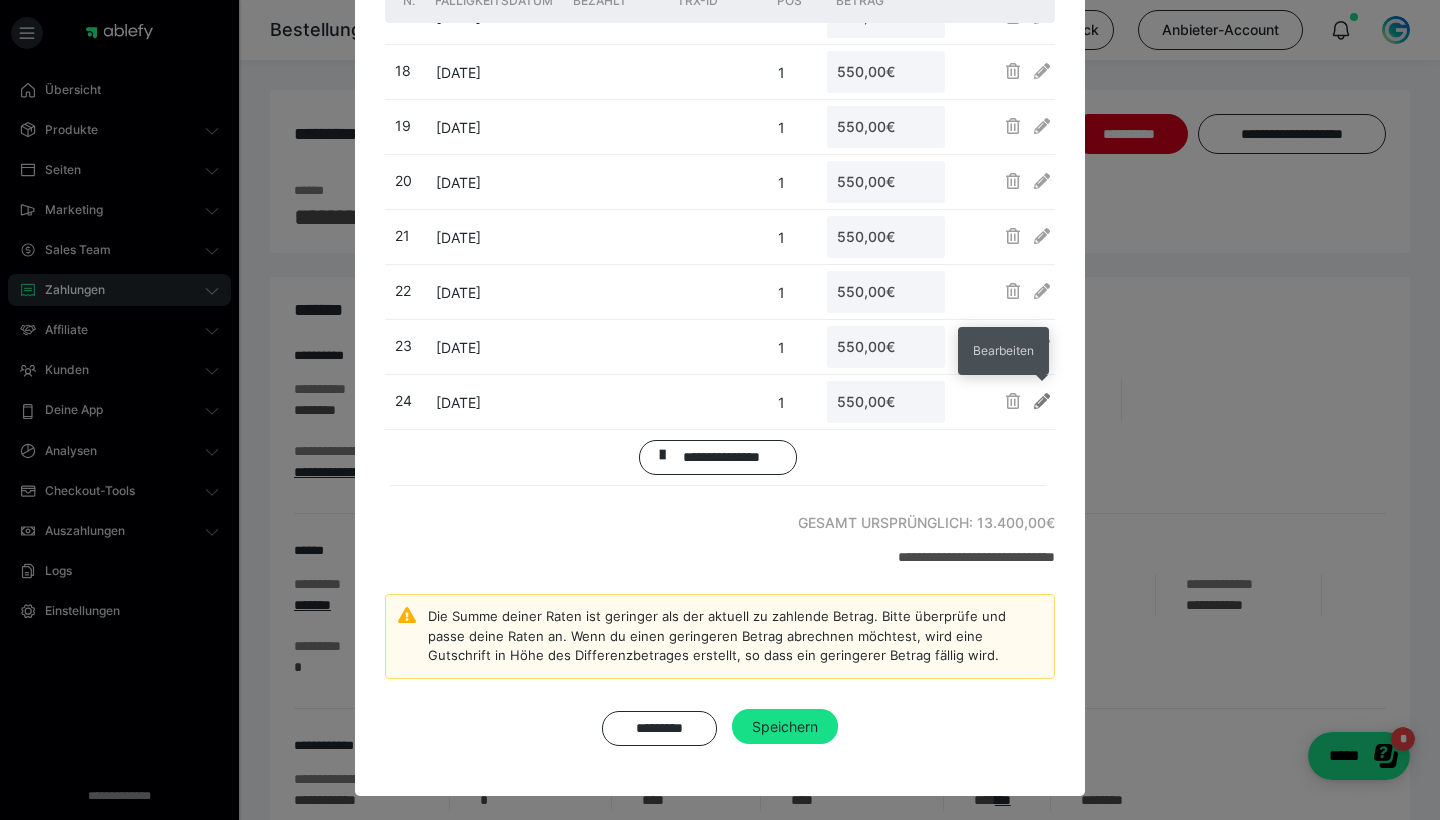 click at bounding box center (1042, 401) 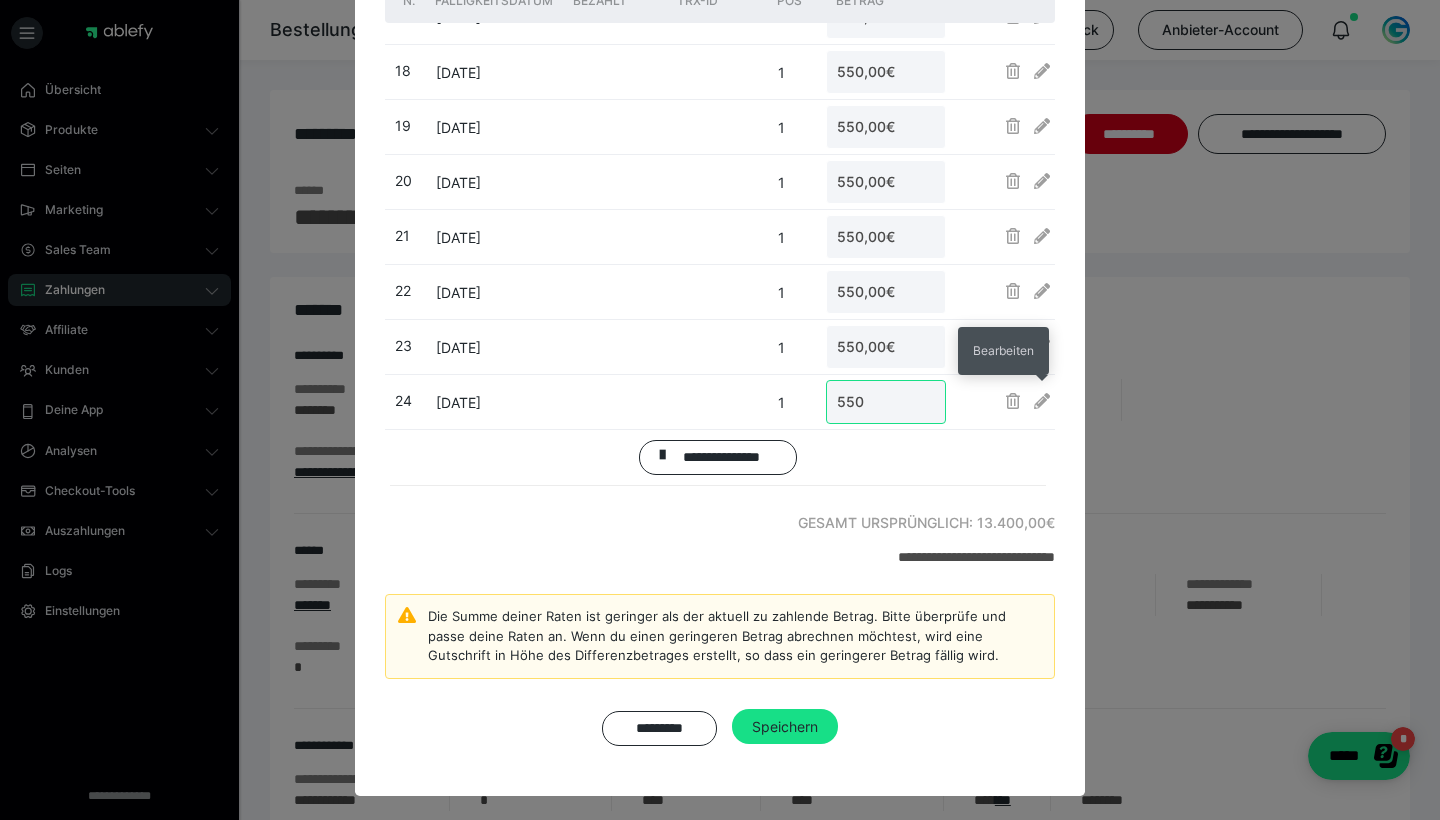 scroll, scrollTop: 914, scrollLeft: 0, axis: vertical 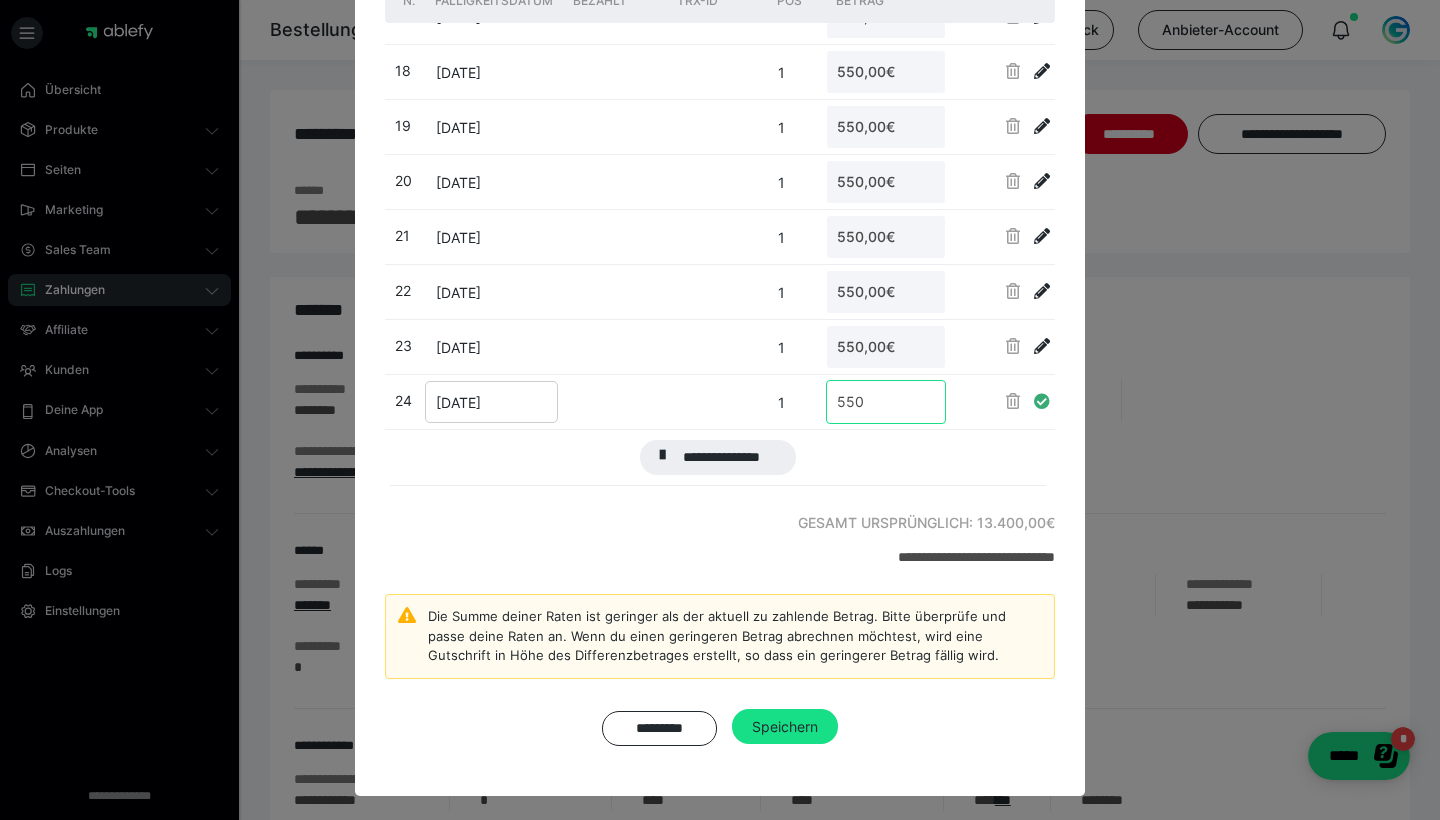 click on "550" at bounding box center (886, 402) 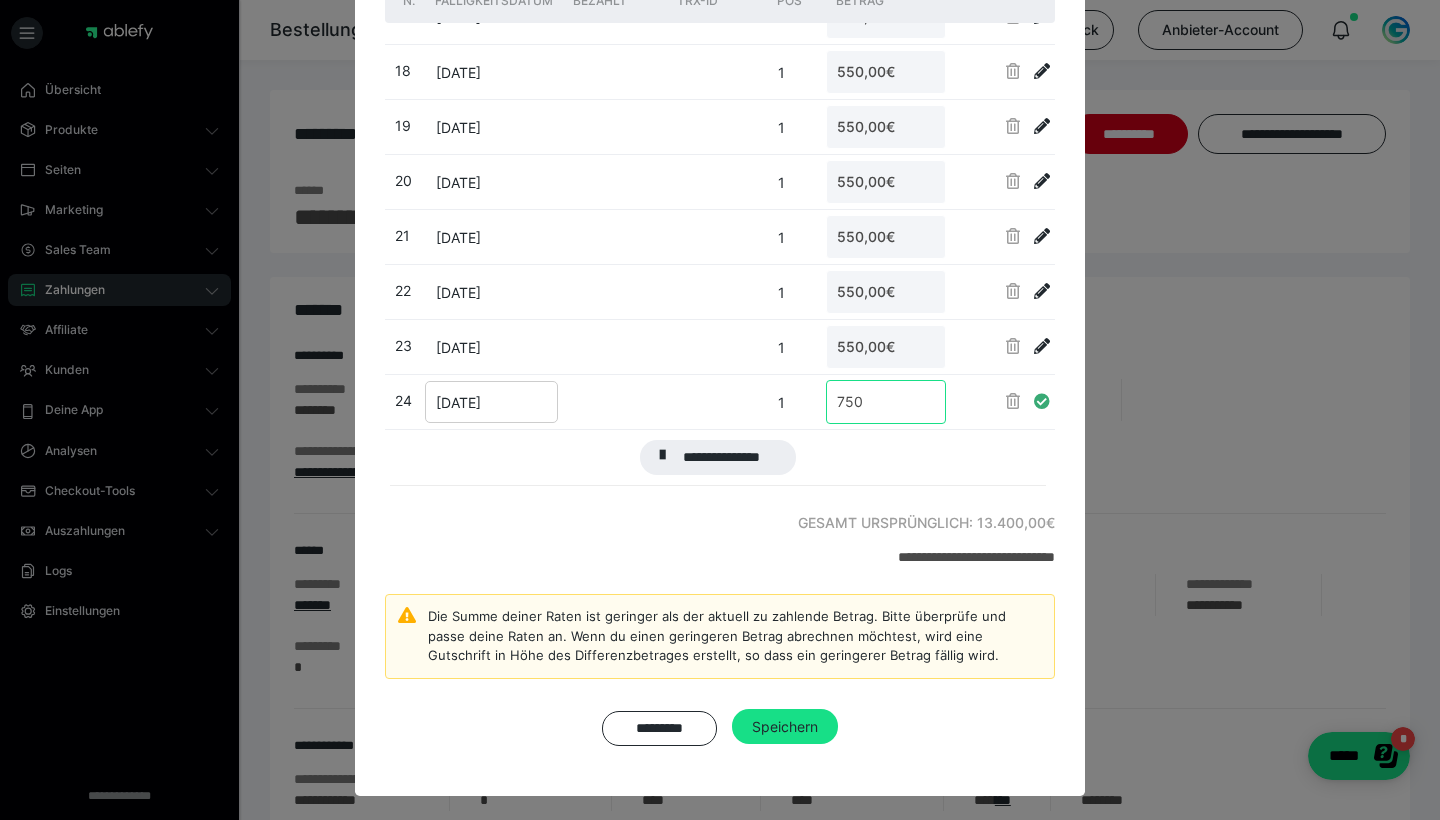 scroll, scrollTop: 151, scrollLeft: 0, axis: vertical 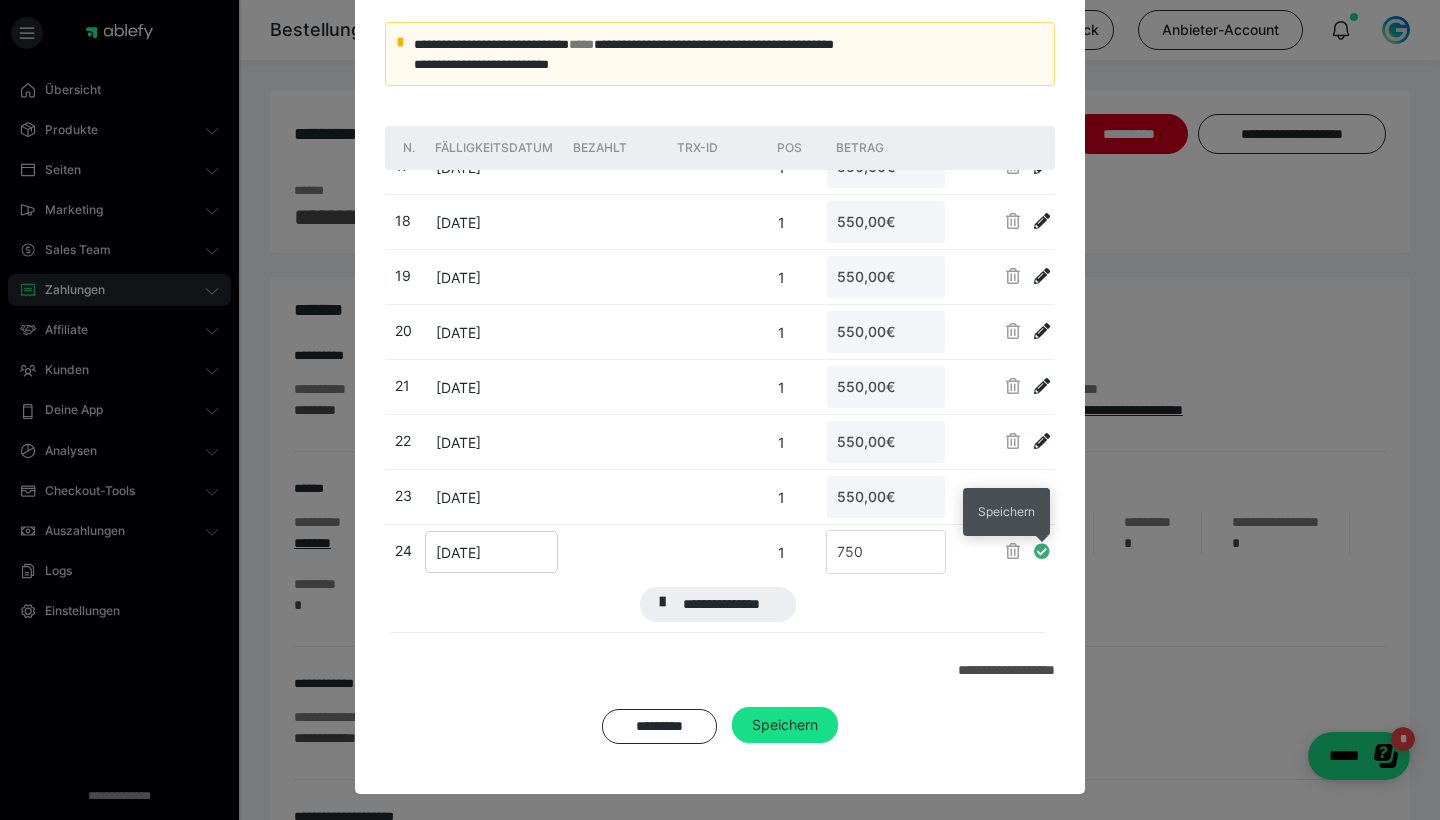 click at bounding box center [1042, 551] 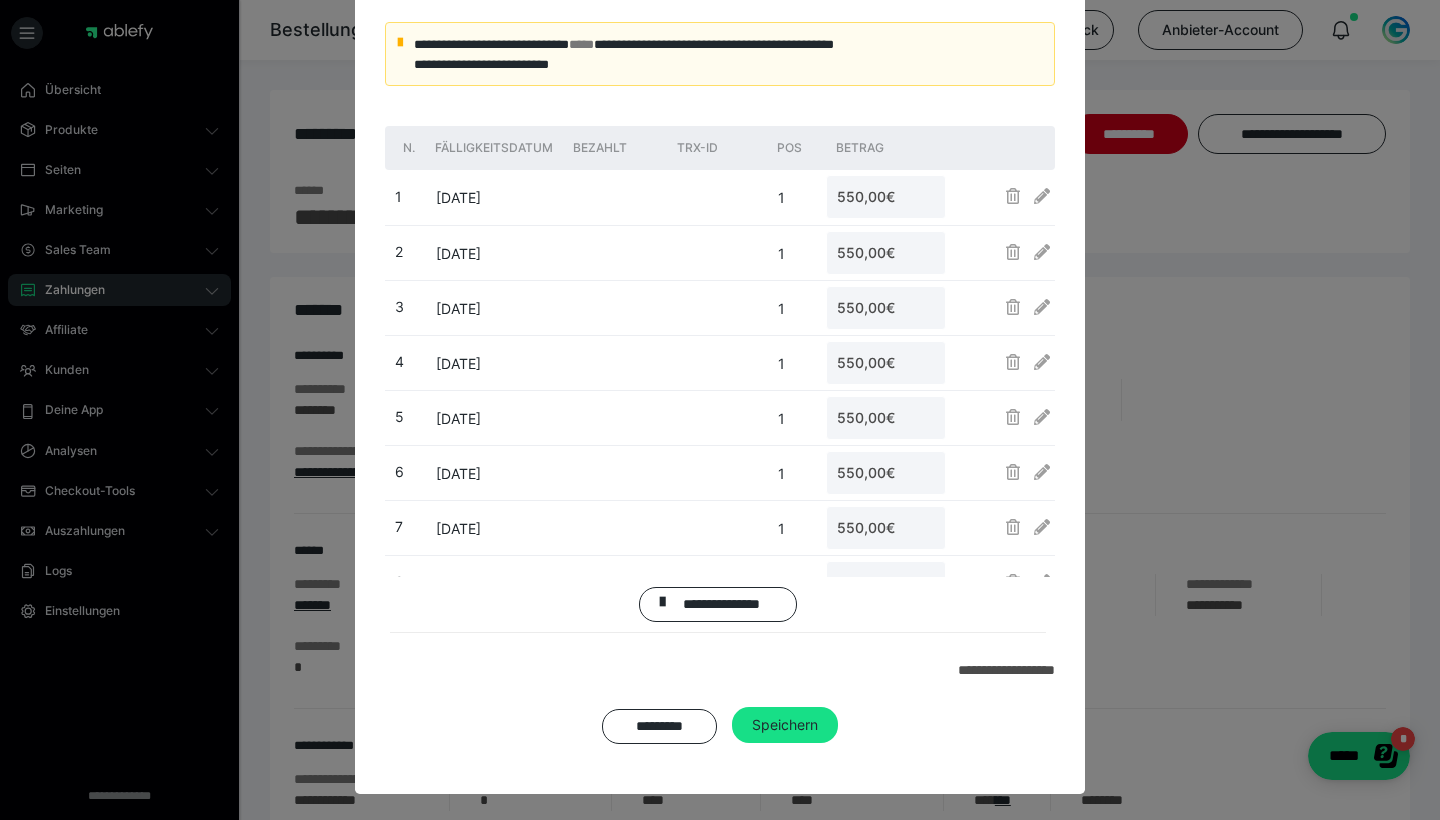 scroll, scrollTop: 0, scrollLeft: 0, axis: both 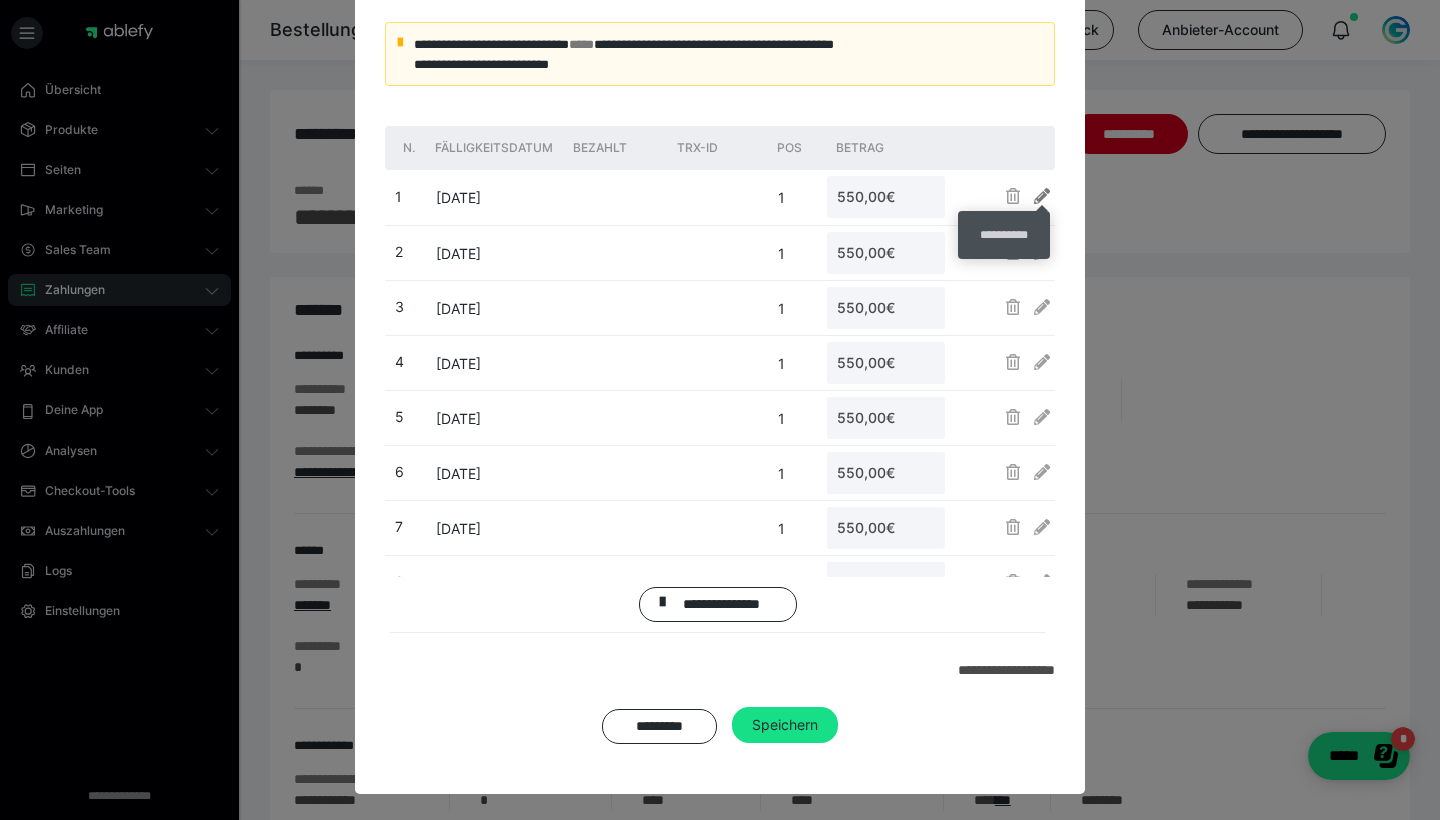 click at bounding box center (1042, 196) 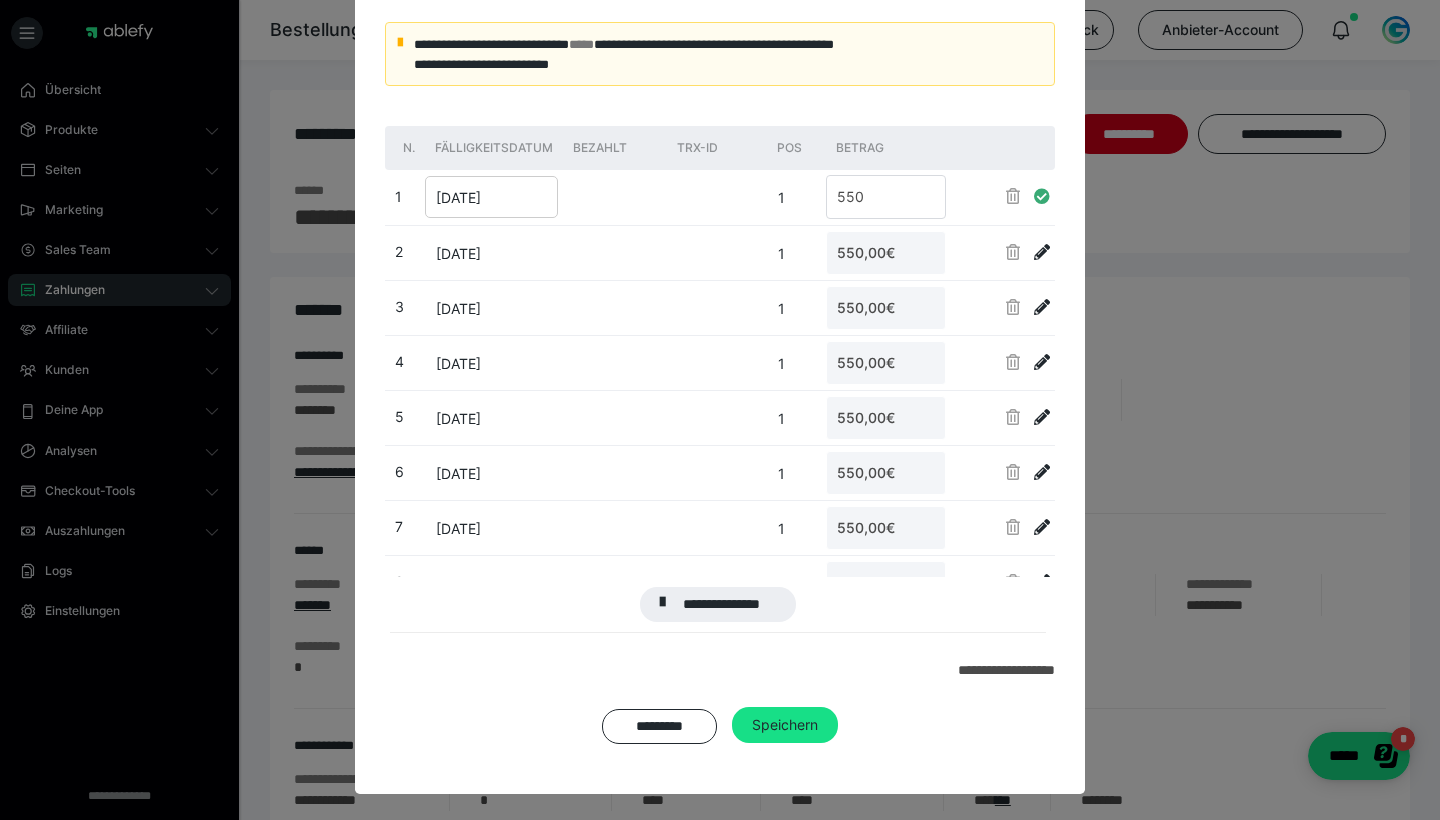click on "[DATE]" at bounding box center (491, 197) 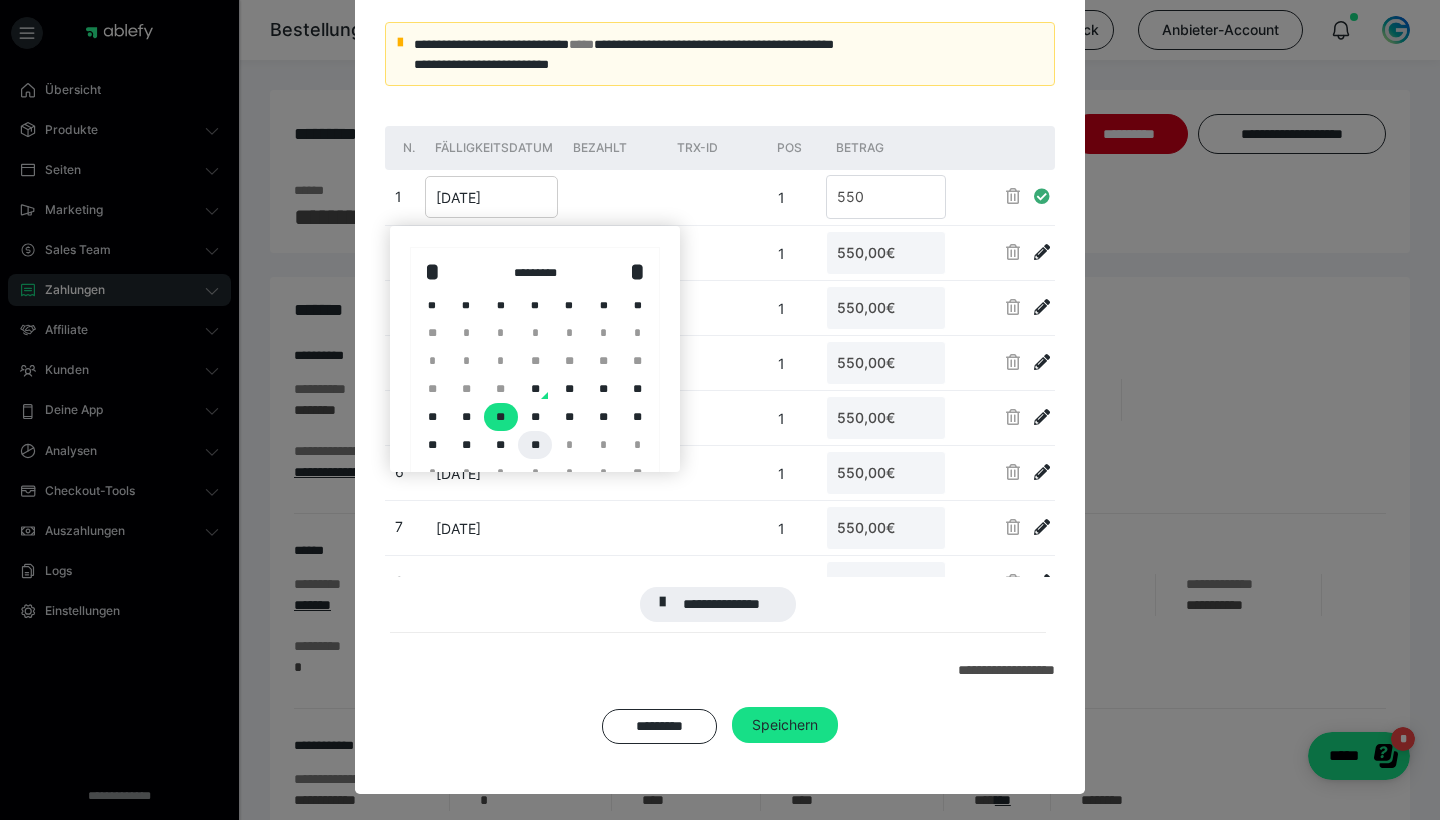 click on "**" at bounding box center [535, 445] 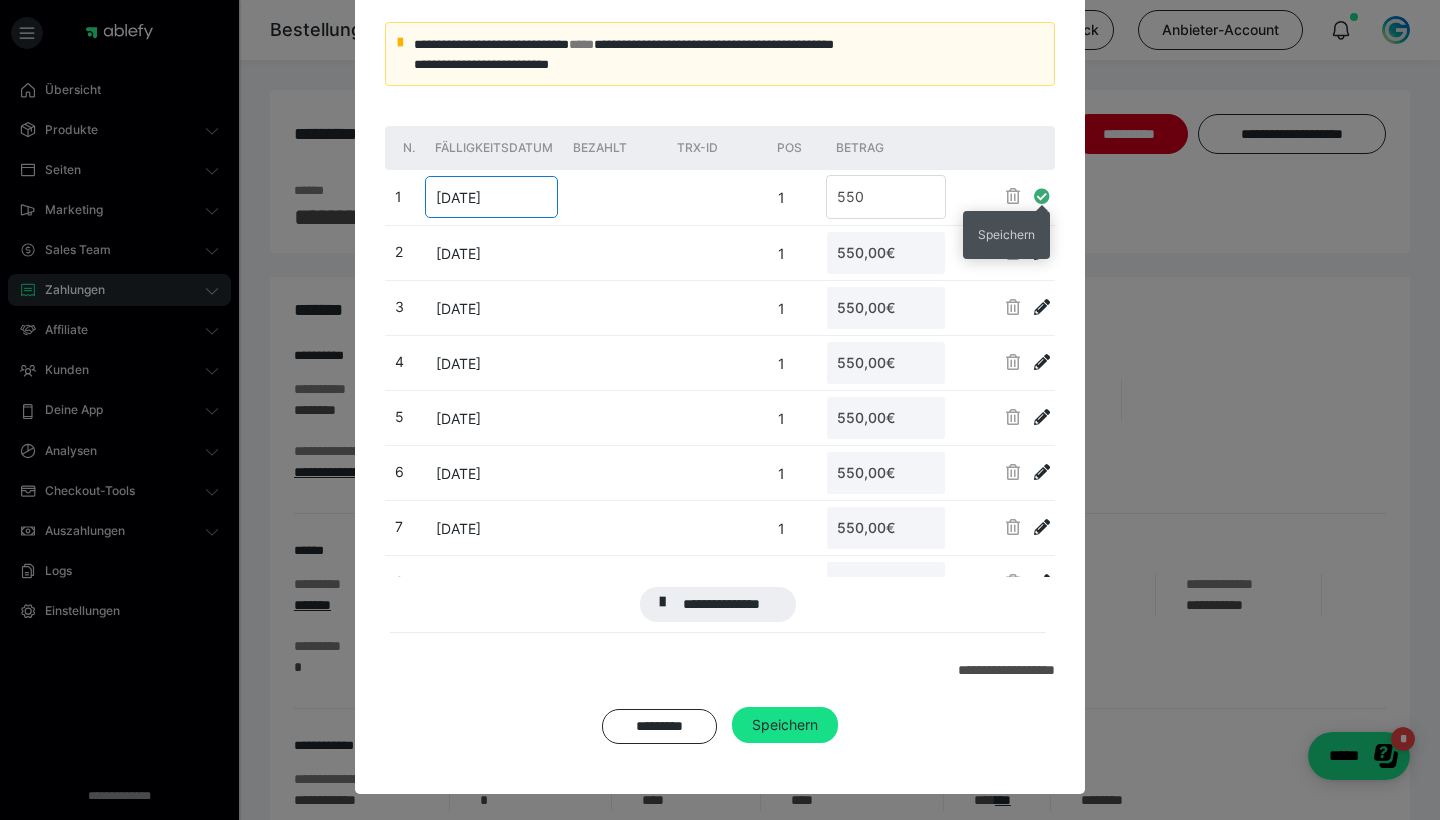 click at bounding box center [1042, 196] 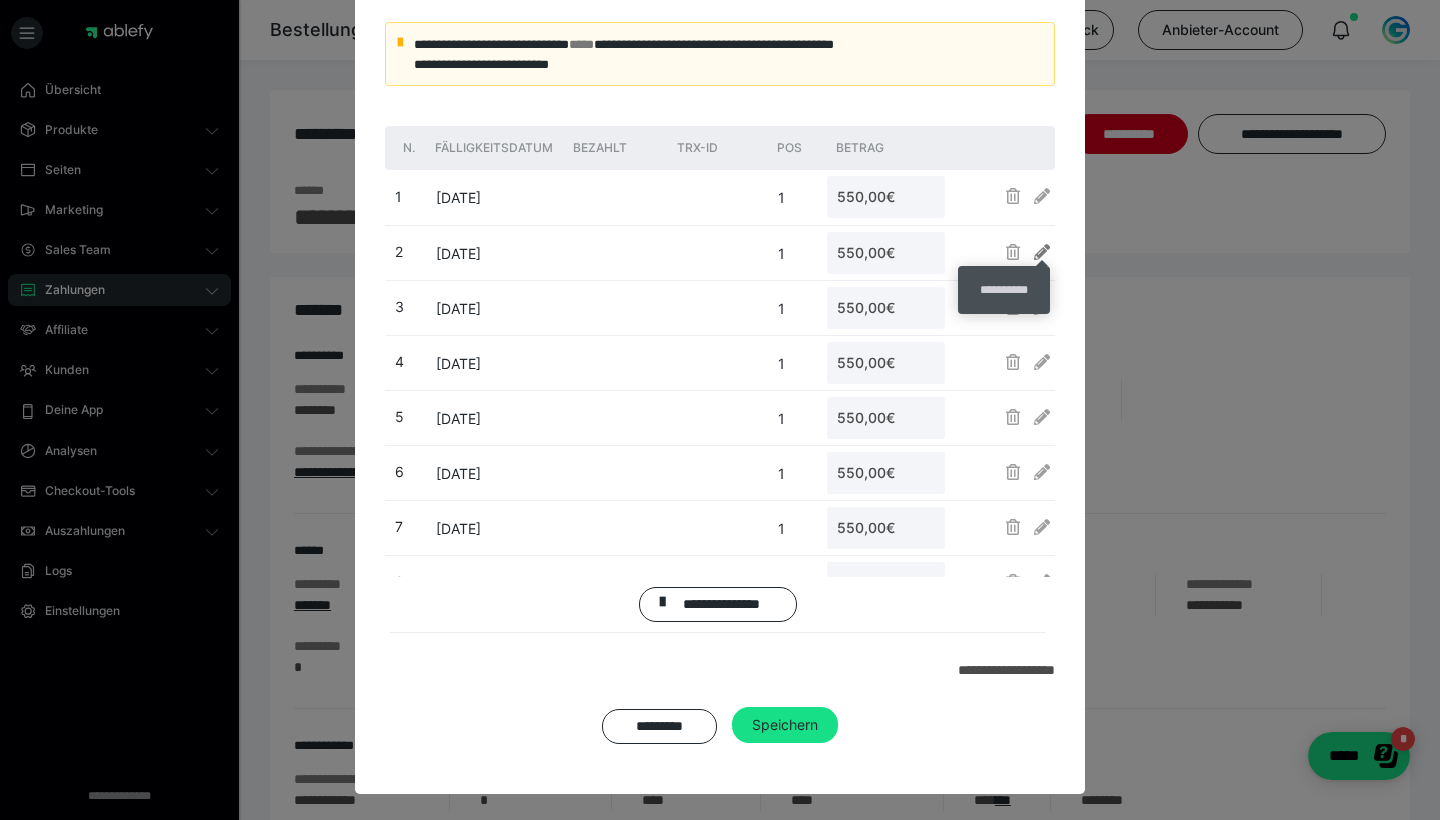 click at bounding box center [1042, 252] 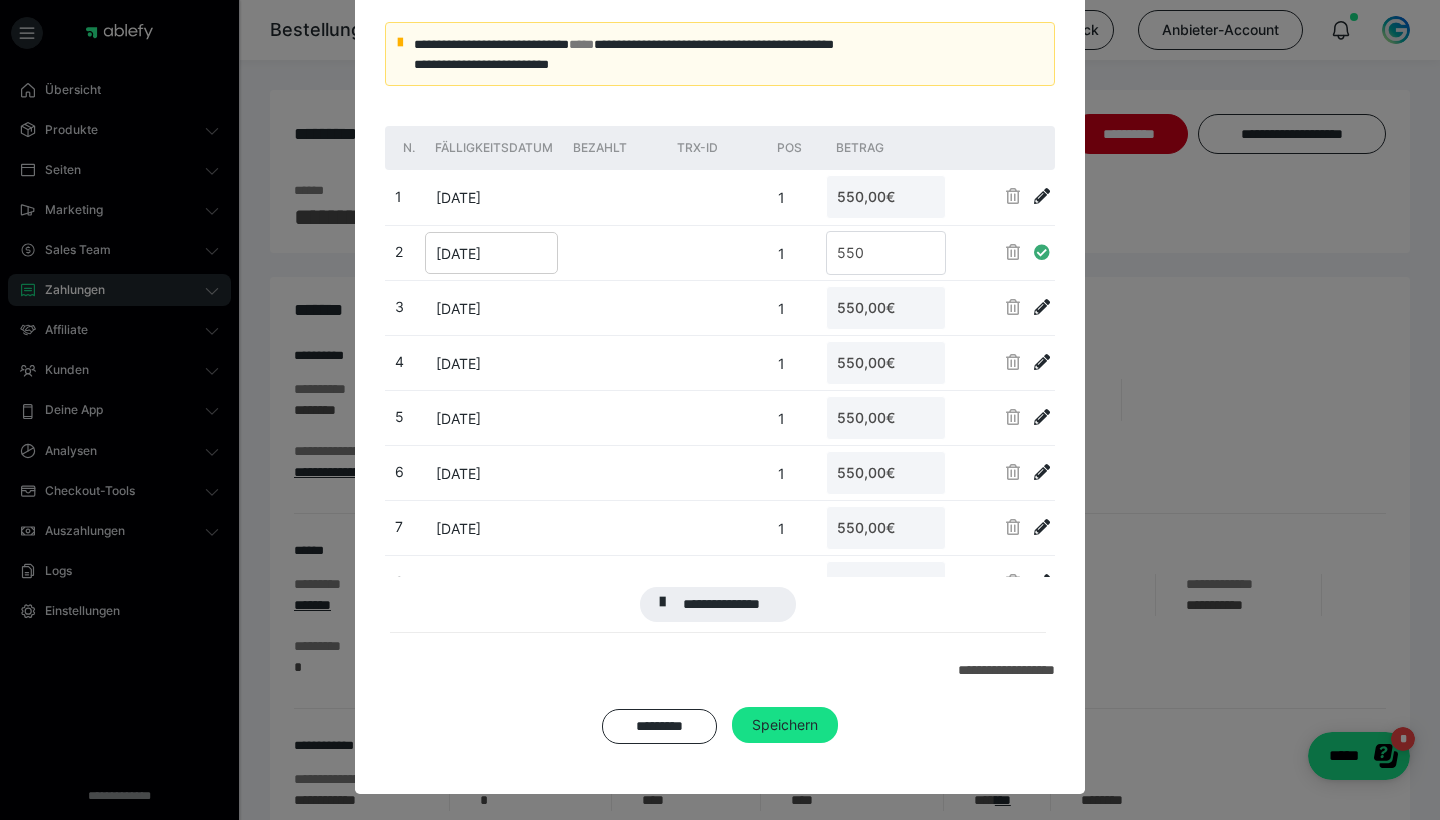 click on "[DATE]" at bounding box center (458, 253) 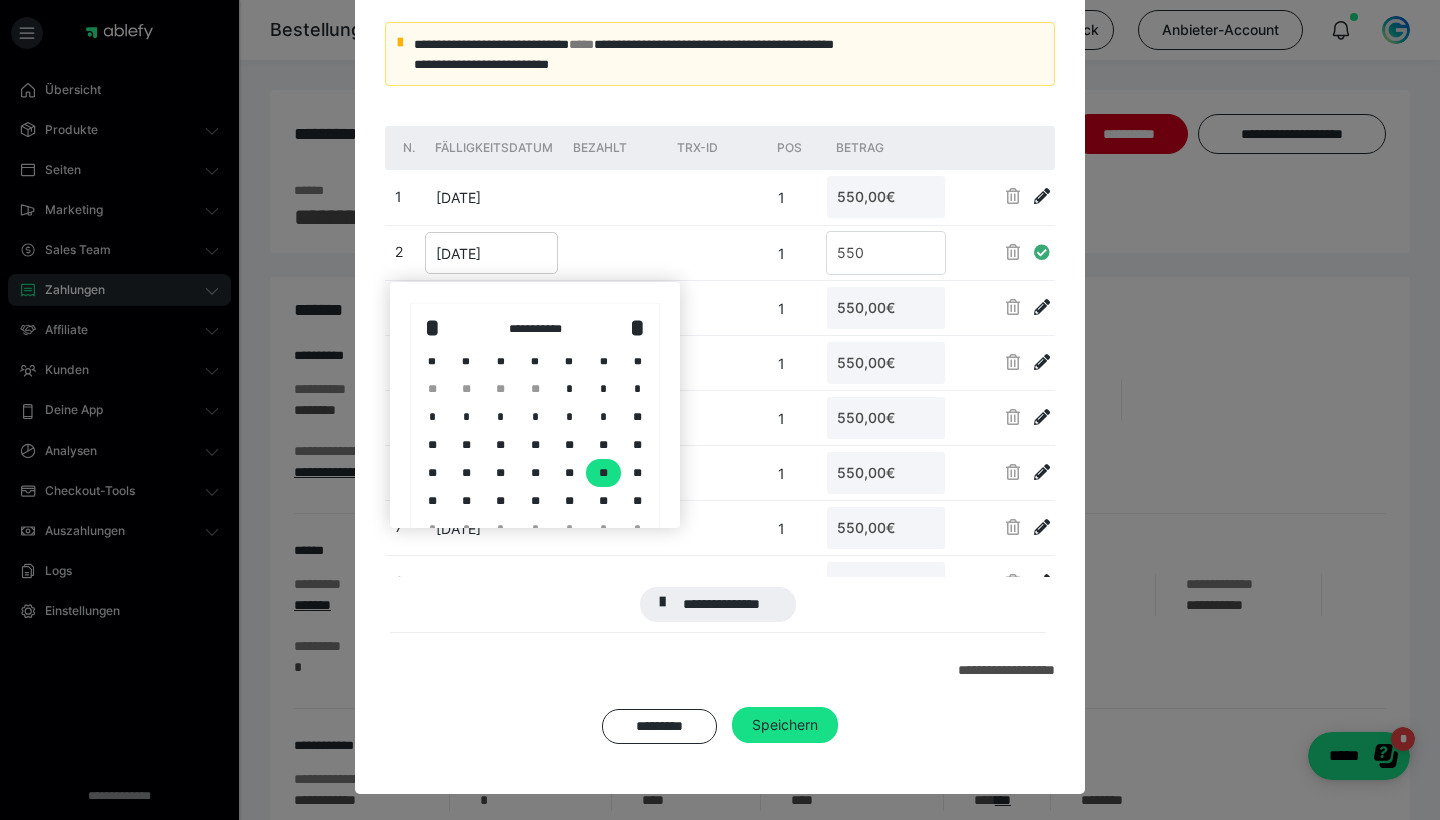 drag, startPoint x: 633, startPoint y: 504, endPoint x: 667, endPoint y: 497, distance: 34.713108 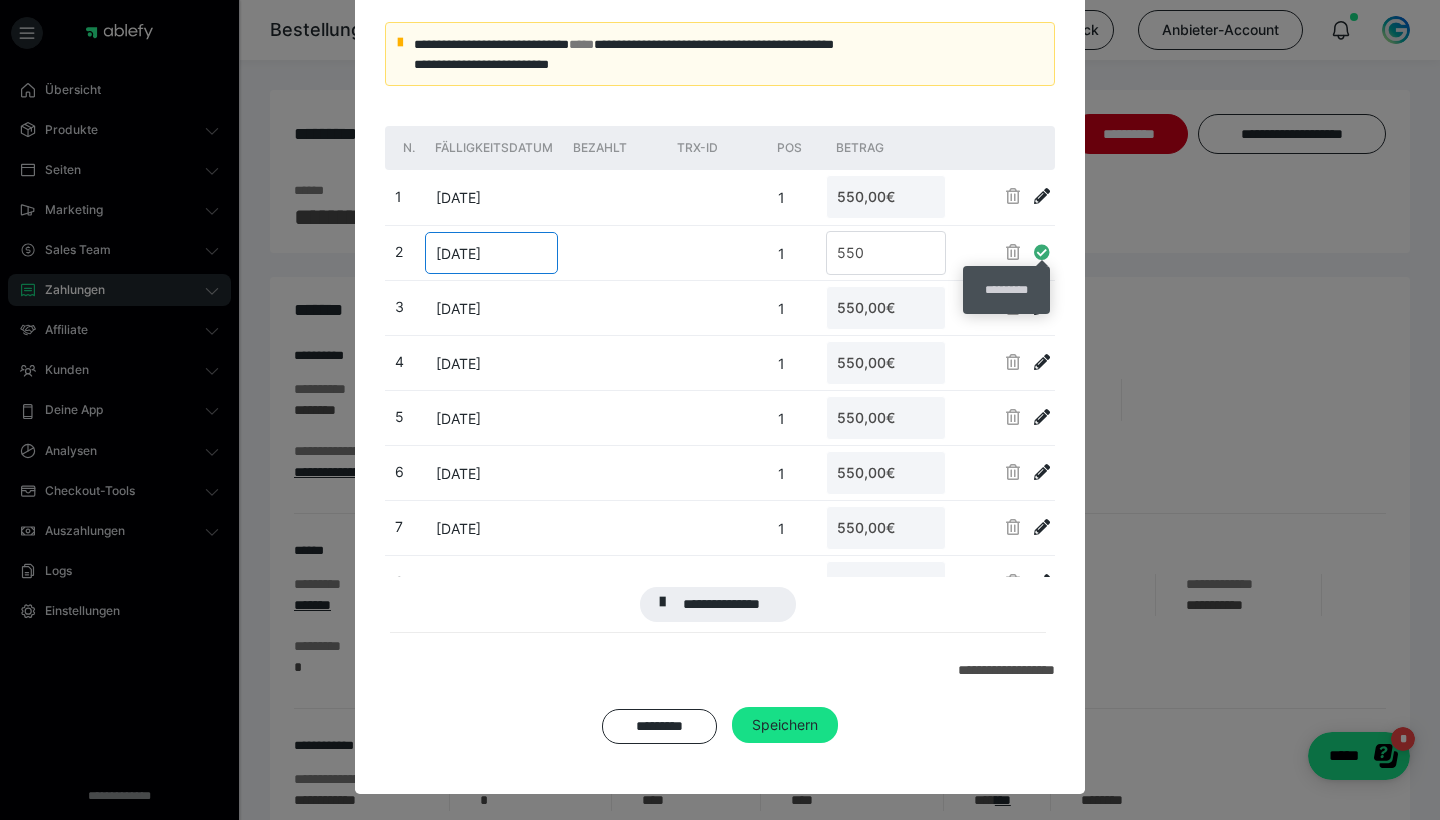 click at bounding box center [1042, 252] 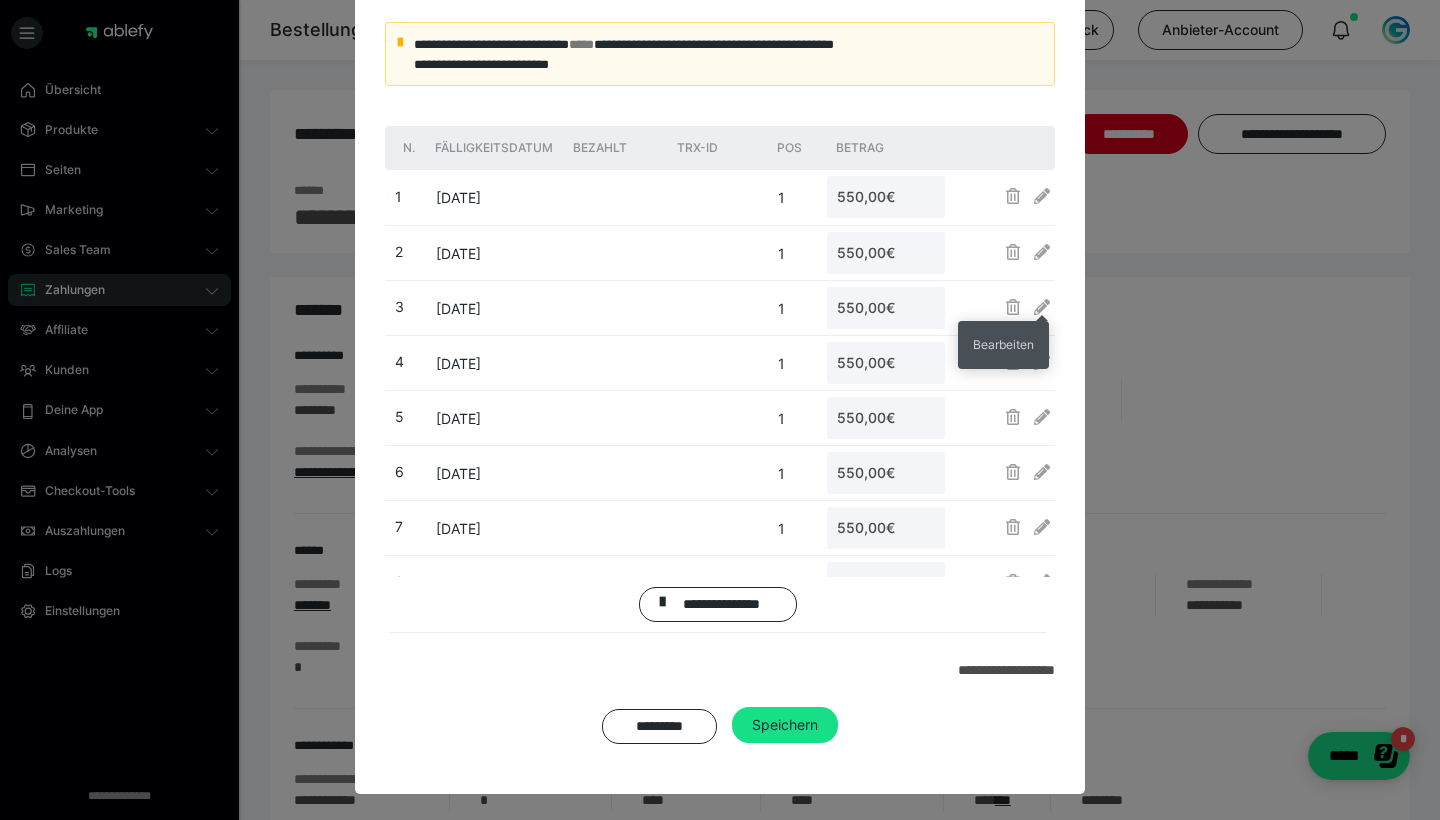 drag, startPoint x: 1044, startPoint y: 305, endPoint x: 663, endPoint y: 302, distance: 381.0118 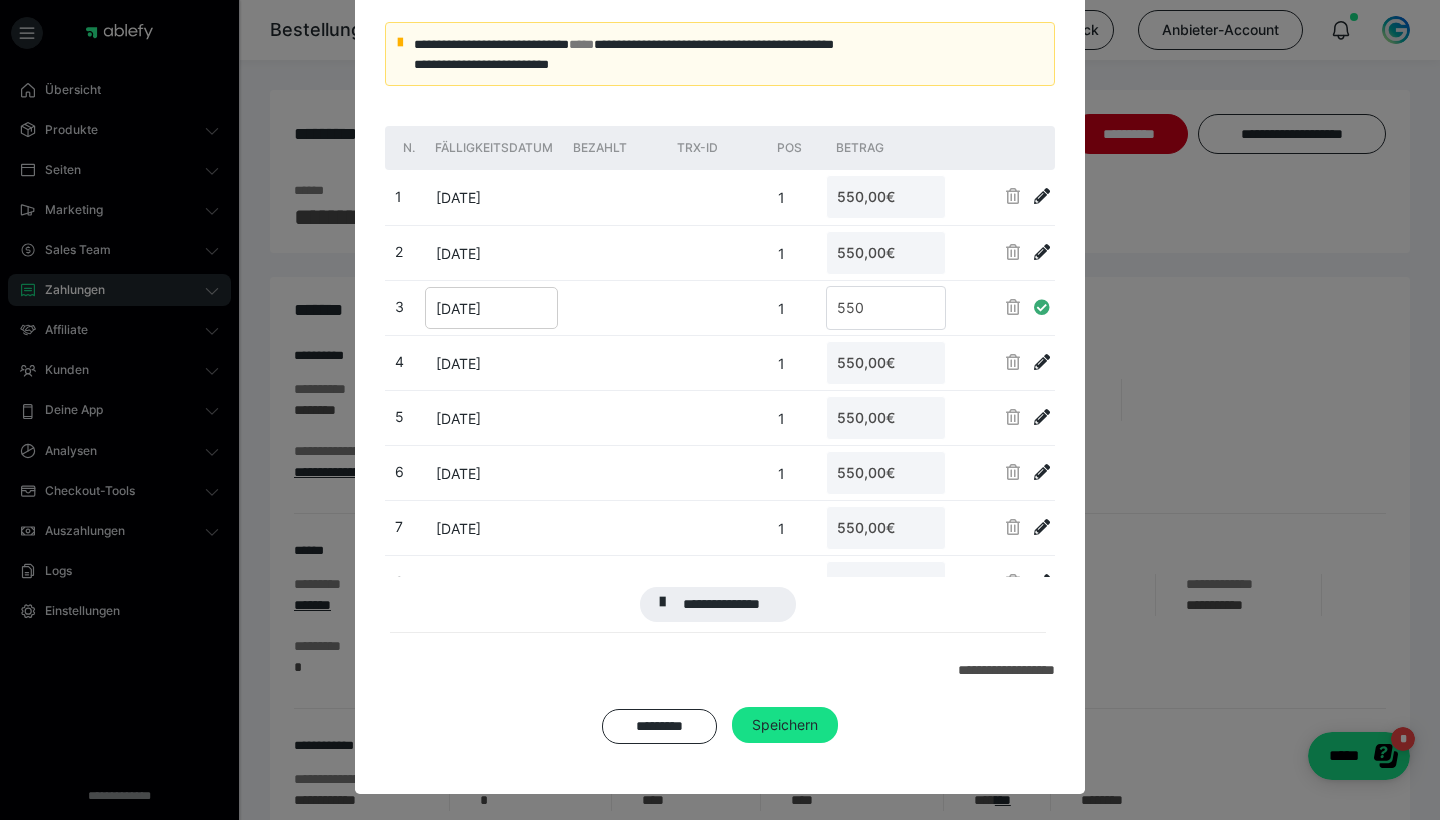 drag, startPoint x: 563, startPoint y: 321, endPoint x: 554, endPoint y: 315, distance: 10.816654 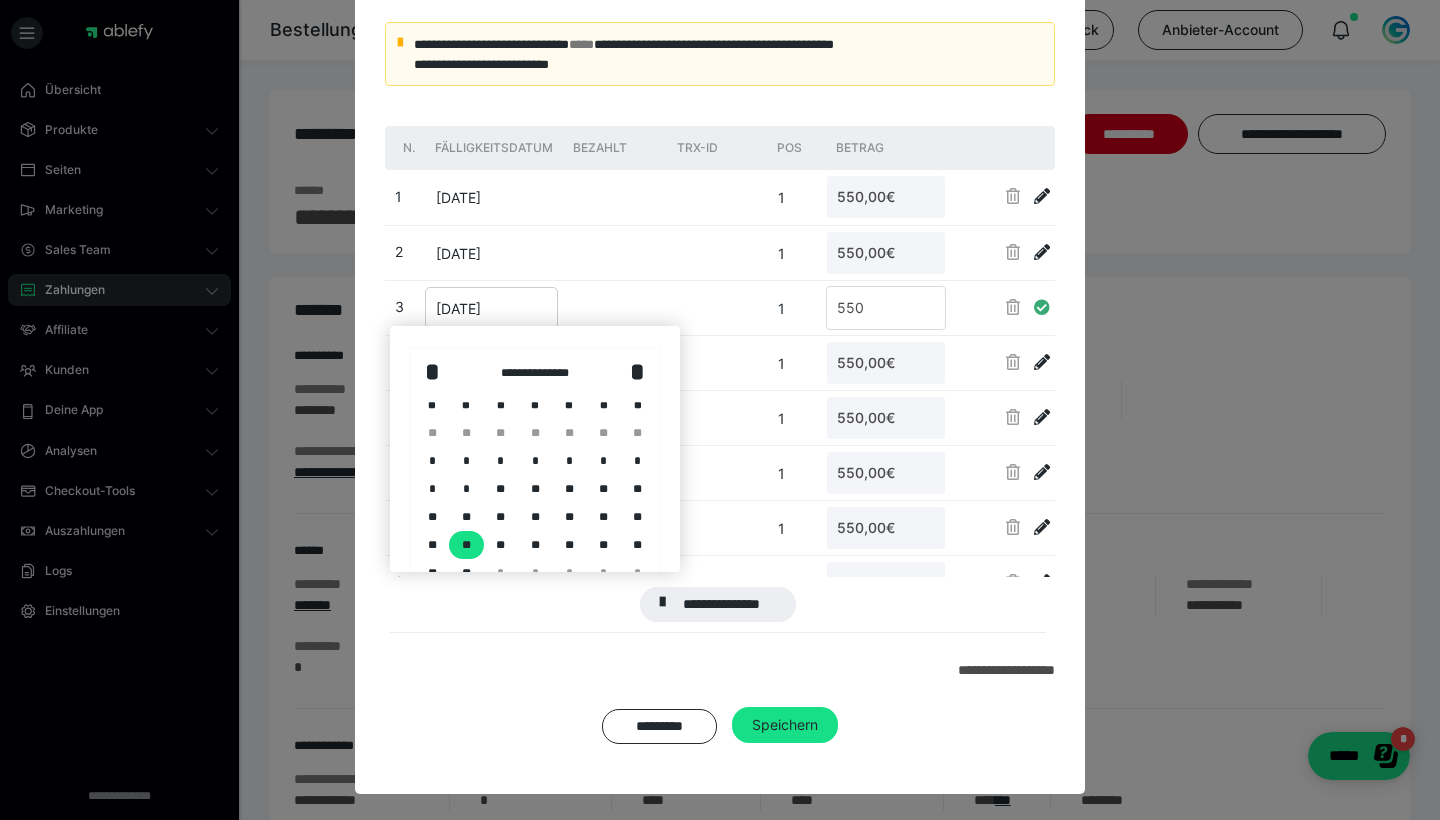 click on "**" at bounding box center (638, 545) 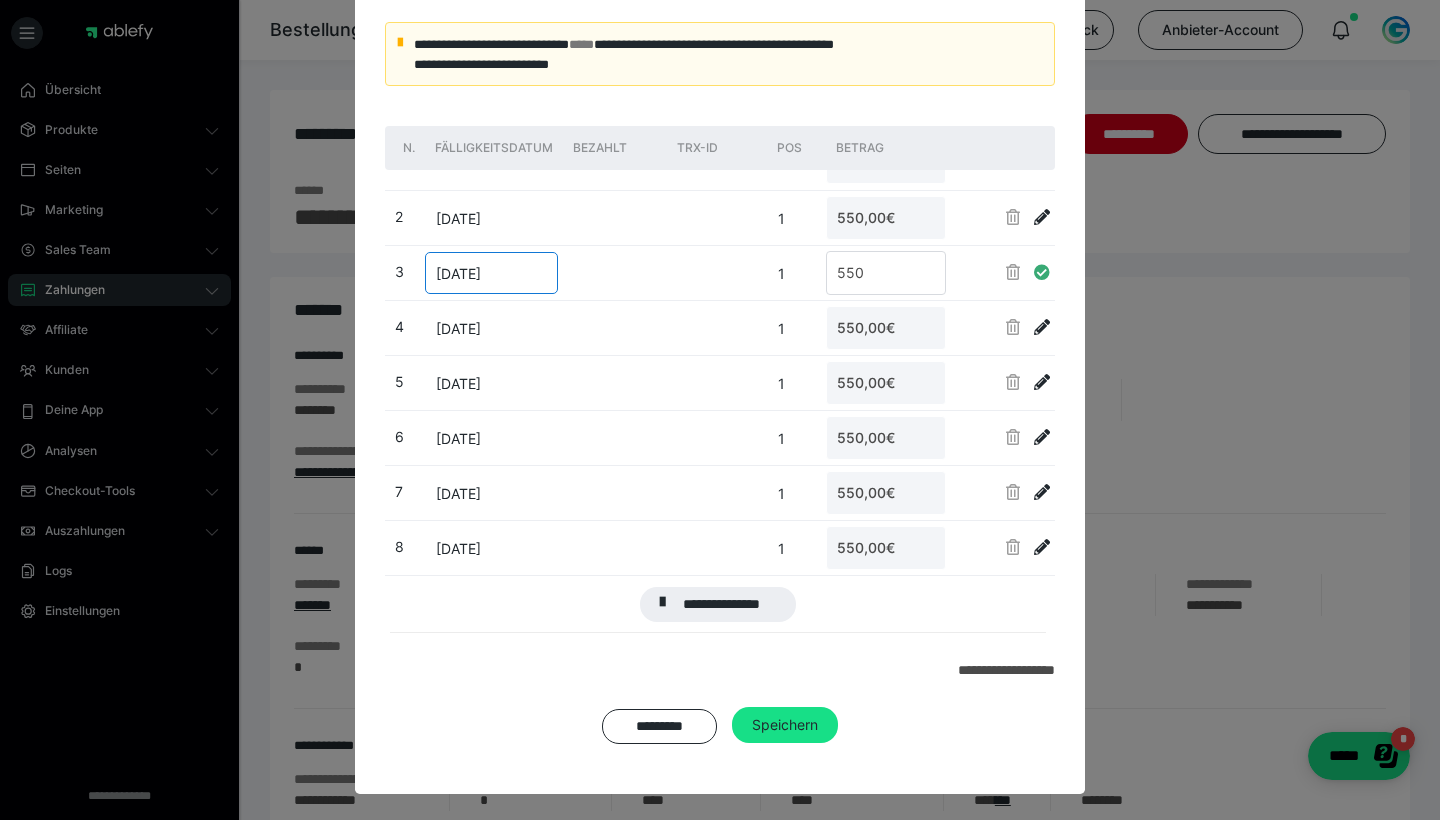 scroll, scrollTop: 47, scrollLeft: 0, axis: vertical 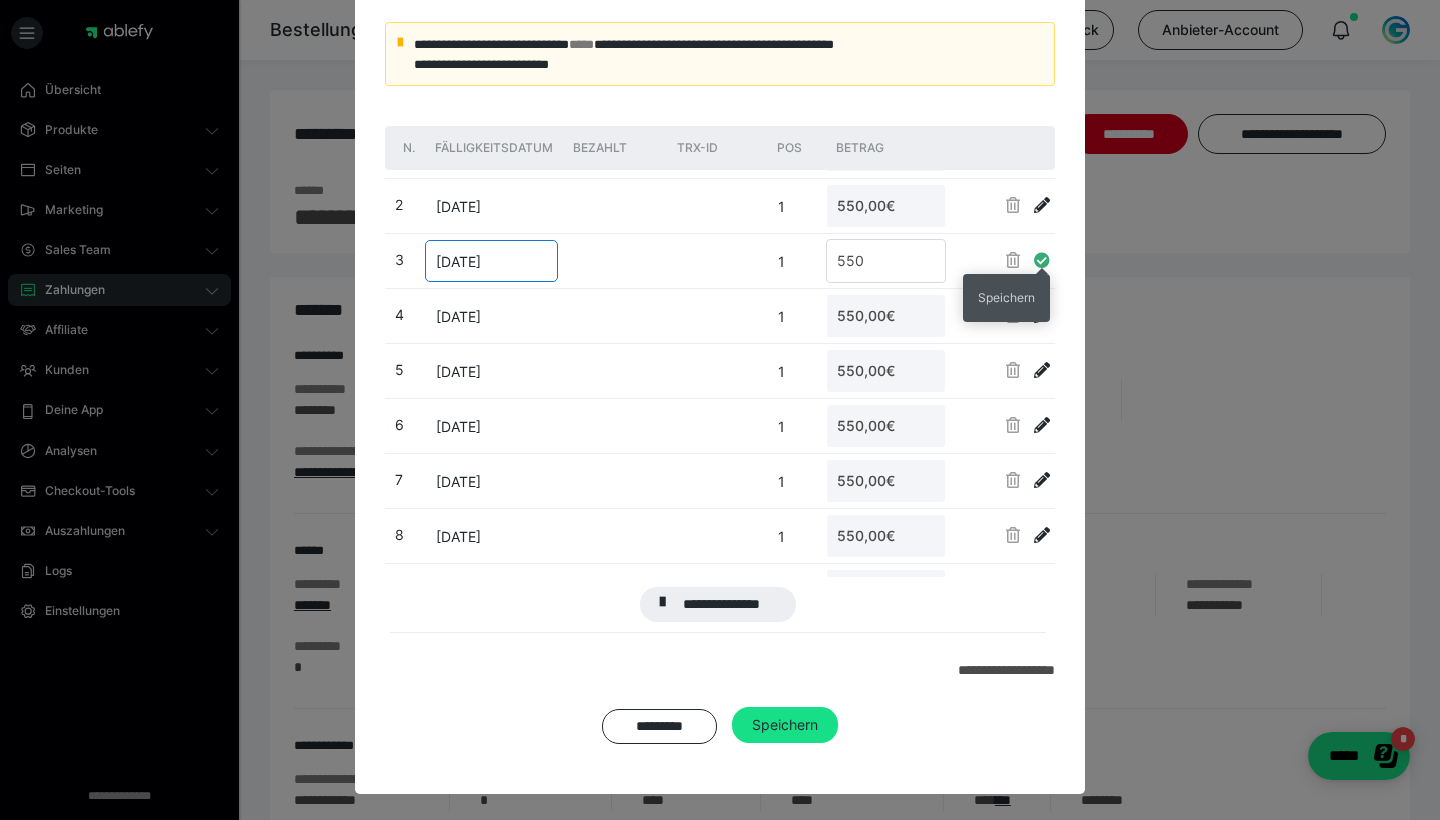 click at bounding box center [1042, 260] 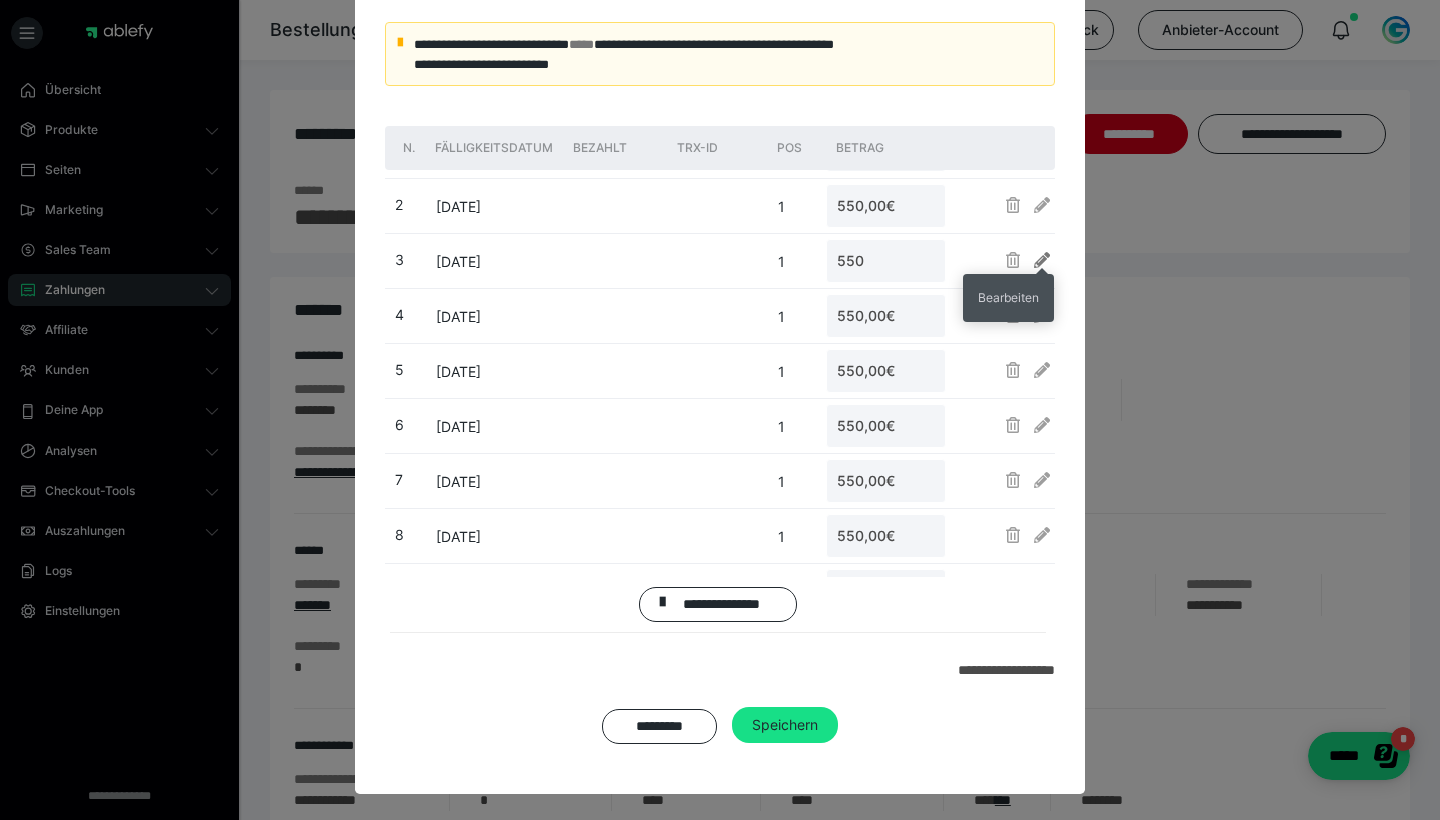 type on "550,00€" 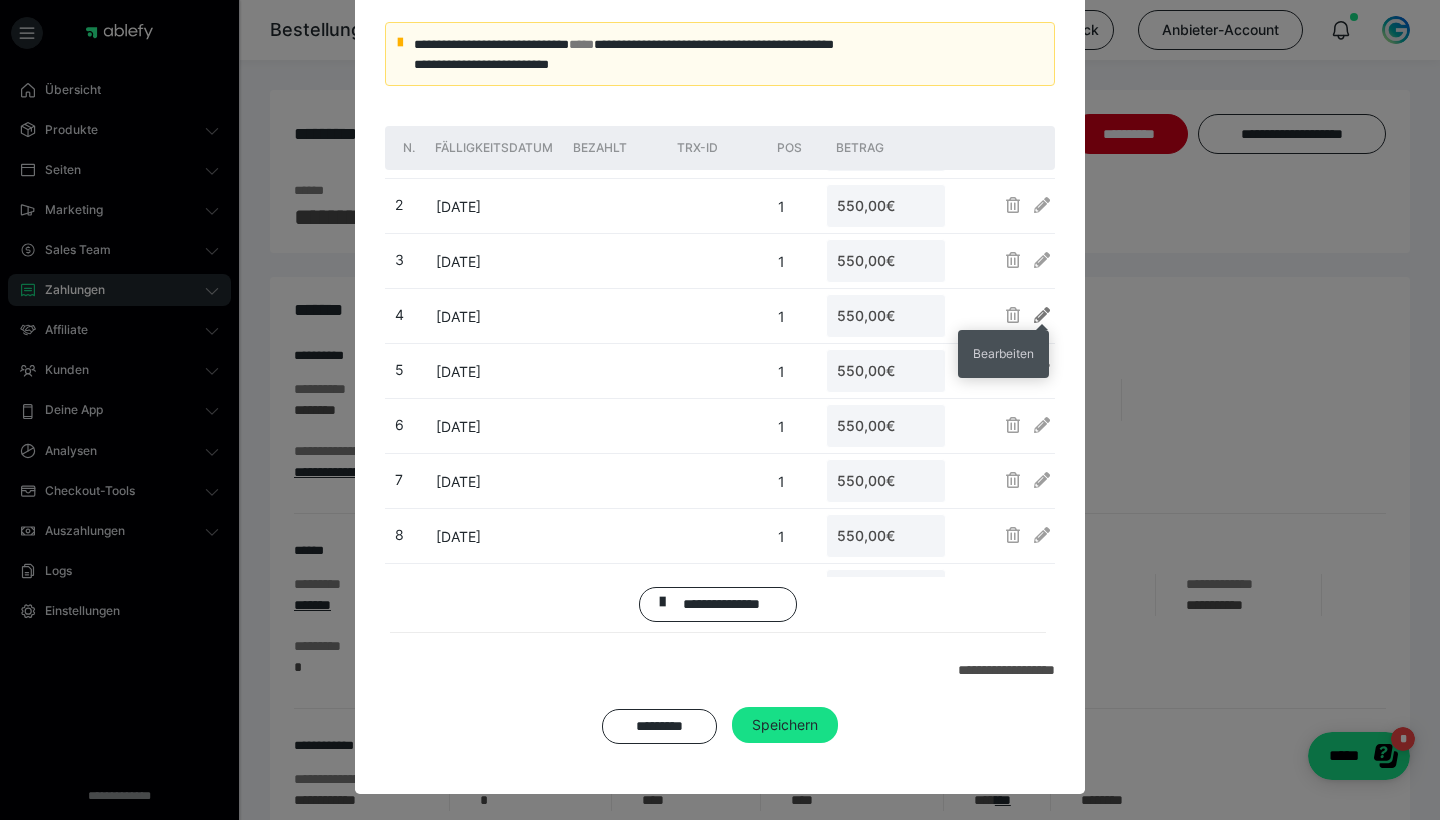 scroll, scrollTop: 46, scrollLeft: 0, axis: vertical 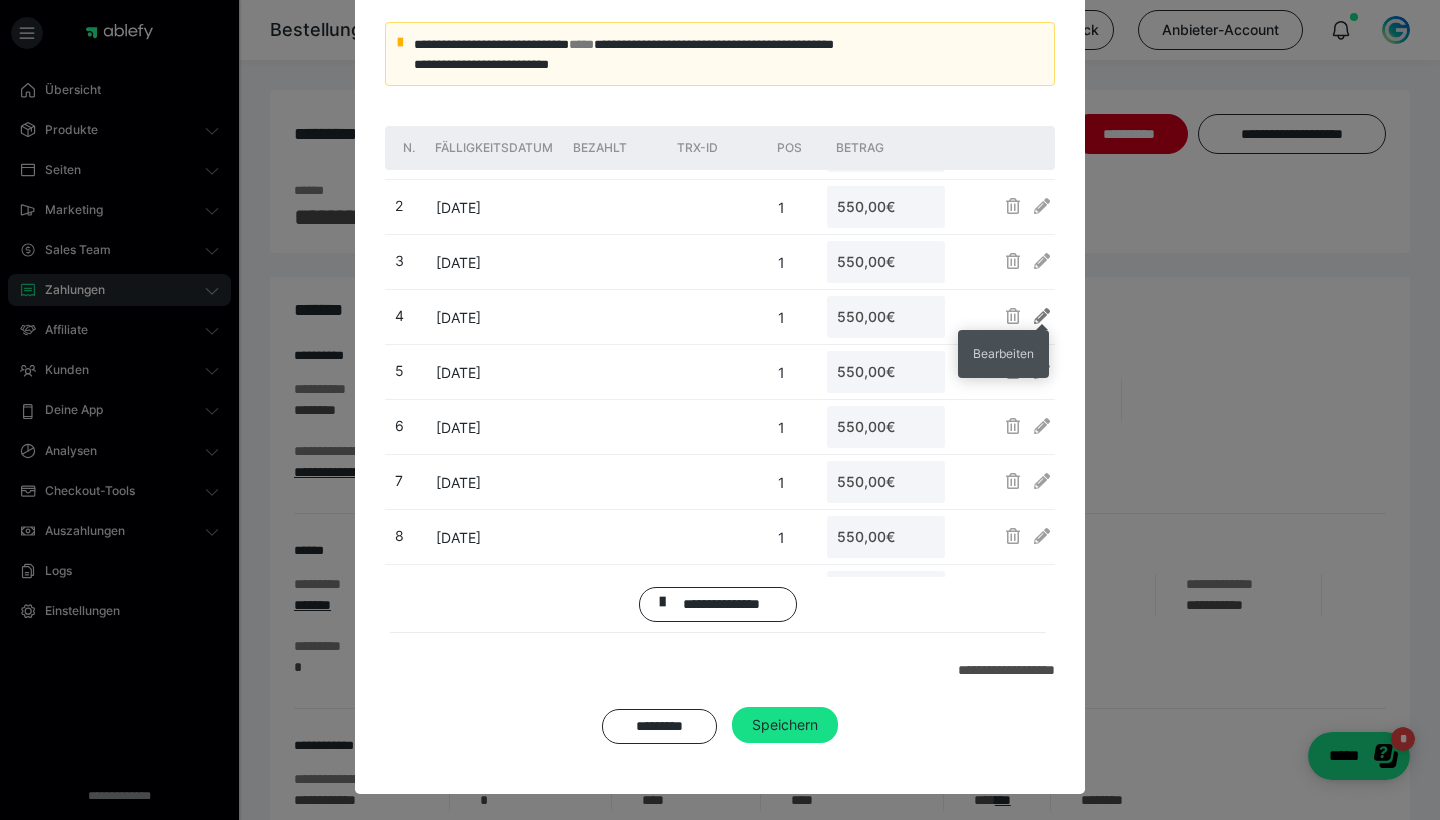 click at bounding box center [1042, 316] 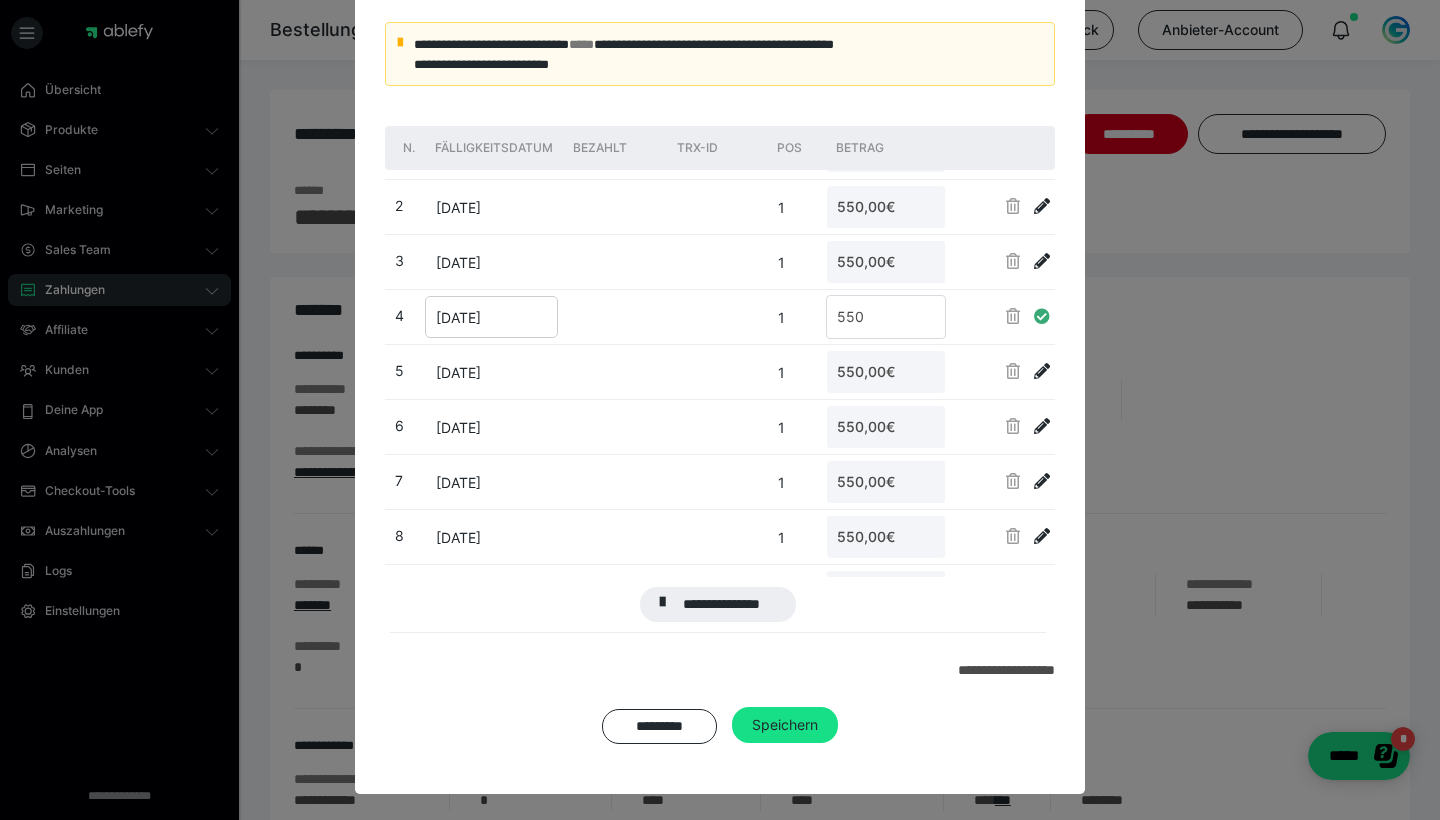 click on "[DATE]" at bounding box center [458, 317] 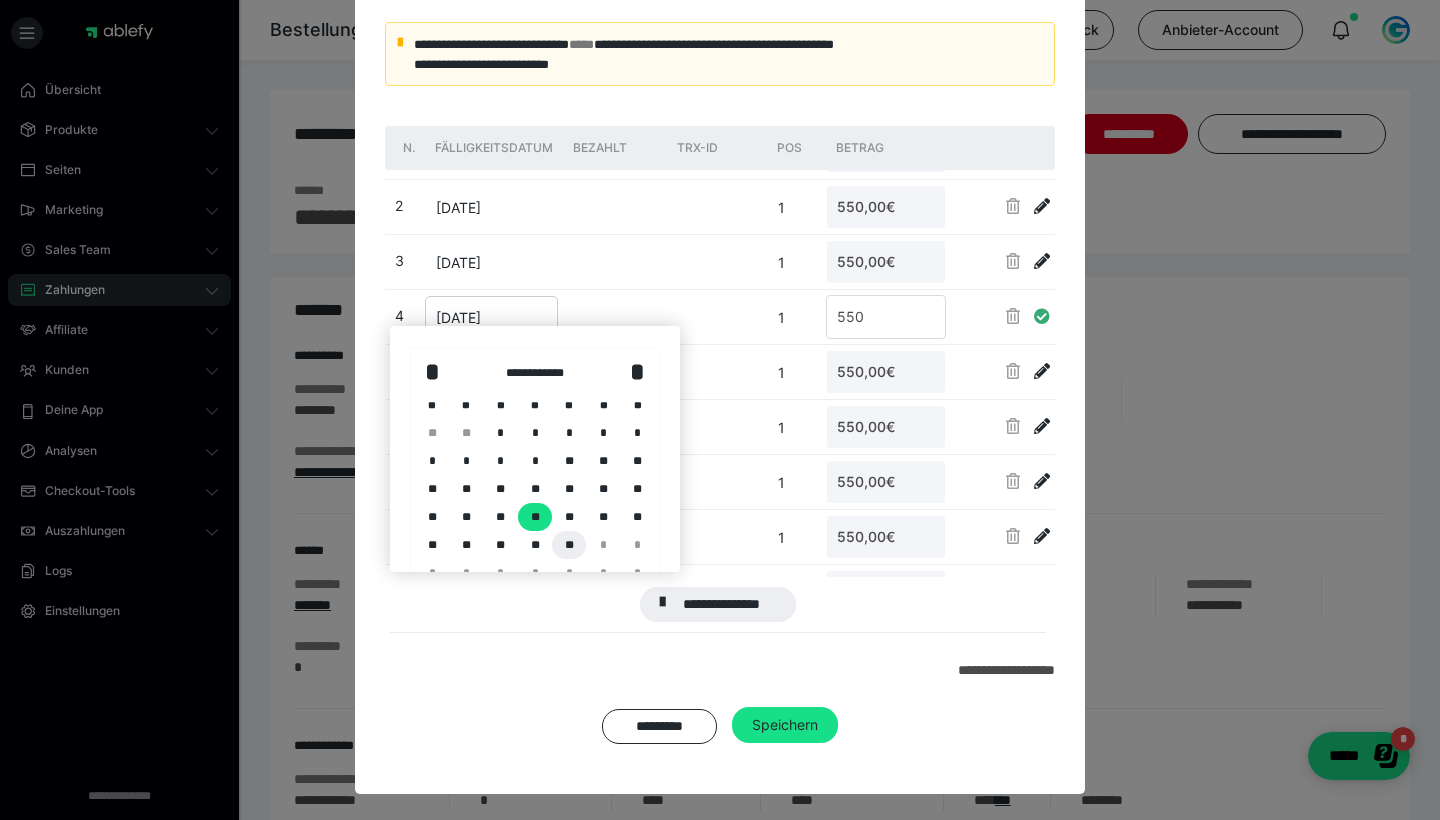 click on "**" at bounding box center (569, 545) 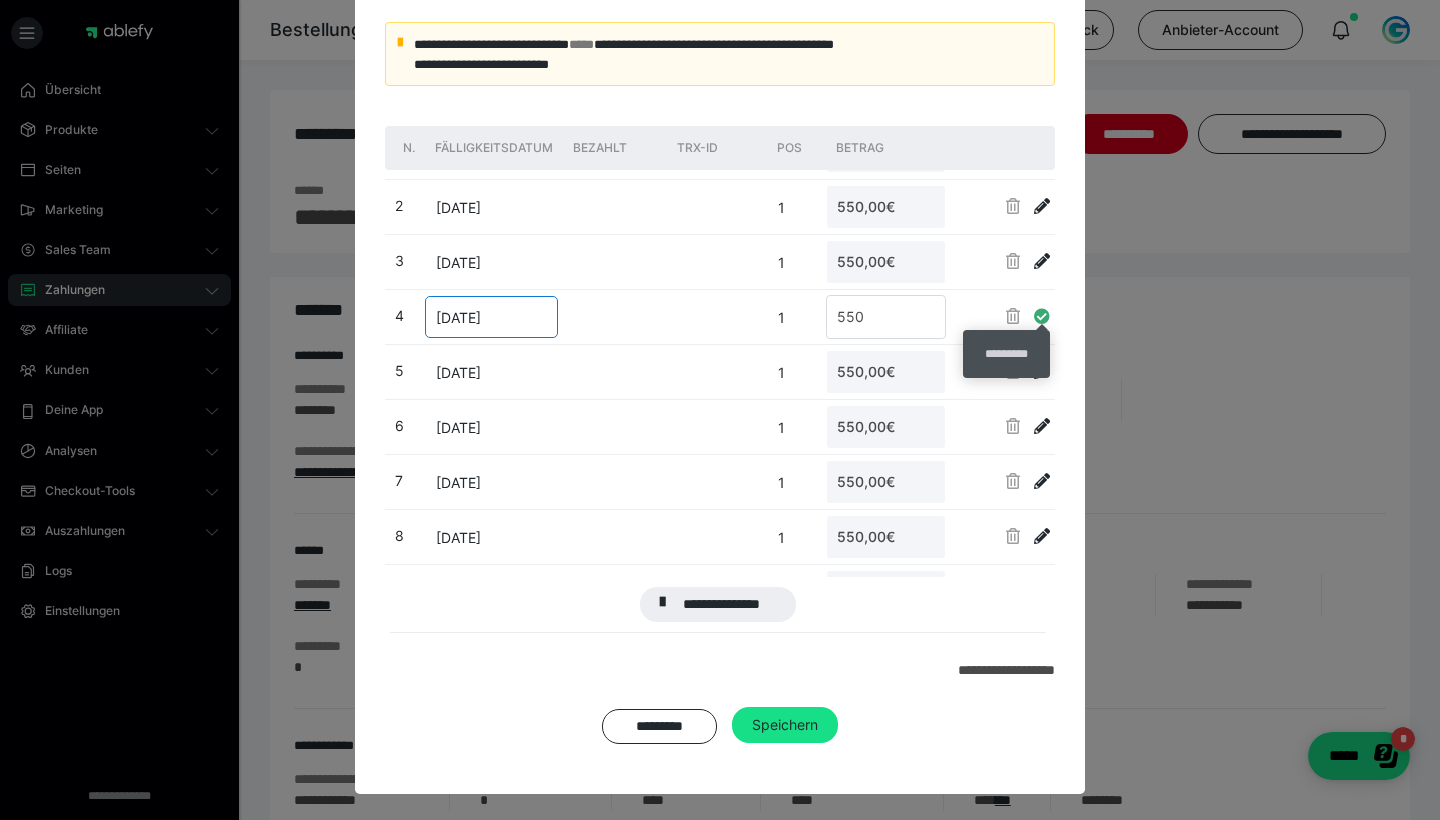 click at bounding box center [1042, 316] 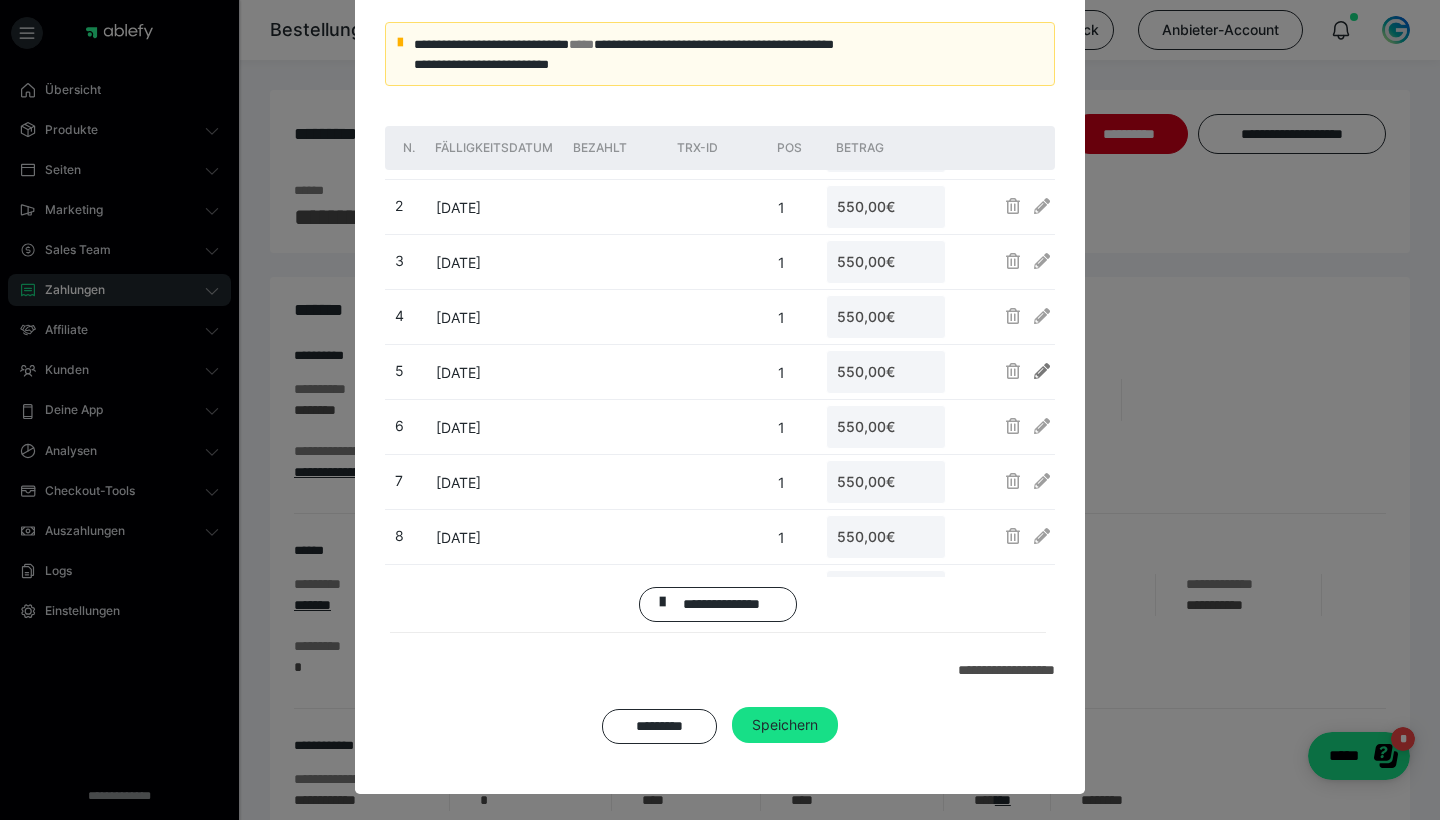 click at bounding box center (1042, 371) 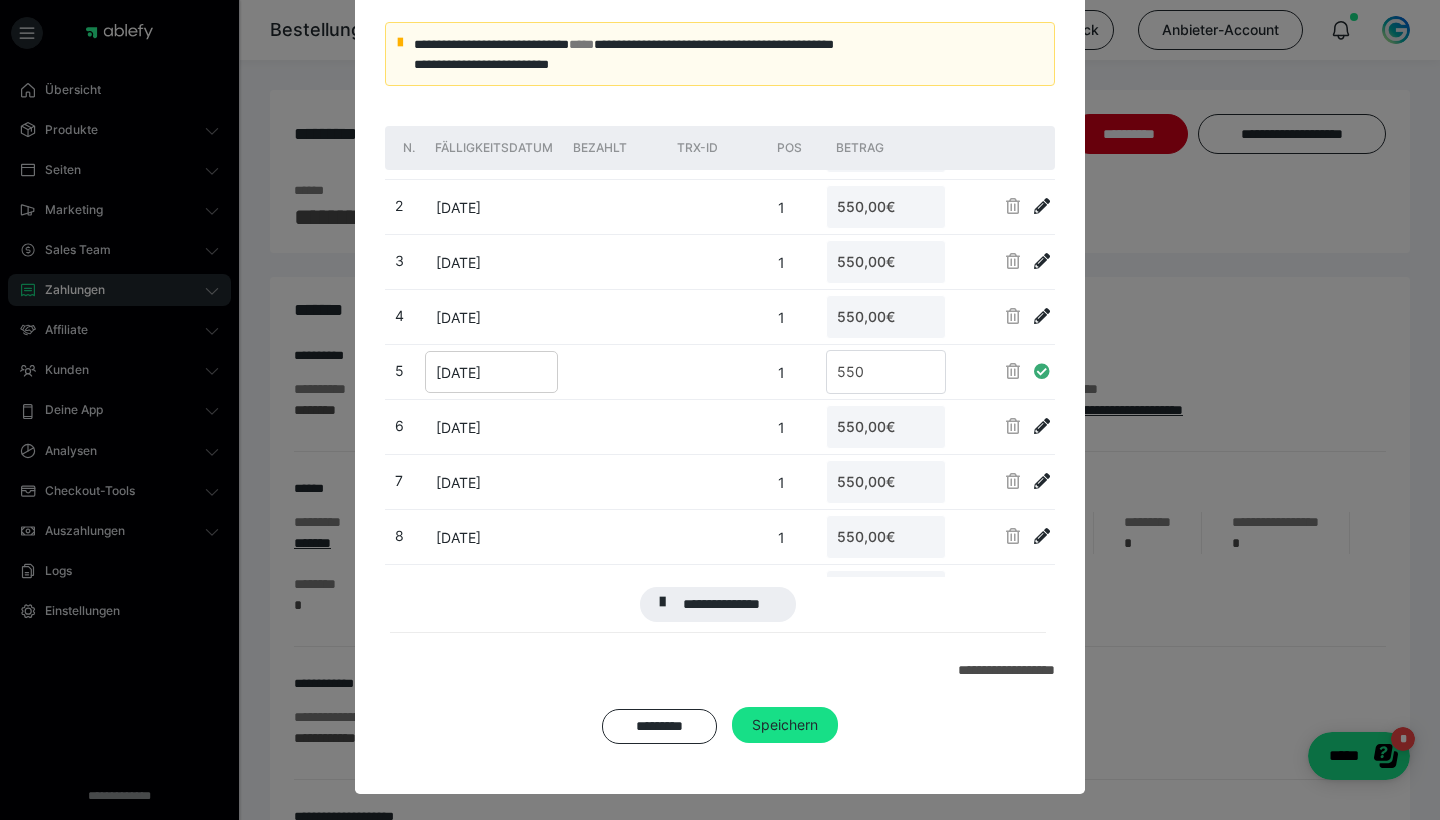click on "[DATE]" at bounding box center (491, 372) 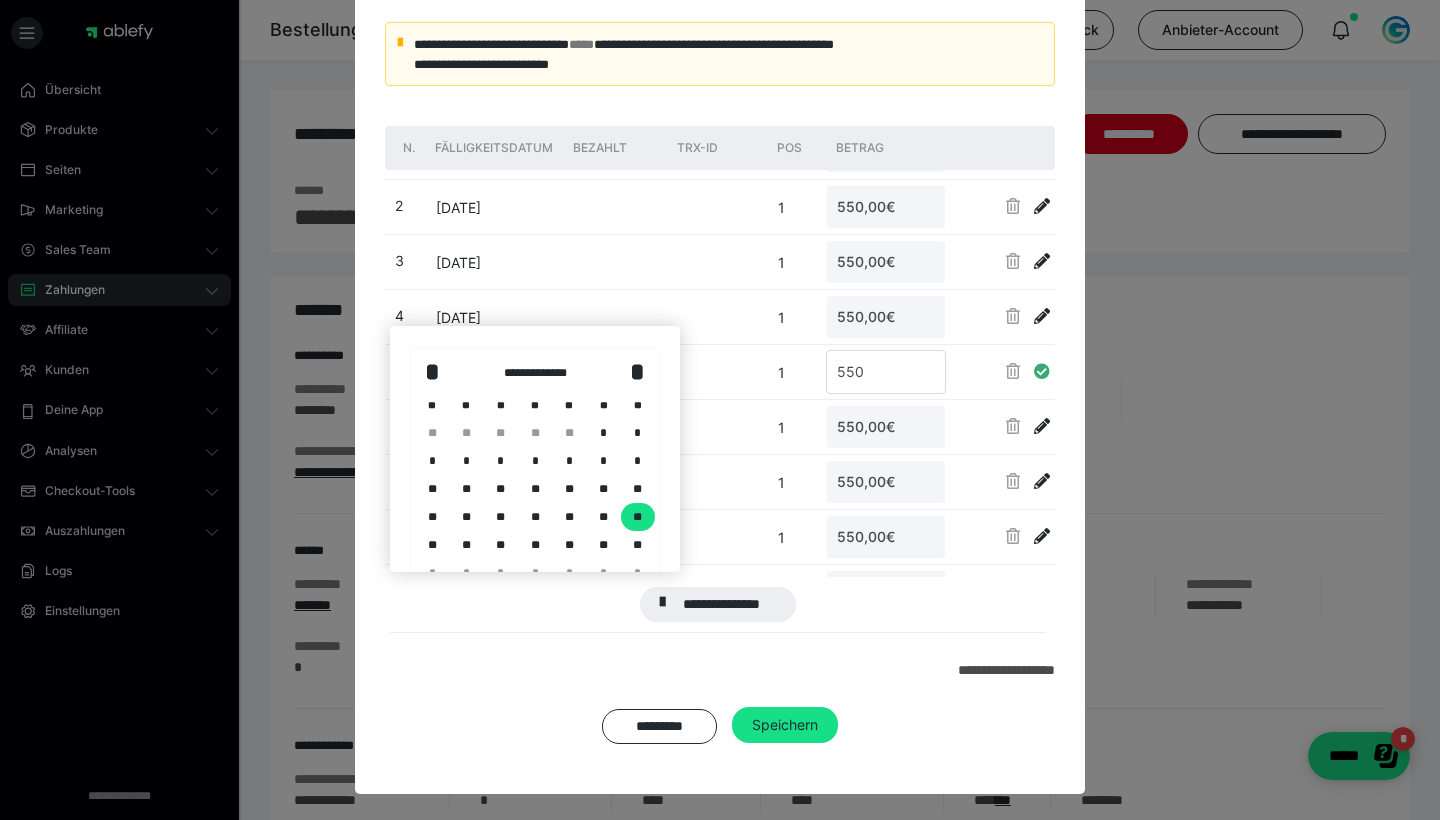 drag, startPoint x: 641, startPoint y: 543, endPoint x: 723, endPoint y: 520, distance: 85.16454 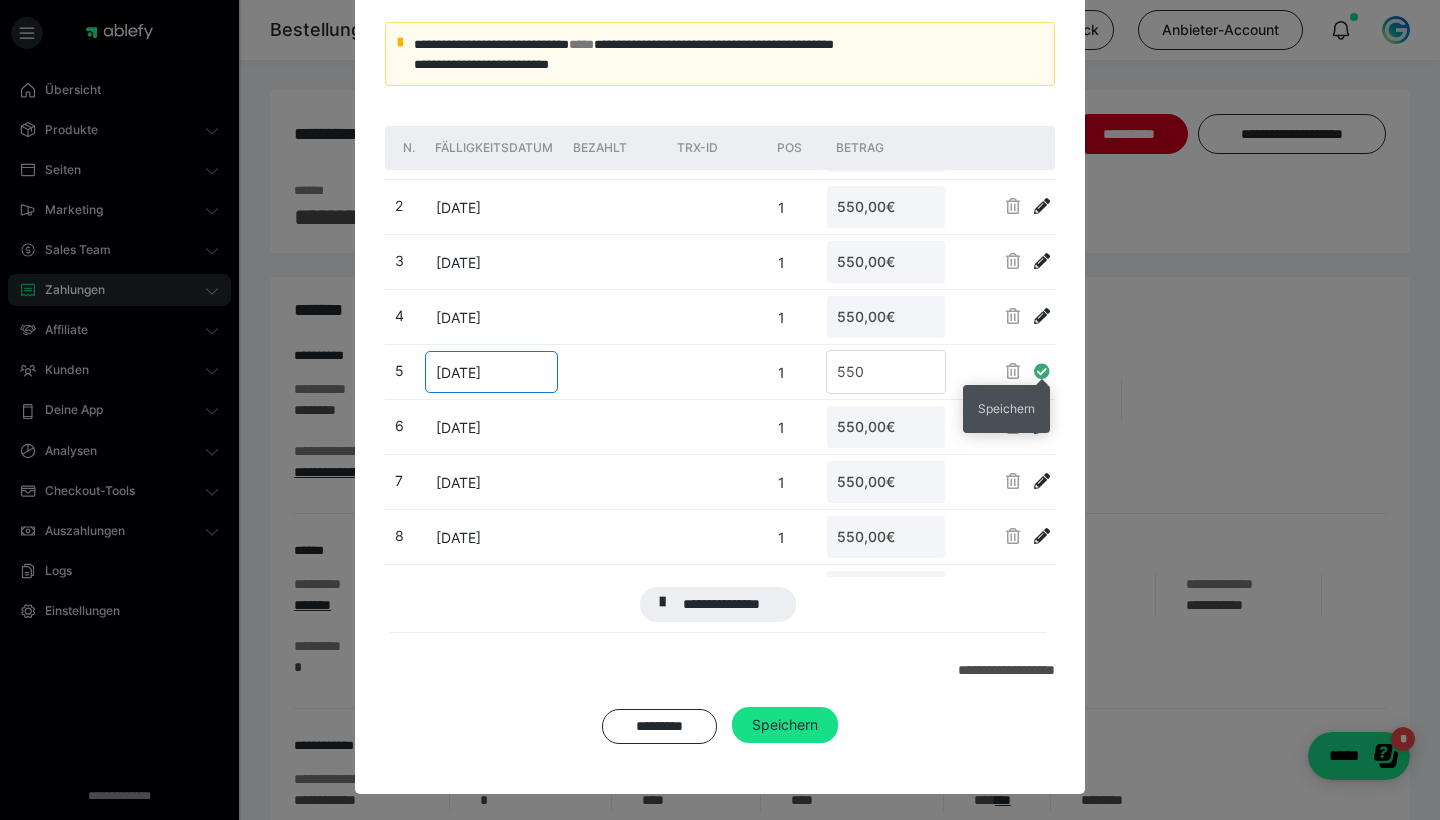 click at bounding box center (1042, 371) 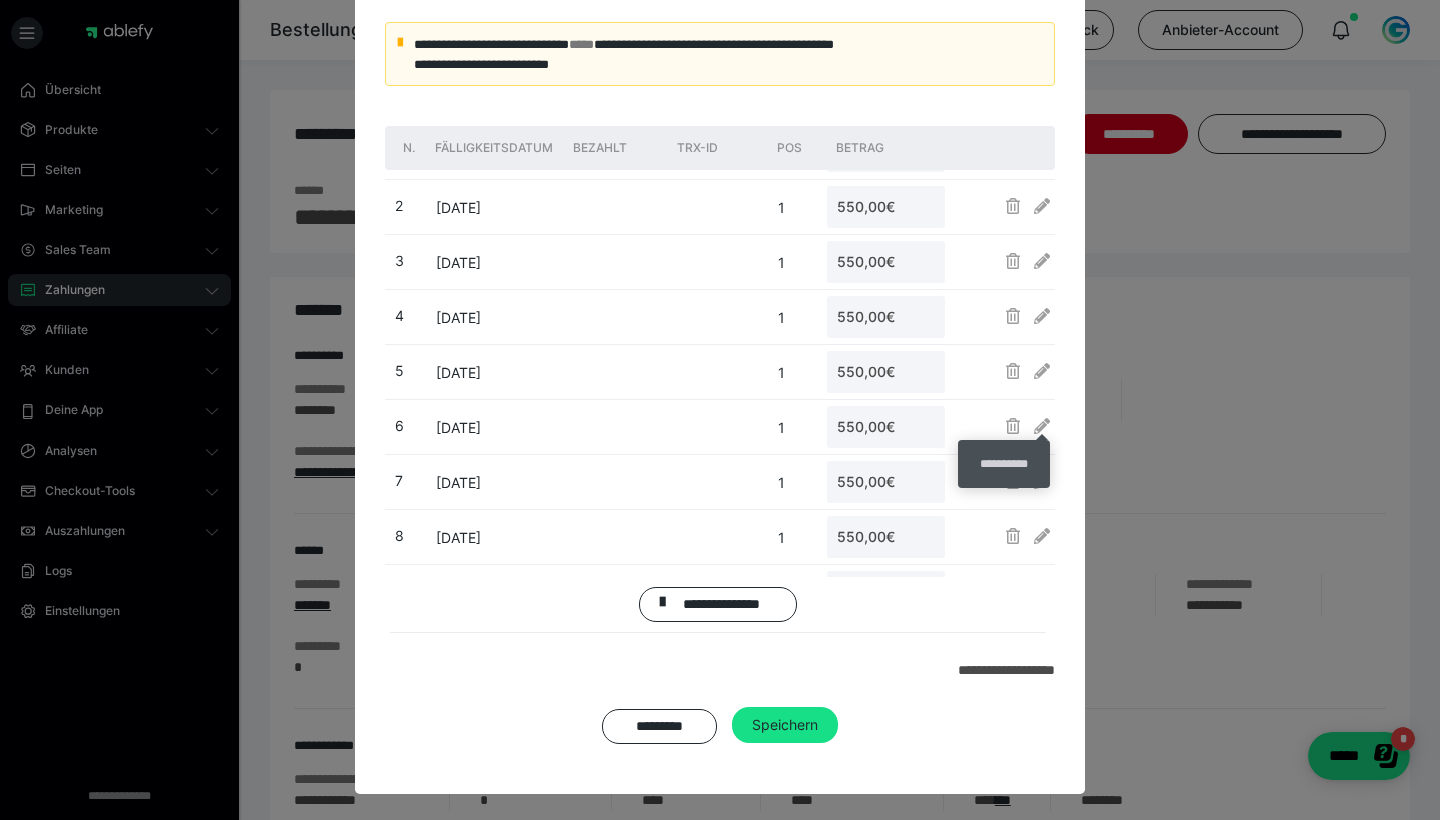 drag, startPoint x: 1042, startPoint y: 425, endPoint x: 603, endPoint y: 410, distance: 439.2562 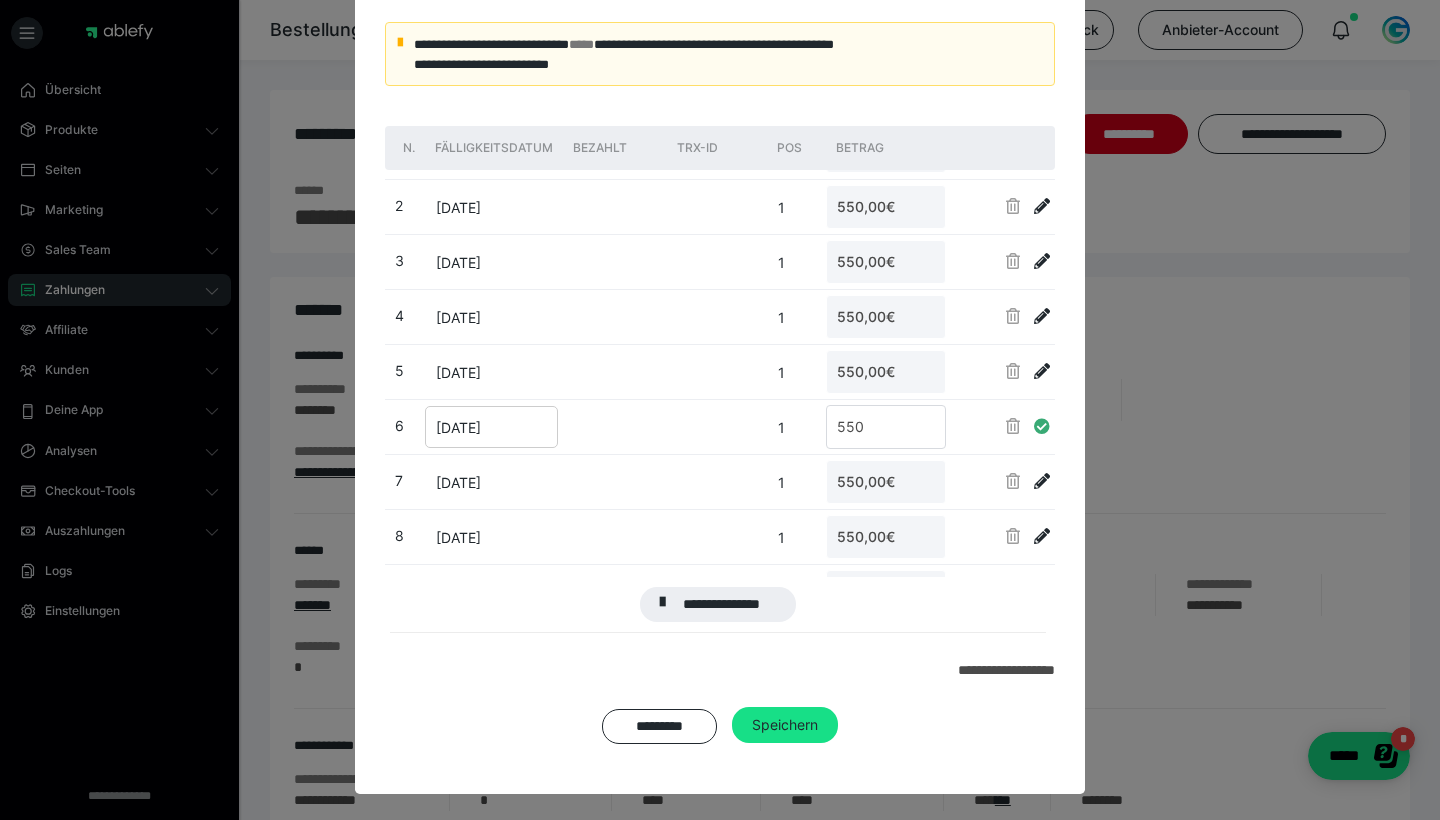 click on "[DATE]" at bounding box center [458, 427] 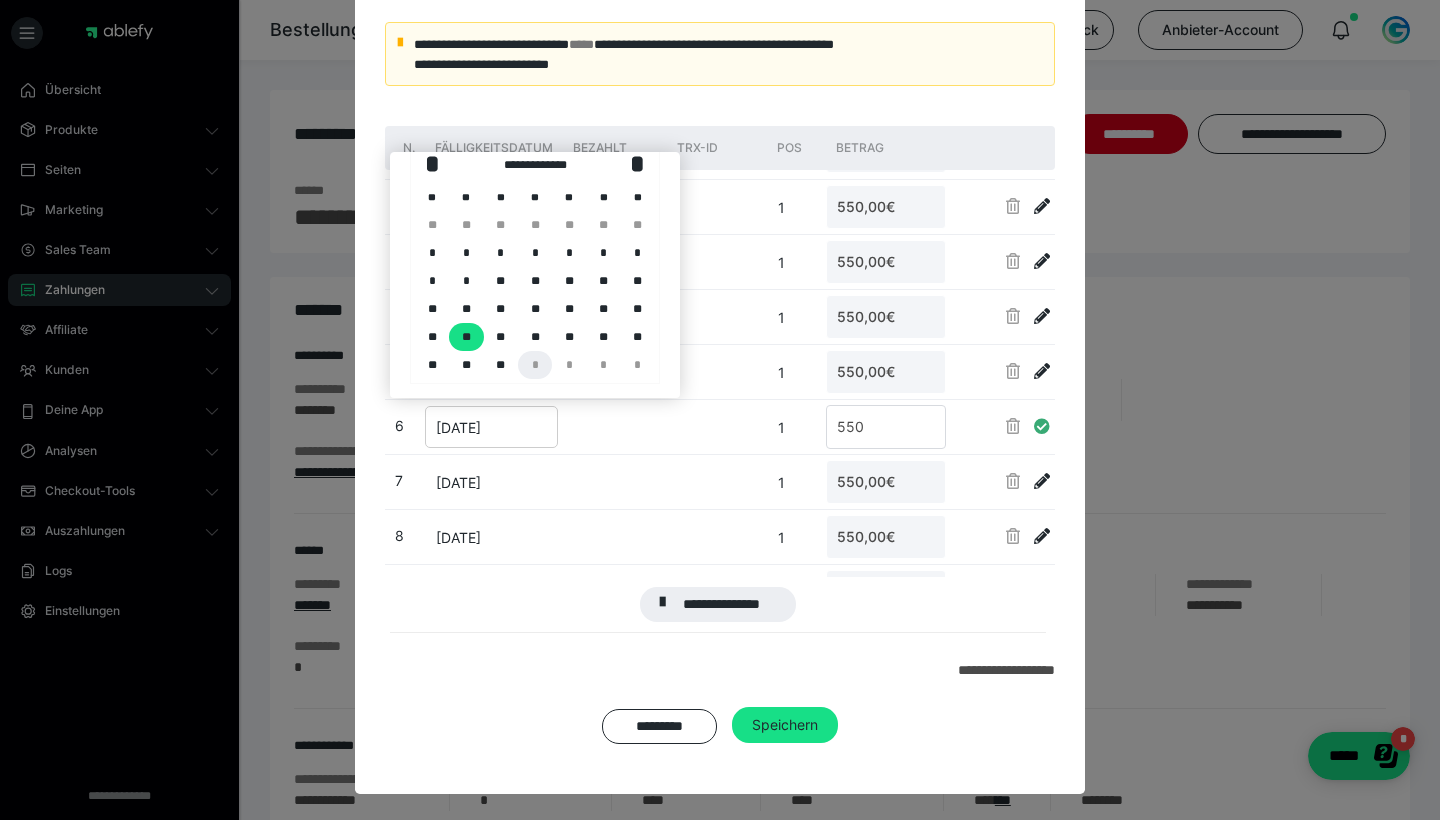 scroll, scrollTop: 37, scrollLeft: 0, axis: vertical 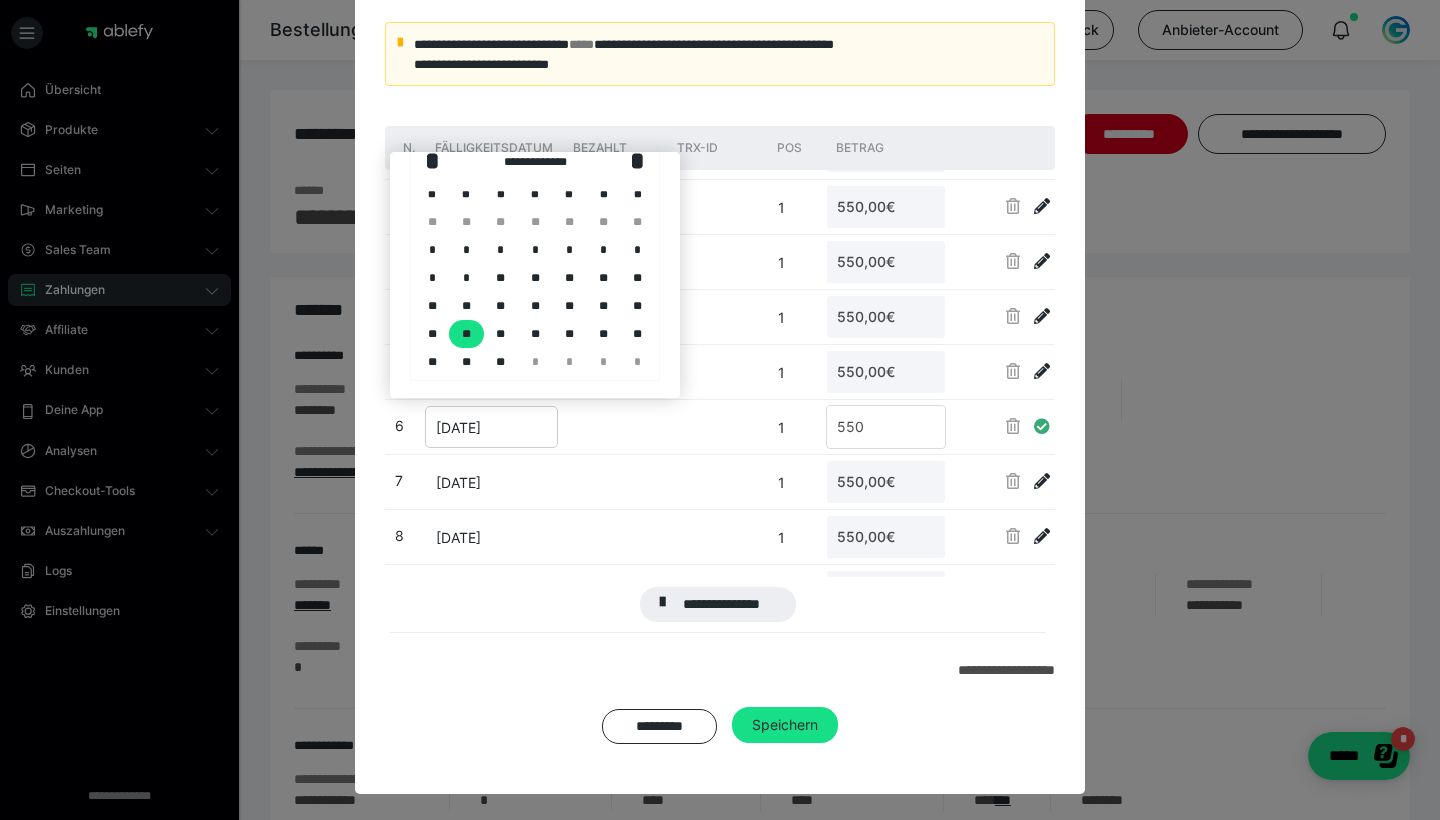 drag, startPoint x: 498, startPoint y: 361, endPoint x: 543, endPoint y: 367, distance: 45.39824 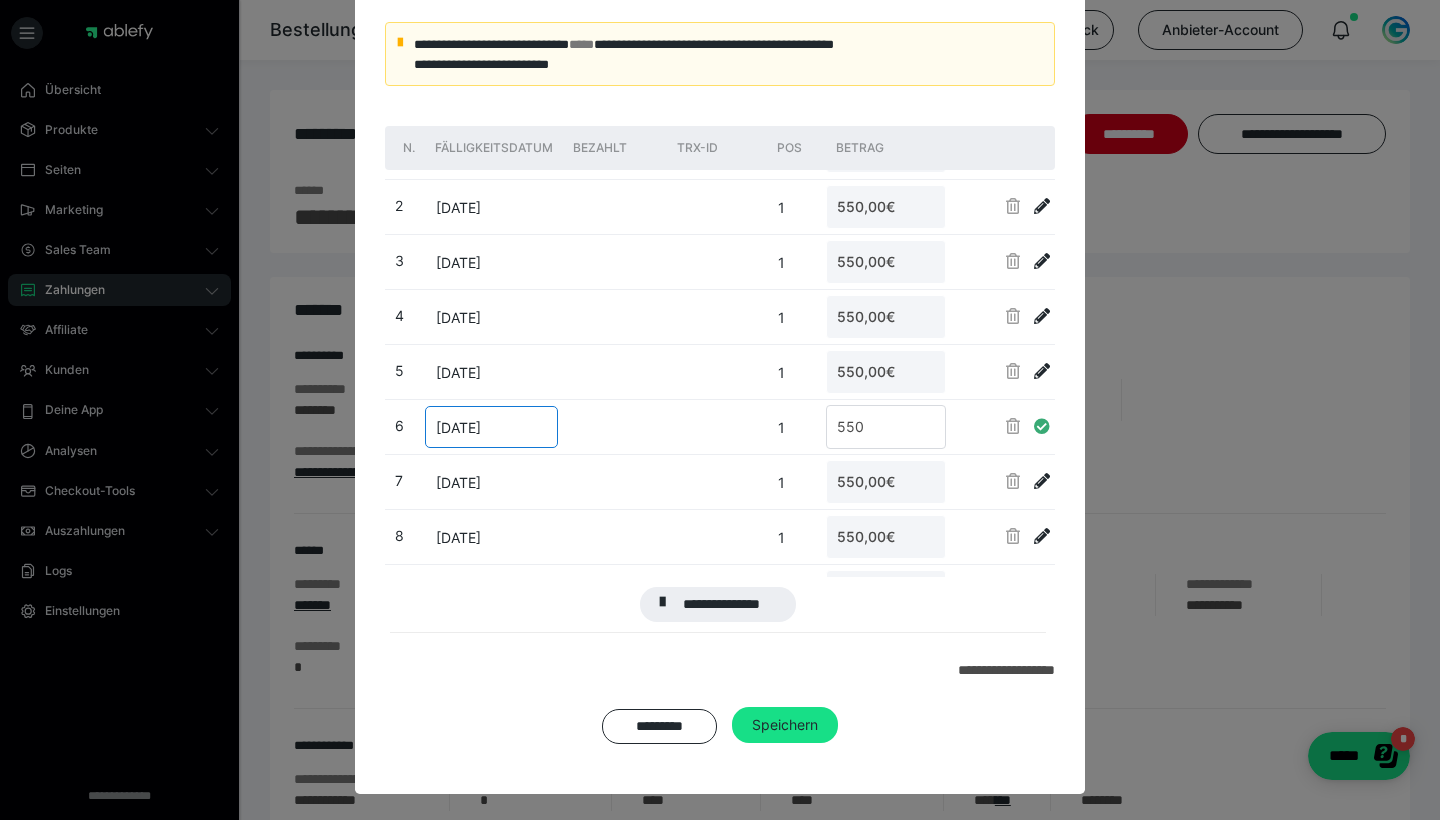 click at bounding box center (1042, 426) 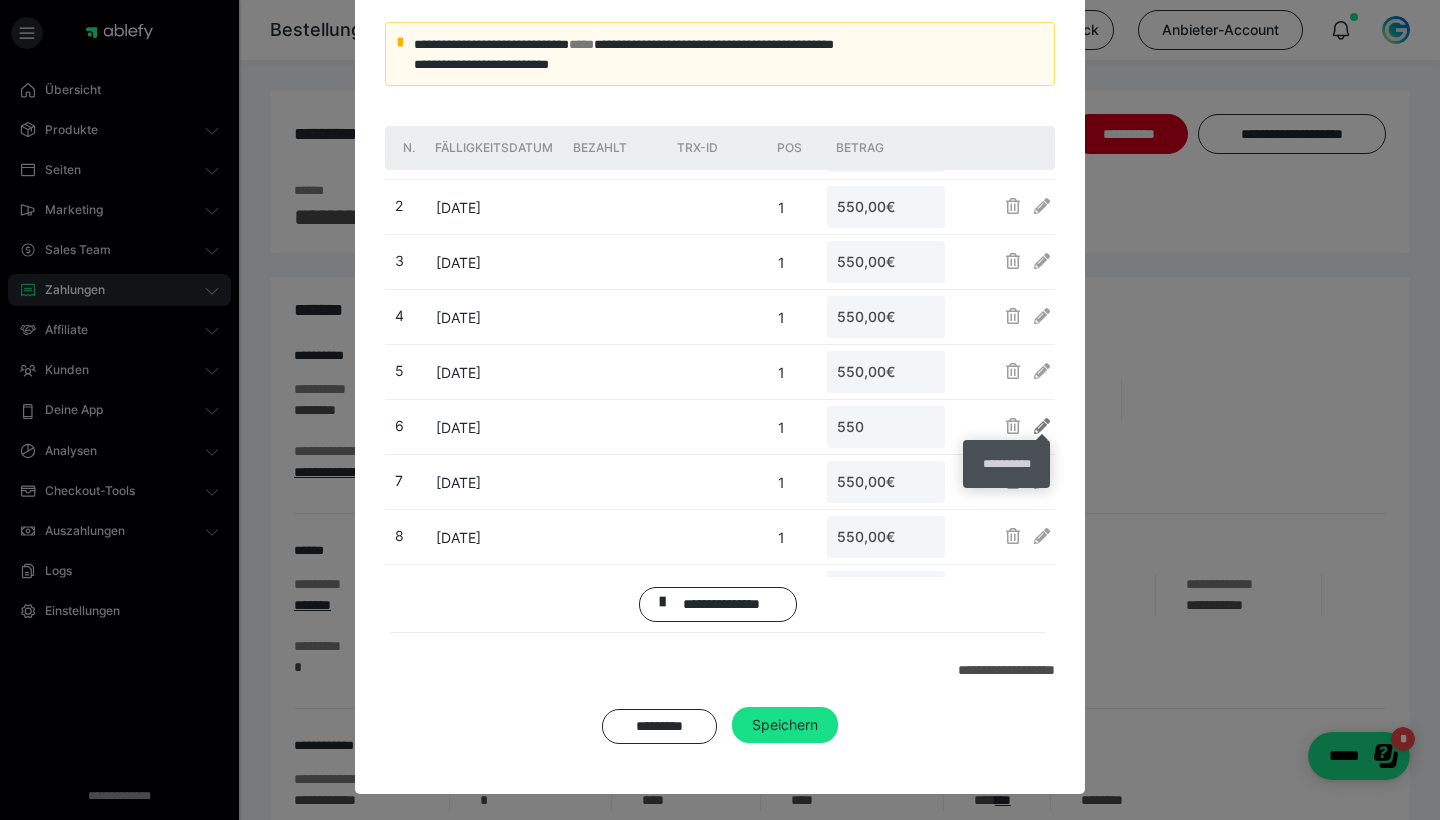 type on "550,00€" 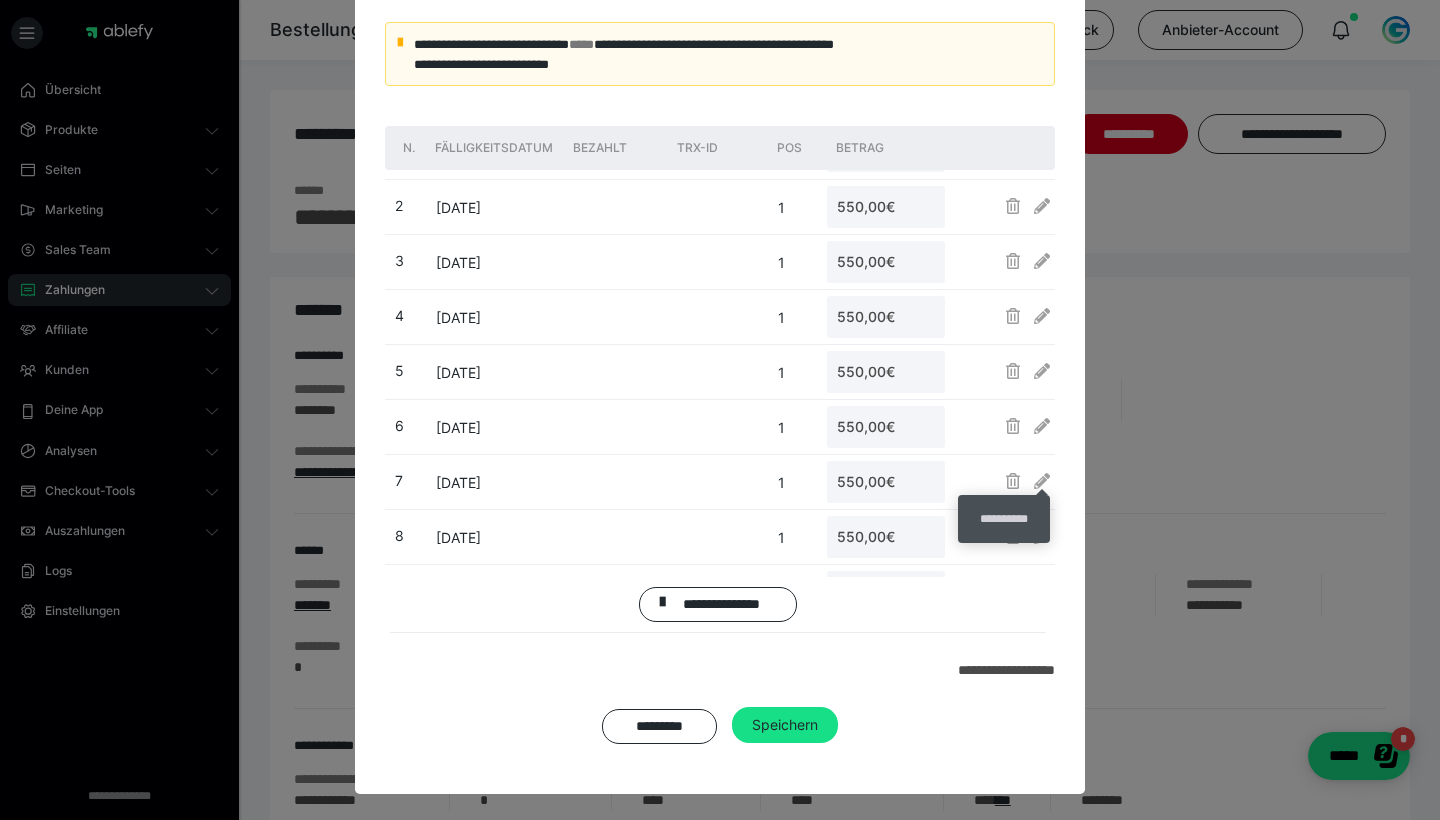 drag, startPoint x: 1043, startPoint y: 484, endPoint x: 949, endPoint y: 463, distance: 96.317184 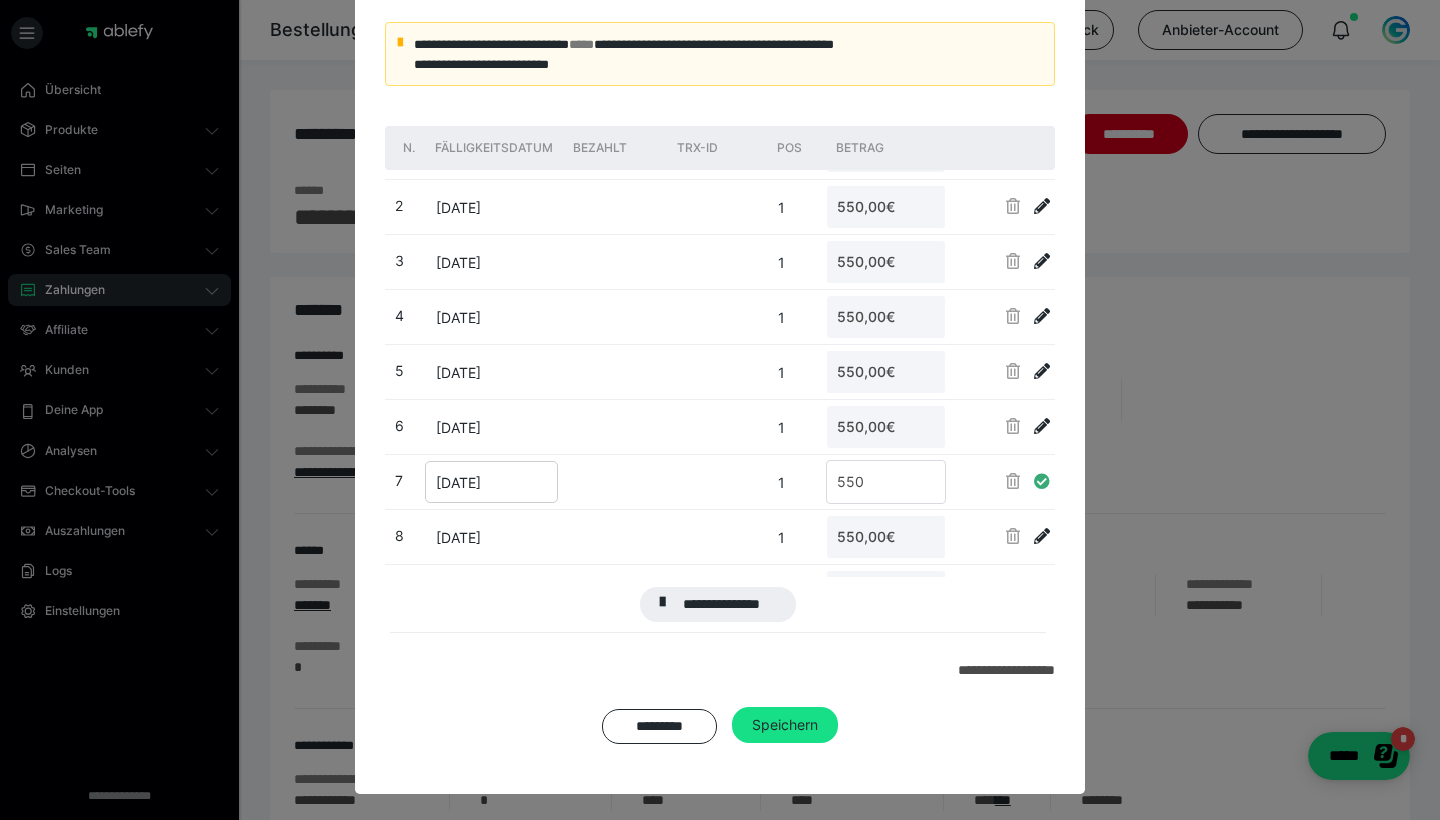 click on "[DATE]" at bounding box center [491, 482] 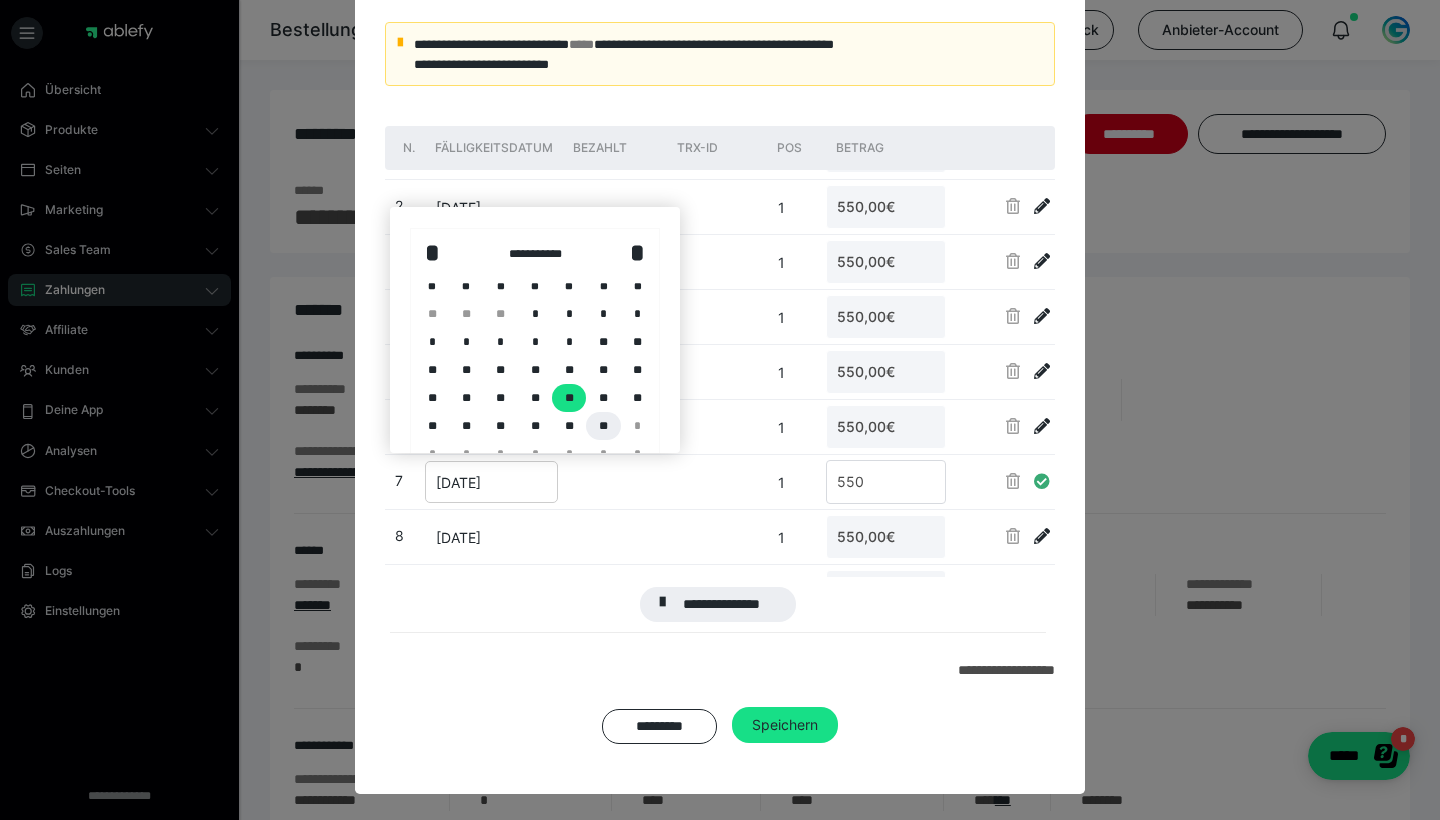 click on "**" at bounding box center [603, 426] 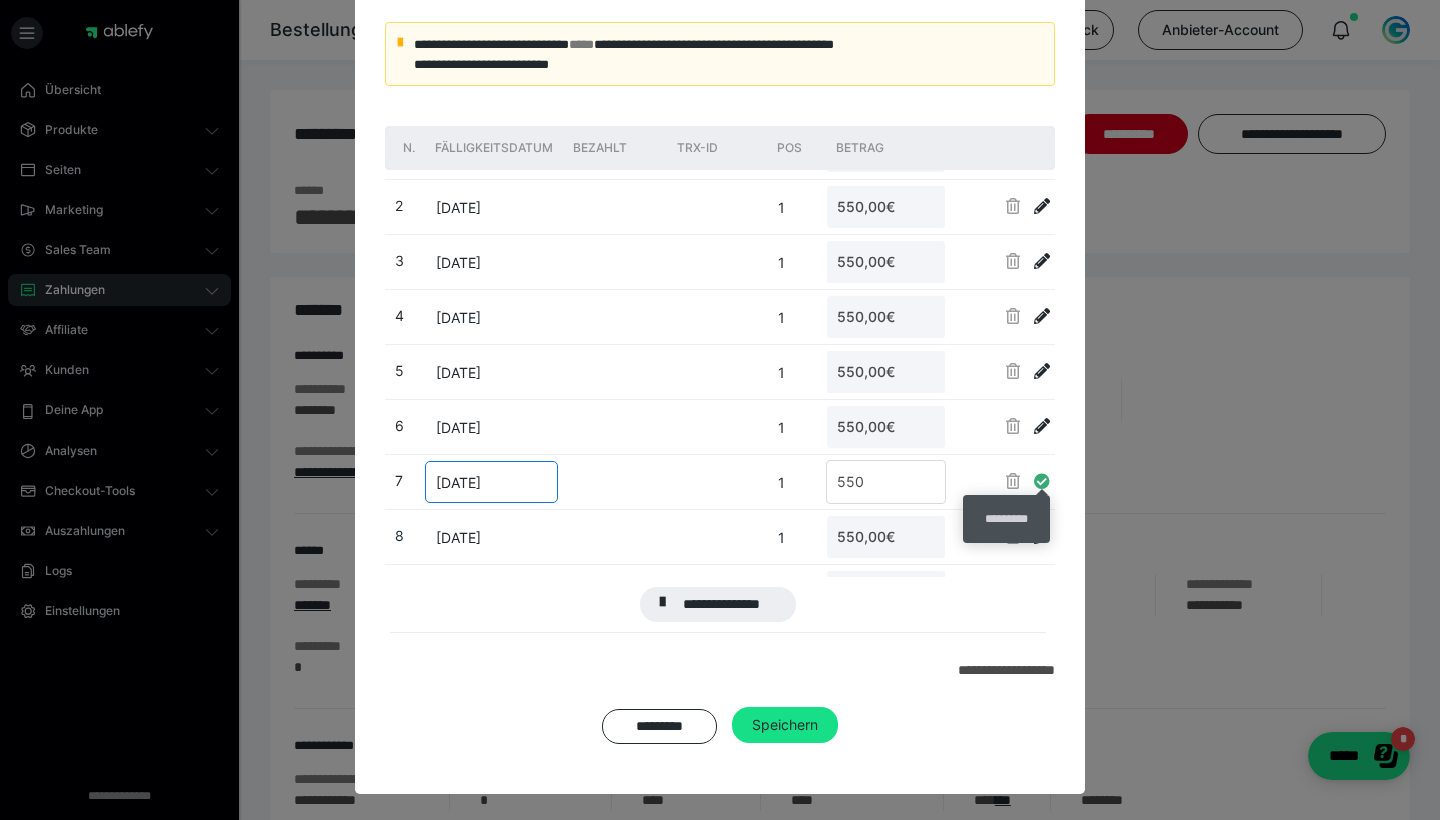 click at bounding box center (1042, 481) 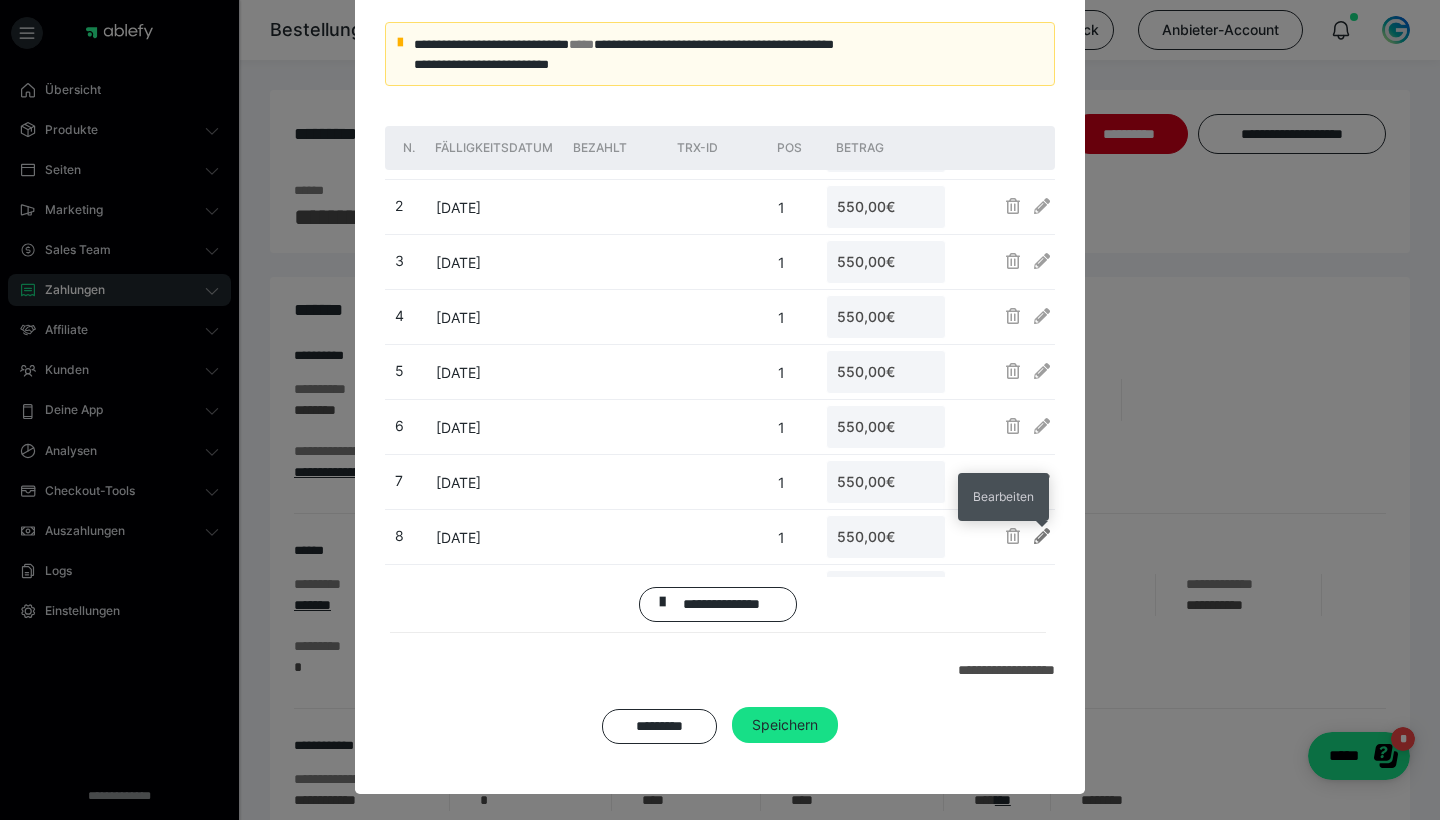 click at bounding box center (1042, 536) 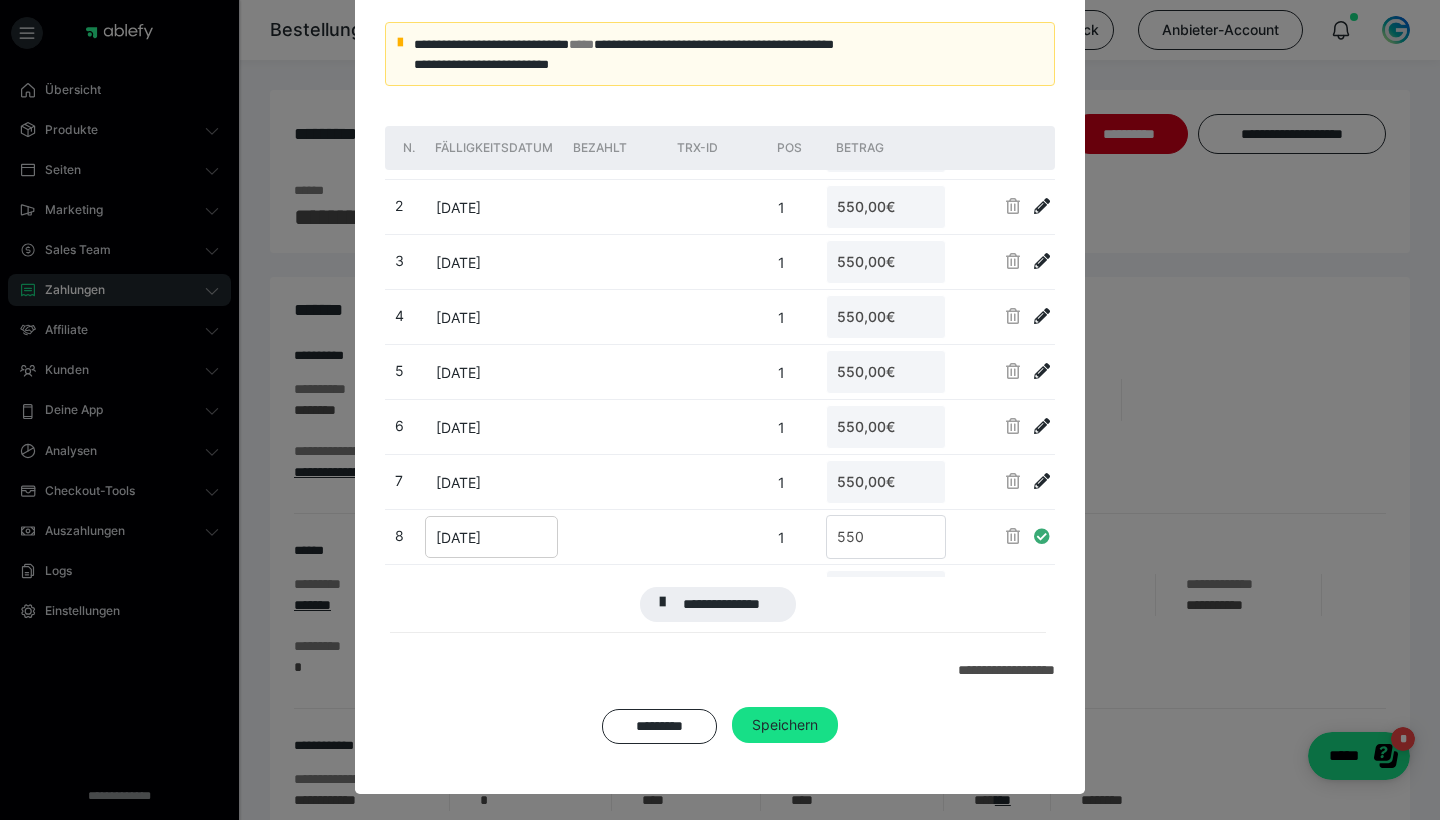 click on "[DATE]" at bounding box center (491, 537) 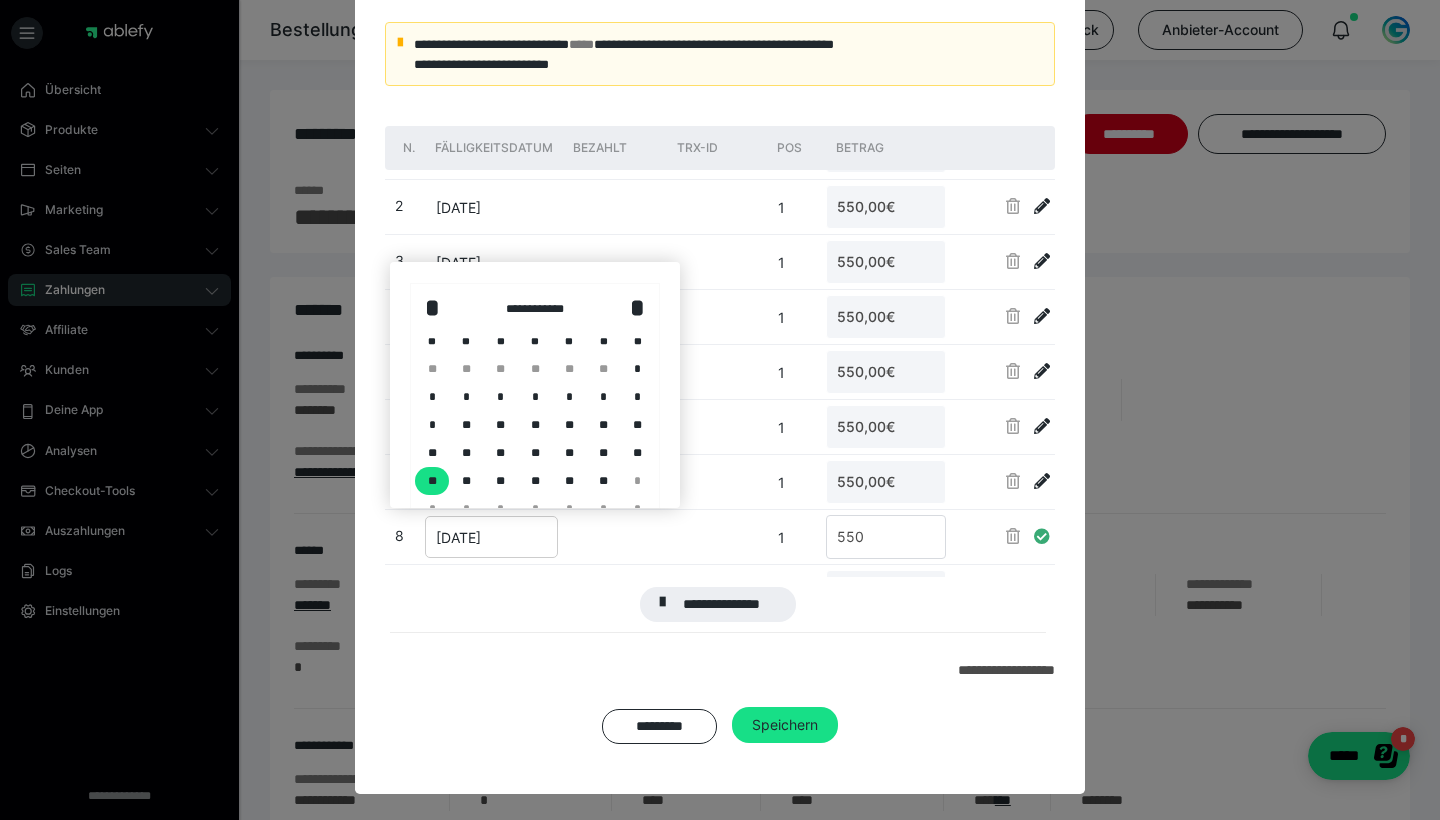 drag, startPoint x: 602, startPoint y: 473, endPoint x: 814, endPoint y: 490, distance: 212.68051 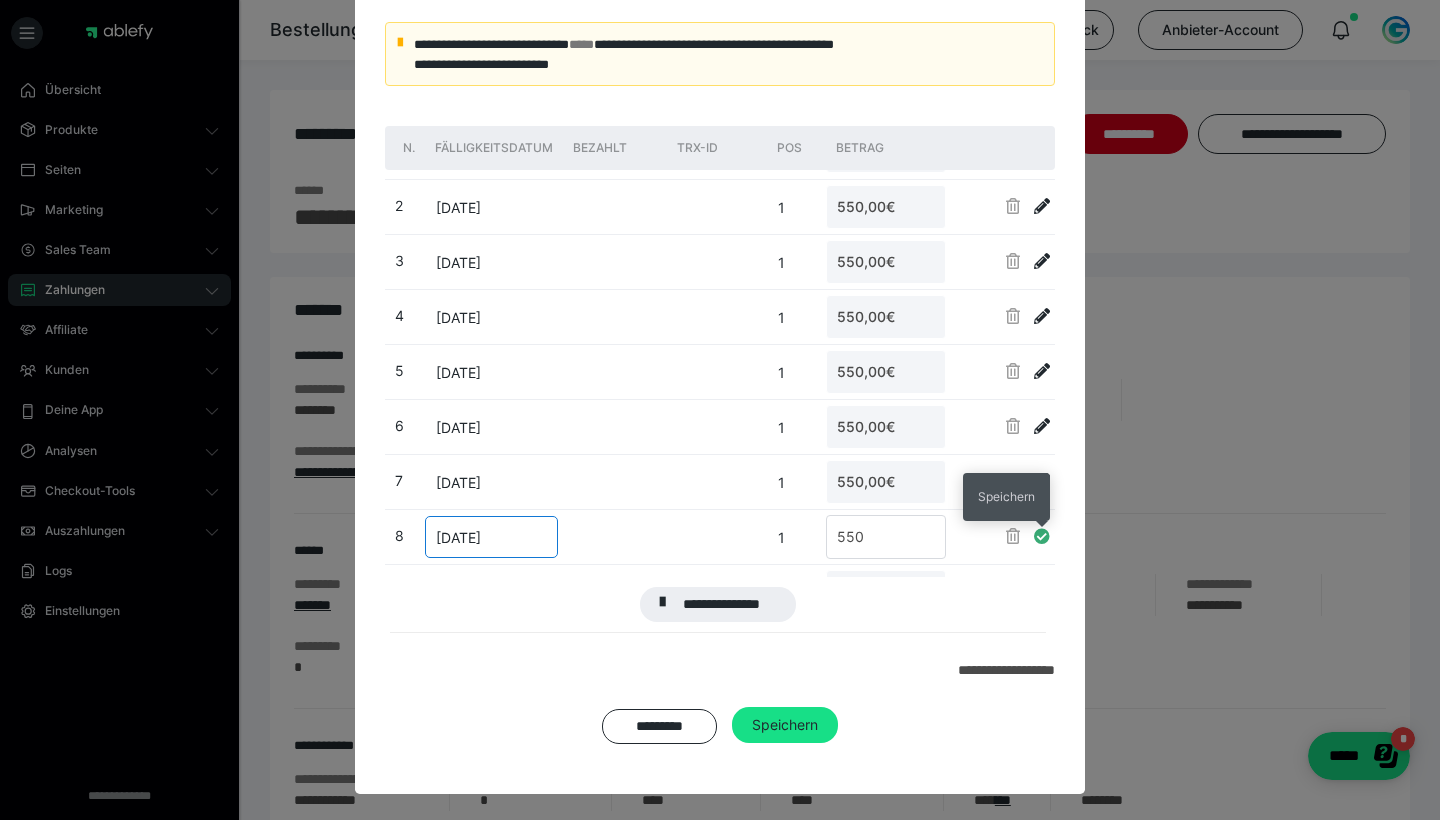 click at bounding box center [1042, 536] 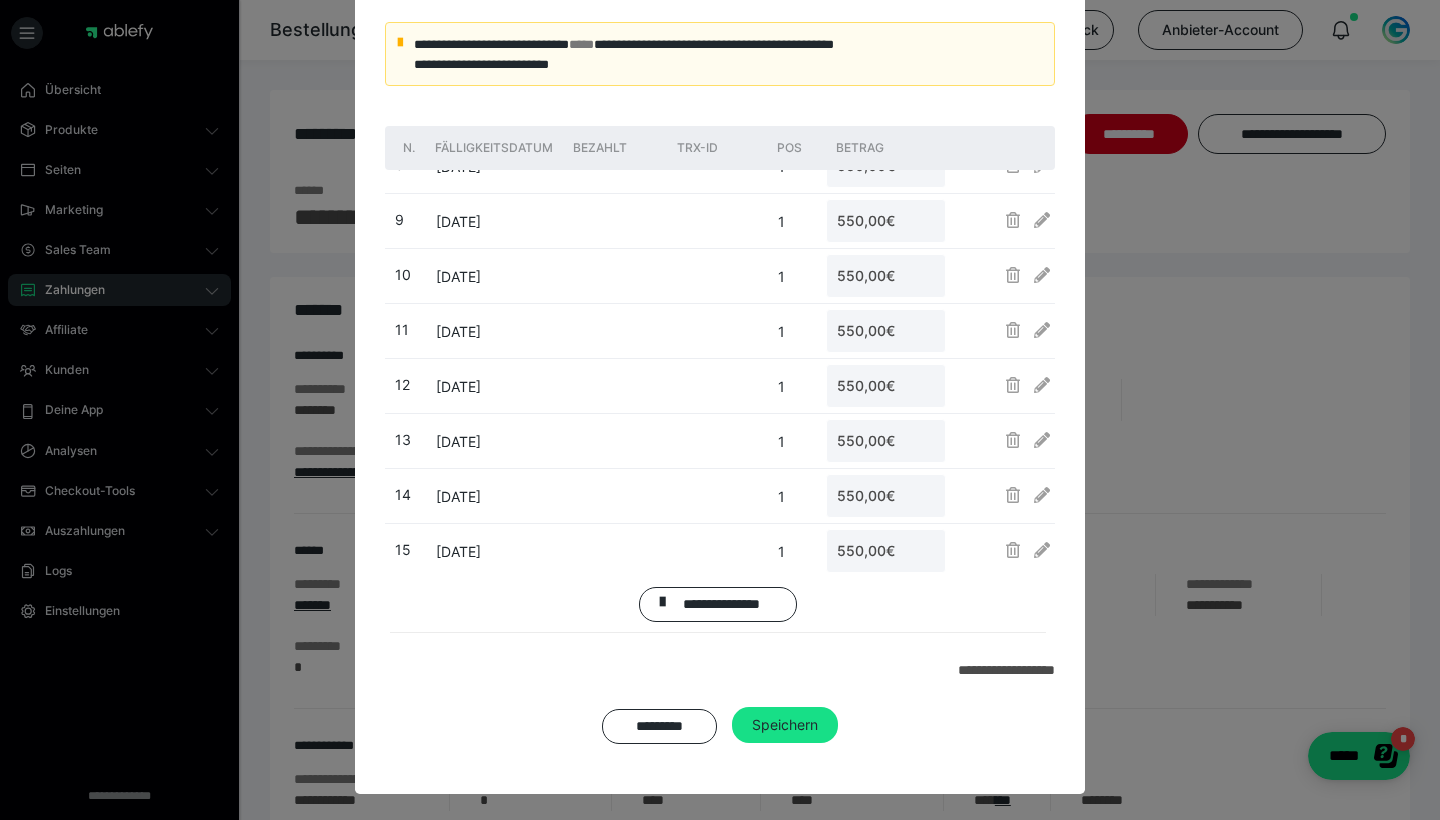 scroll, scrollTop: 424, scrollLeft: 0, axis: vertical 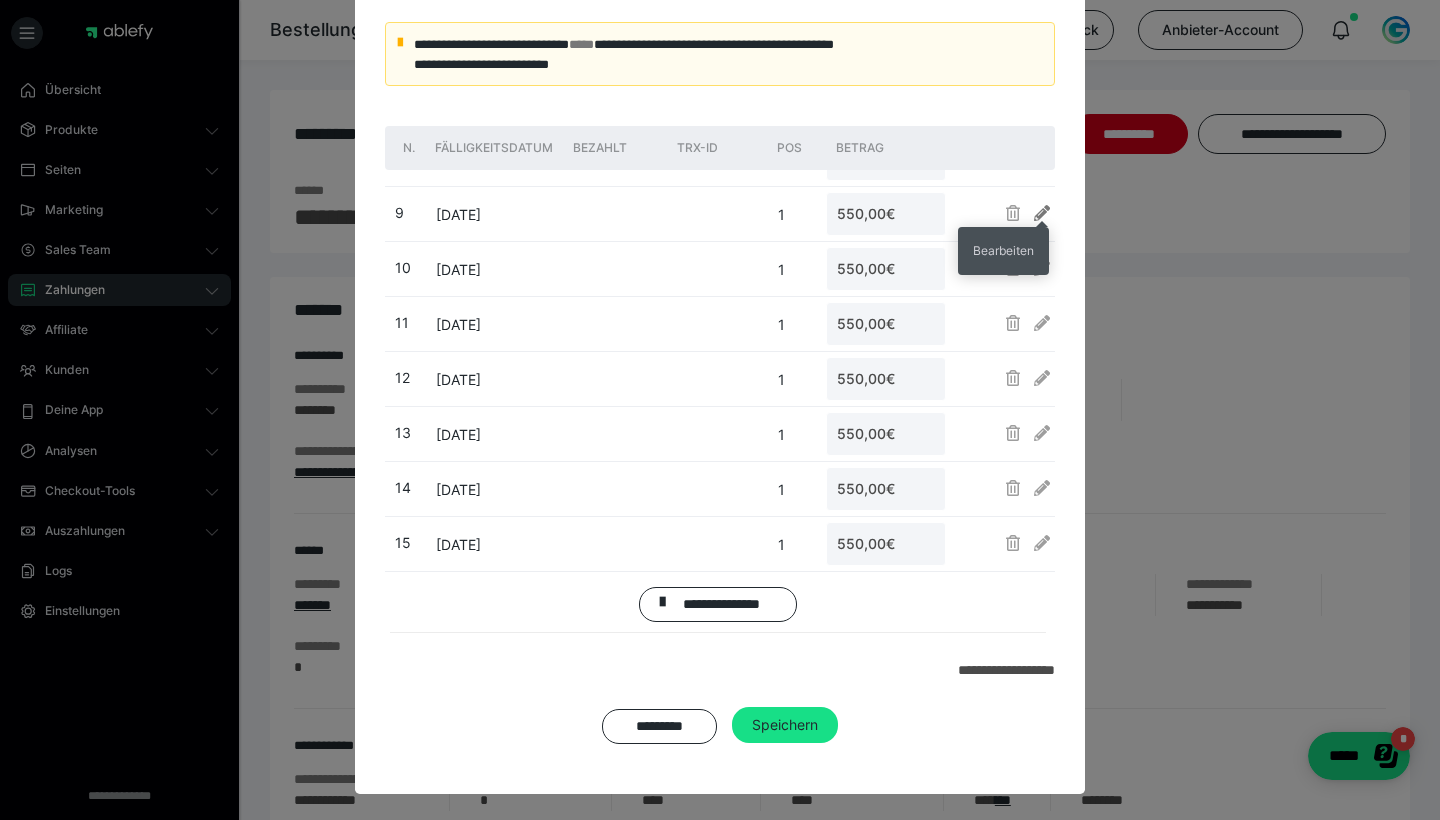 click at bounding box center [1042, 213] 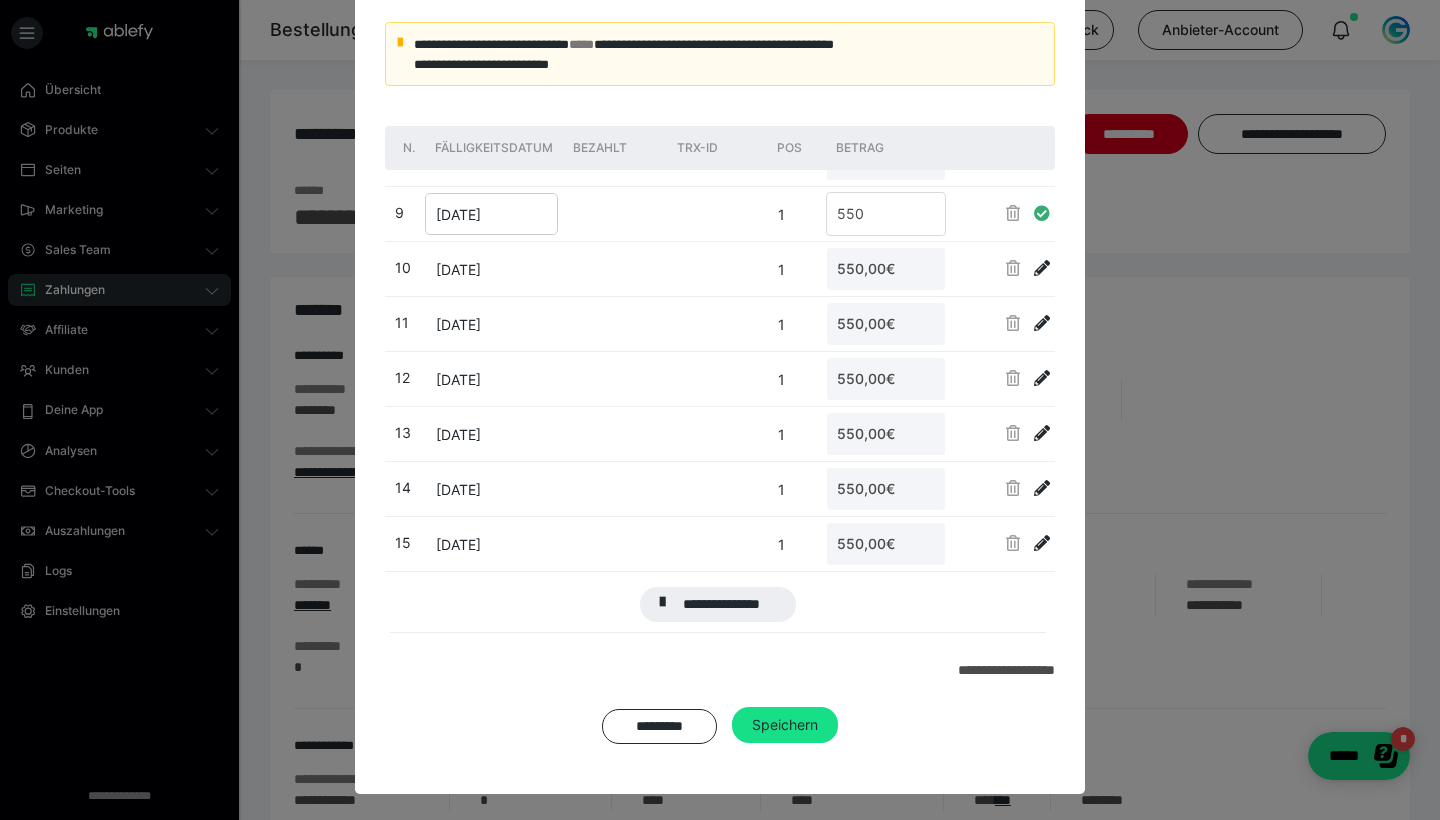 click on "[DATE]" at bounding box center (458, 214) 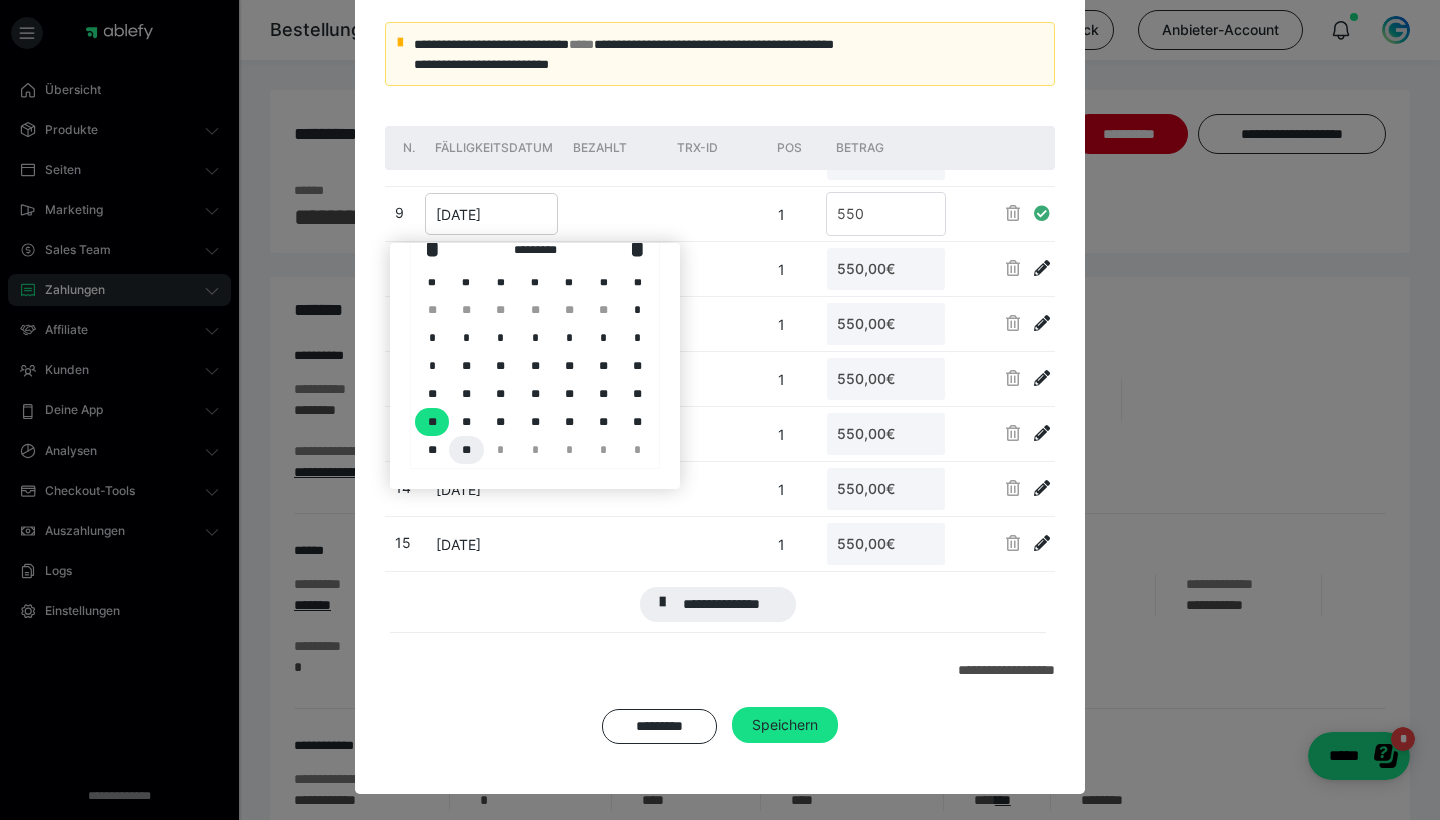 scroll, scrollTop: 40, scrollLeft: 0, axis: vertical 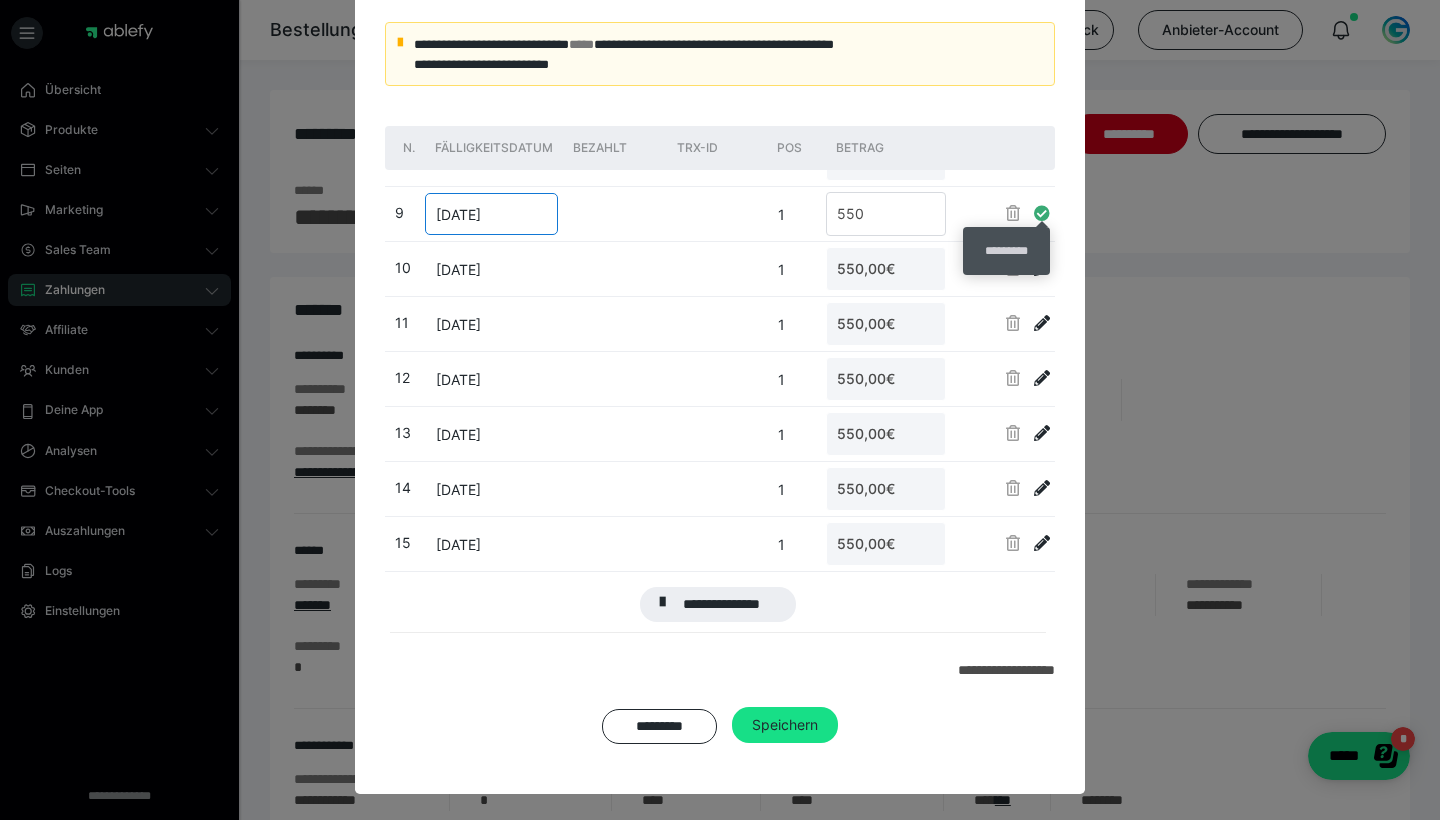 click at bounding box center (1042, 213) 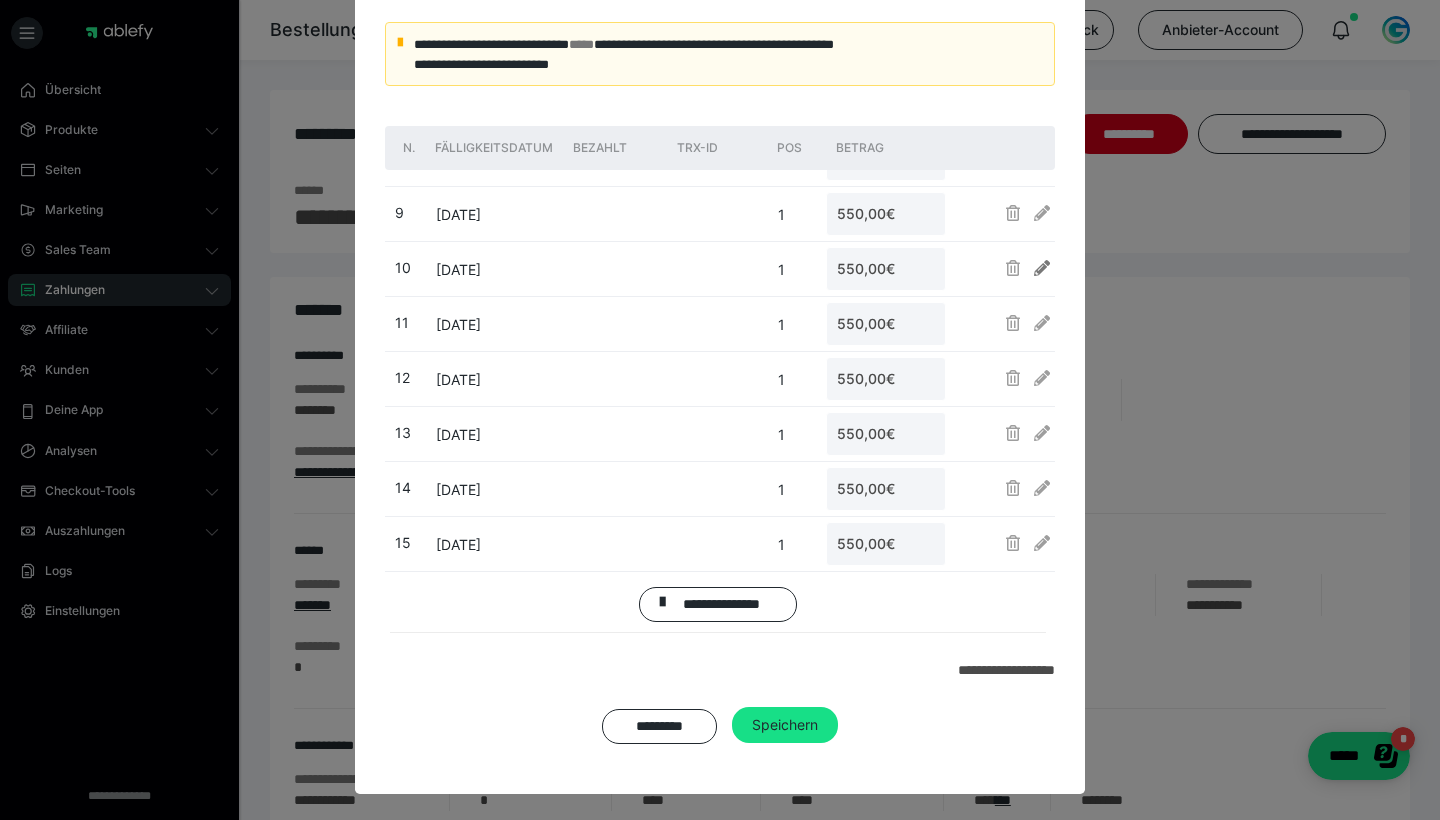 click at bounding box center (1042, 268) 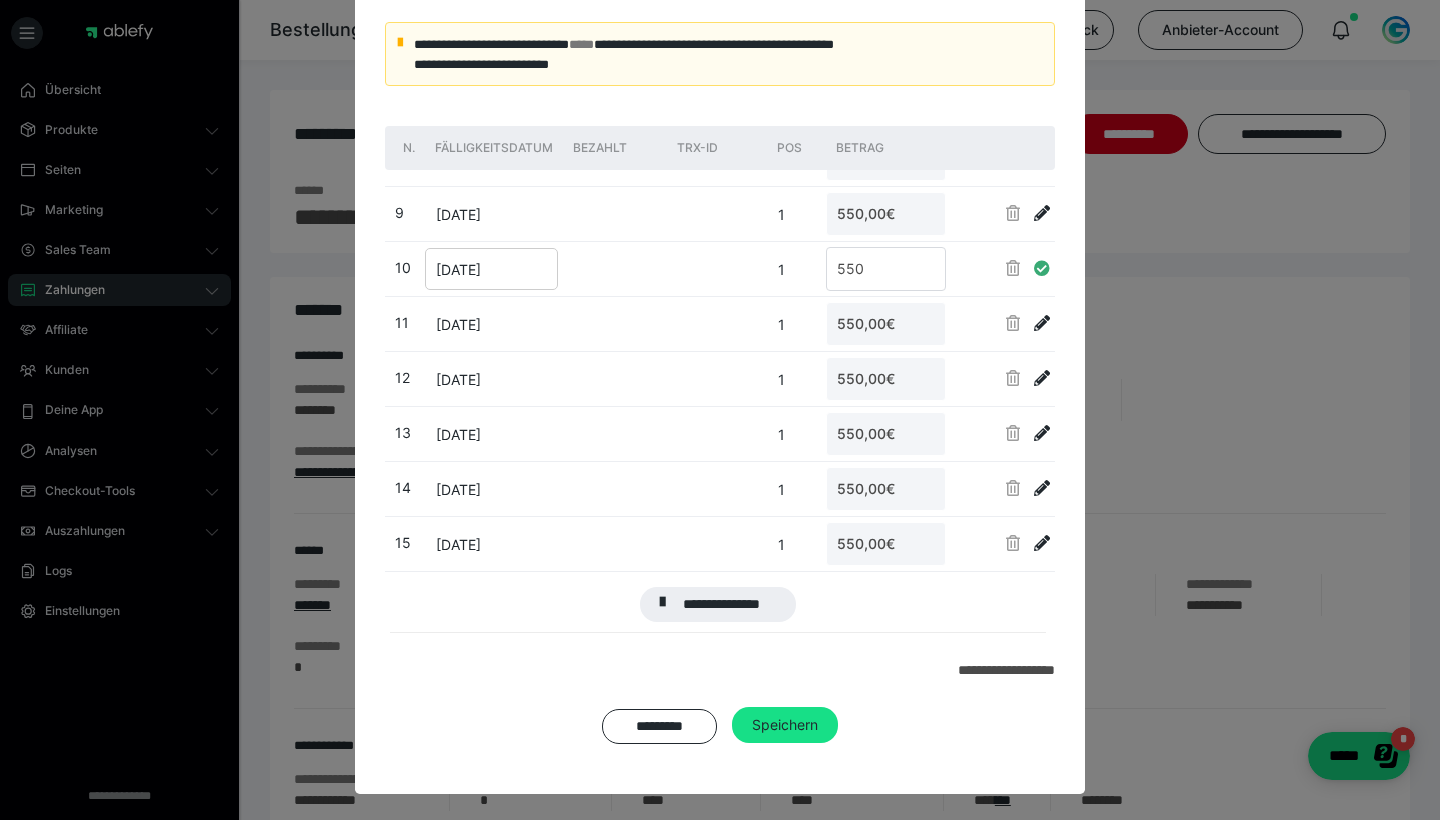 click on "[DATE]" at bounding box center (491, 269) 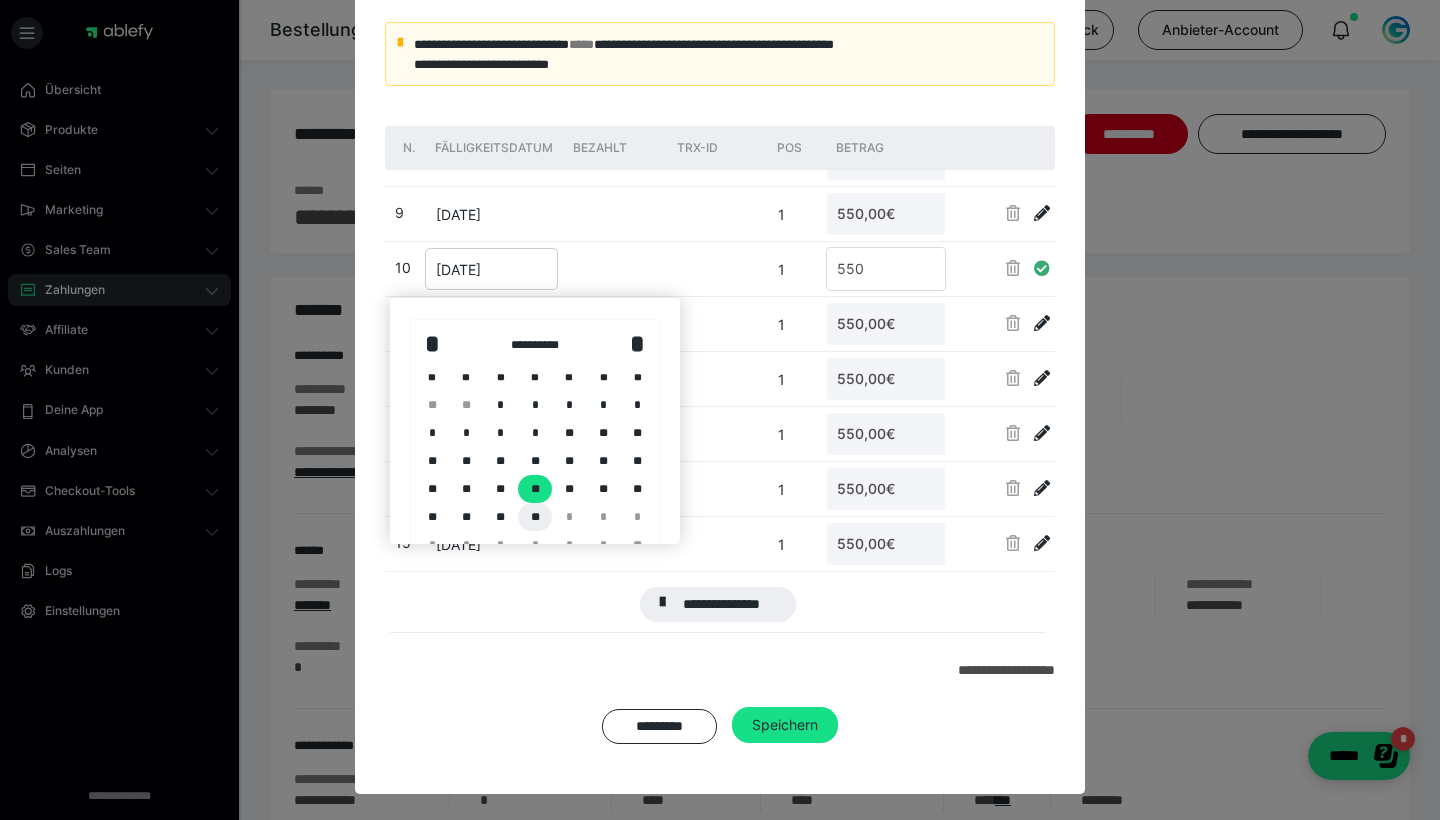 click on "**" at bounding box center [535, 517] 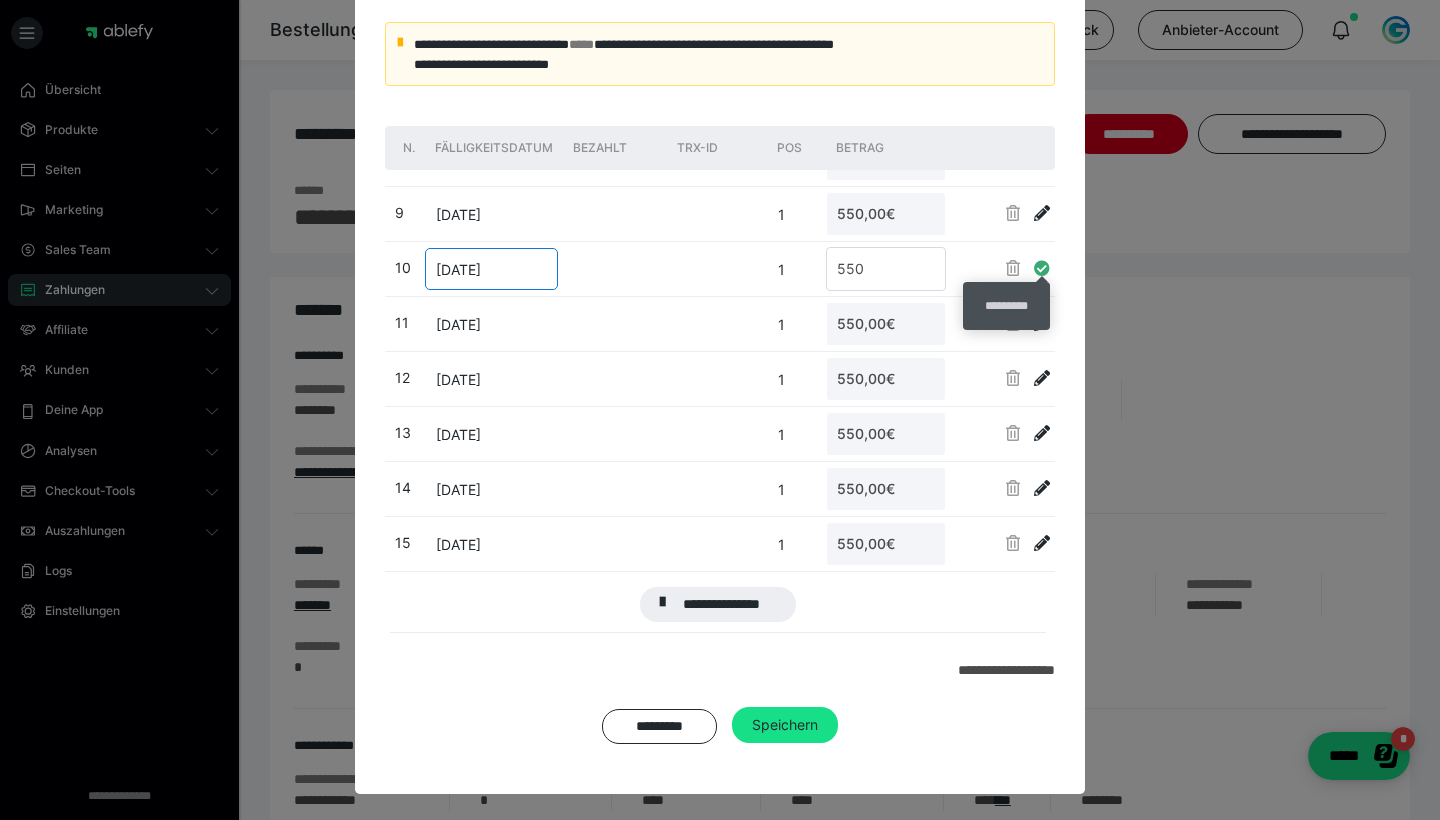click at bounding box center (1042, 268) 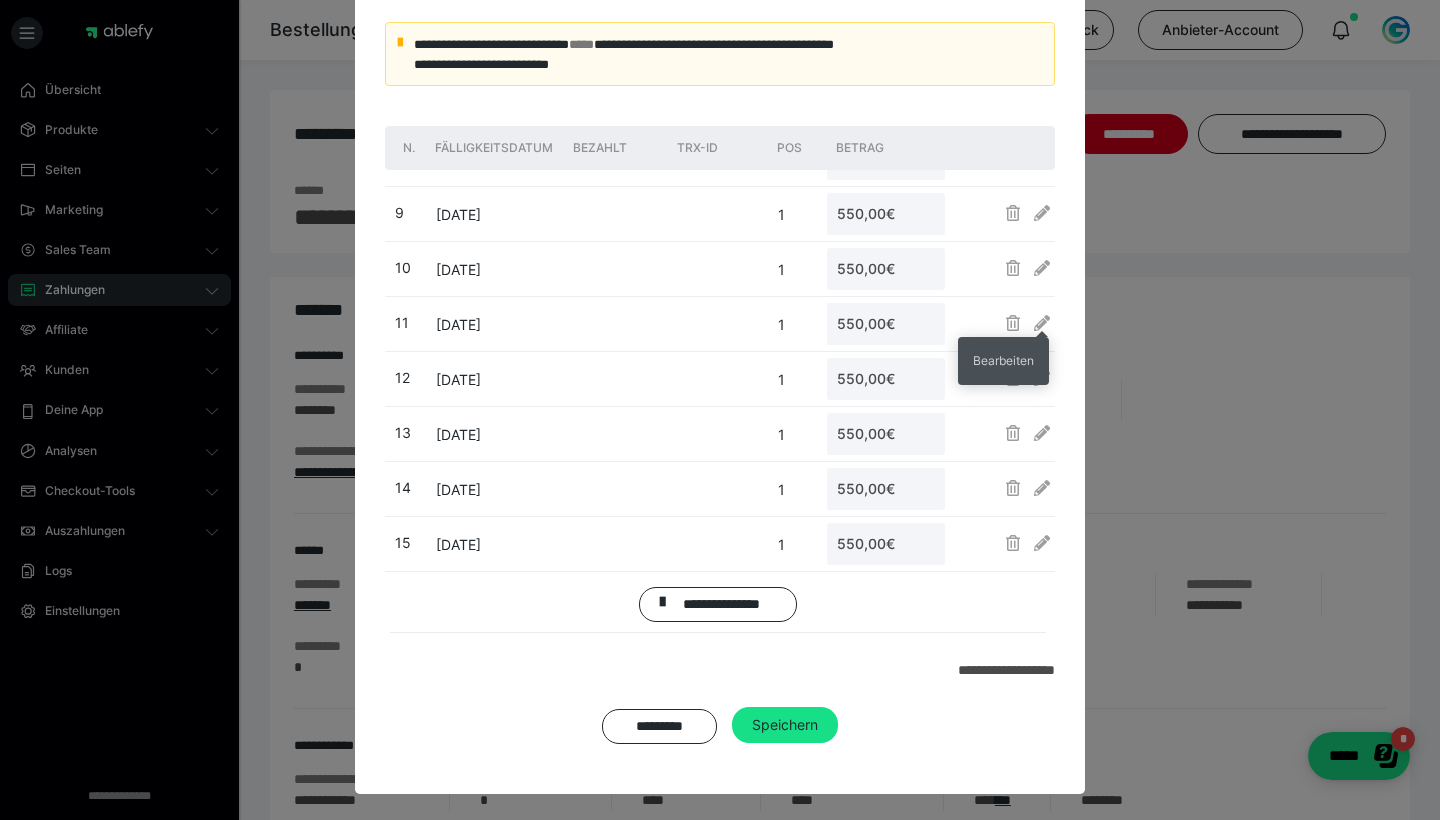 drag, startPoint x: 1042, startPoint y: 324, endPoint x: 932, endPoint y: 324, distance: 110 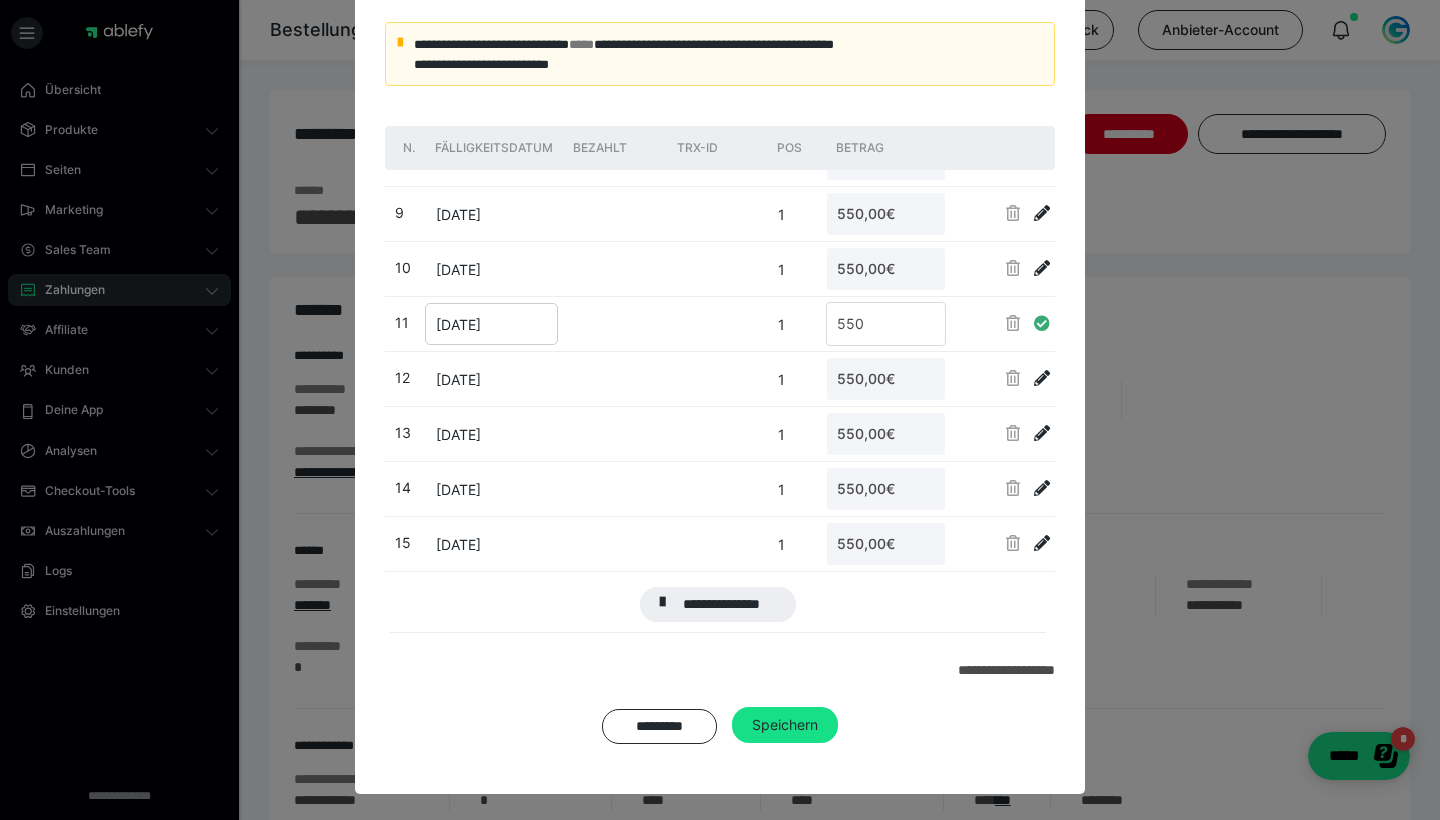 click on "[DATE]" at bounding box center [458, 324] 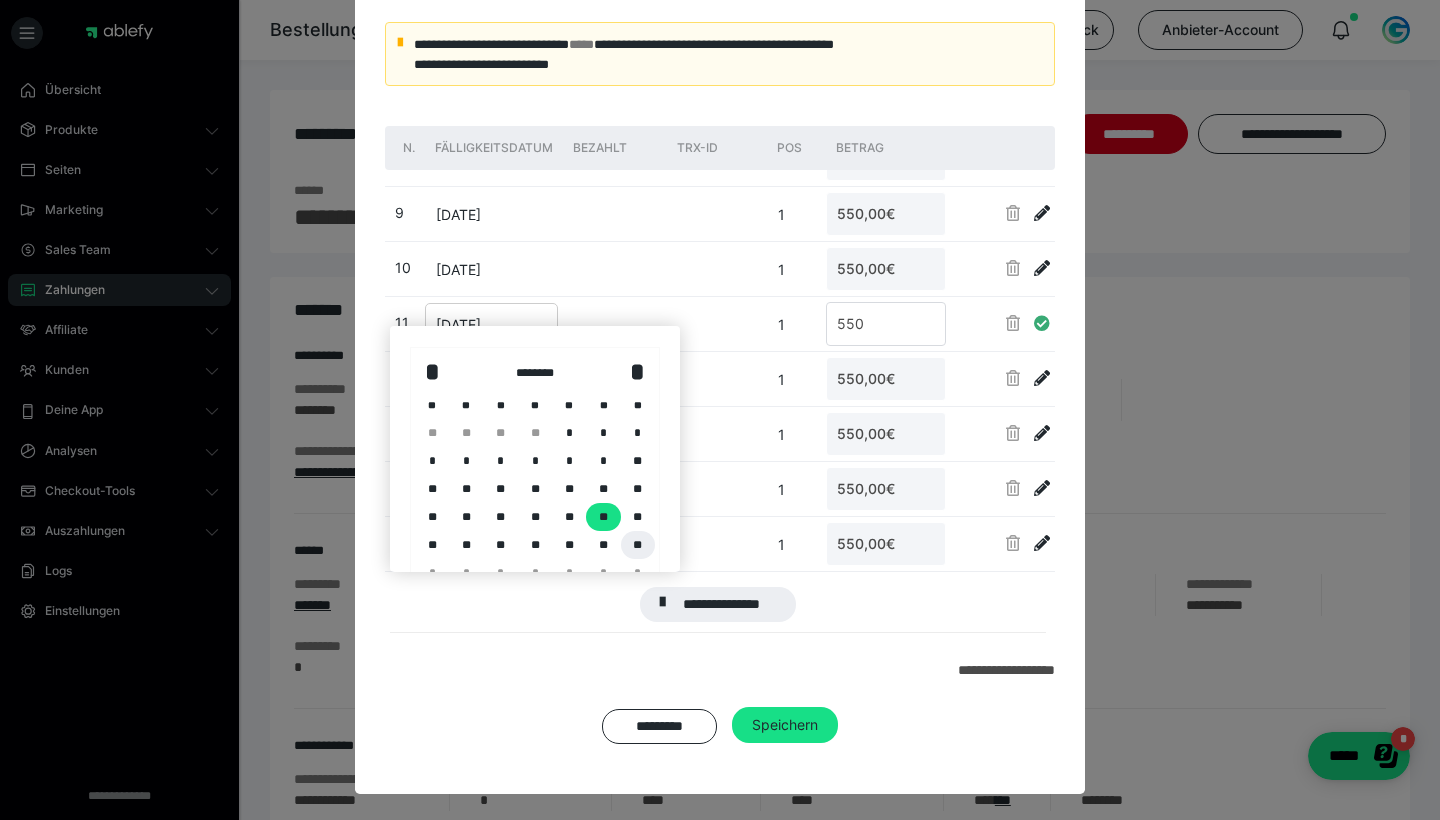 click on "**" at bounding box center [638, 545] 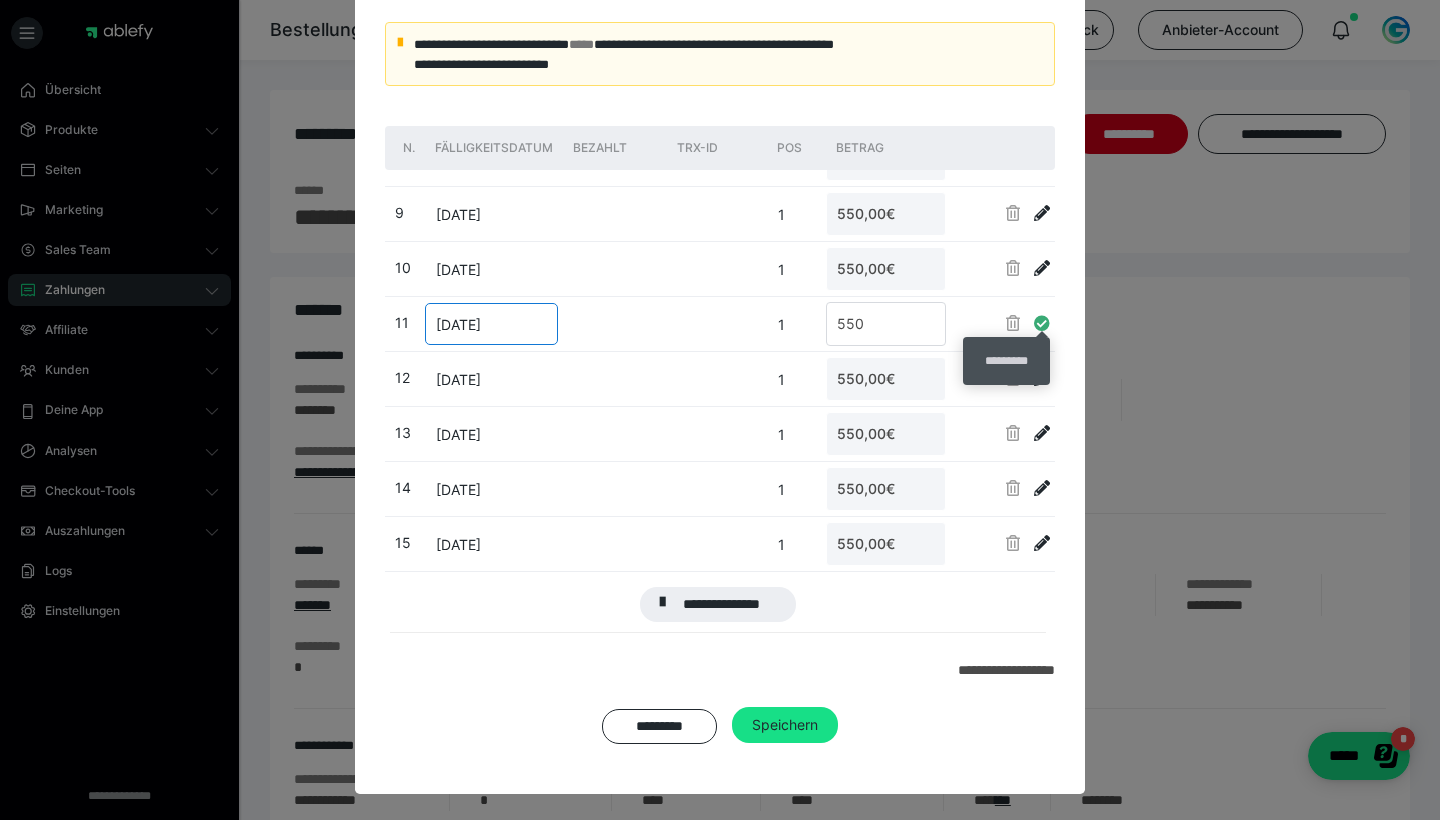 click at bounding box center (1042, 323) 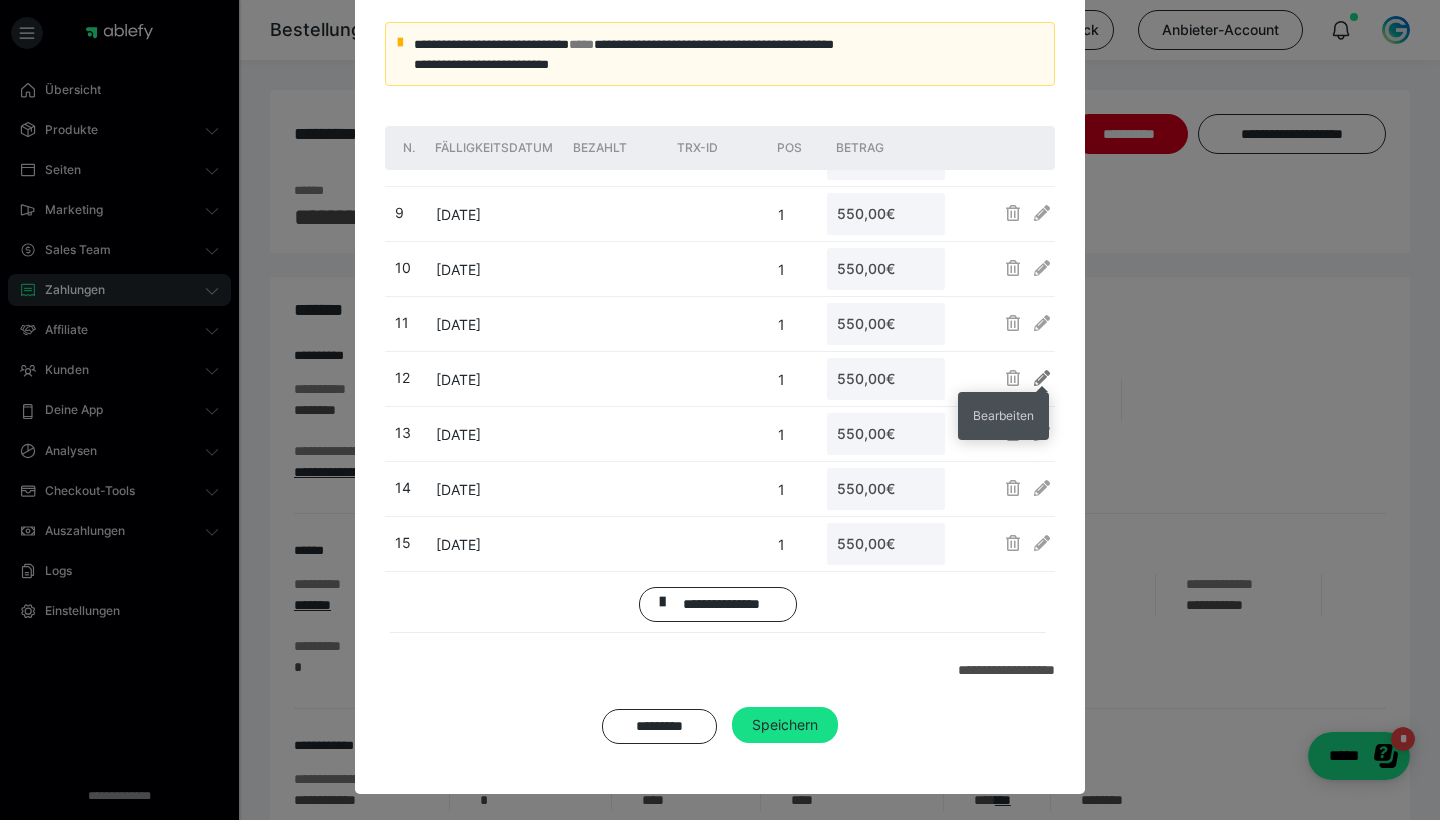 click at bounding box center (1042, 378) 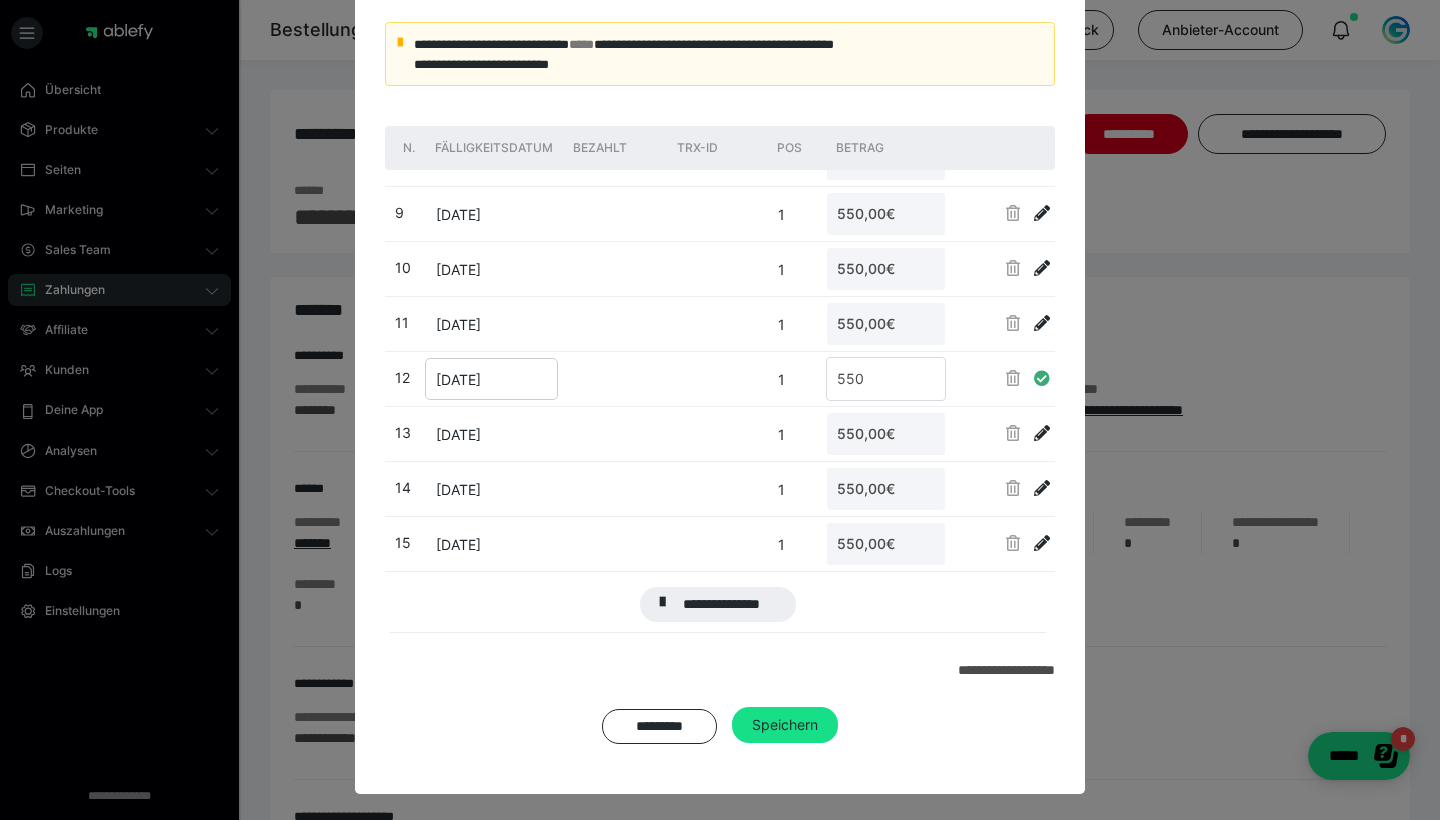 click on "[DATE]" at bounding box center (458, 379) 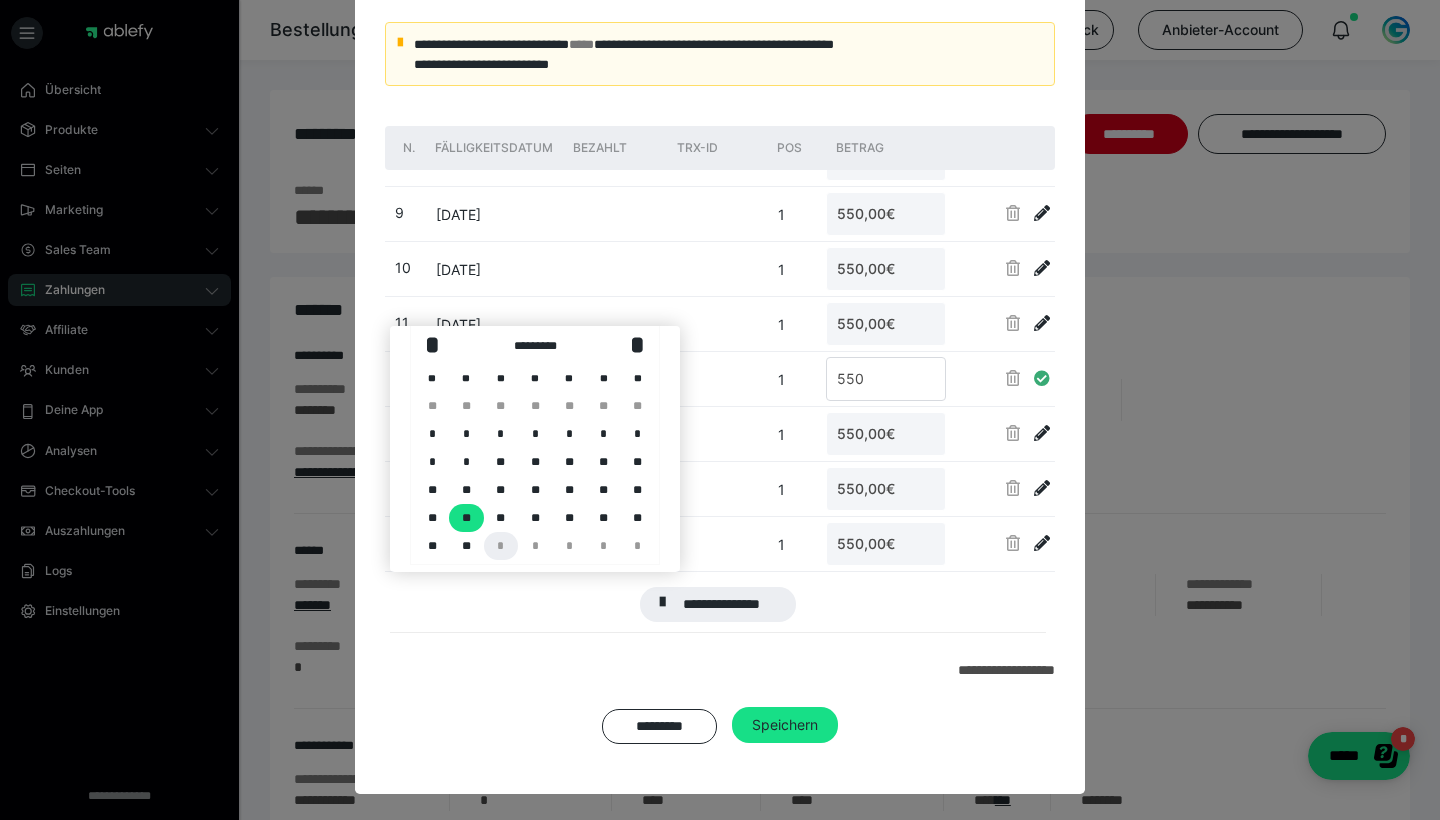 scroll, scrollTop: 28, scrollLeft: 0, axis: vertical 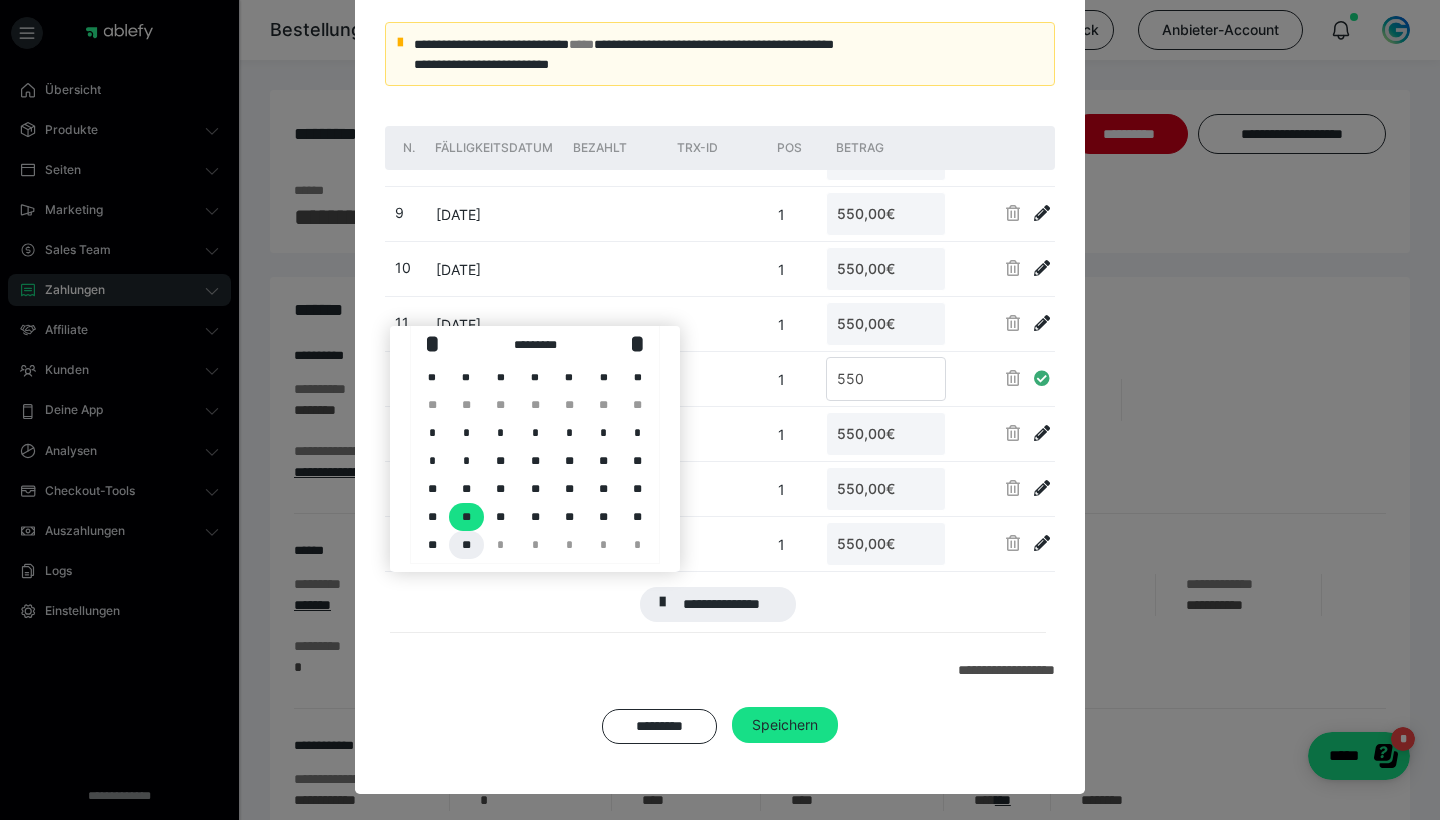 click on "**" at bounding box center [466, 545] 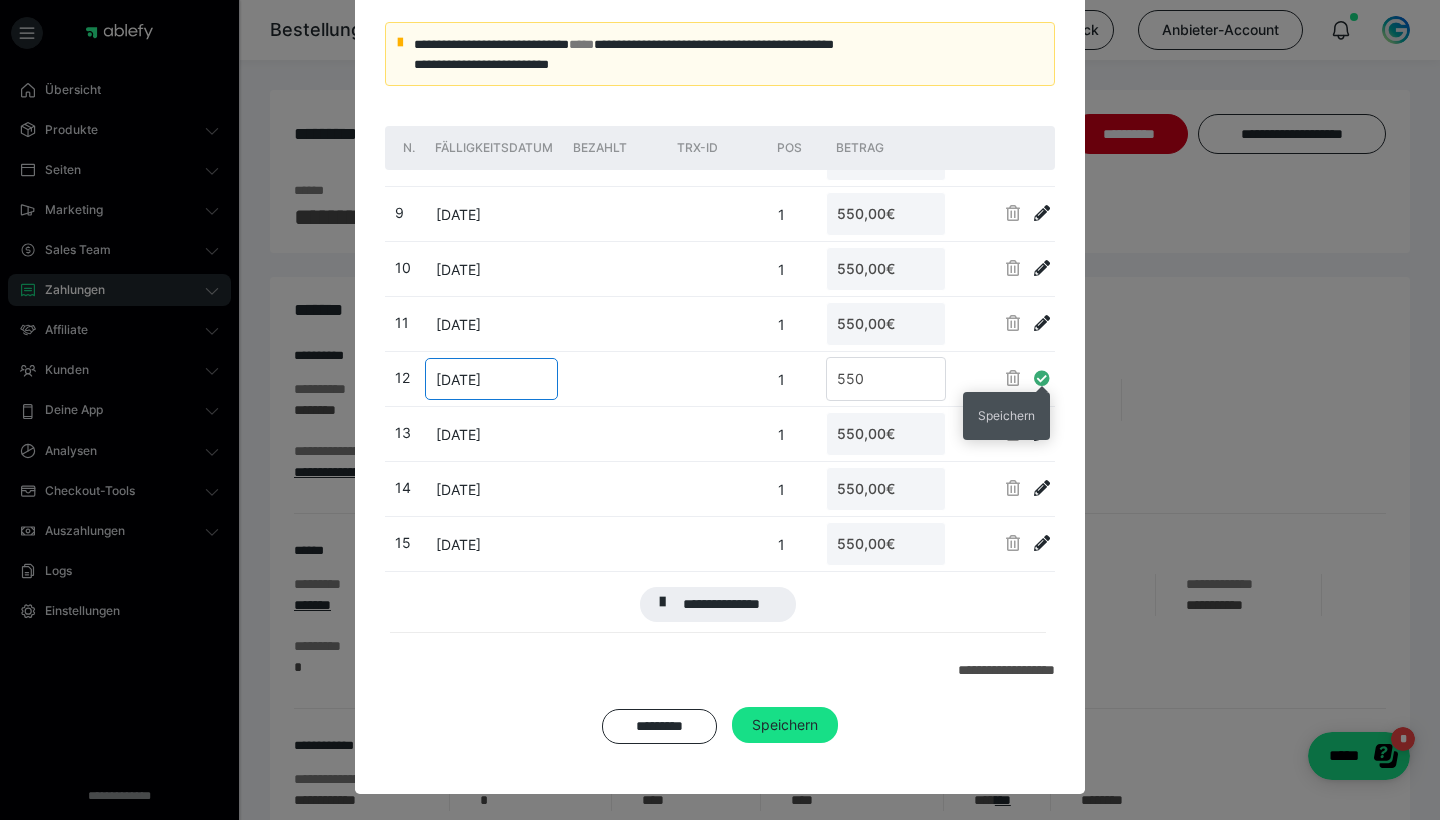 click at bounding box center [1042, 378] 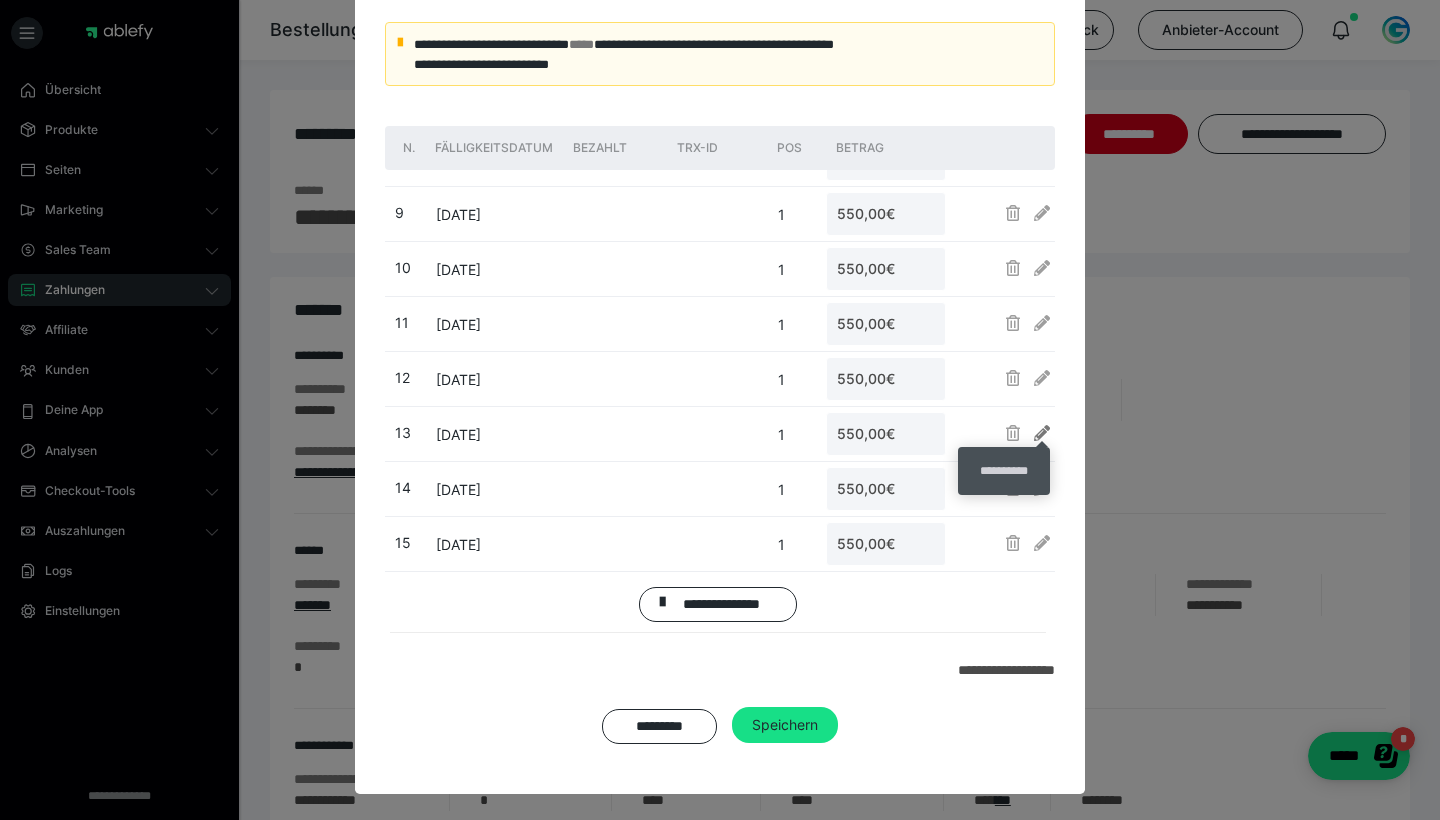 click at bounding box center (1042, 433) 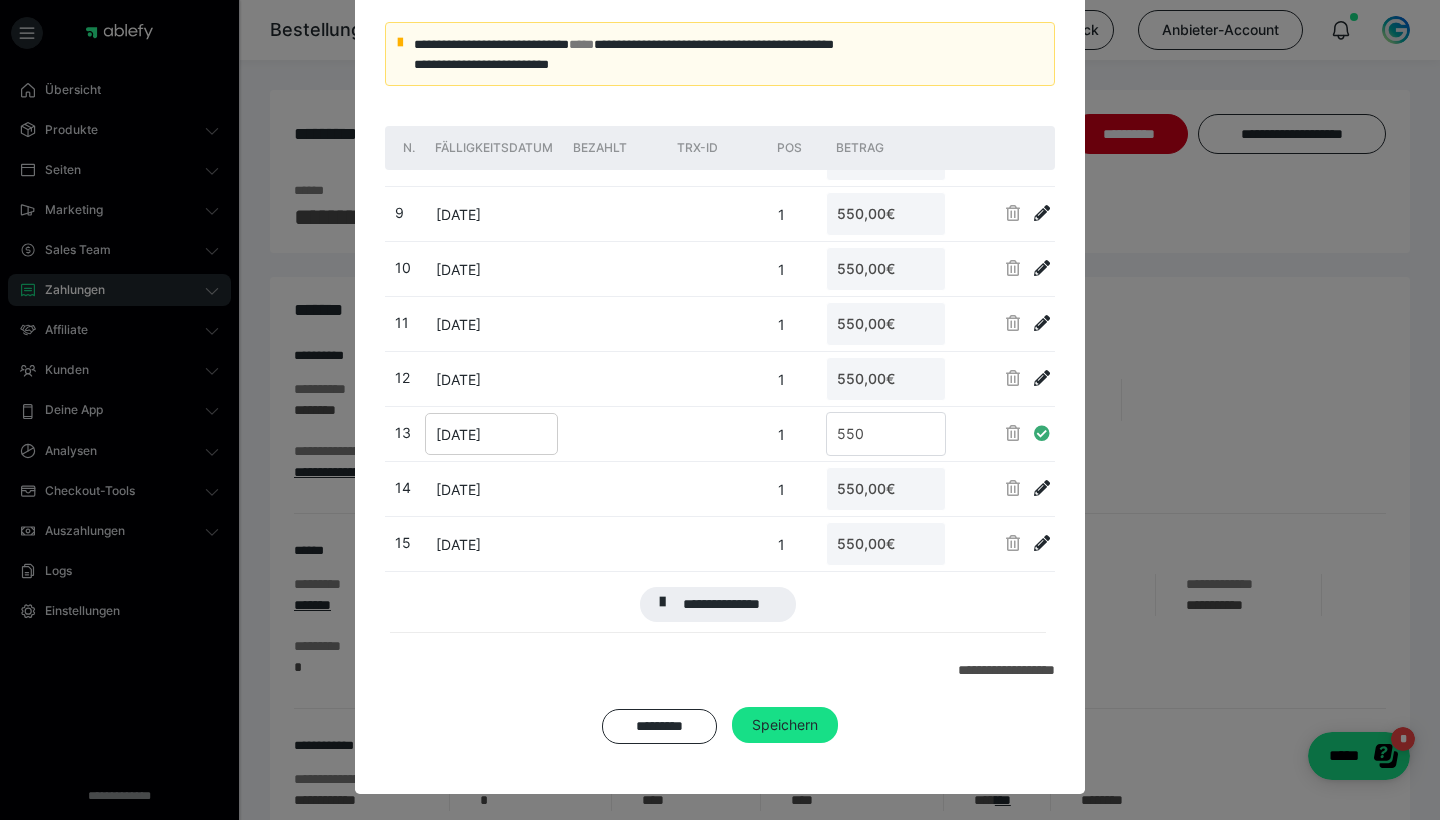 click on "[DATE]" at bounding box center [491, 434] 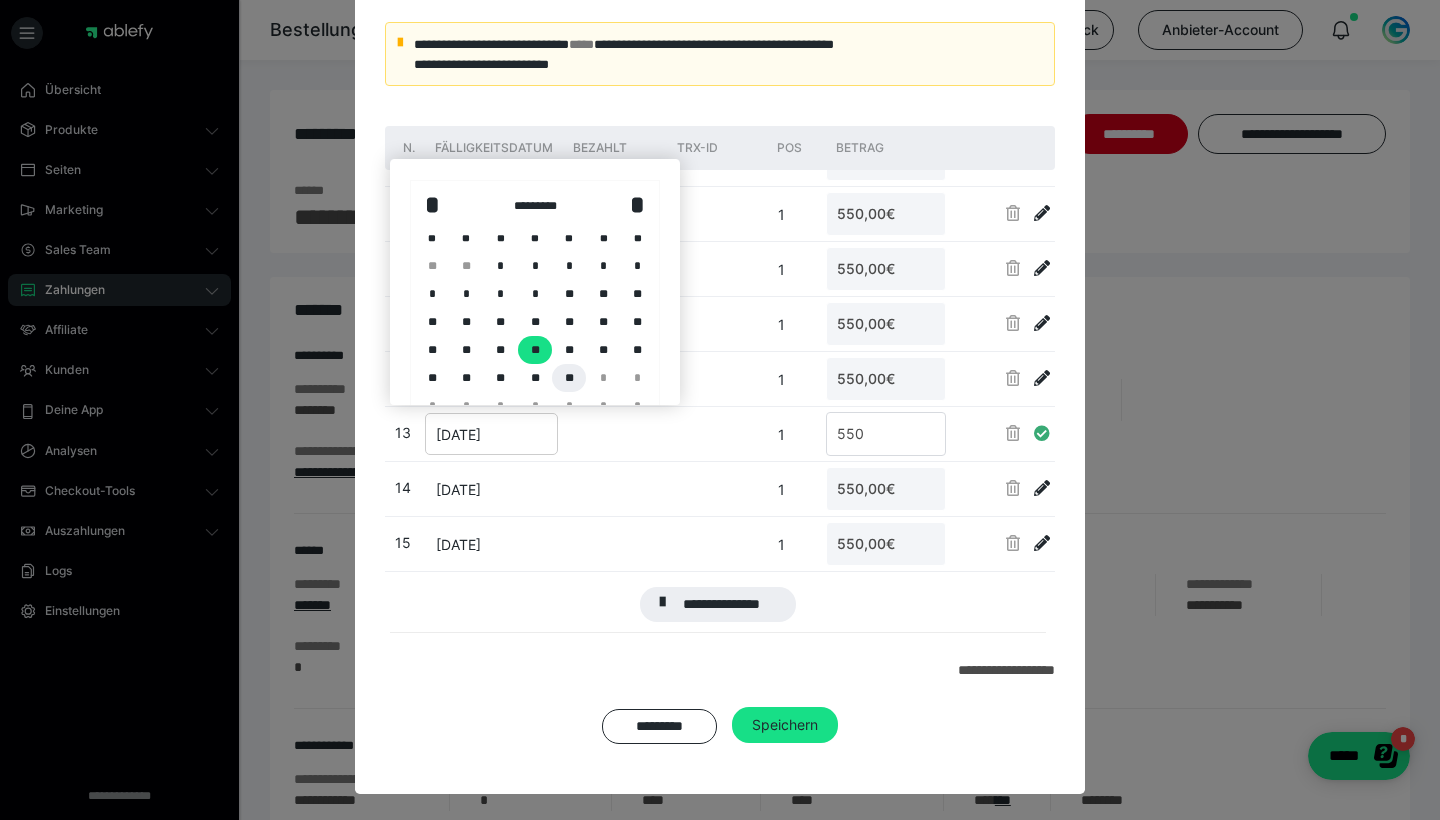 click on "**" at bounding box center [569, 378] 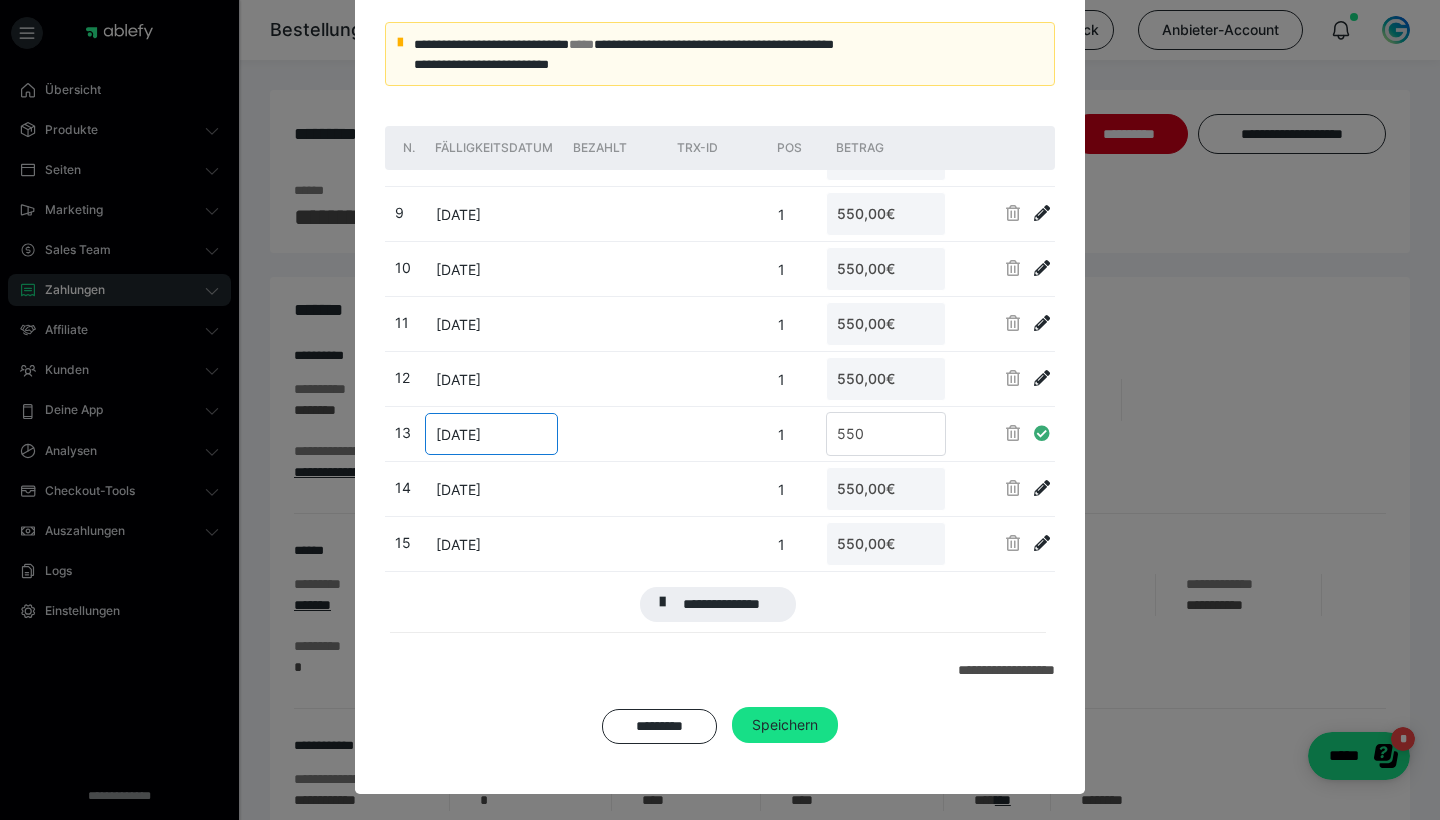 click at bounding box center (1042, 433) 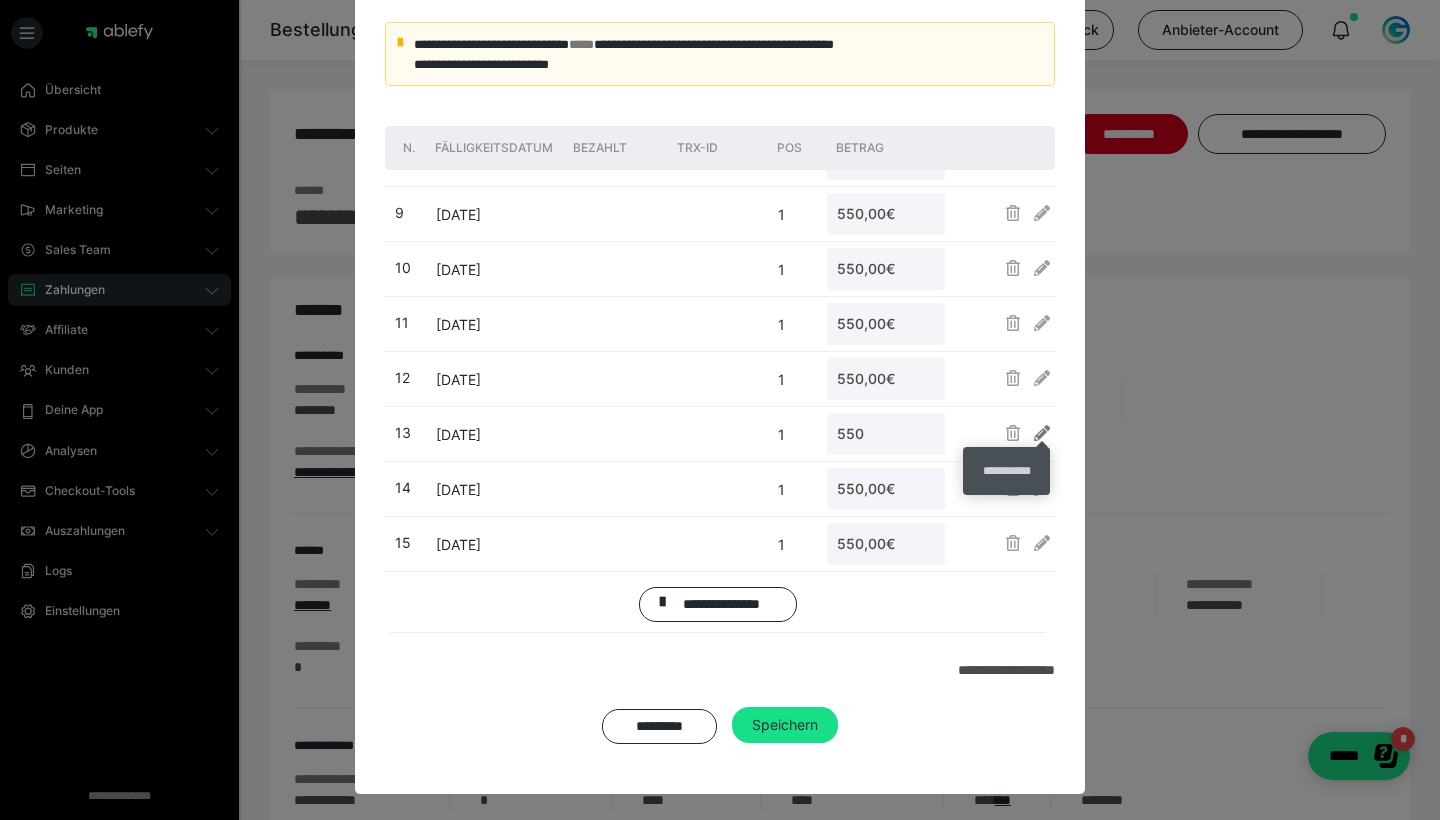 type on "550,00€" 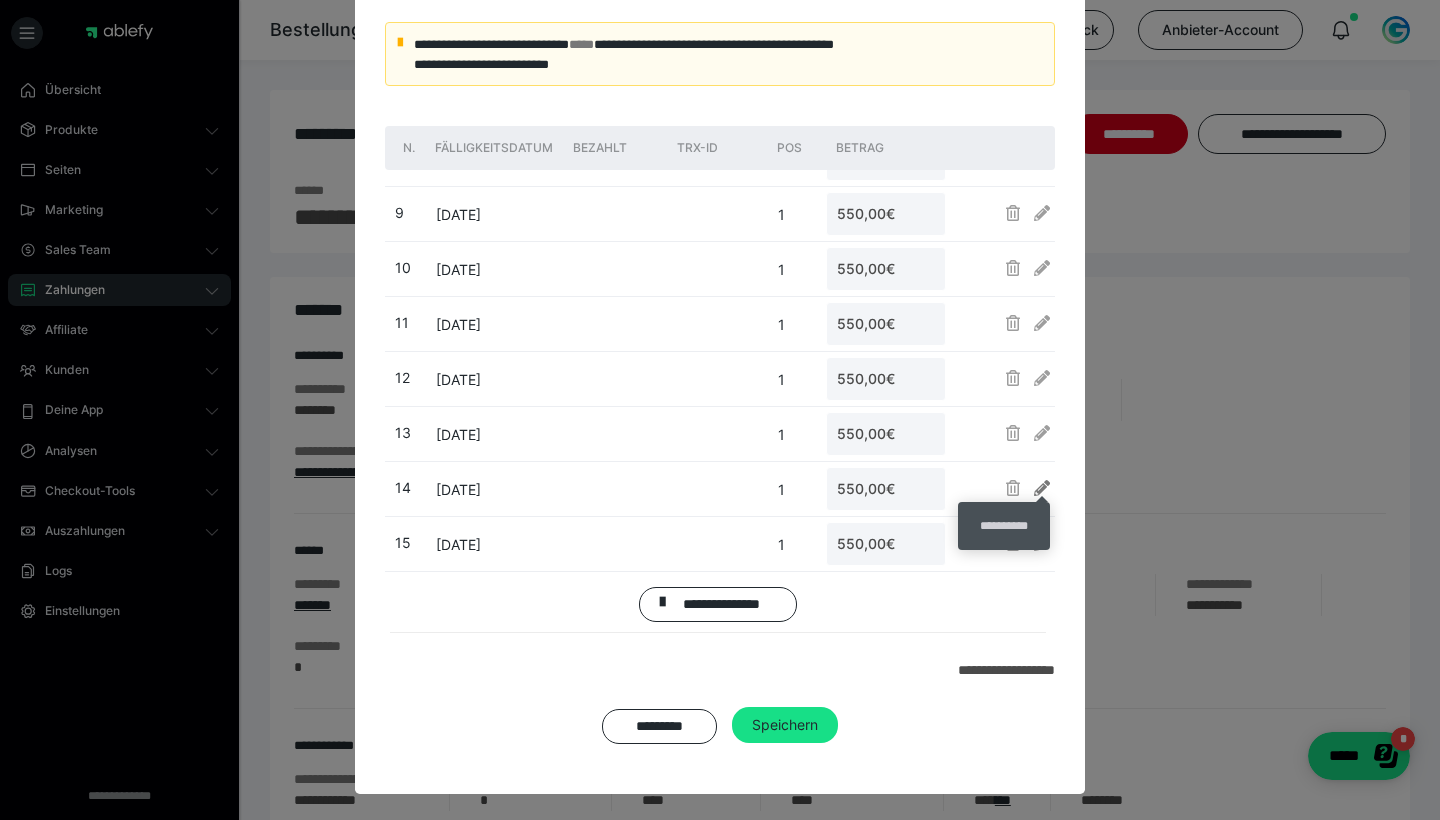 click at bounding box center [1042, 488] 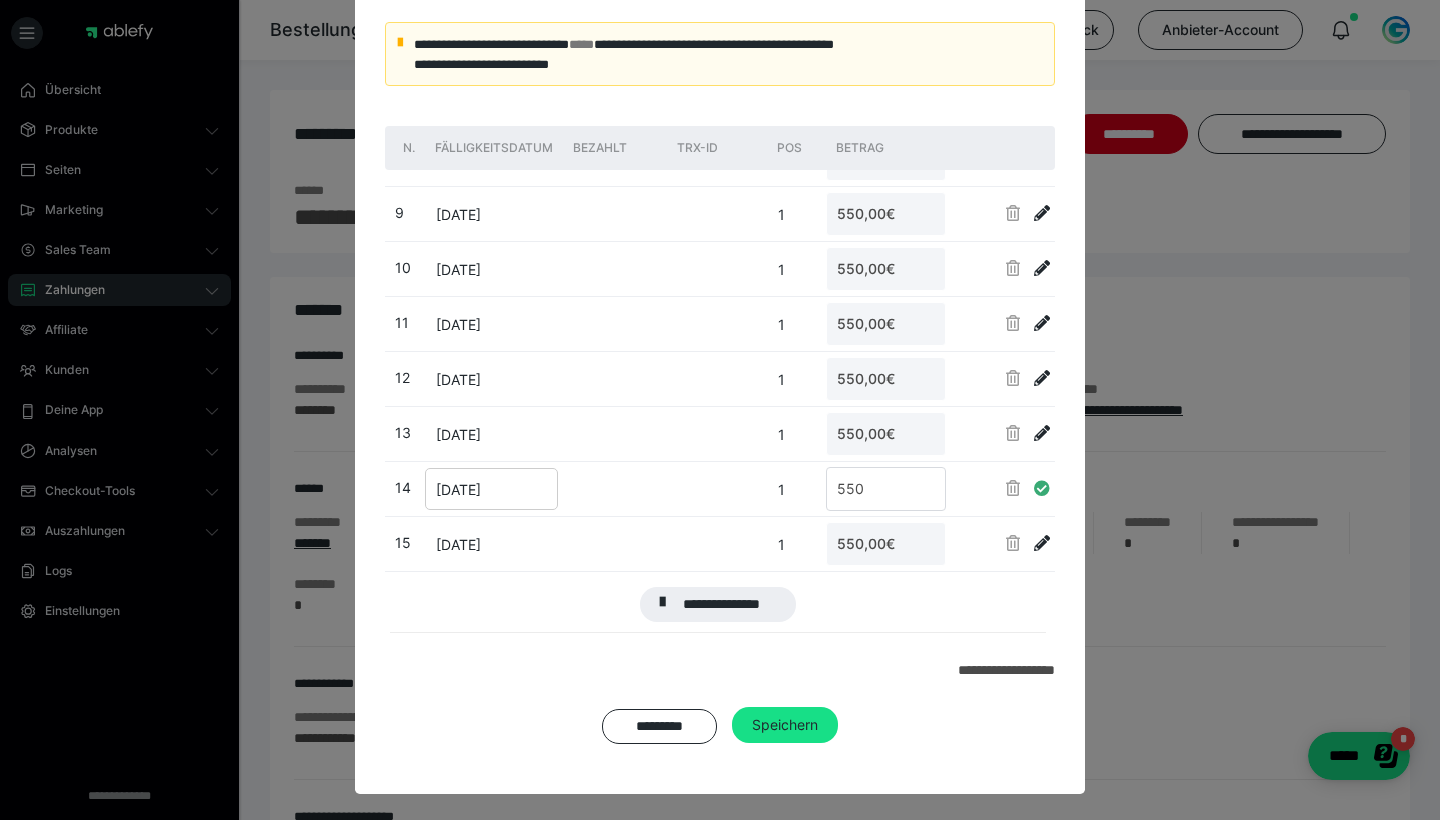 click on "[DATE]" at bounding box center [491, 489] 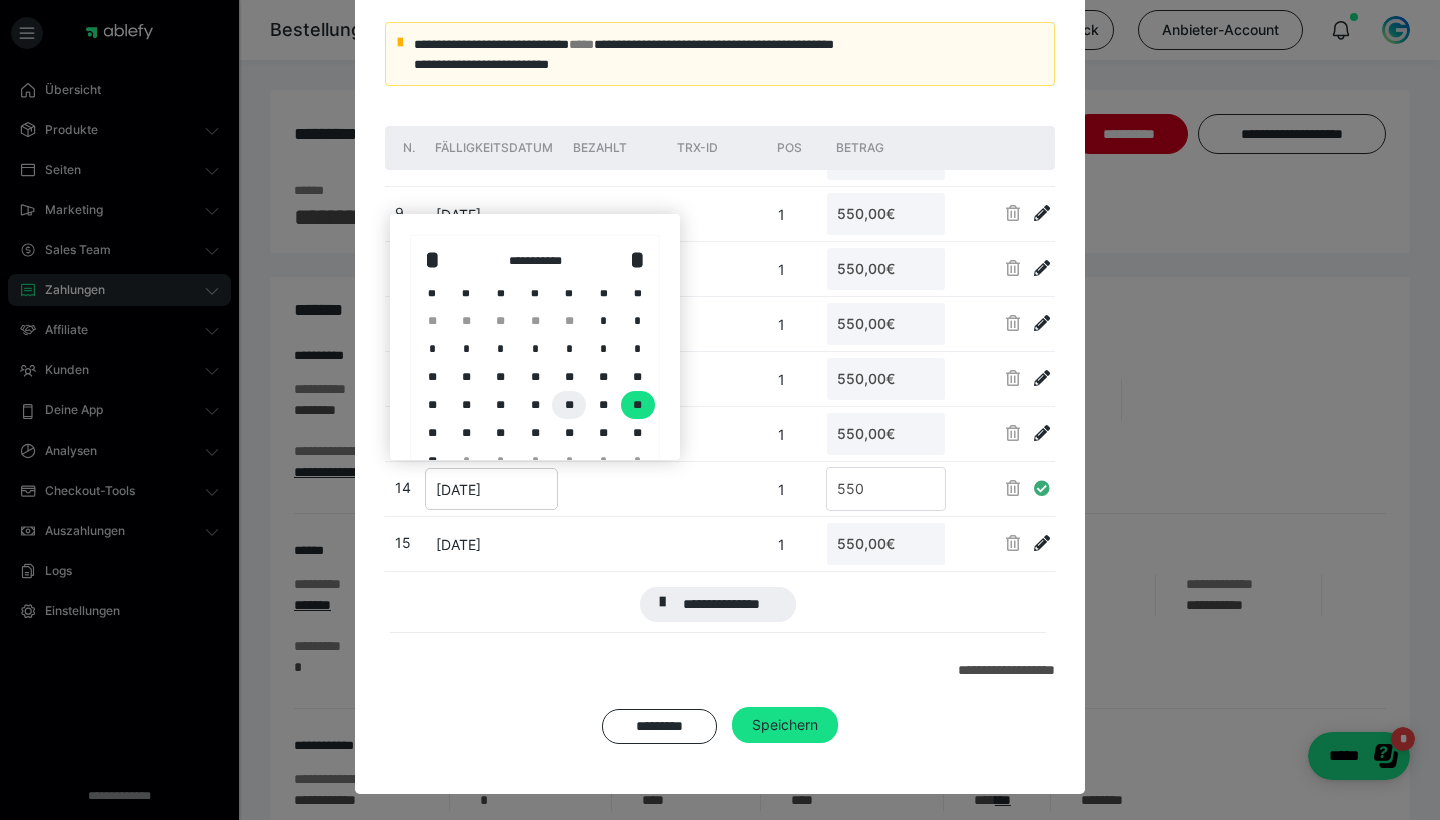 scroll, scrollTop: 34, scrollLeft: 0, axis: vertical 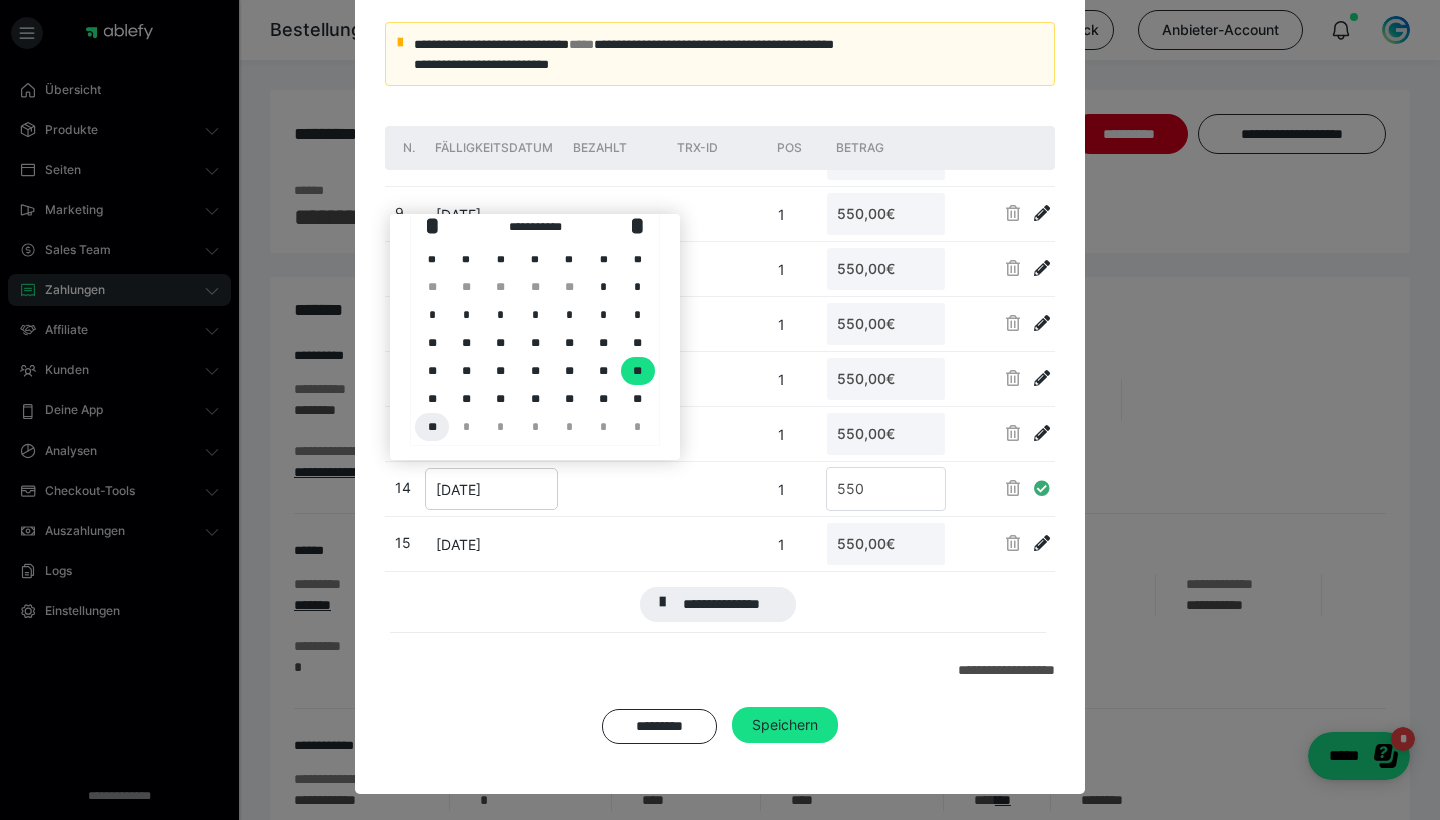 click on "**" at bounding box center [432, 427] 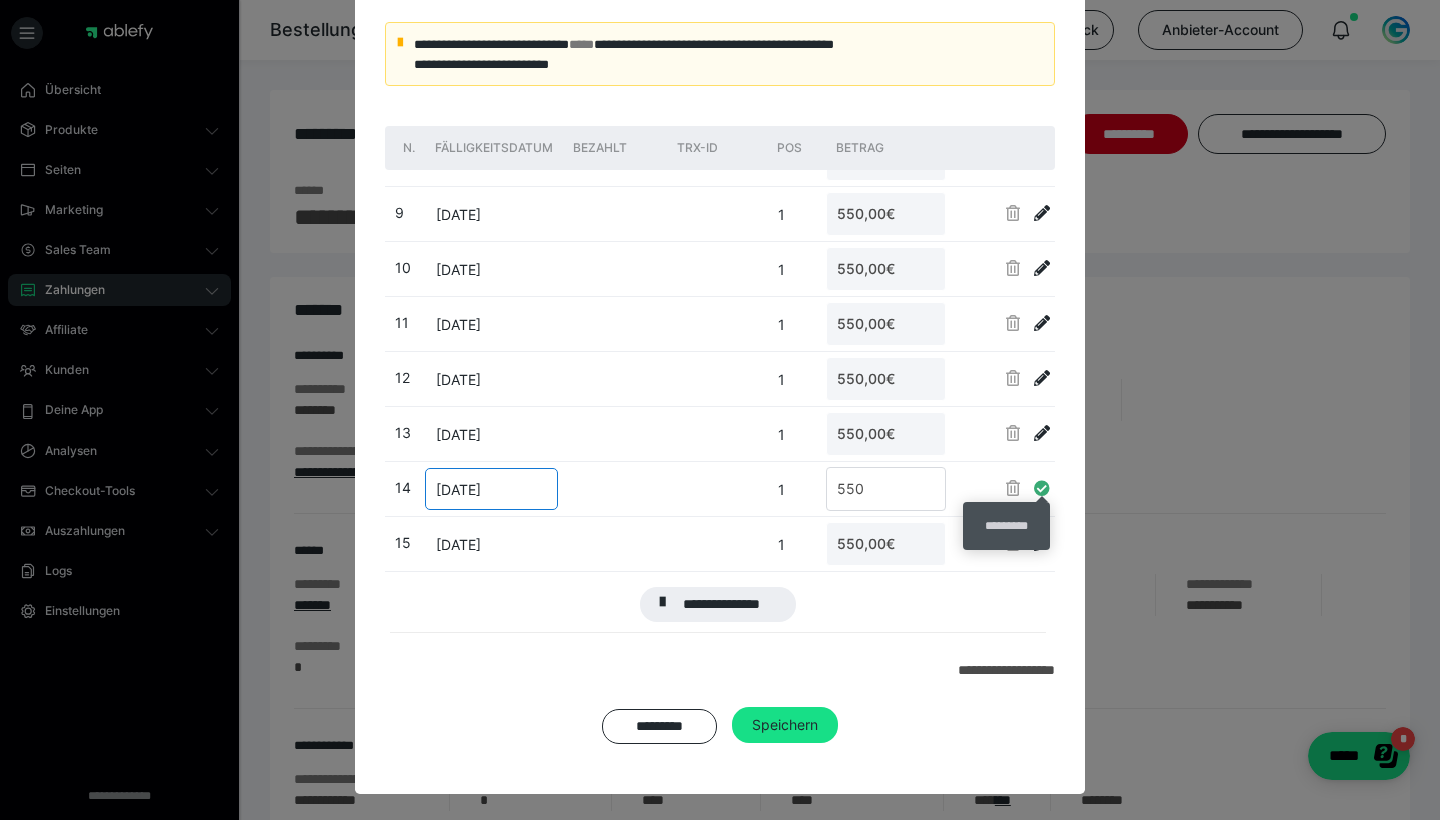 click at bounding box center [1042, 488] 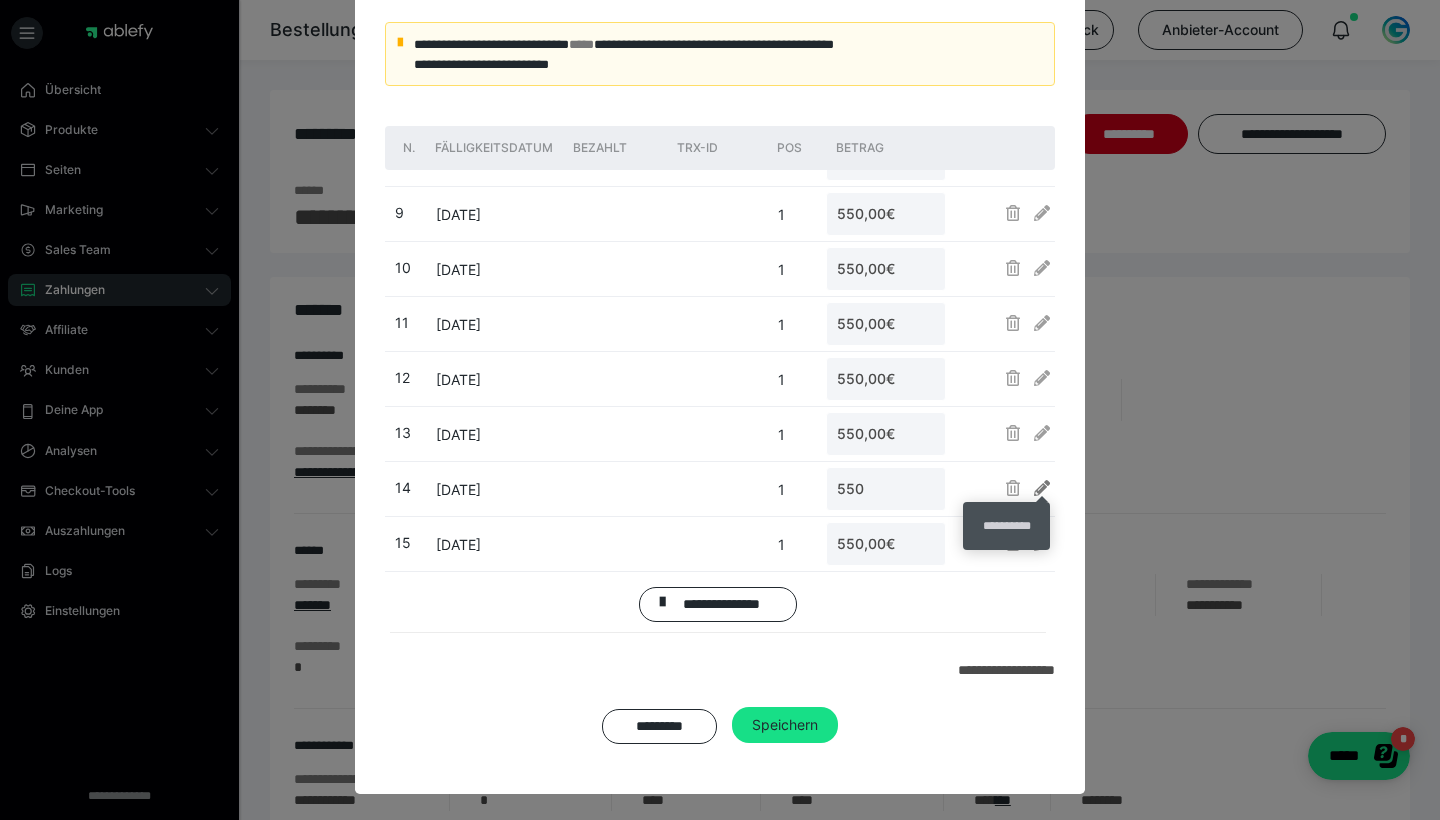 type on "550,00€" 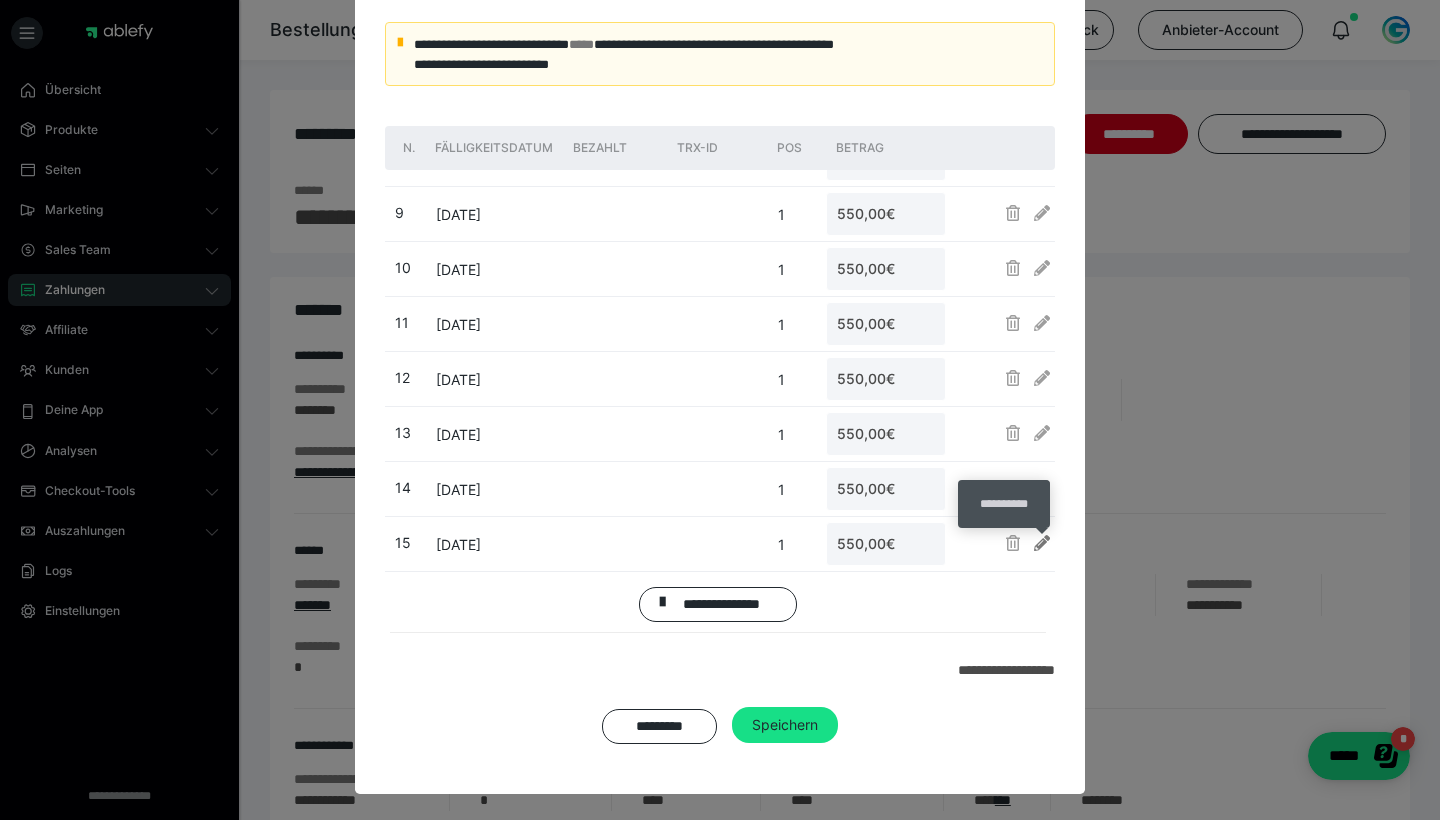 click at bounding box center [1042, 543] 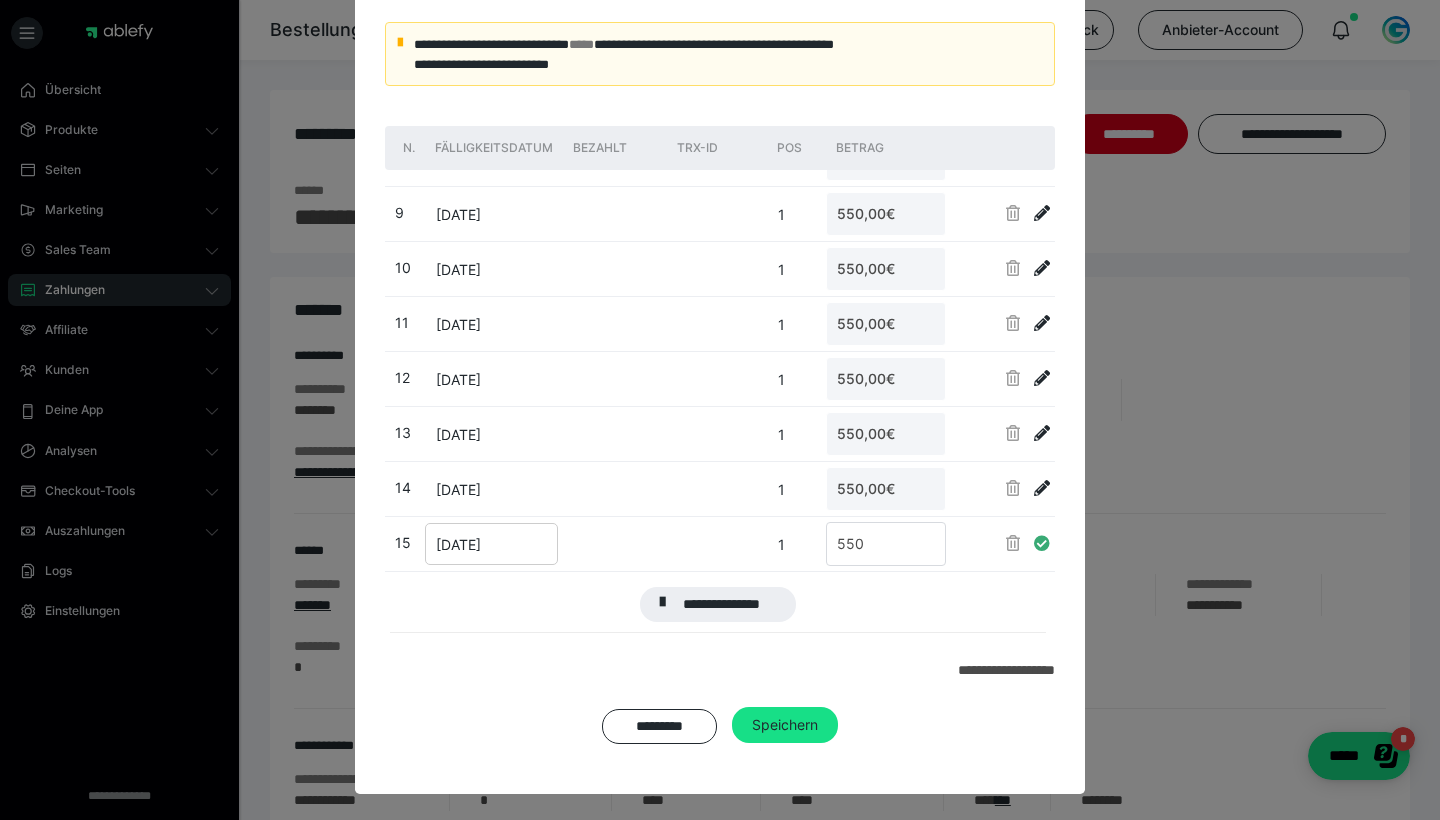 click on "[DATE]" at bounding box center (491, 544) 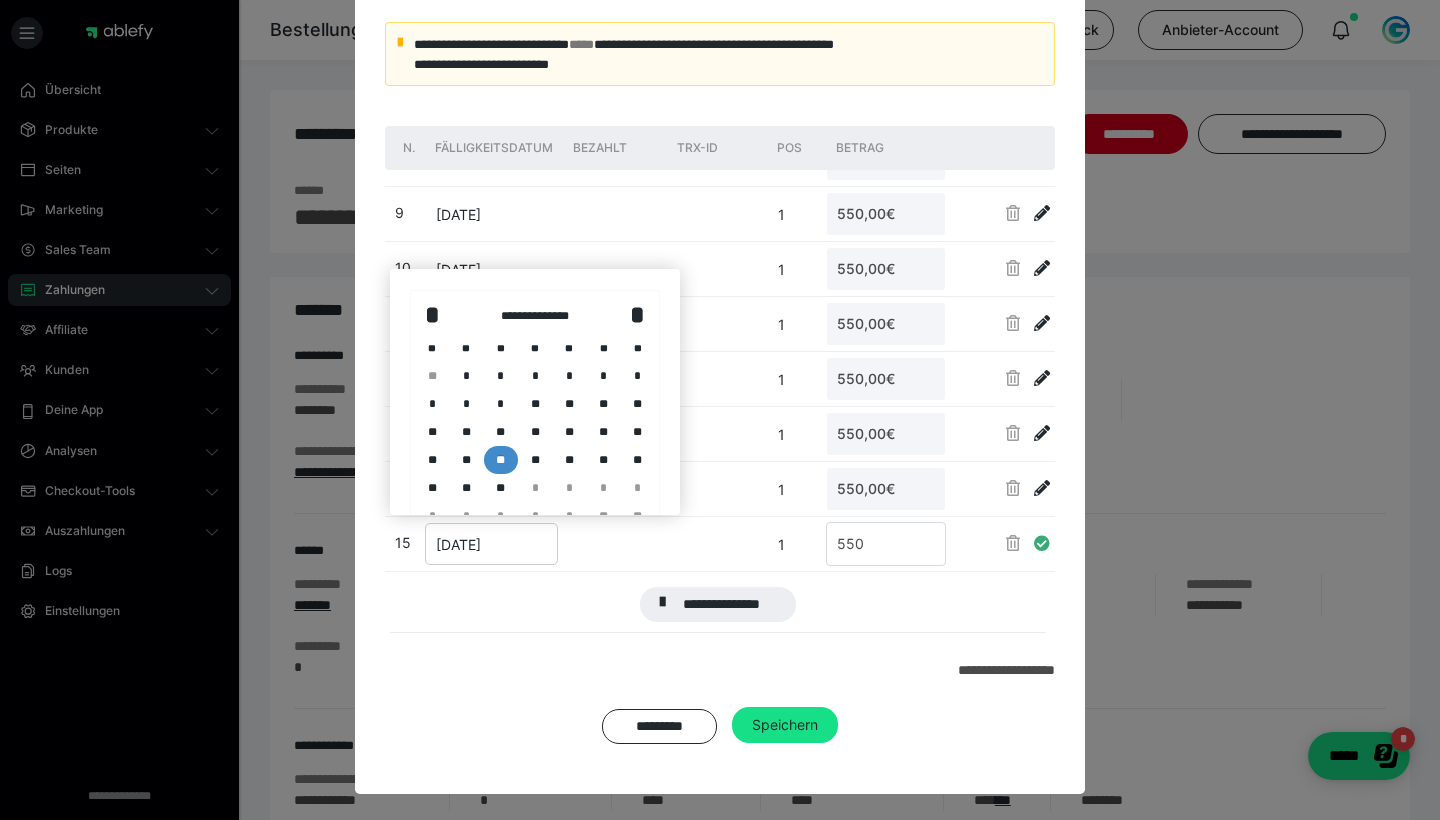 click on "**" at bounding box center [501, 460] 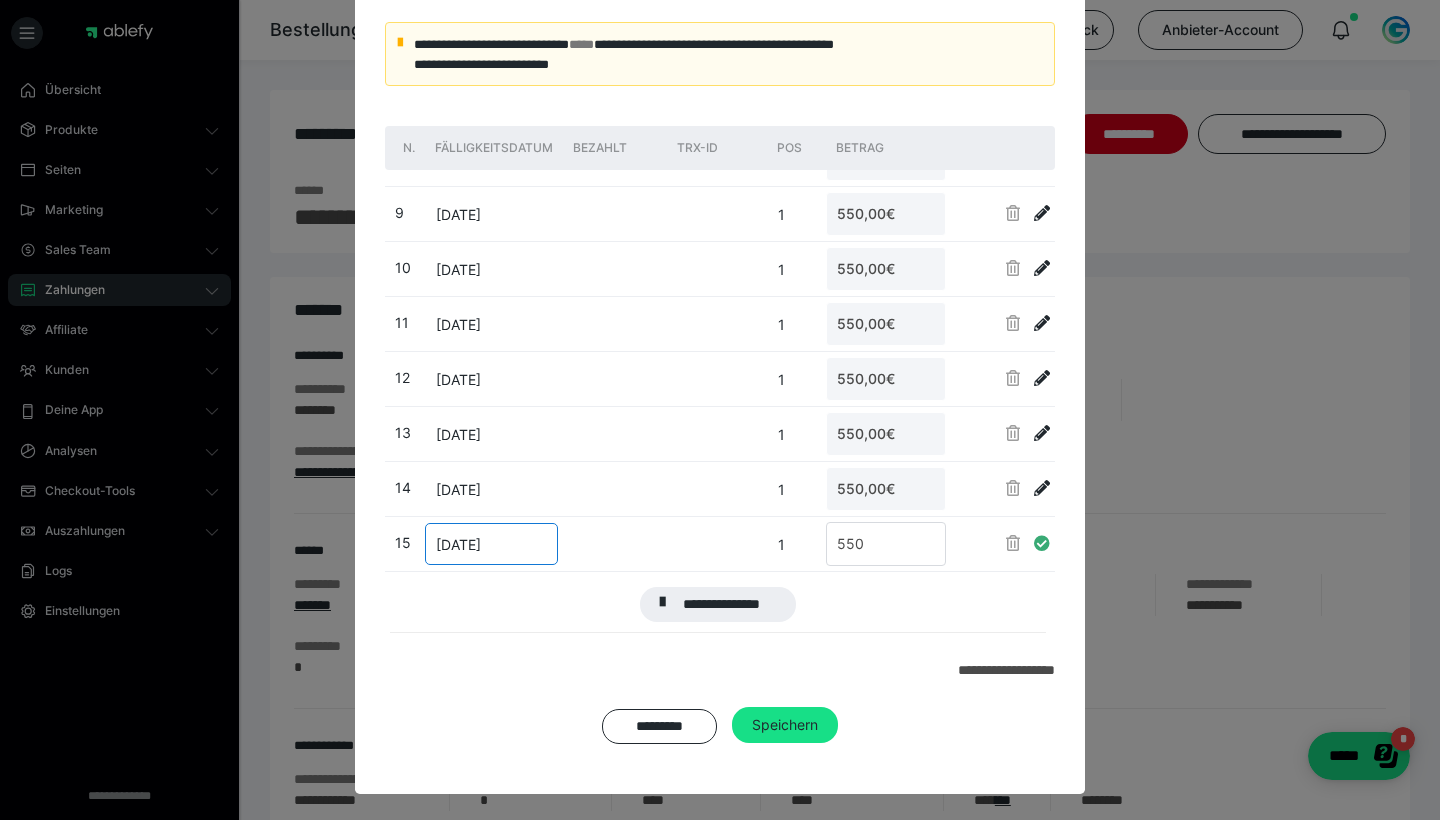 click on "[DATE]" at bounding box center [491, 544] 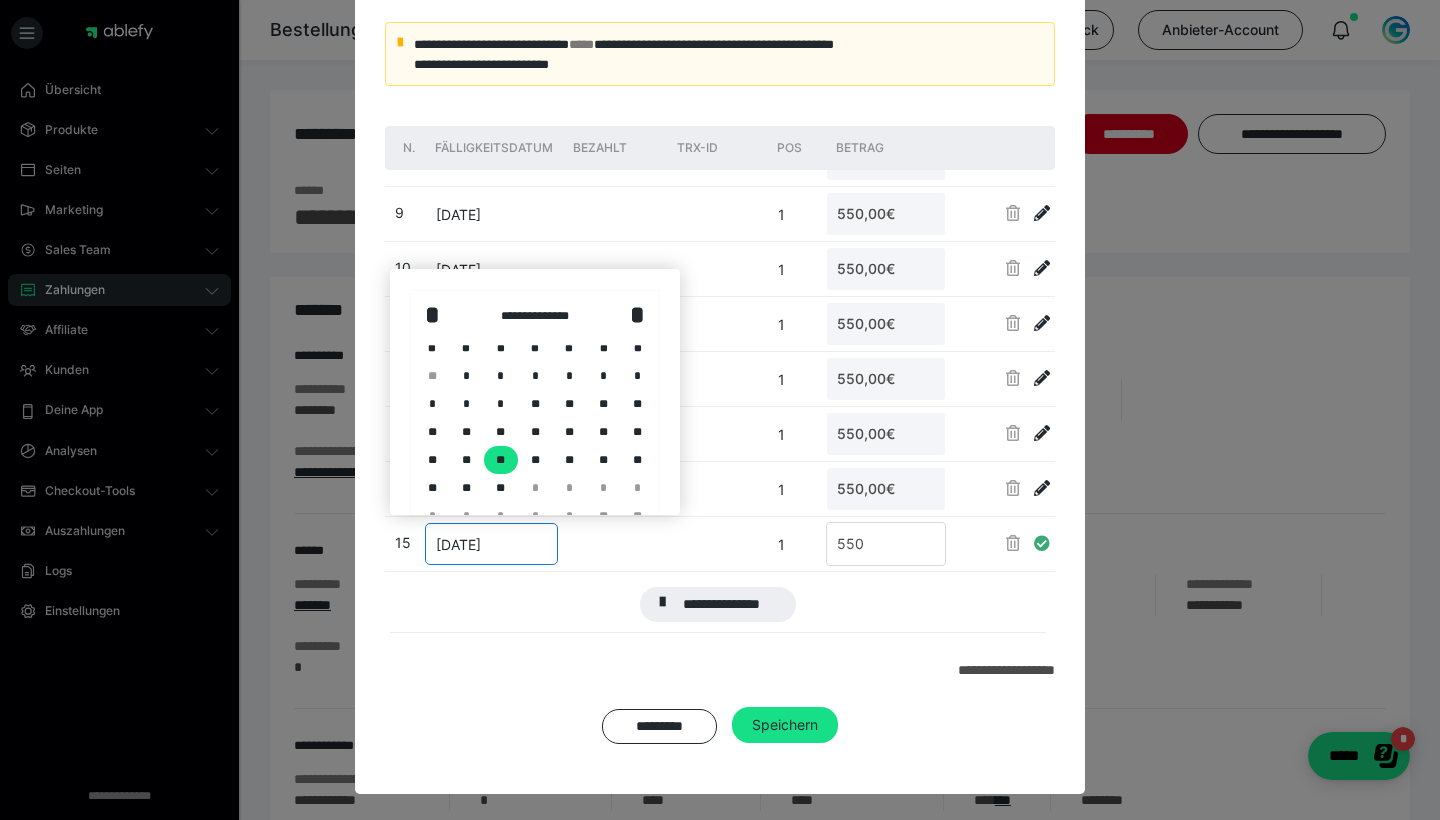 drag, startPoint x: 496, startPoint y: 487, endPoint x: 723, endPoint y: 530, distance: 231.03679 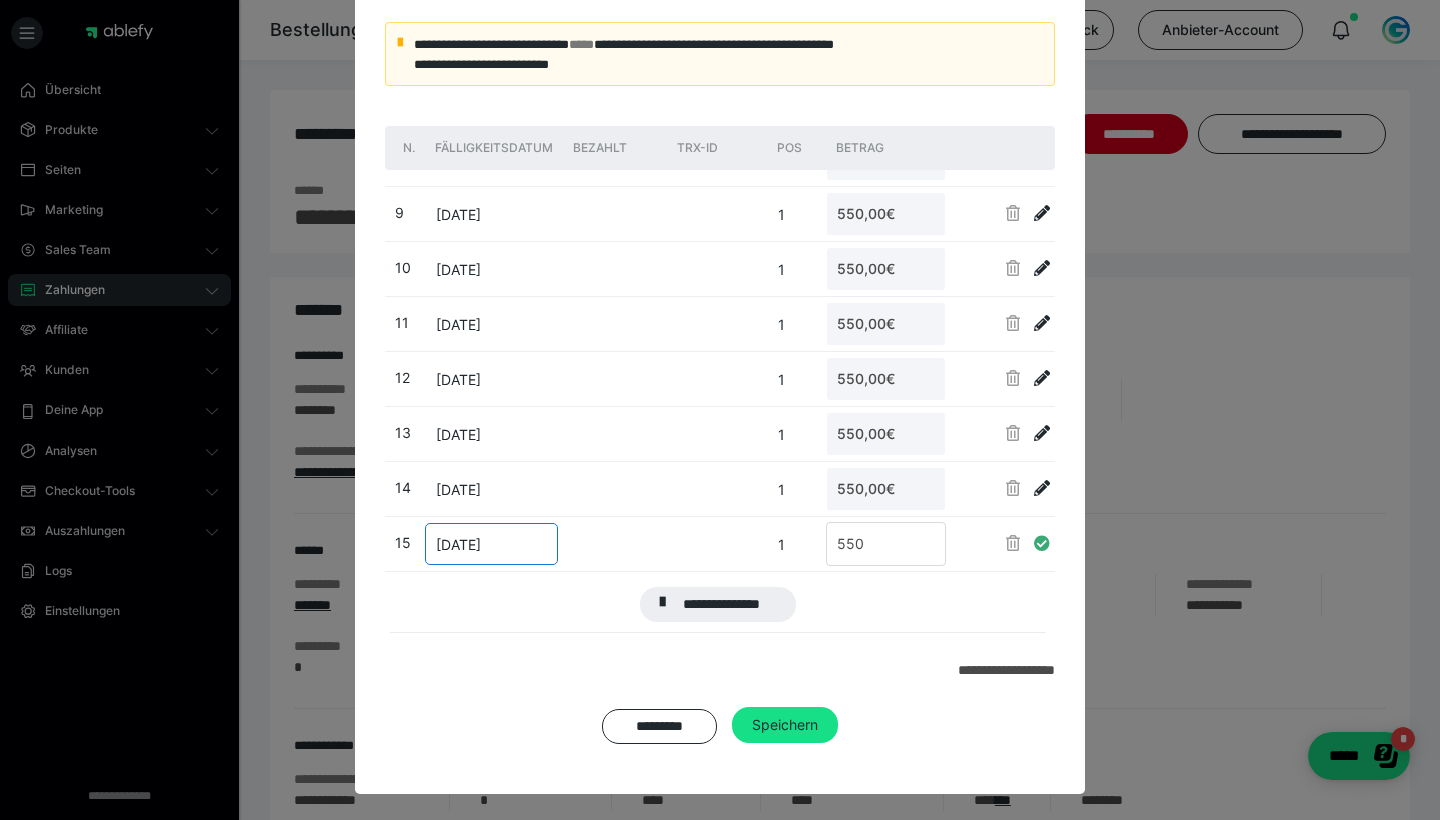click at bounding box center (1038, 543) 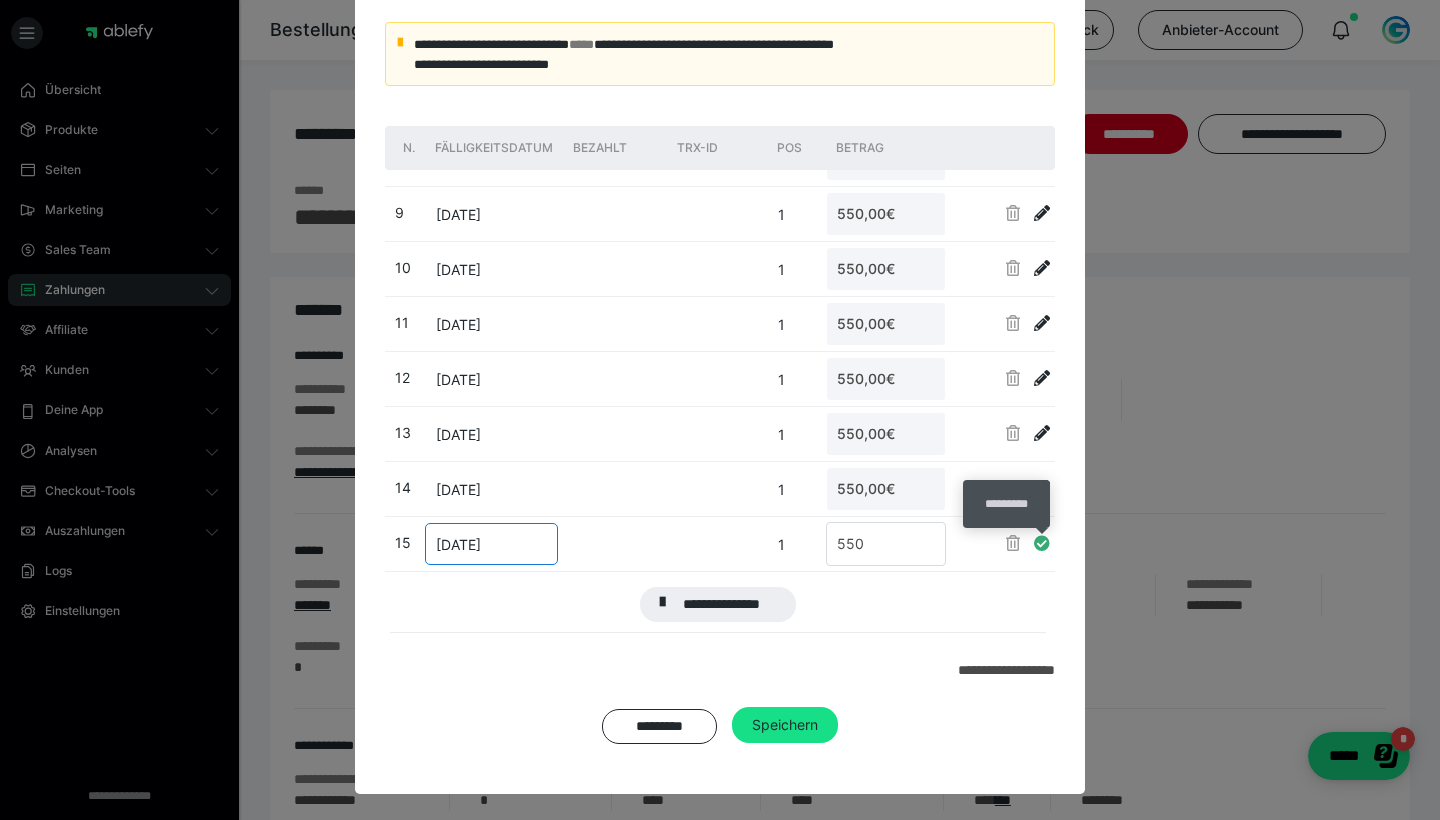 click at bounding box center [1042, 543] 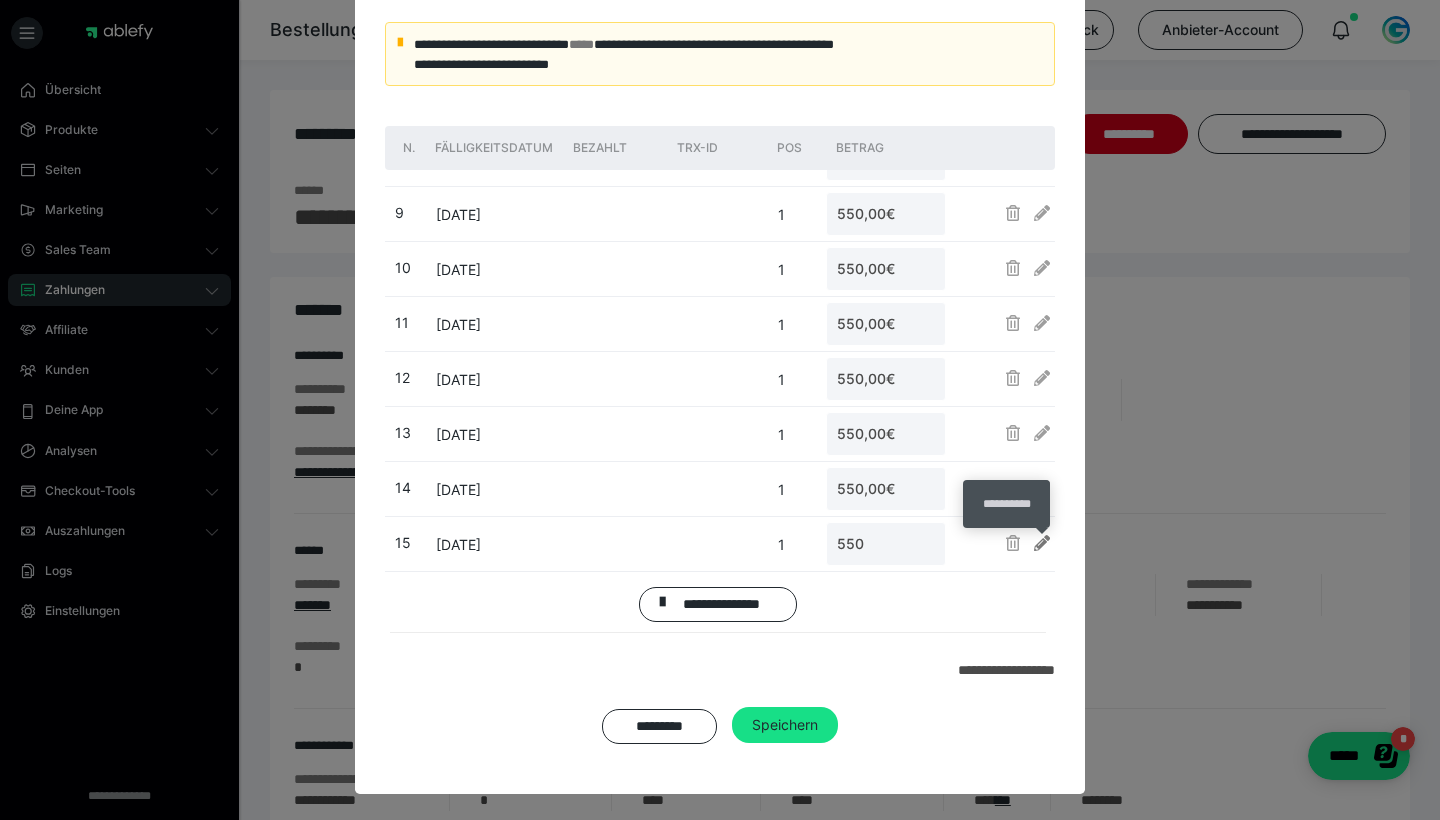 type on "550,00€" 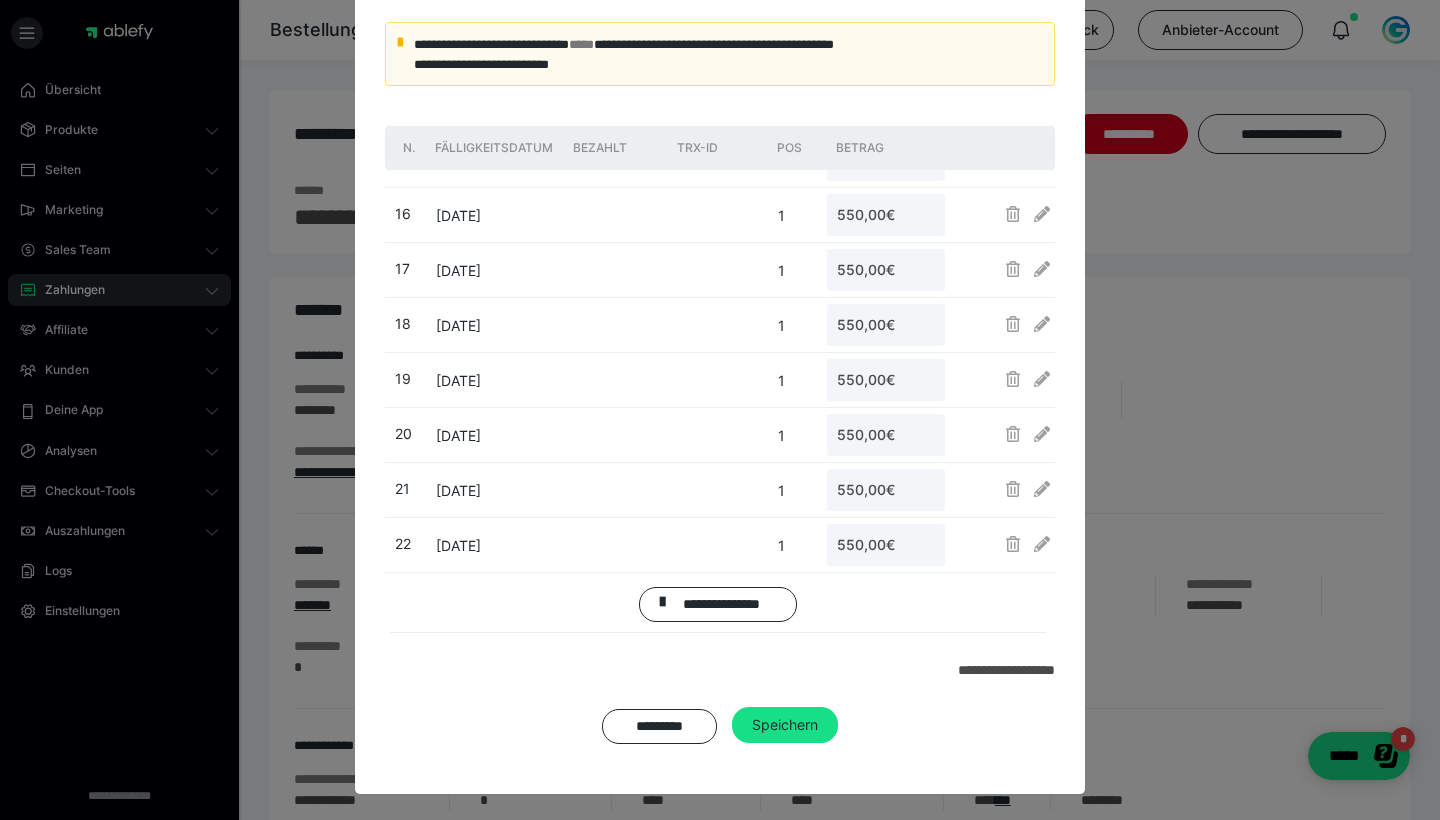 scroll, scrollTop: 815, scrollLeft: 0, axis: vertical 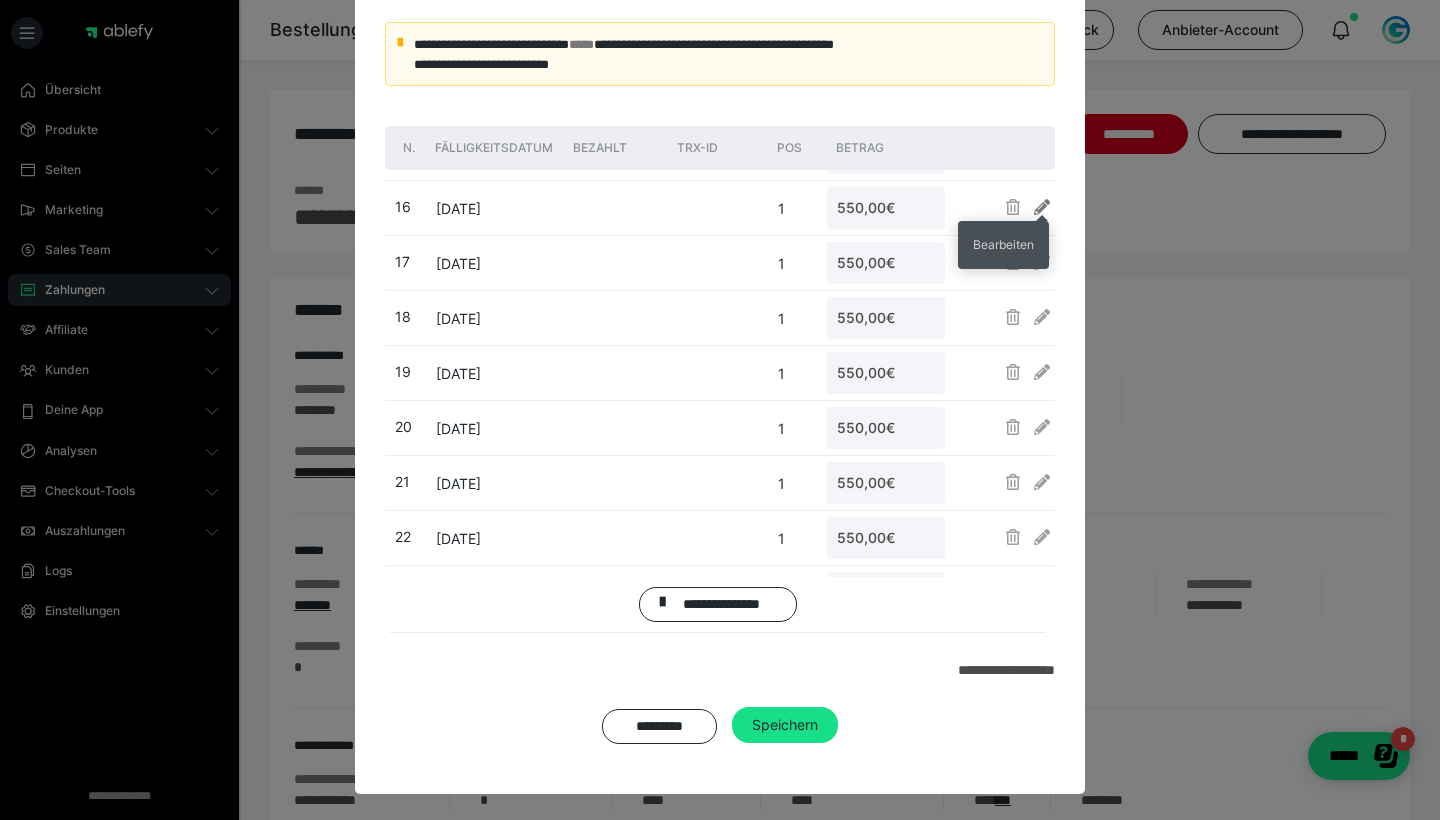 click at bounding box center [1042, 207] 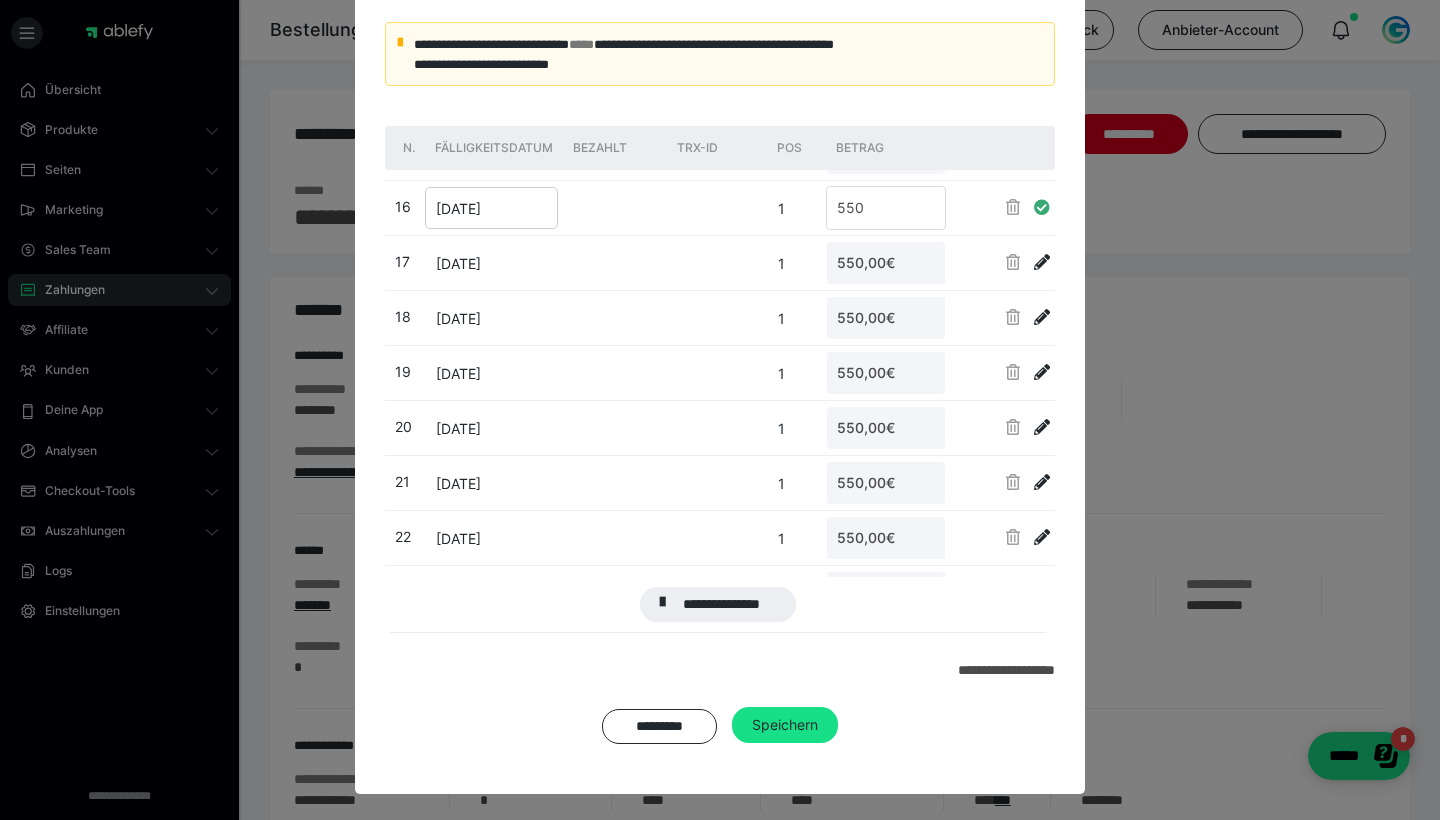 click on "[DATE]" at bounding box center (458, 208) 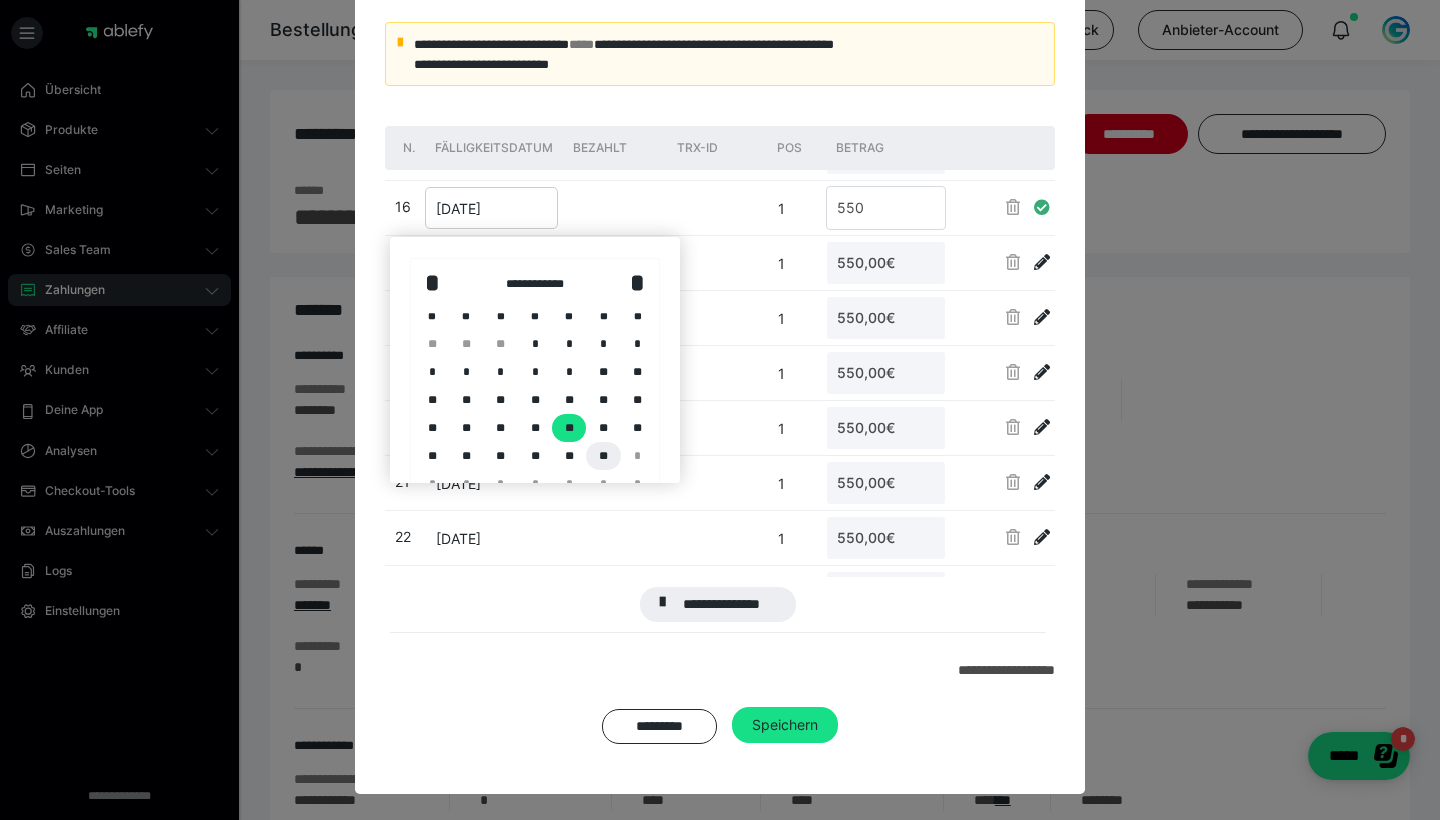 click on "**" at bounding box center (603, 456) 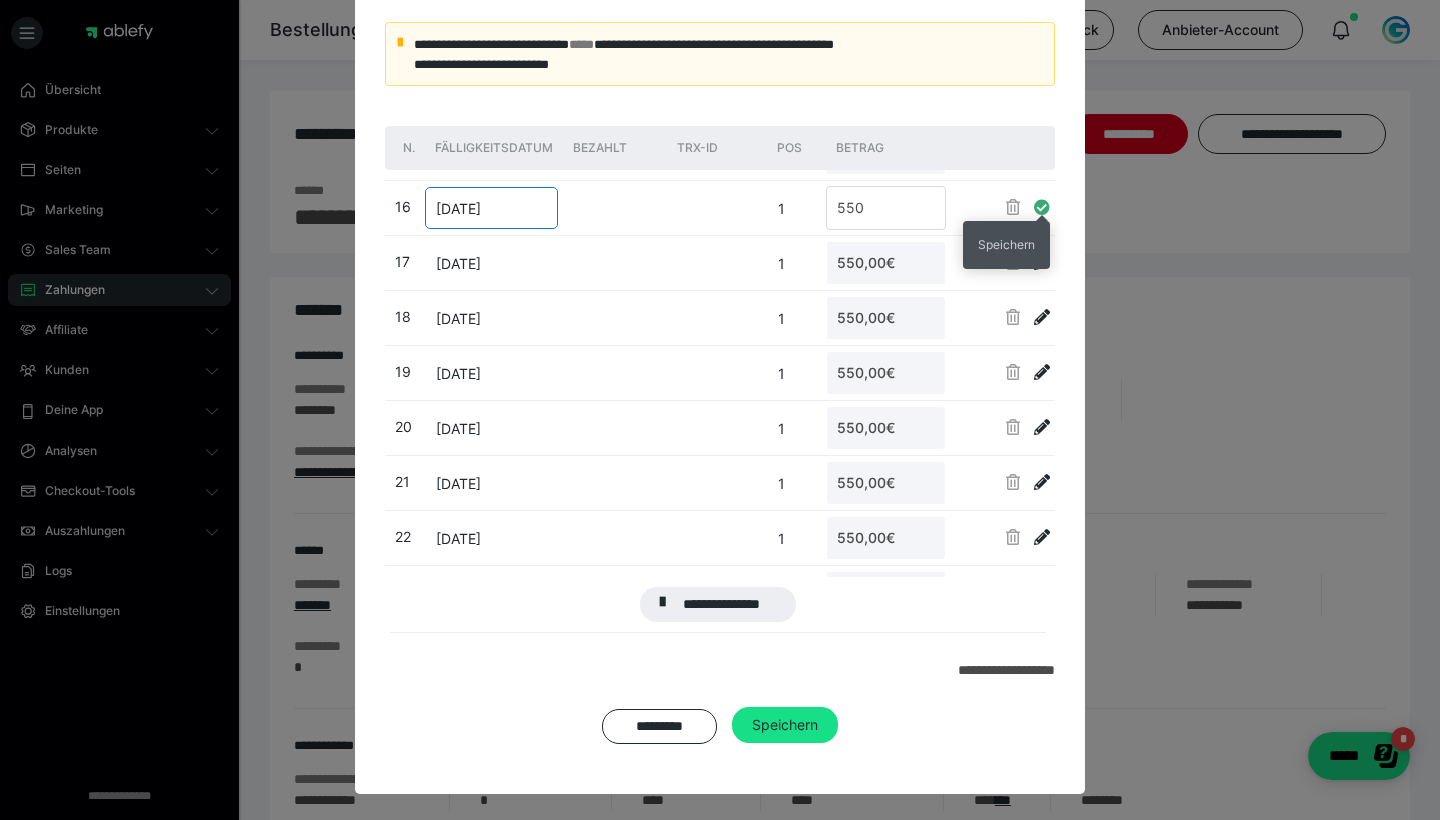 click at bounding box center (1042, 207) 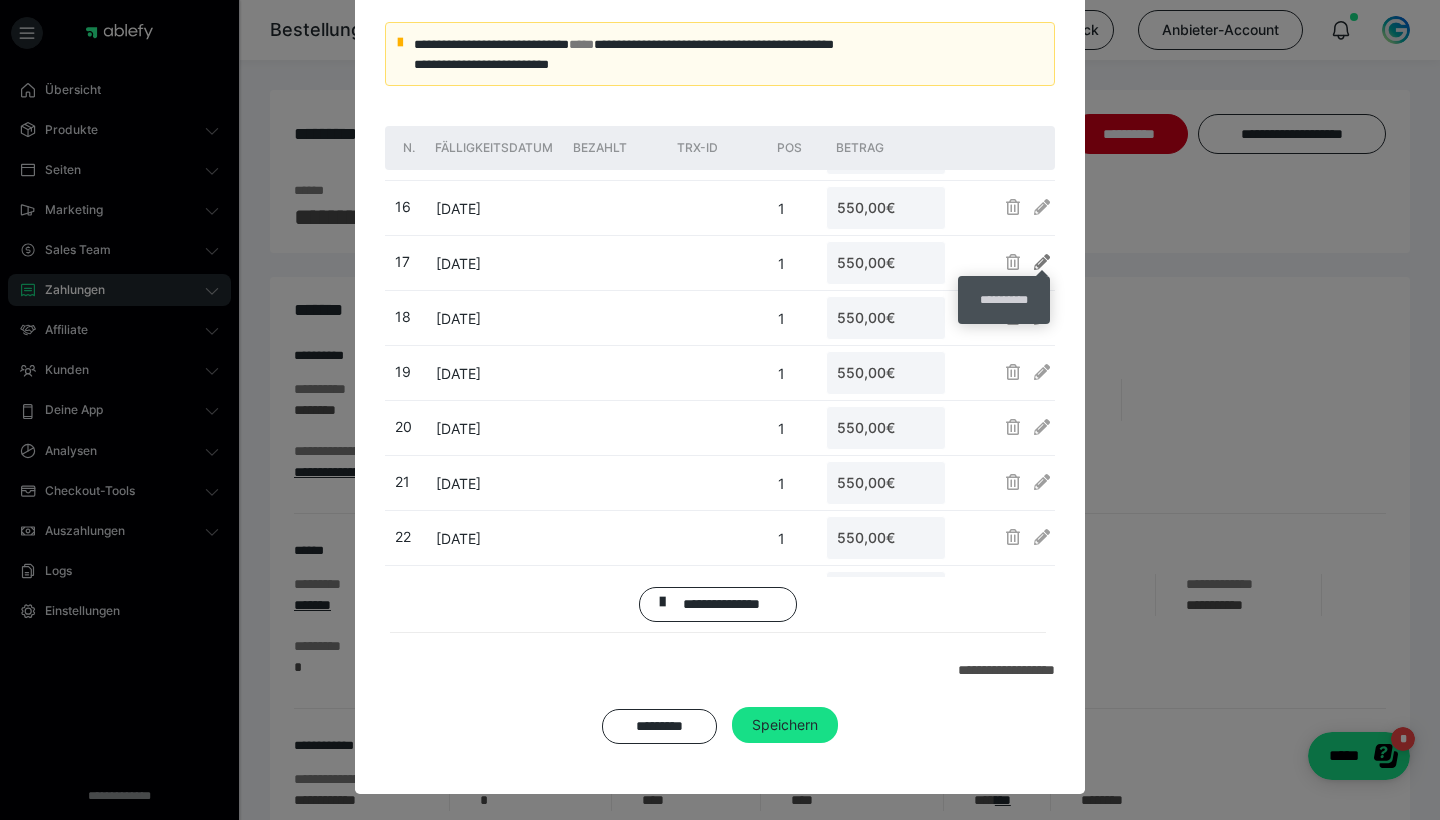 click at bounding box center [1042, 262] 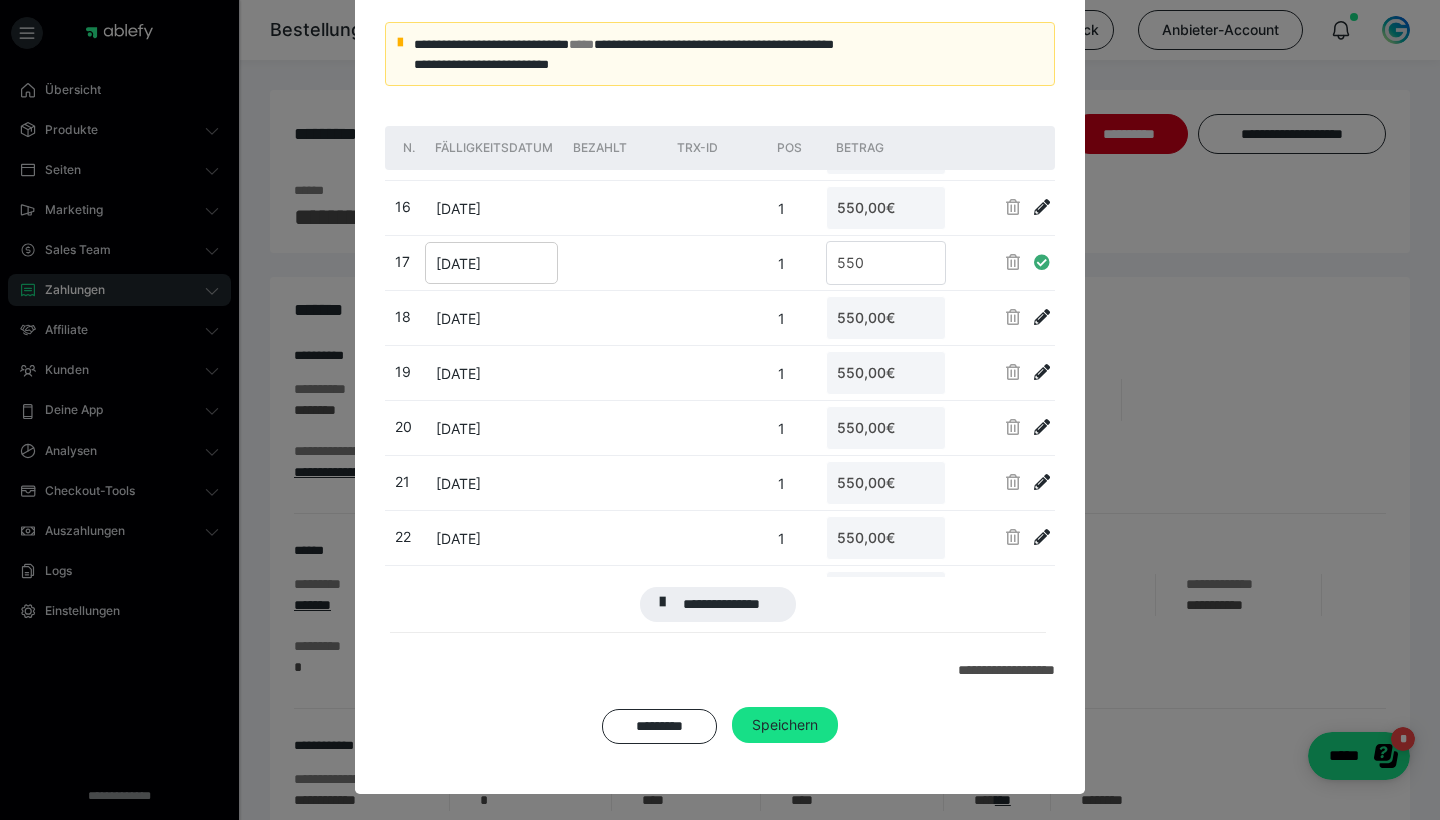 click on "[DATE]" at bounding box center (458, 263) 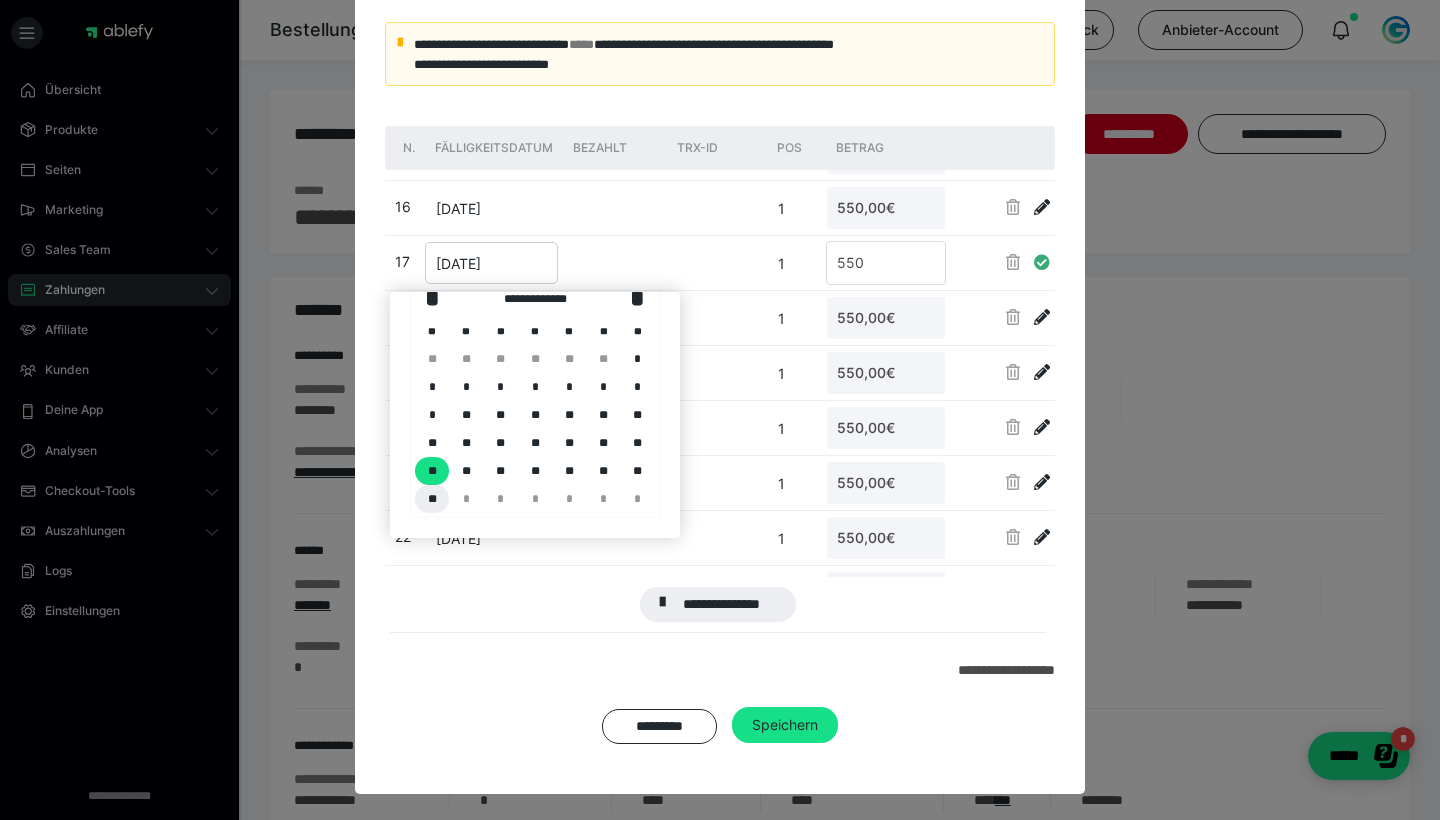 click on "**" at bounding box center [432, 499] 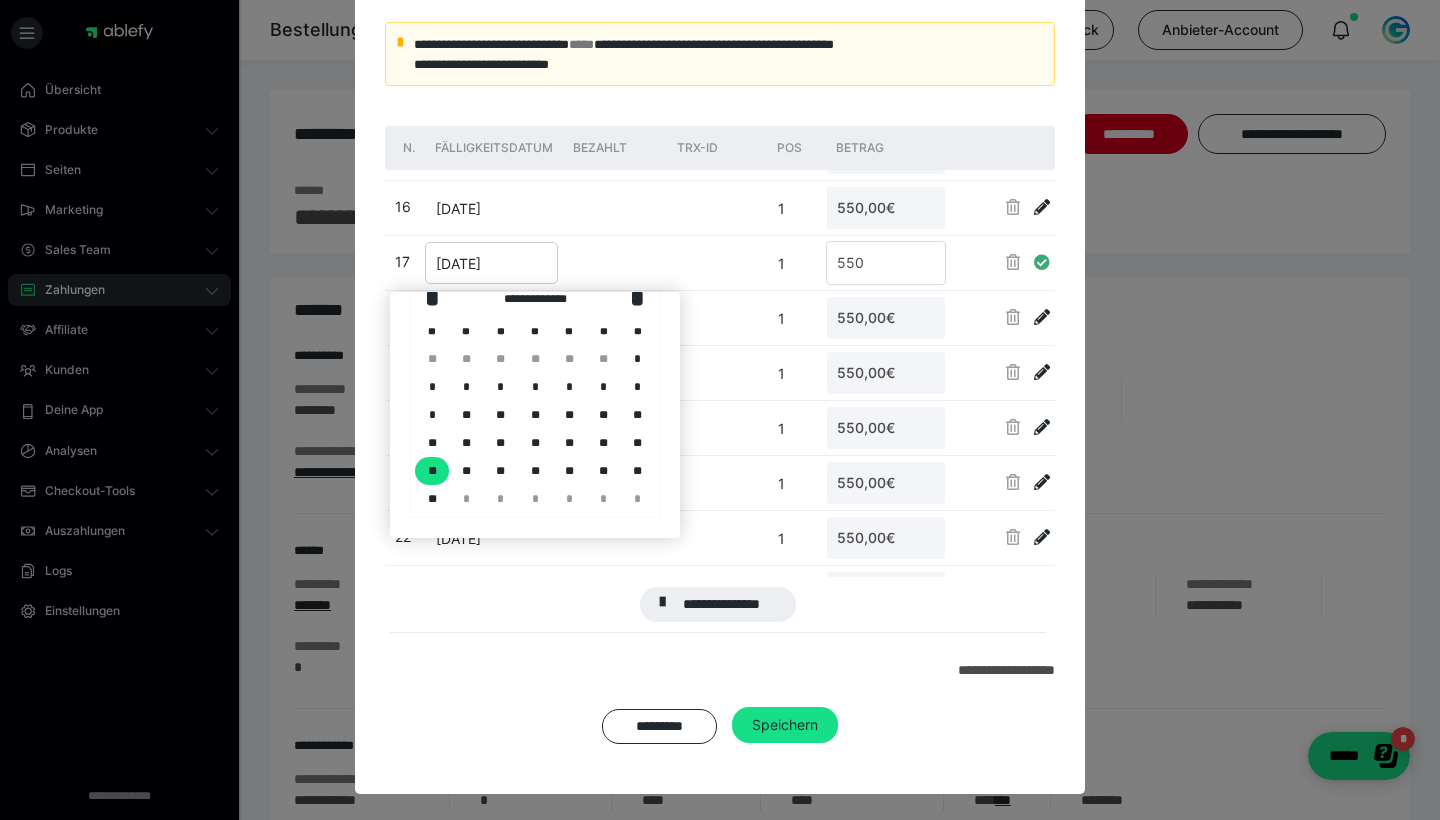 scroll, scrollTop: 37, scrollLeft: 0, axis: vertical 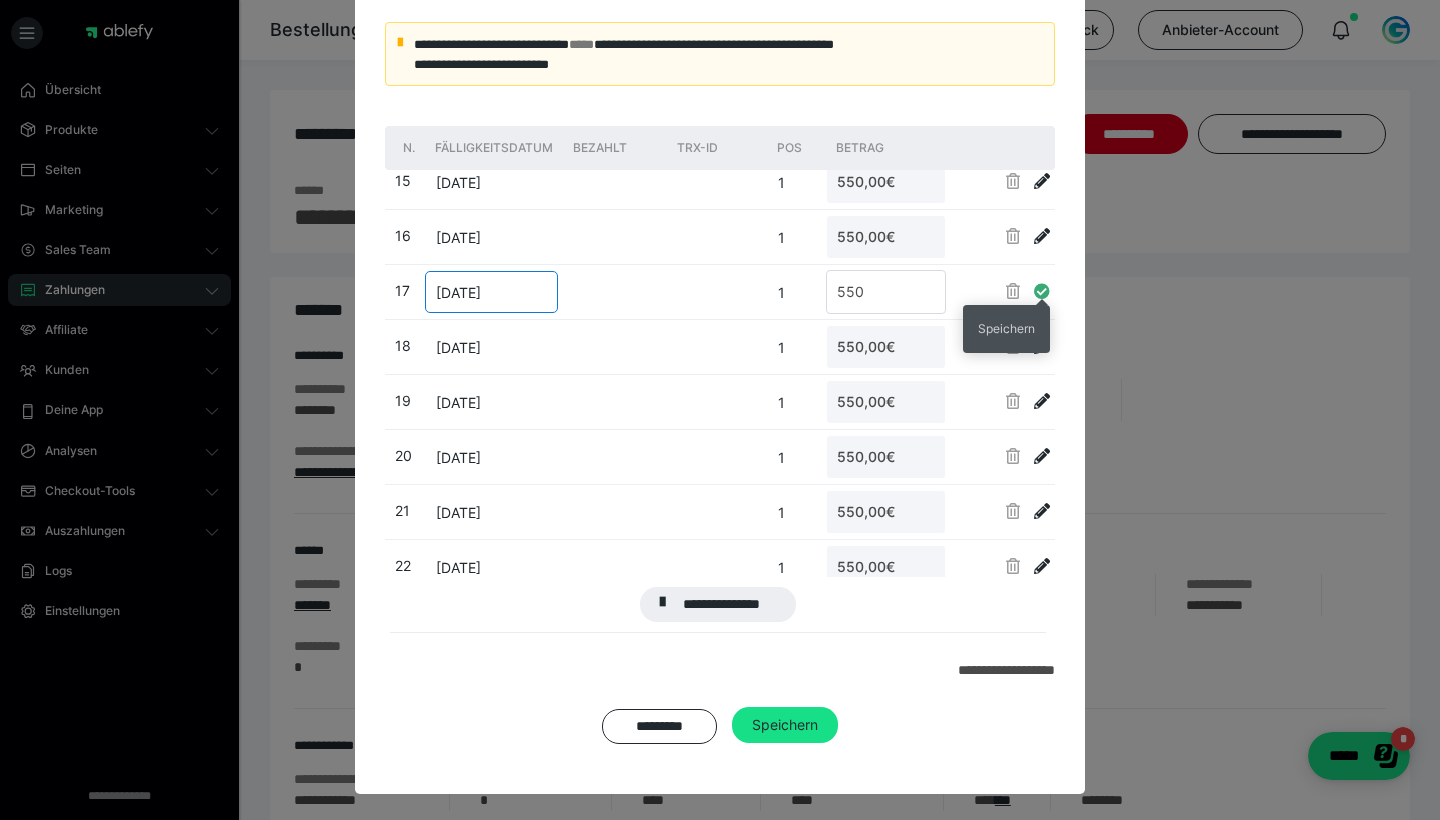 click at bounding box center [1042, 291] 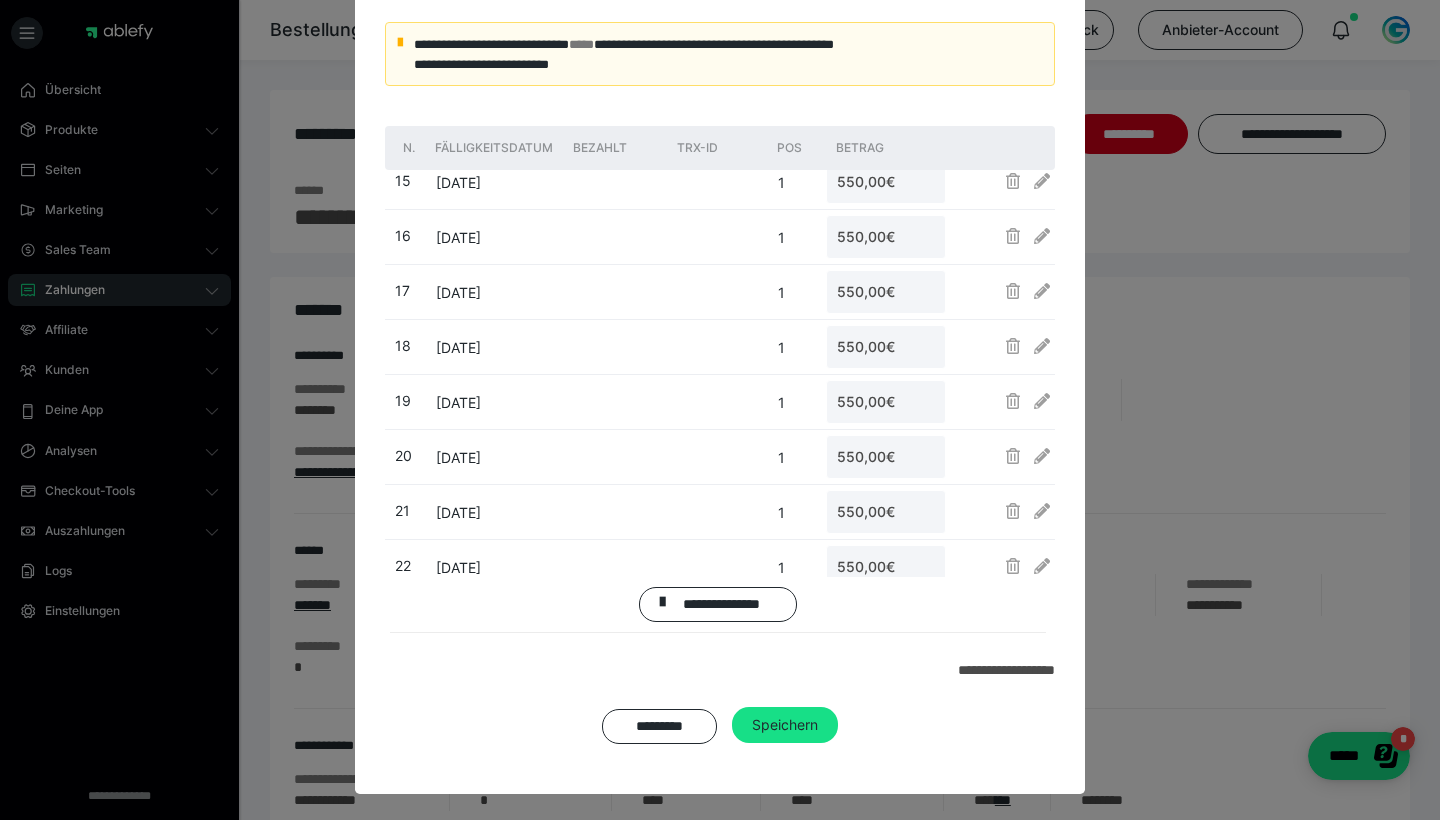 drag, startPoint x: 1039, startPoint y: 346, endPoint x: 980, endPoint y: 342, distance: 59.135437 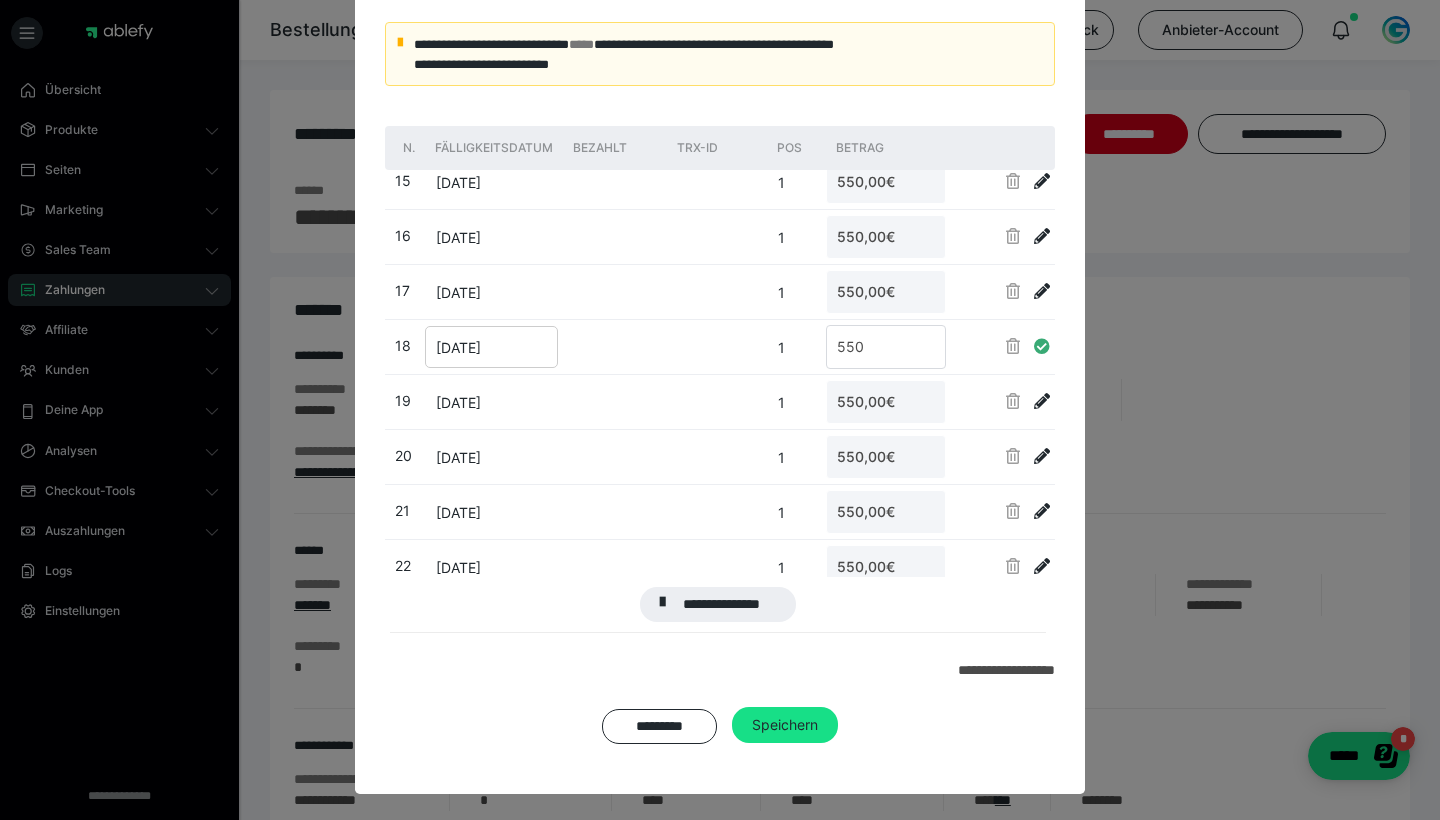 click on "[DATE]" at bounding box center (491, 347) 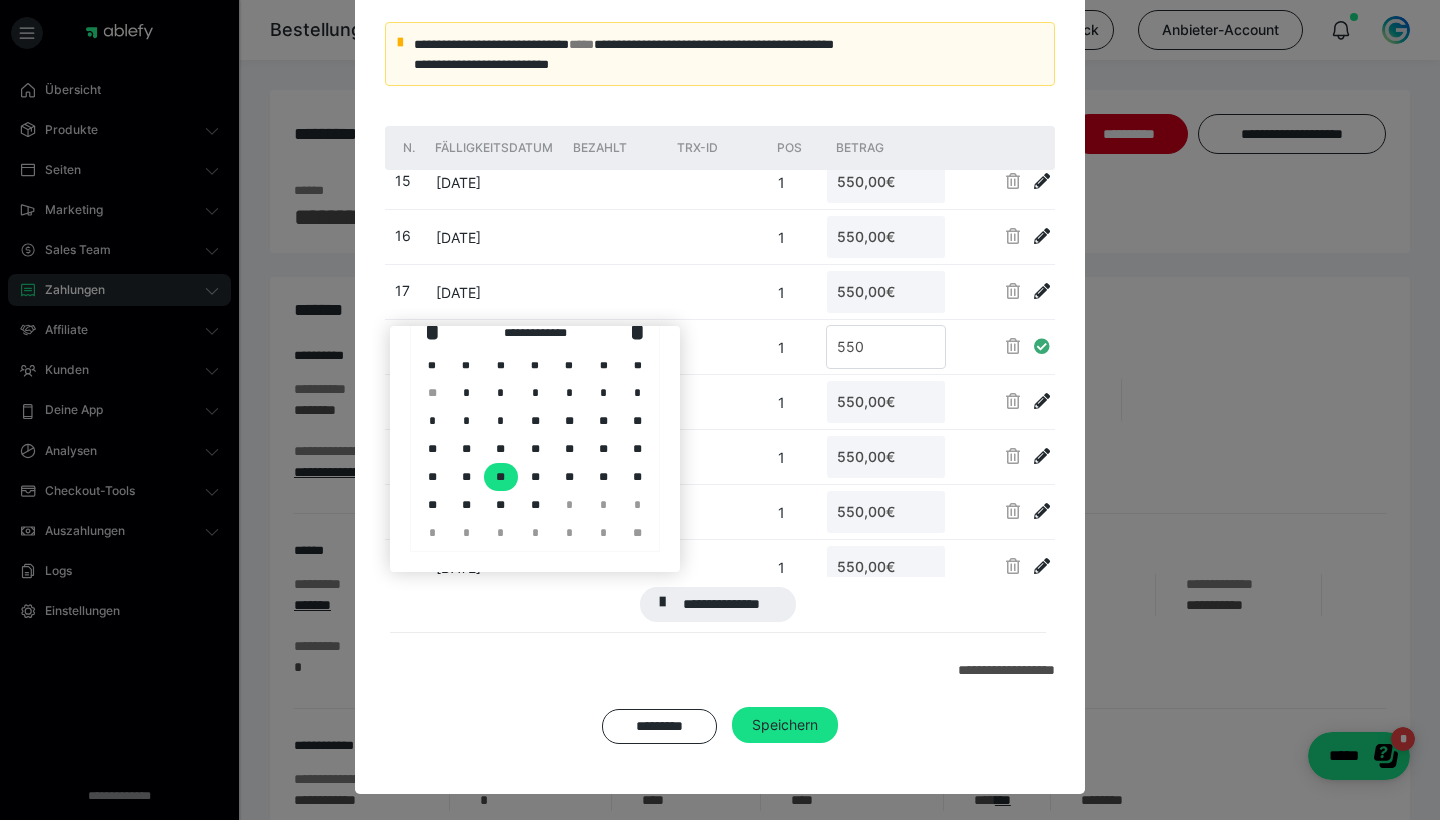 drag, startPoint x: 541, startPoint y: 502, endPoint x: 718, endPoint y: 449, distance: 184.76471 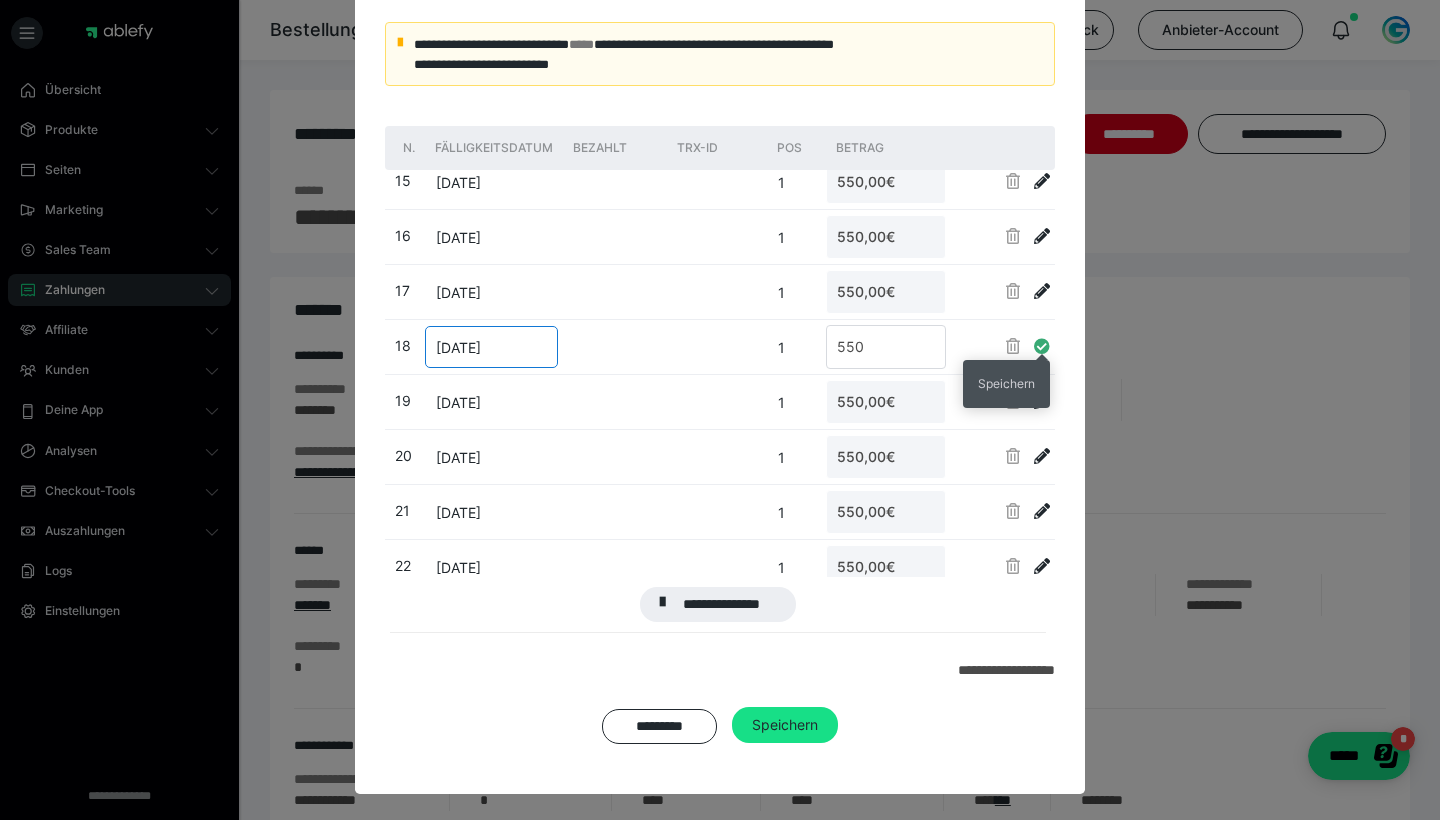click at bounding box center (1042, 346) 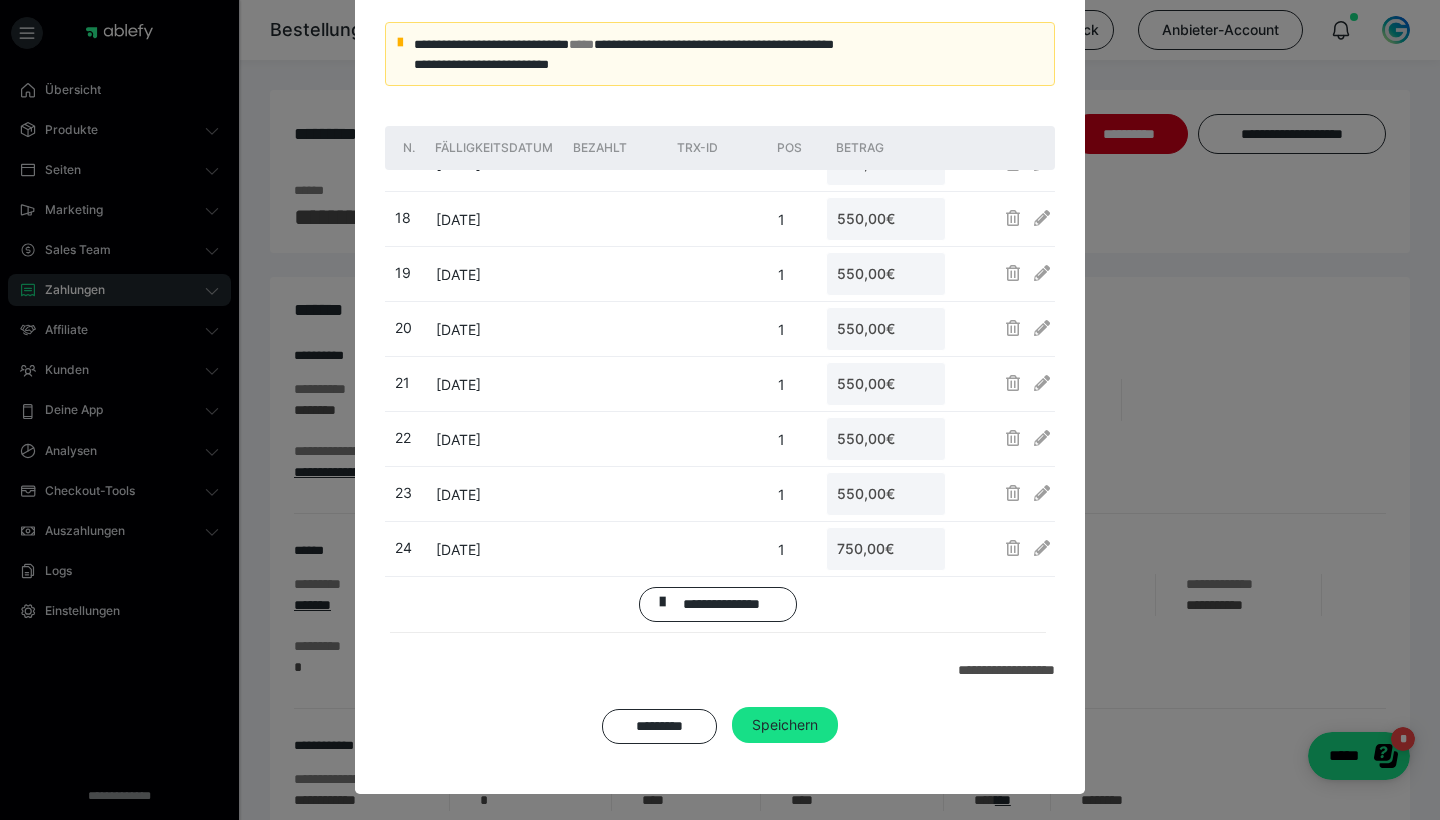 scroll, scrollTop: 914, scrollLeft: 0, axis: vertical 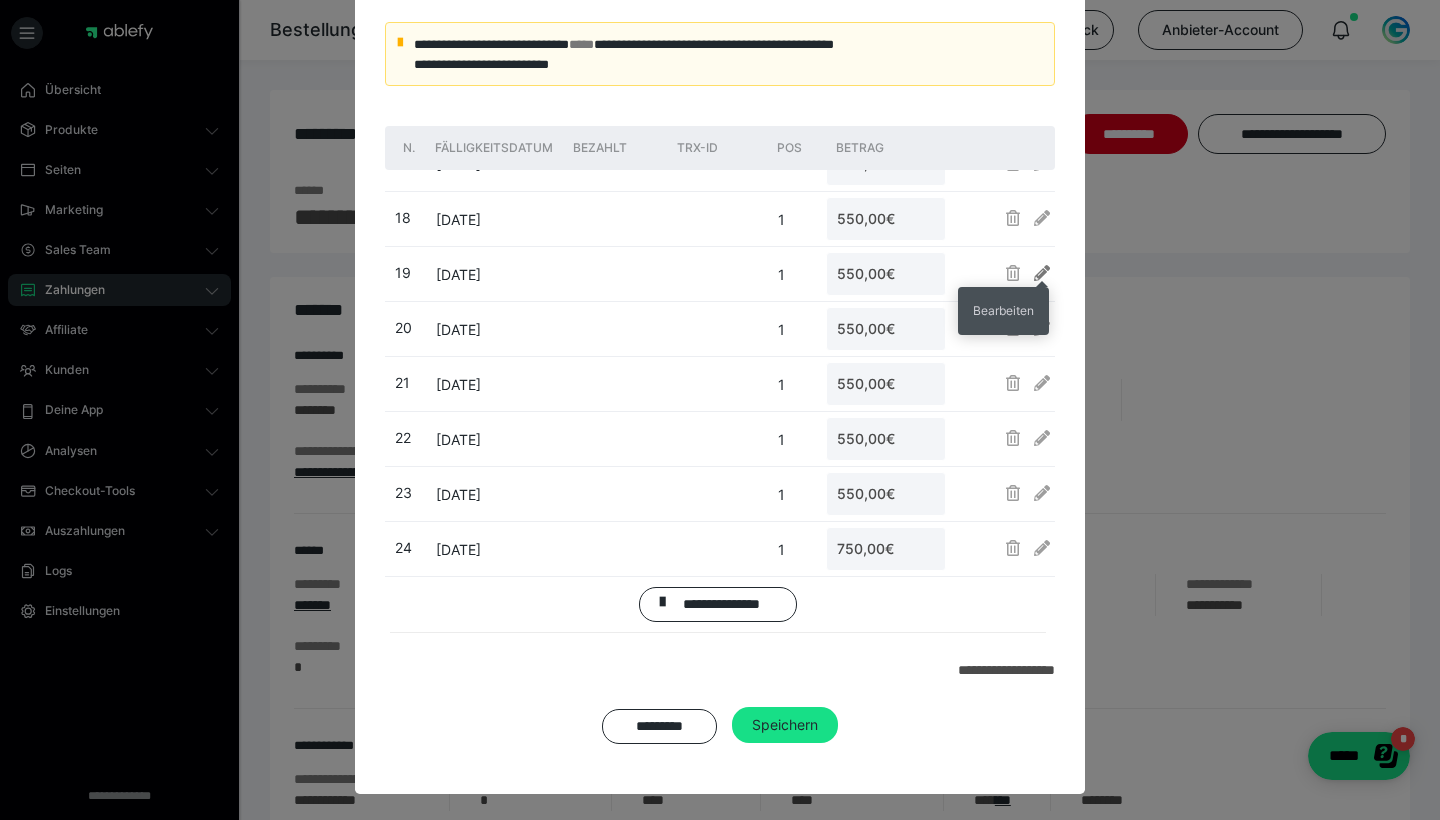 click at bounding box center [1042, 273] 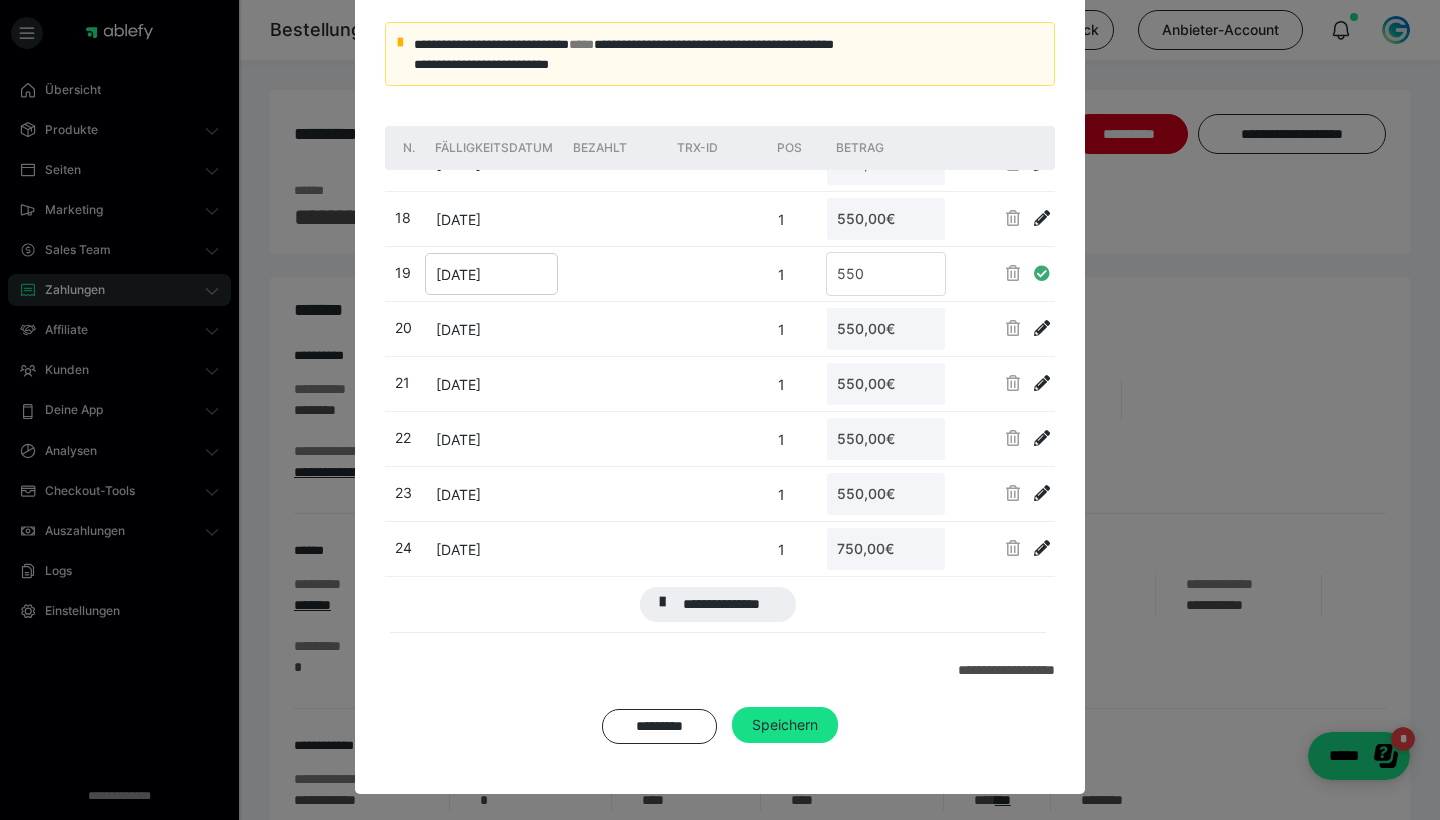 click on "[DATE]" at bounding box center [491, 274] 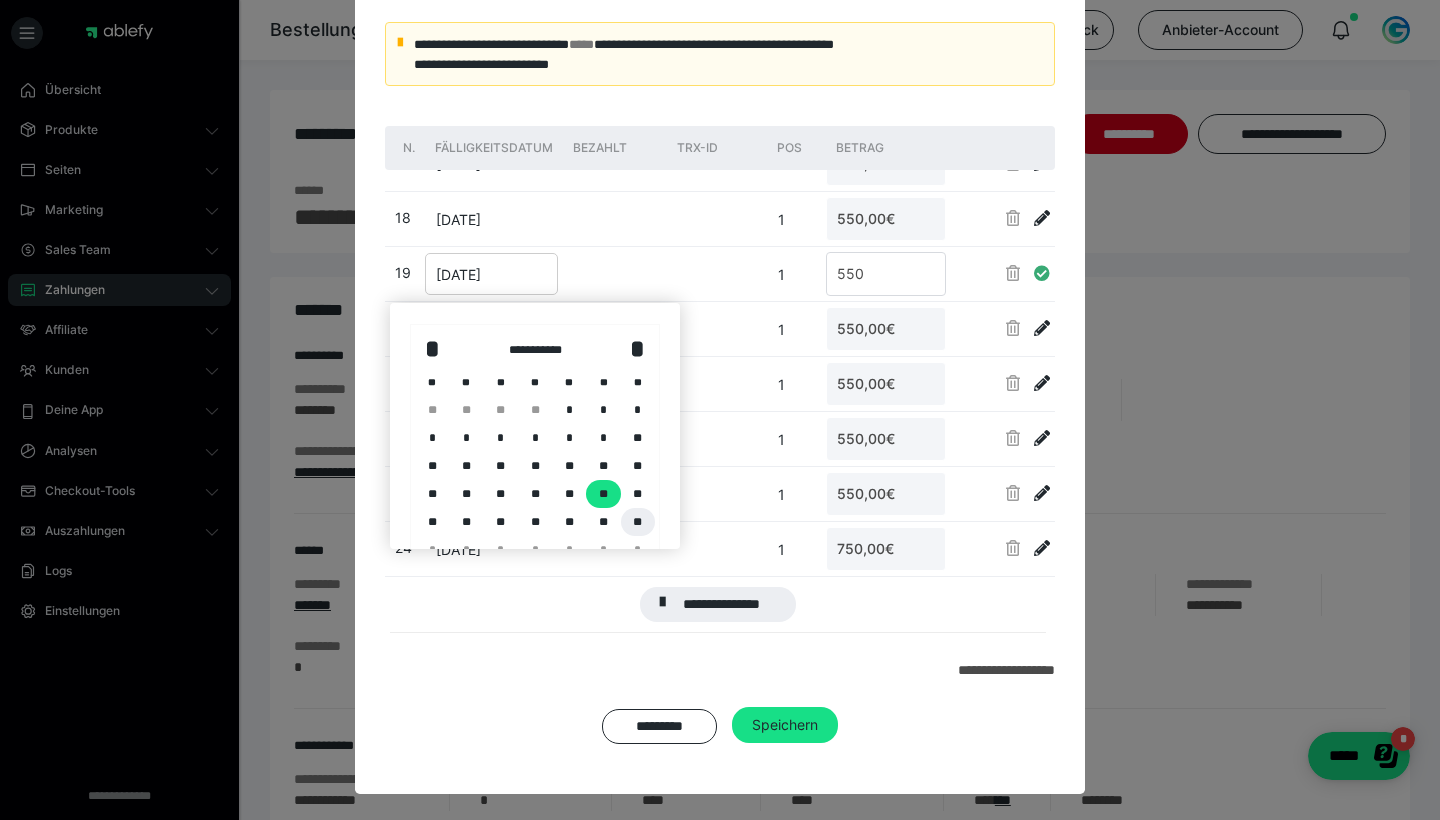click on "**" at bounding box center (638, 522) 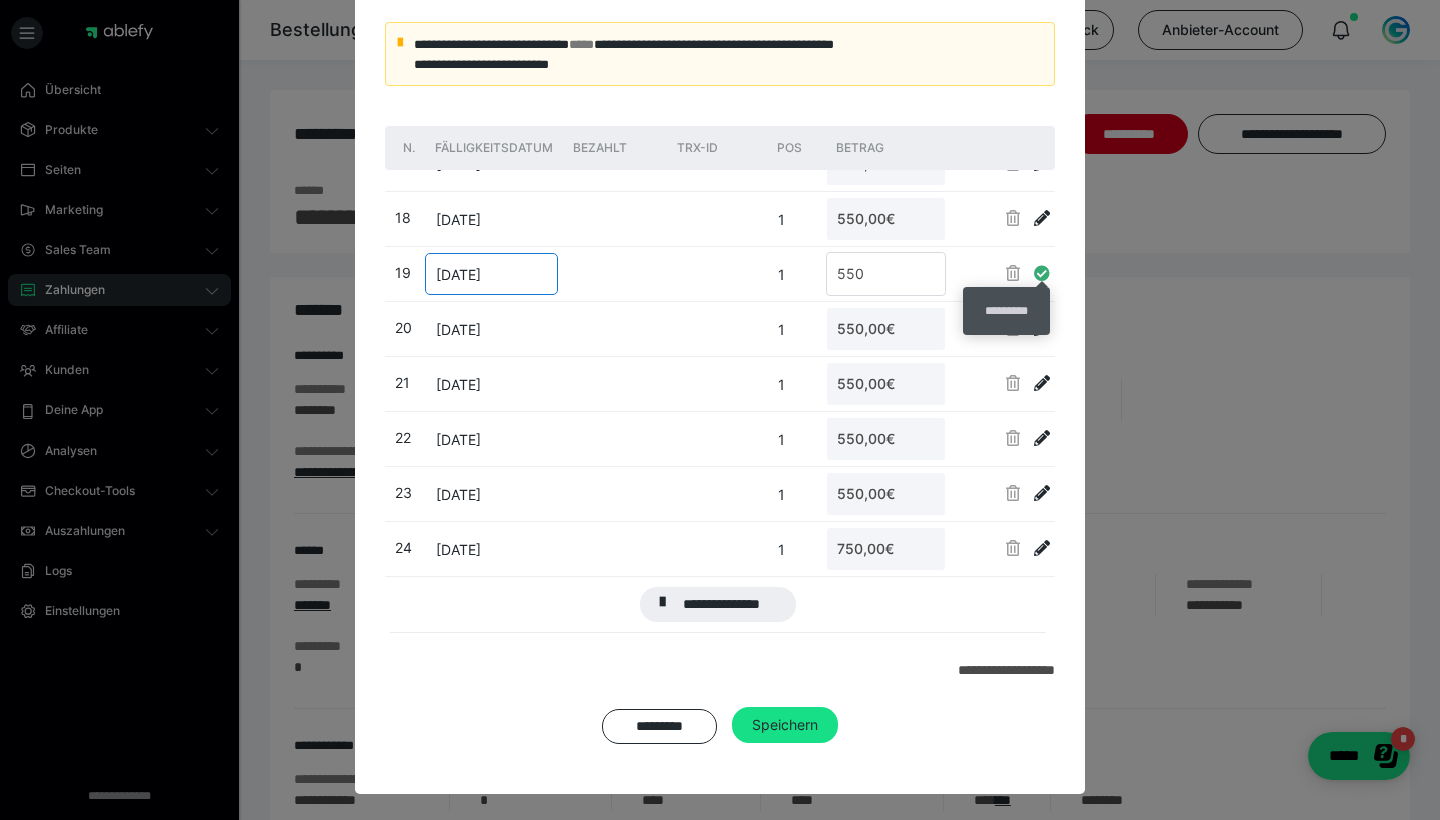 click at bounding box center [1042, 273] 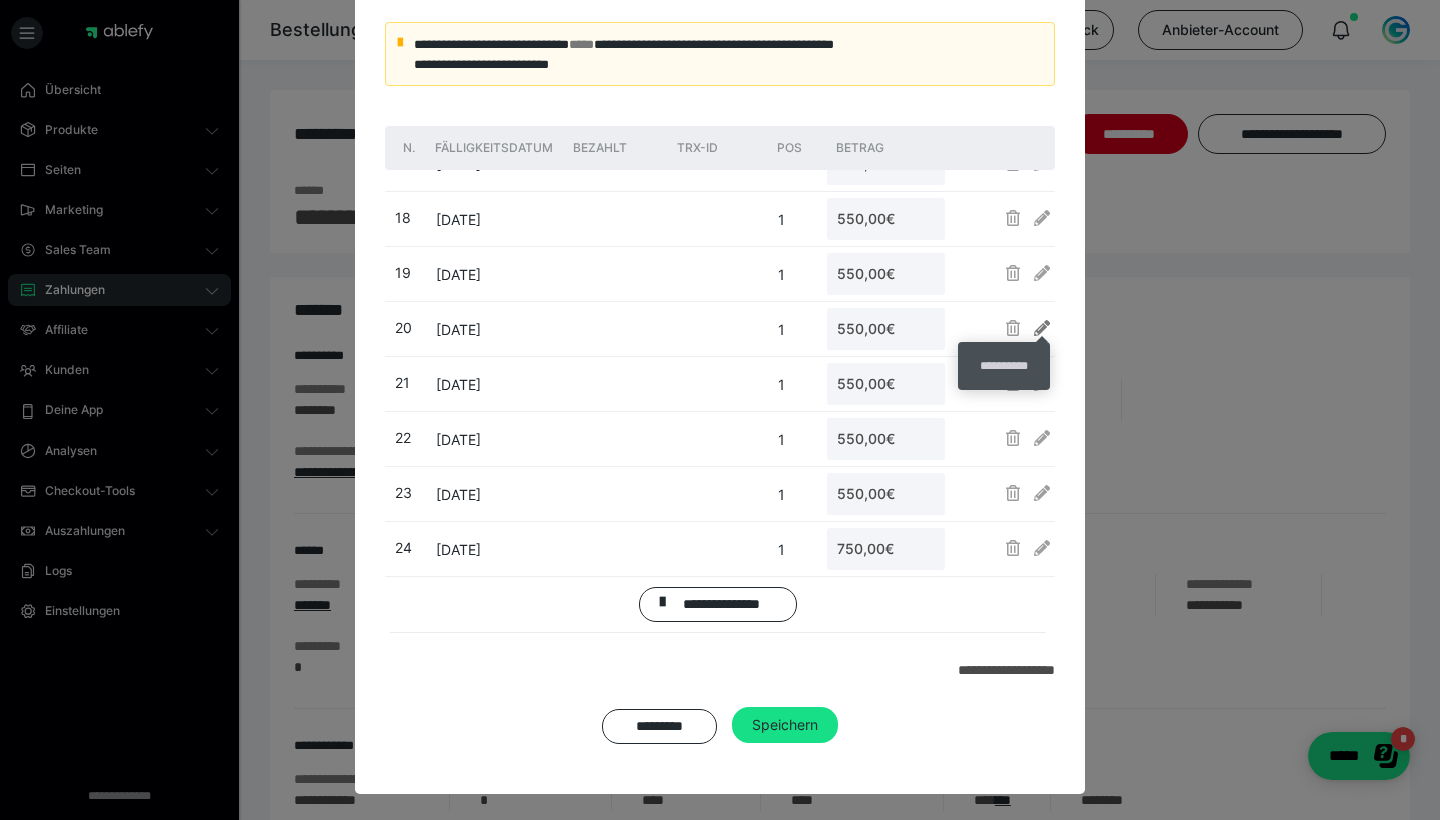 click at bounding box center [1042, 328] 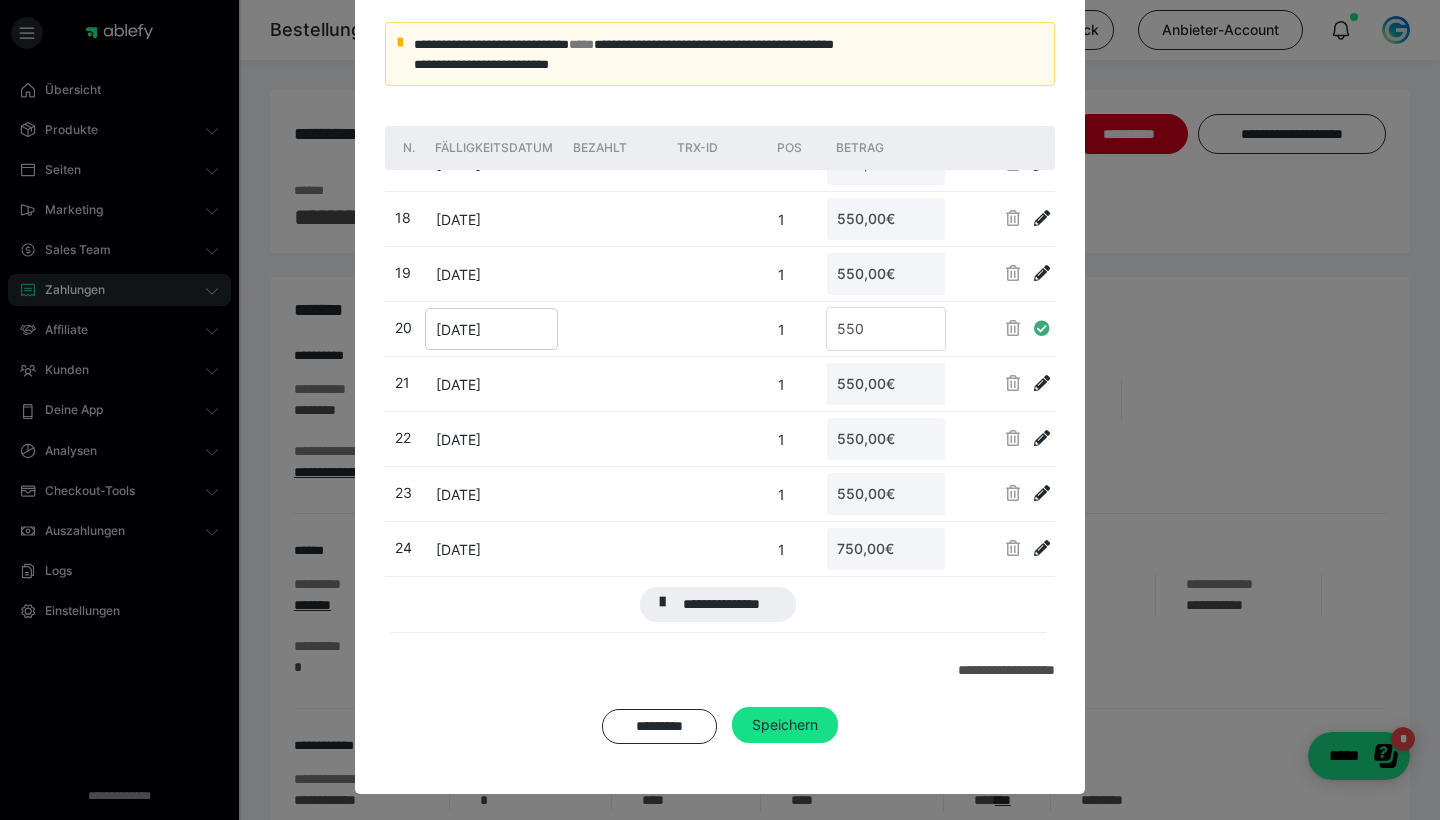 click on "[DATE]" at bounding box center (491, 329) 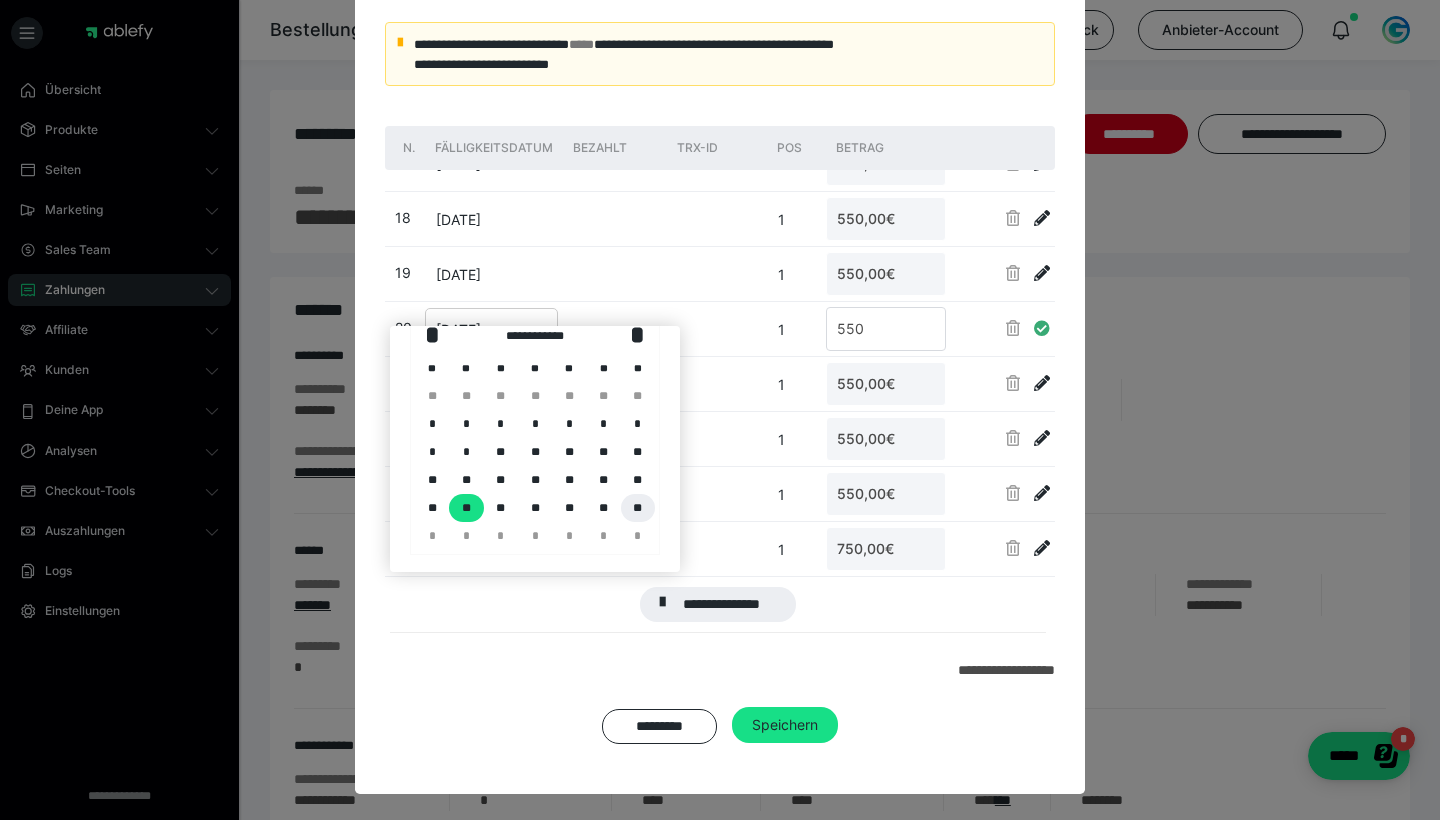 click on "**" at bounding box center [638, 508] 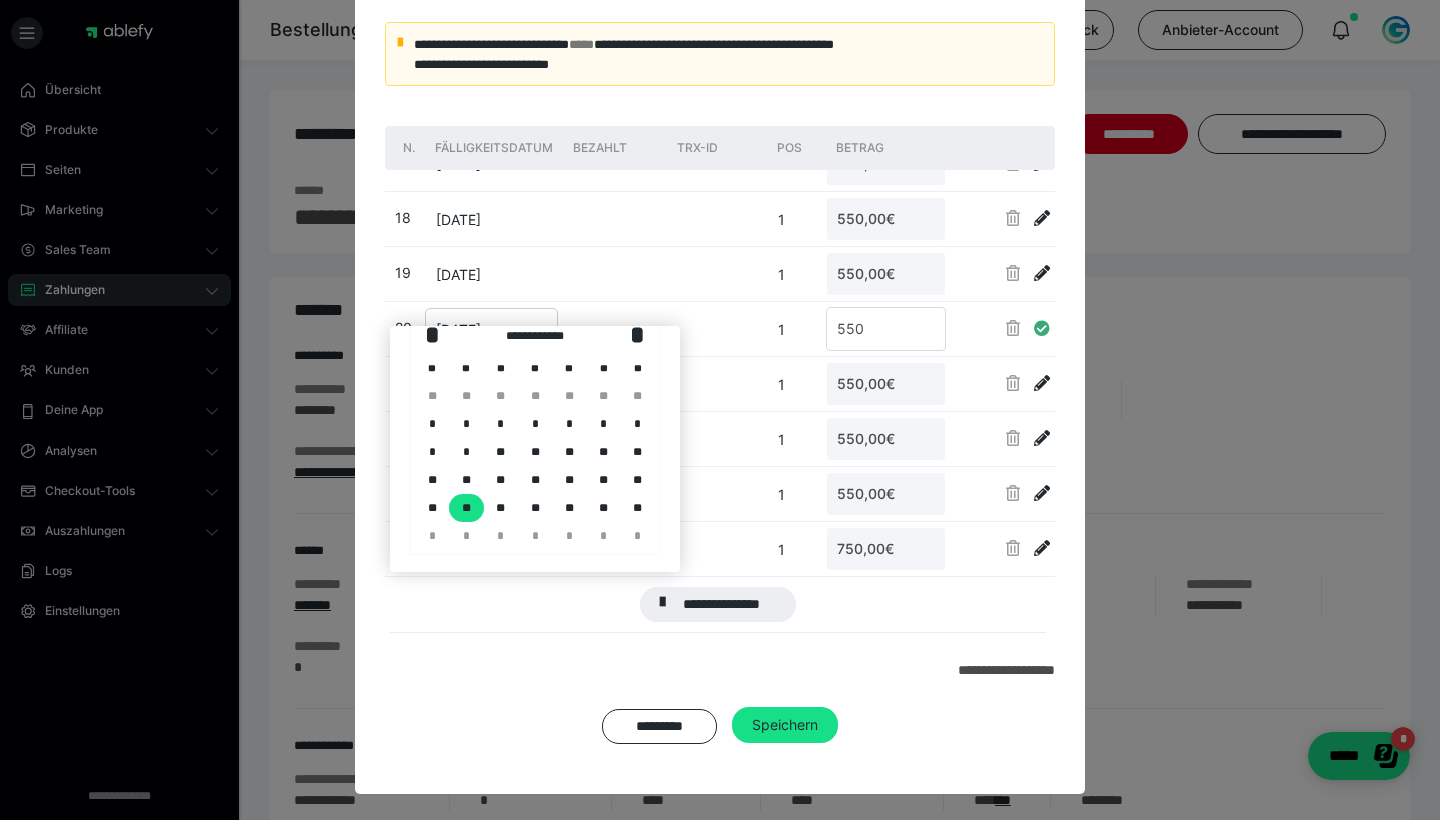scroll, scrollTop: 32, scrollLeft: 0, axis: vertical 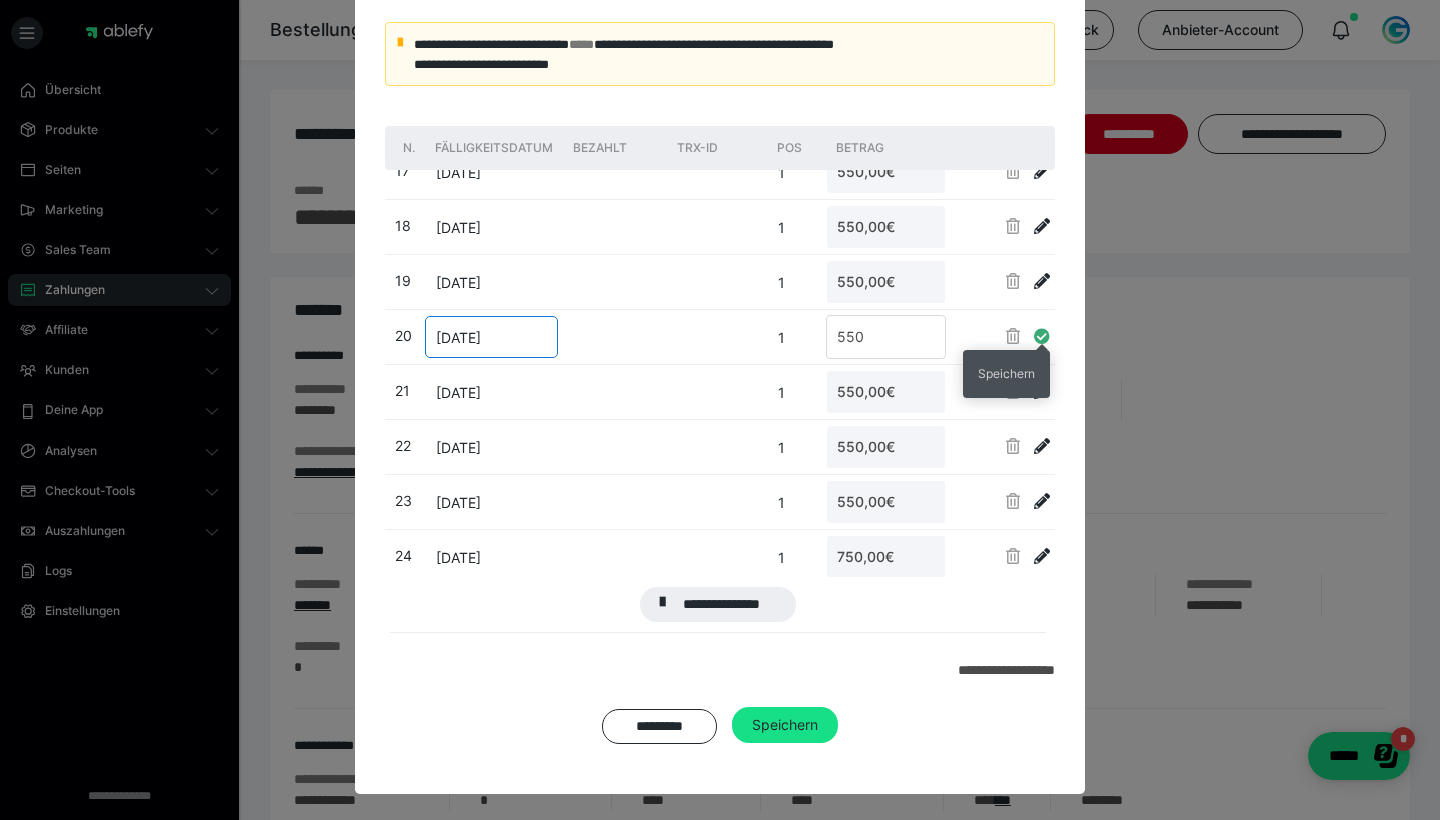 click at bounding box center [1042, 336] 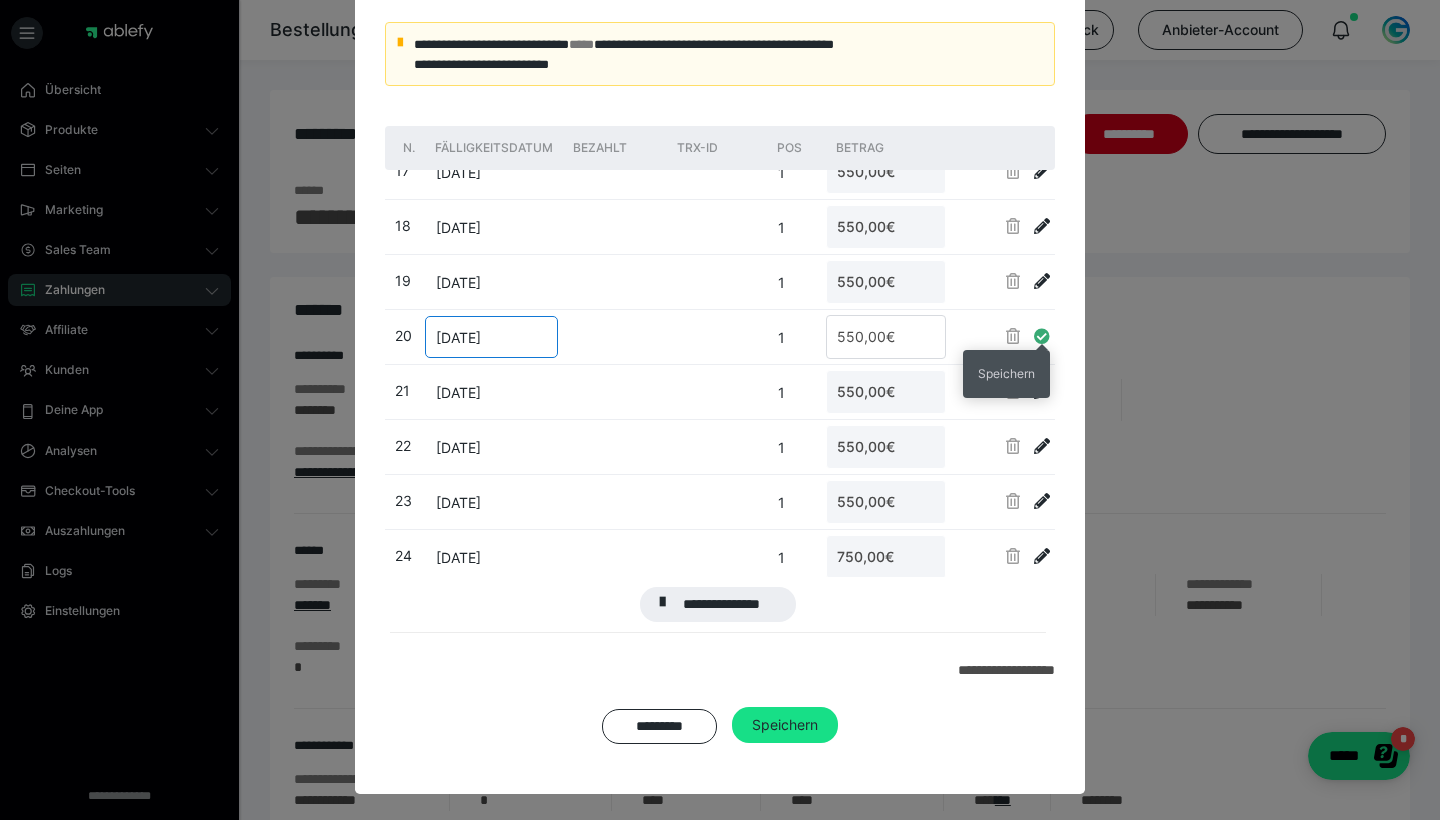 scroll, scrollTop: 910, scrollLeft: 0, axis: vertical 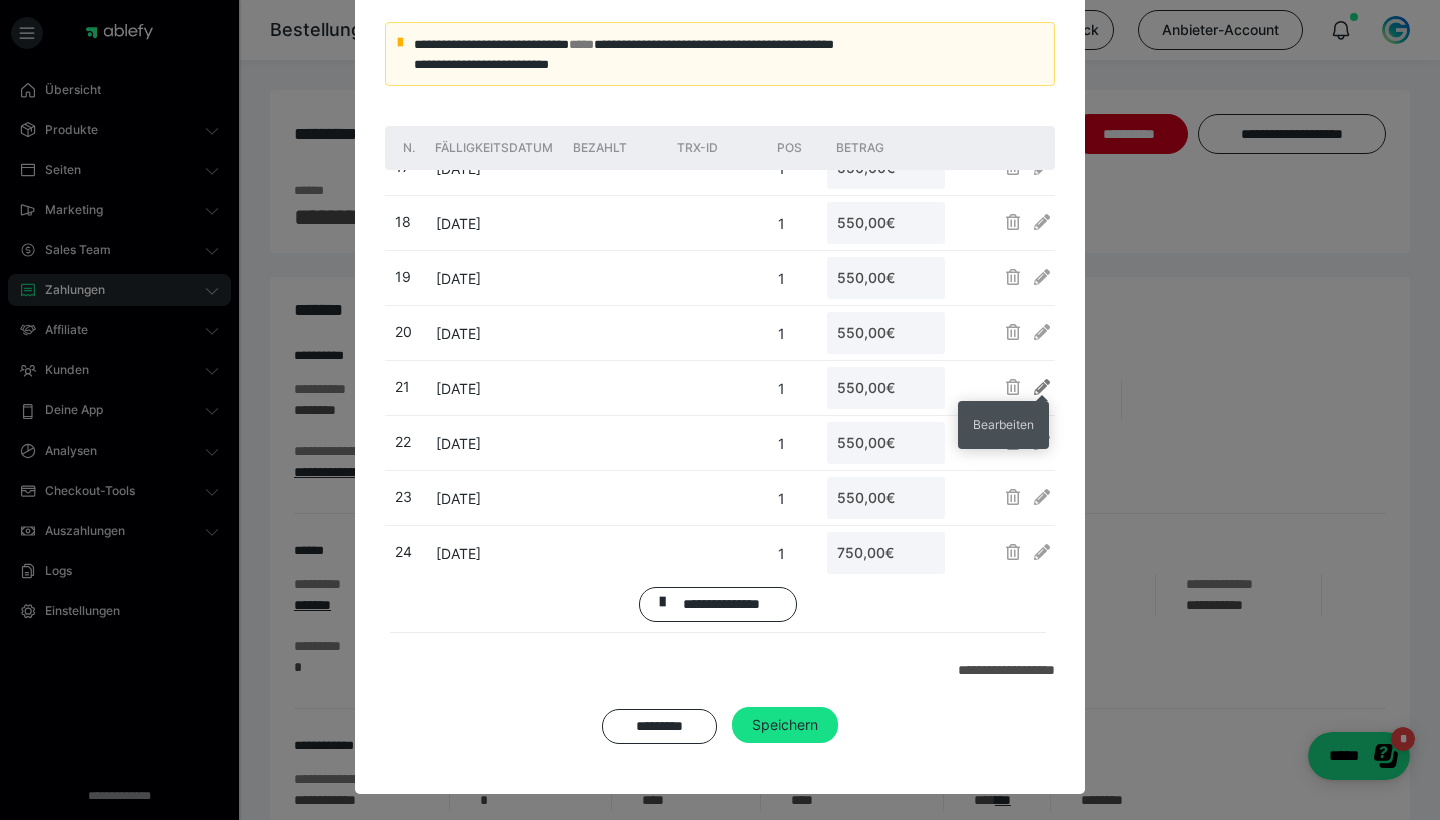click at bounding box center (1042, 387) 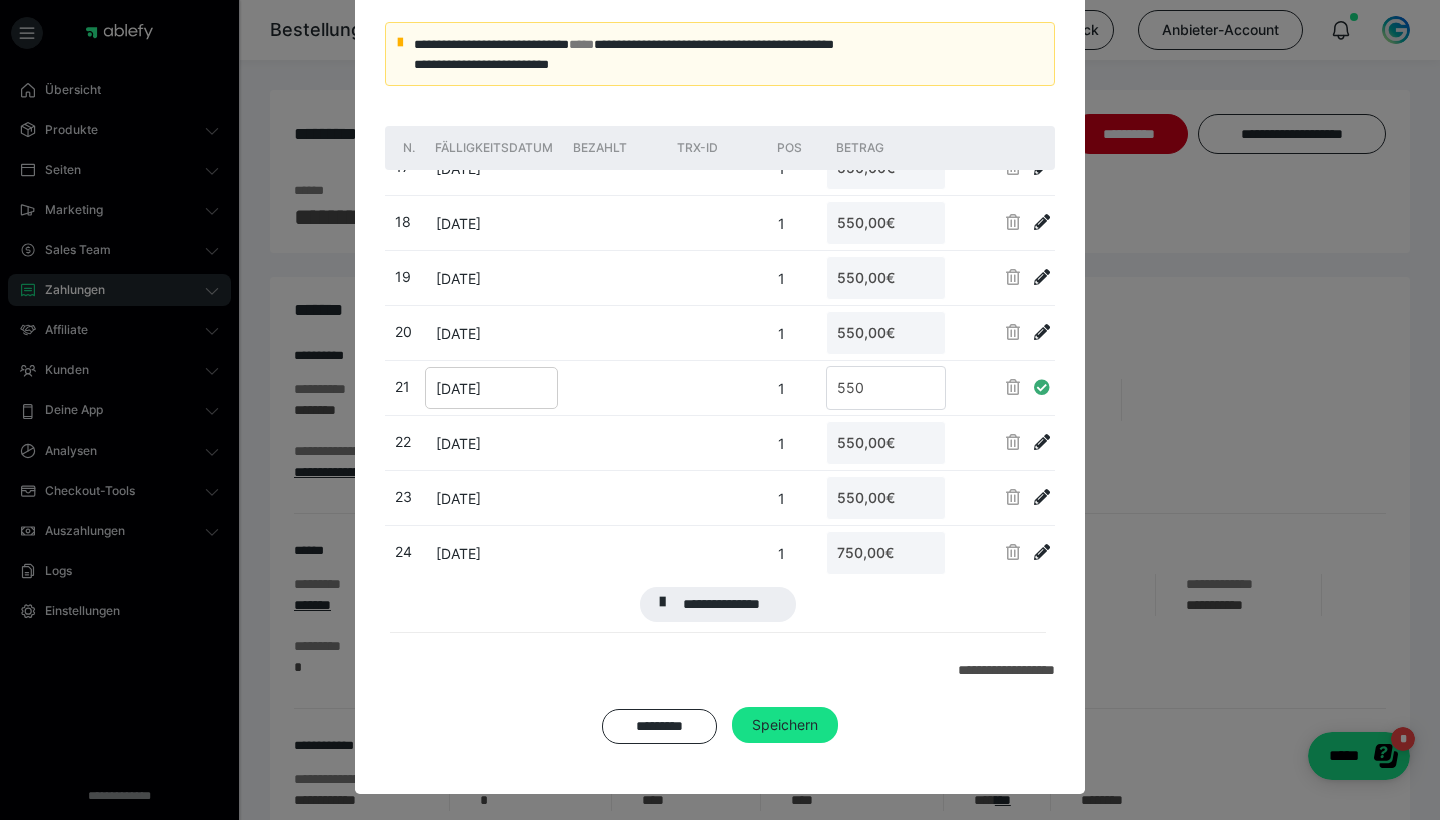 click on "[DATE]" at bounding box center (491, 388) 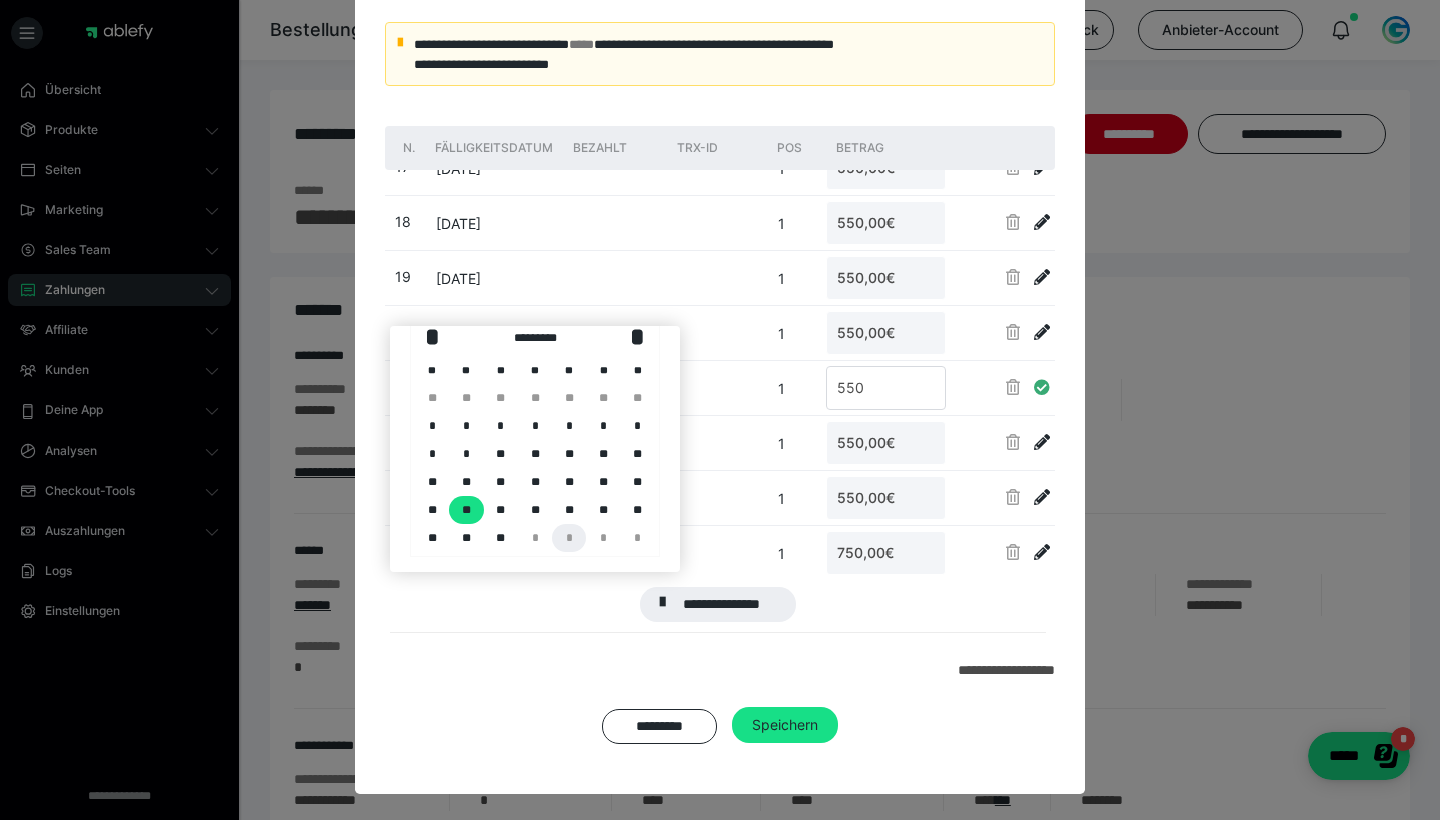 scroll, scrollTop: 36, scrollLeft: 0, axis: vertical 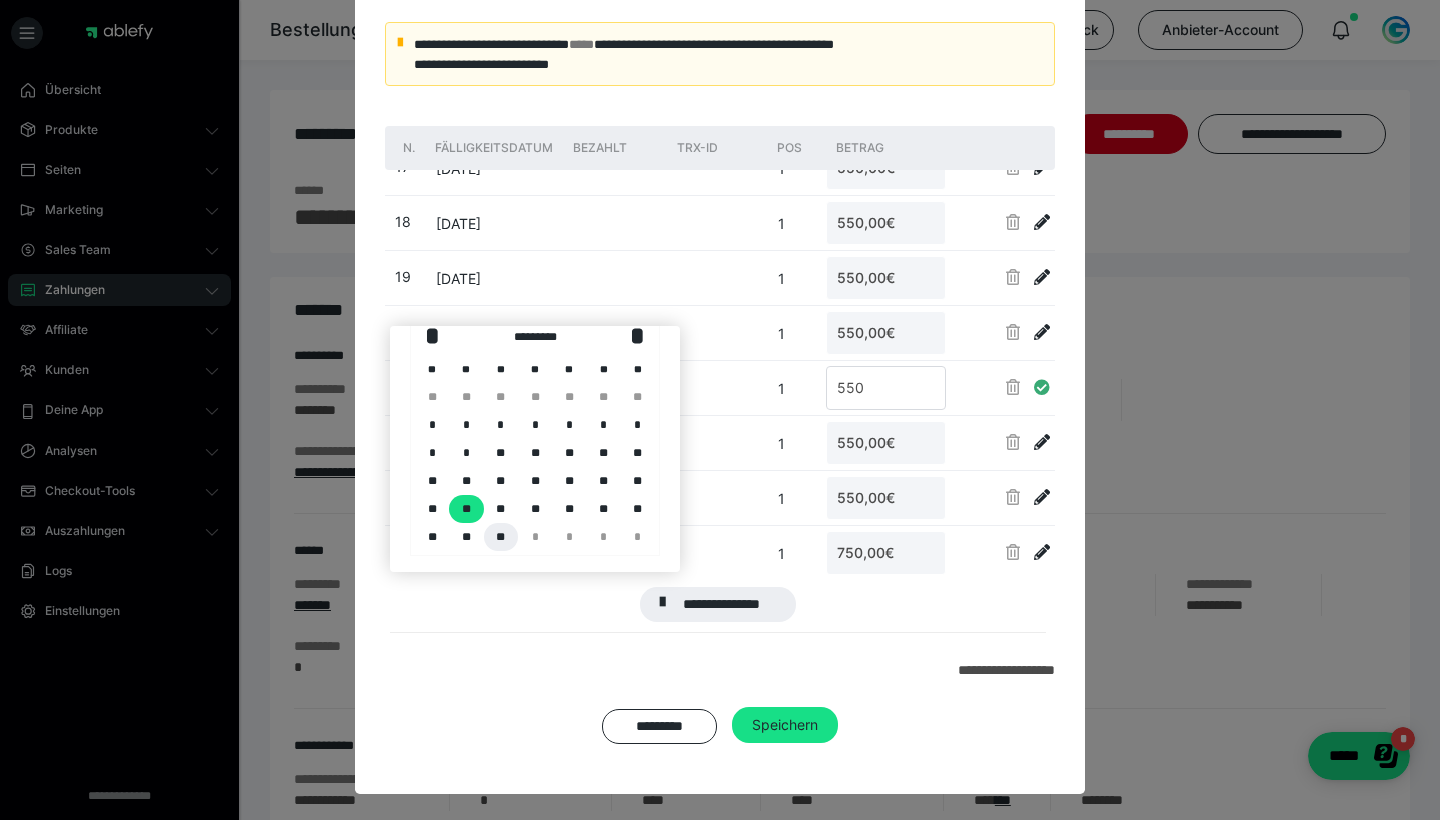 click on "**" at bounding box center (501, 537) 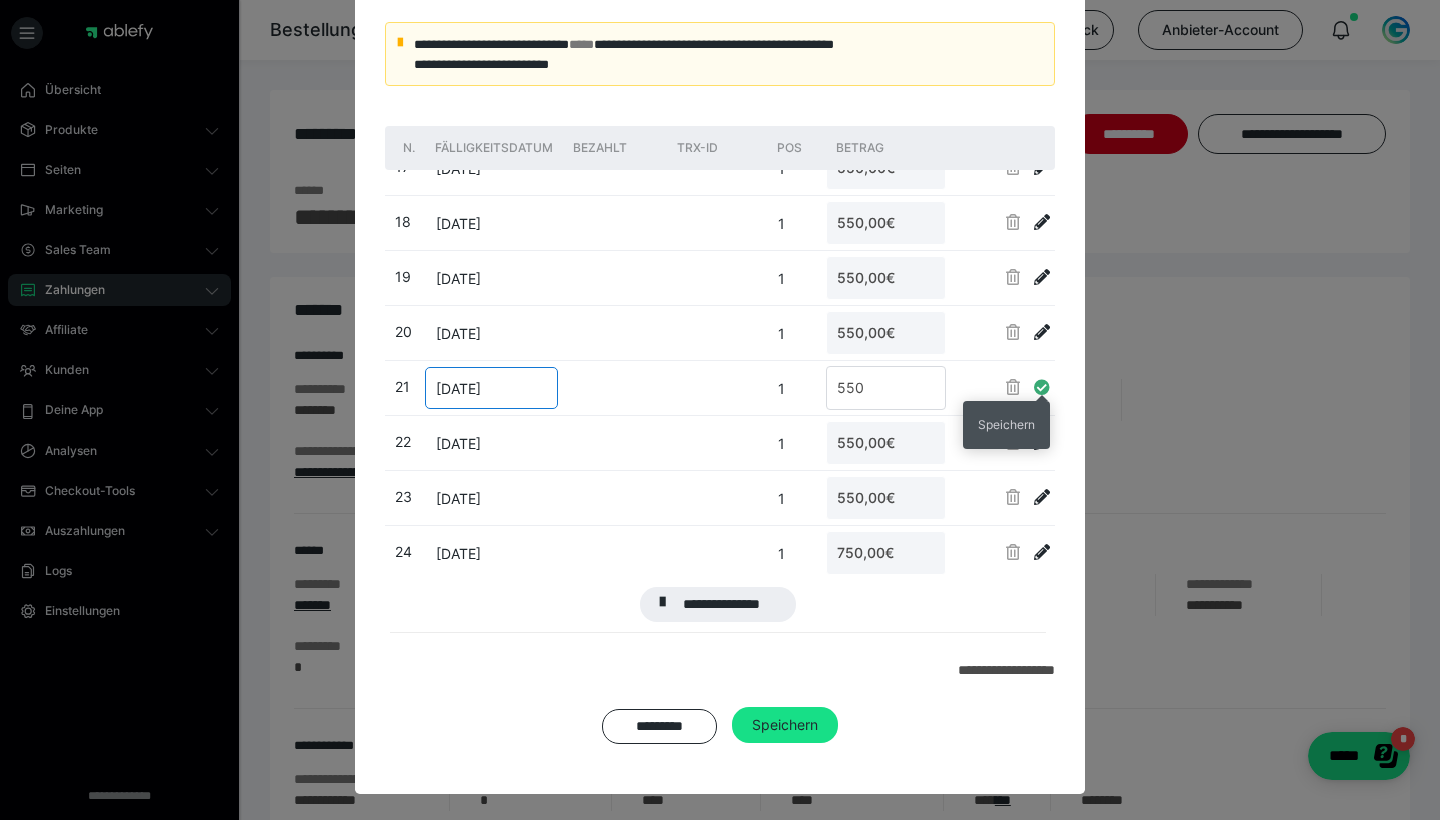 click on "N. FÄLLIGKEITSDATUM BEZAHLT TRX-ID POS BETRAG 1 [DATE] 1 550,00€ 2 [DATE] 1 550,00€ 3 [DATE] 1 550,00€ 4 [DATE] 1 550,00€ 5 [DATE] 1 550,00€ 6 [DATE] 1 550,00€ 7 [DATE] 1 550,00€ 8 [DATE] 1 550,00€ 9 [DATE] 1 550,00€ 10 [DATE] 1 550,00€ 11 [DATE] 1 550,00€ 12 [DATE] 1 550,00€ 13 [DATE] 1 550,00€ 14 [DATE] 1 550,00€ 15 [DATE] 1 550,00€ 16 [DATE] 1 550,00€ 17 [DATE] 1 550,00€ 18 [DATE] 1 550,00€ 19 [DATE] 1 550,00€ 20 [DATE] 1 550,00€ 21 [DATE] 1 550 22 [DATE] 1 550,00€ 23 [DATE] 1 550,00€ 24 [DATE] 1 750,00€" at bounding box center [720, 351] 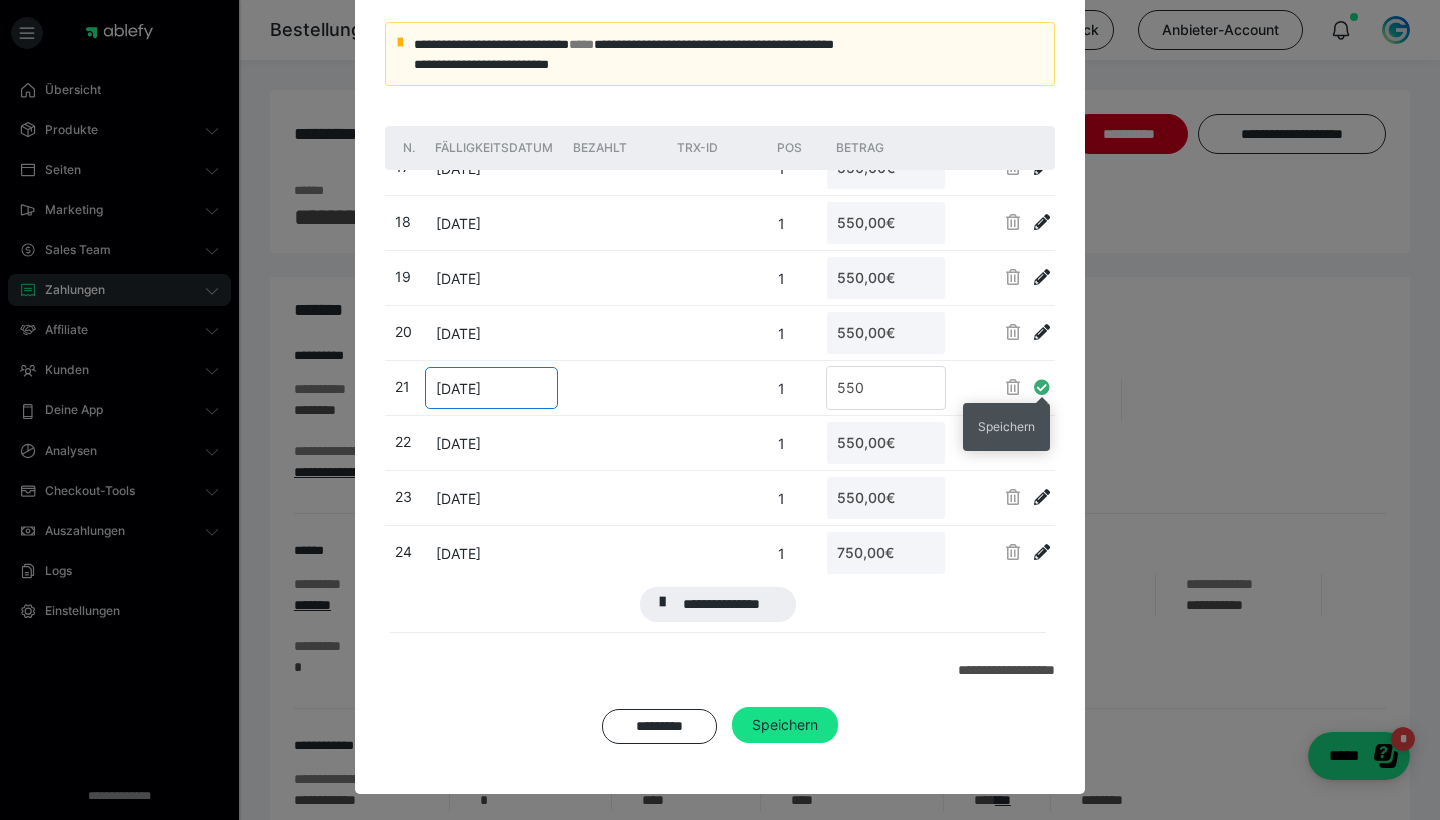 scroll, scrollTop: 905, scrollLeft: 0, axis: vertical 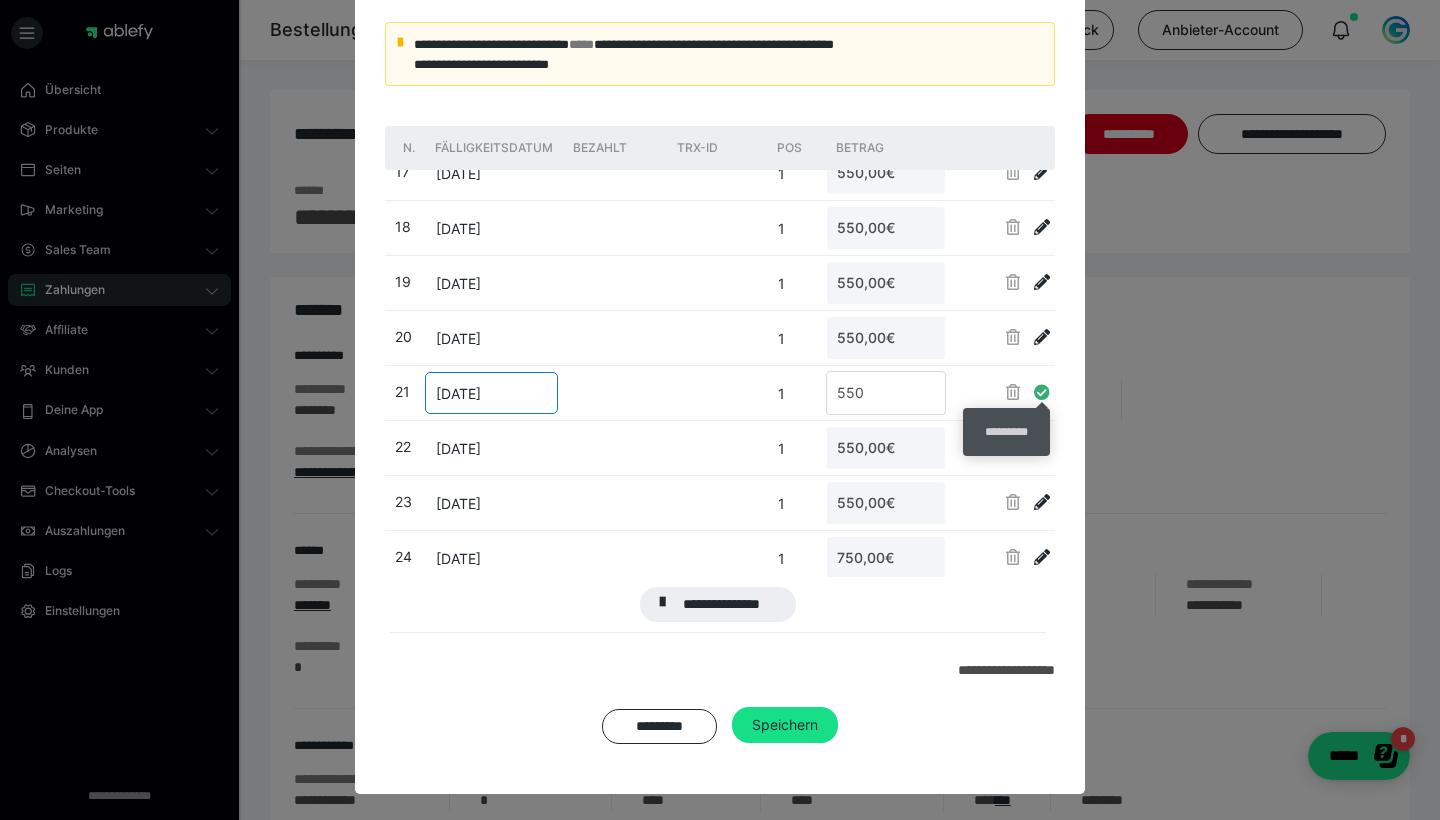 click at bounding box center (1042, 392) 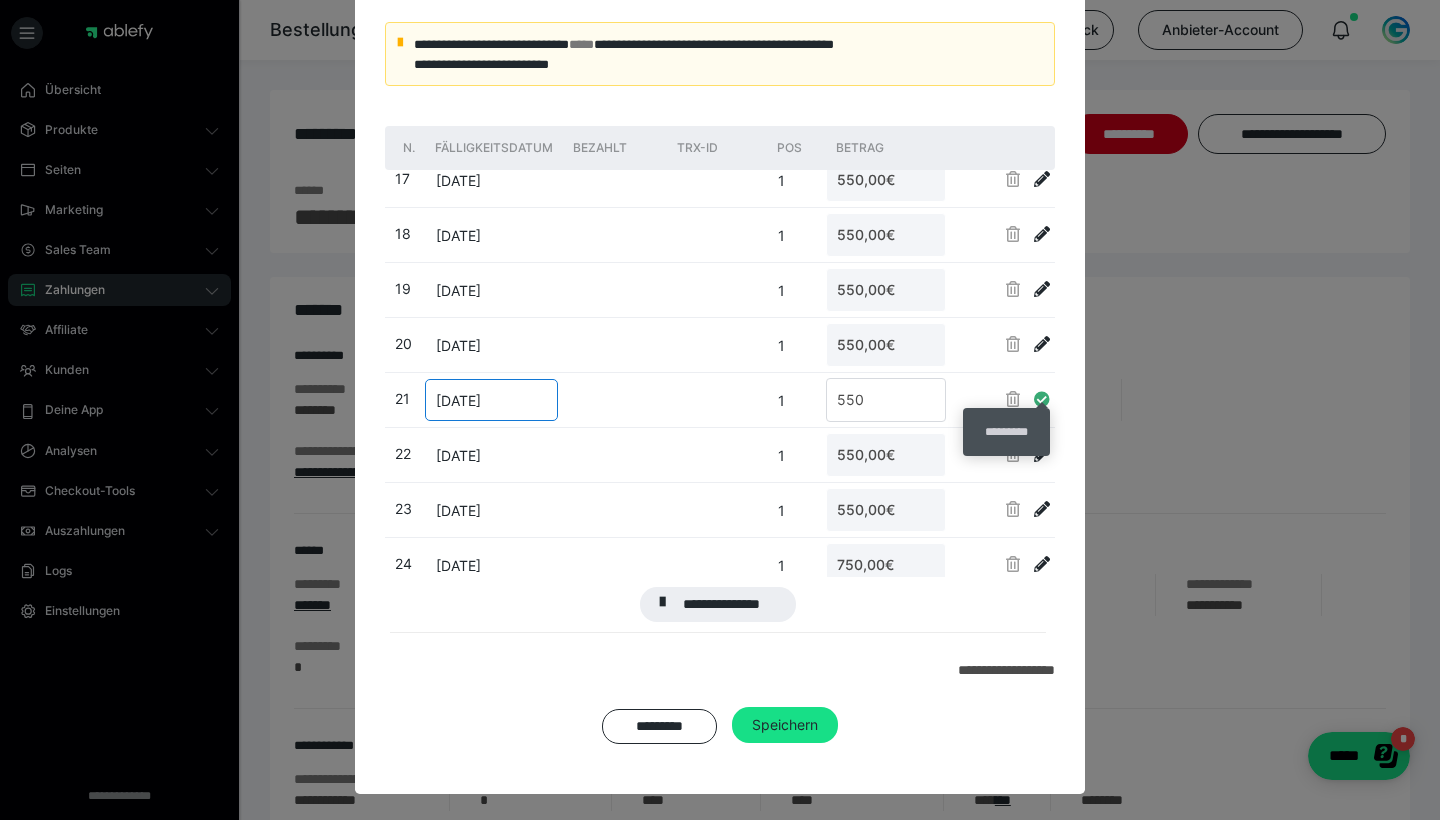 type on "550,00€" 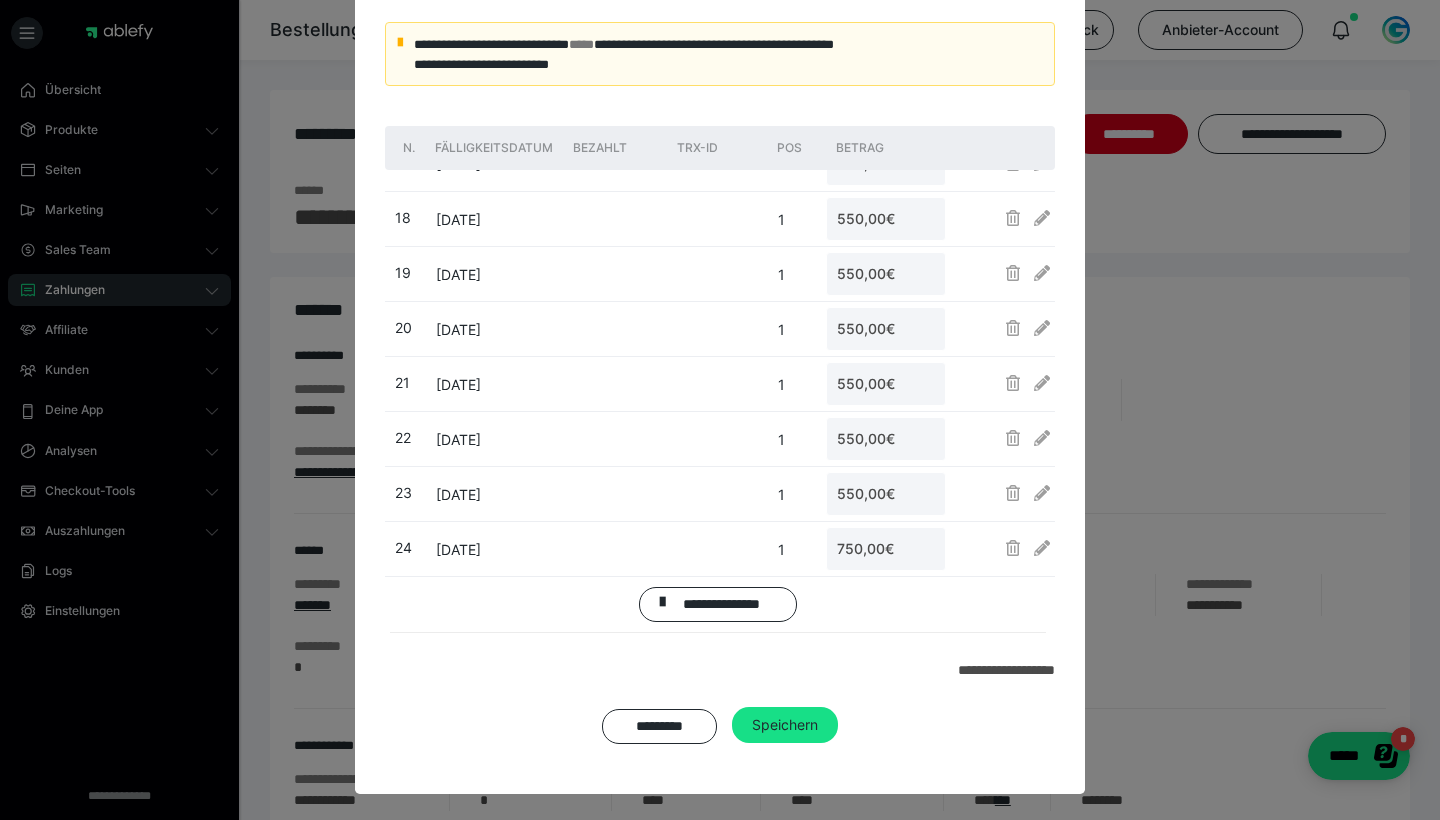 scroll, scrollTop: 914, scrollLeft: 0, axis: vertical 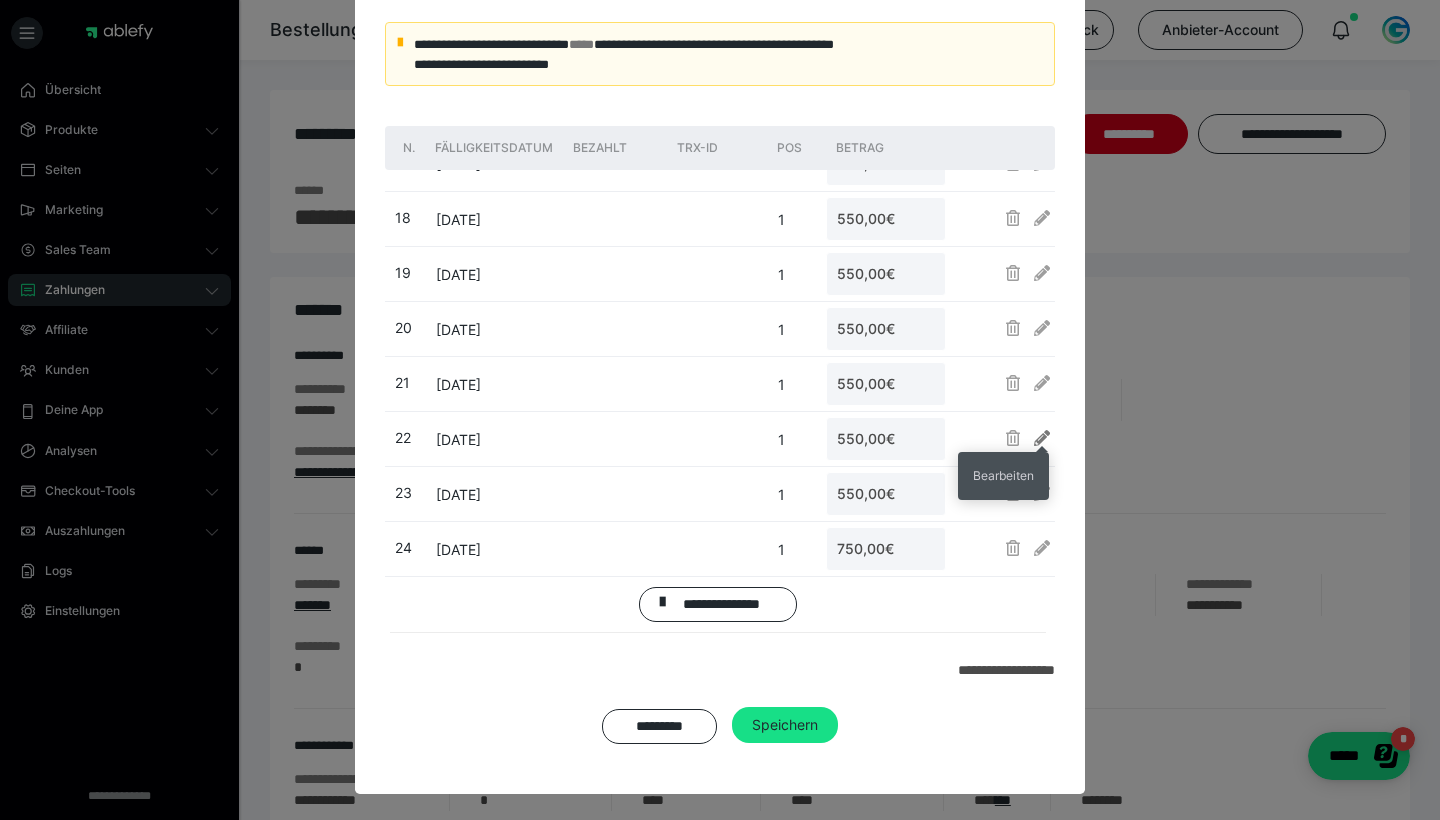 click at bounding box center [1042, 438] 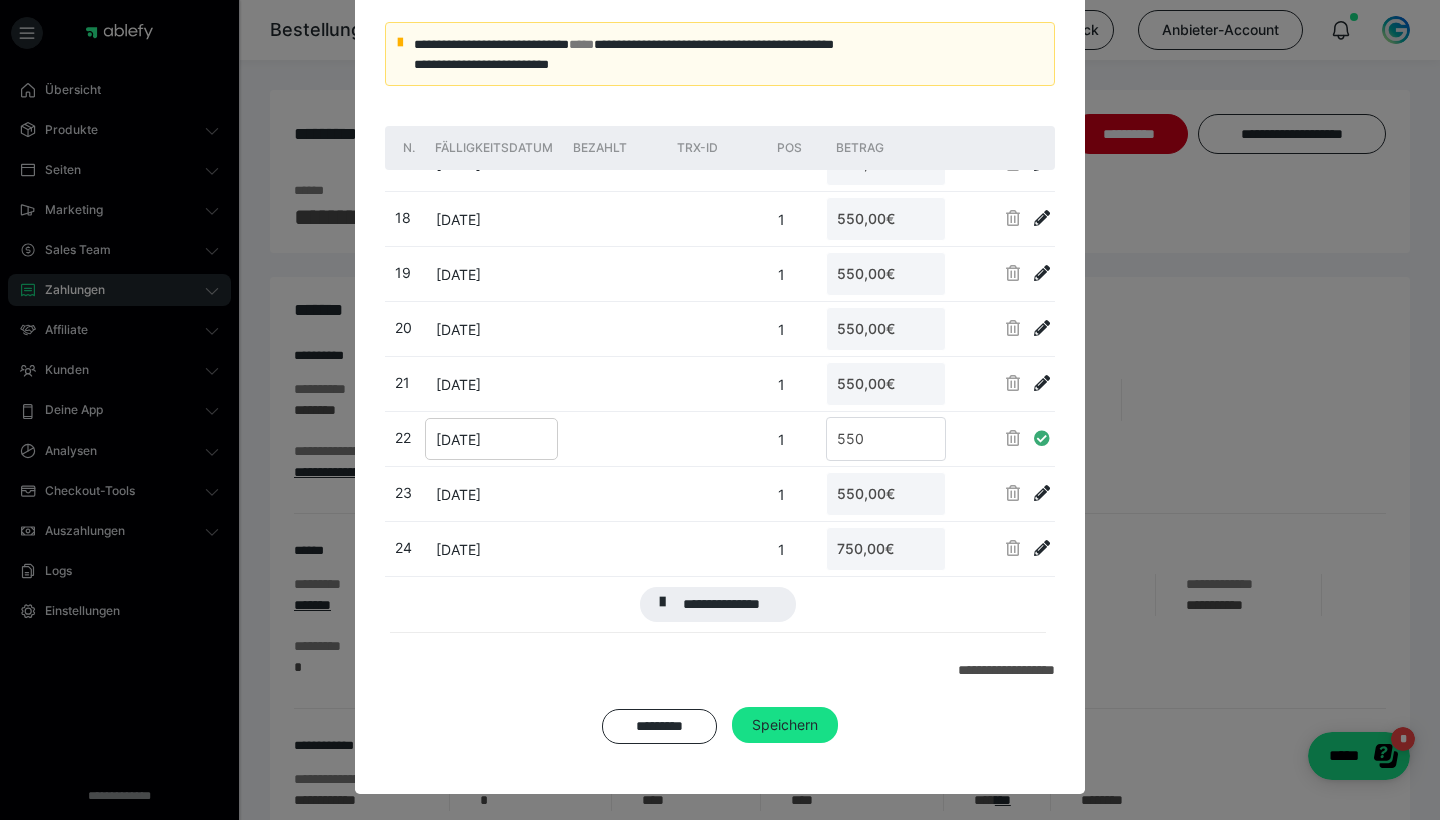 click on "[DATE]" at bounding box center [491, 439] 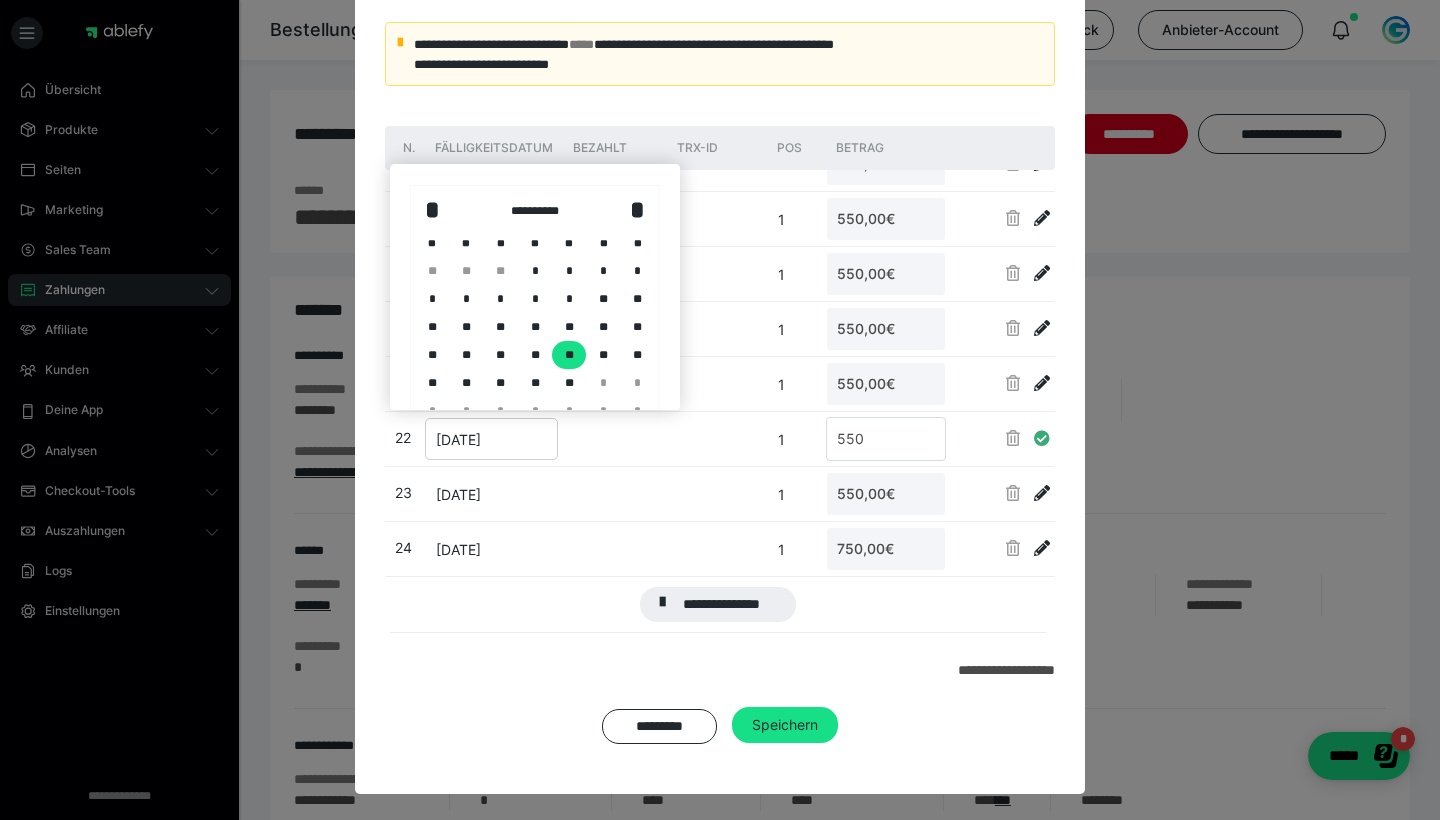 click on "**" at bounding box center (569, 383) 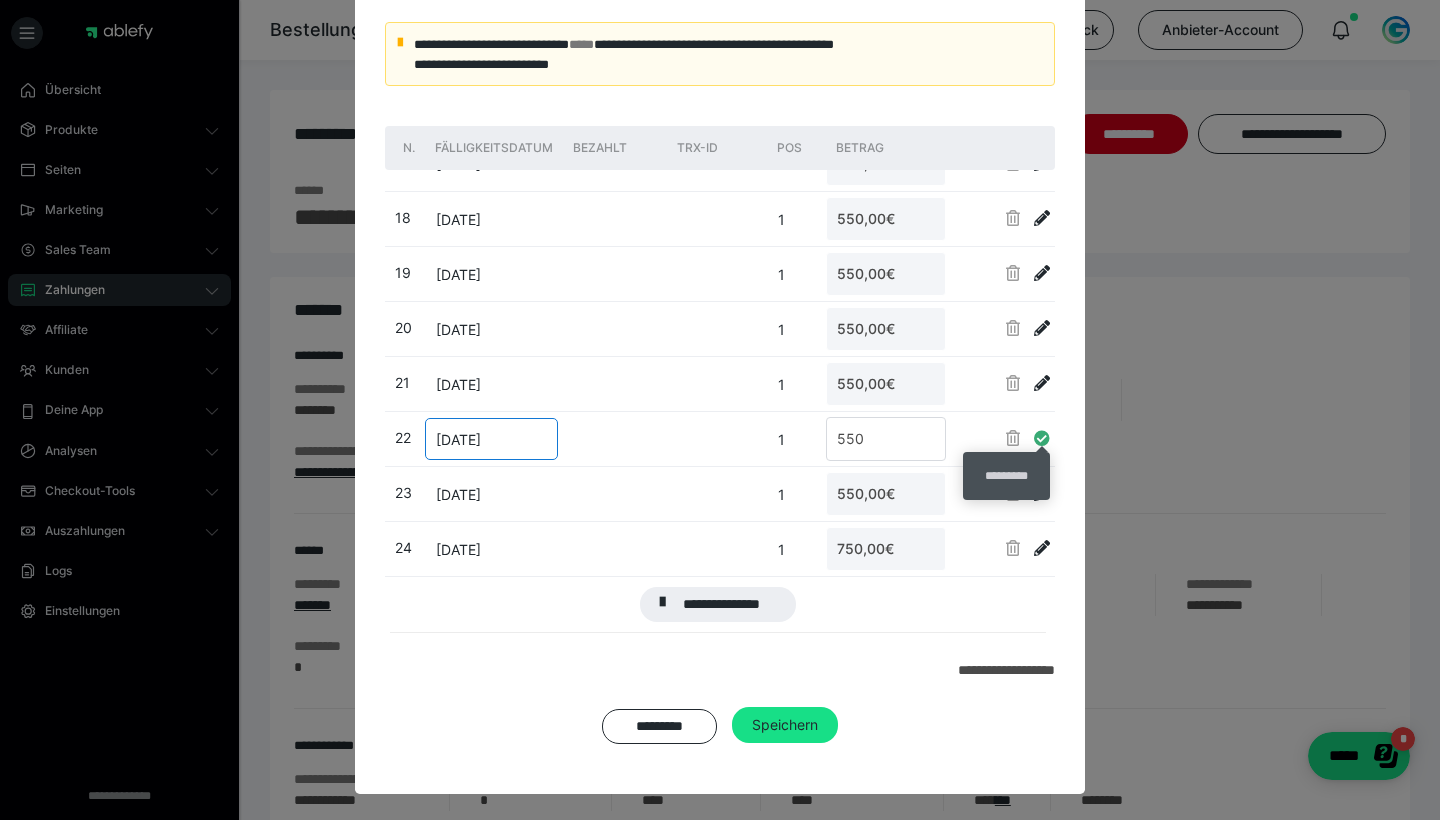 click at bounding box center (1042, 438) 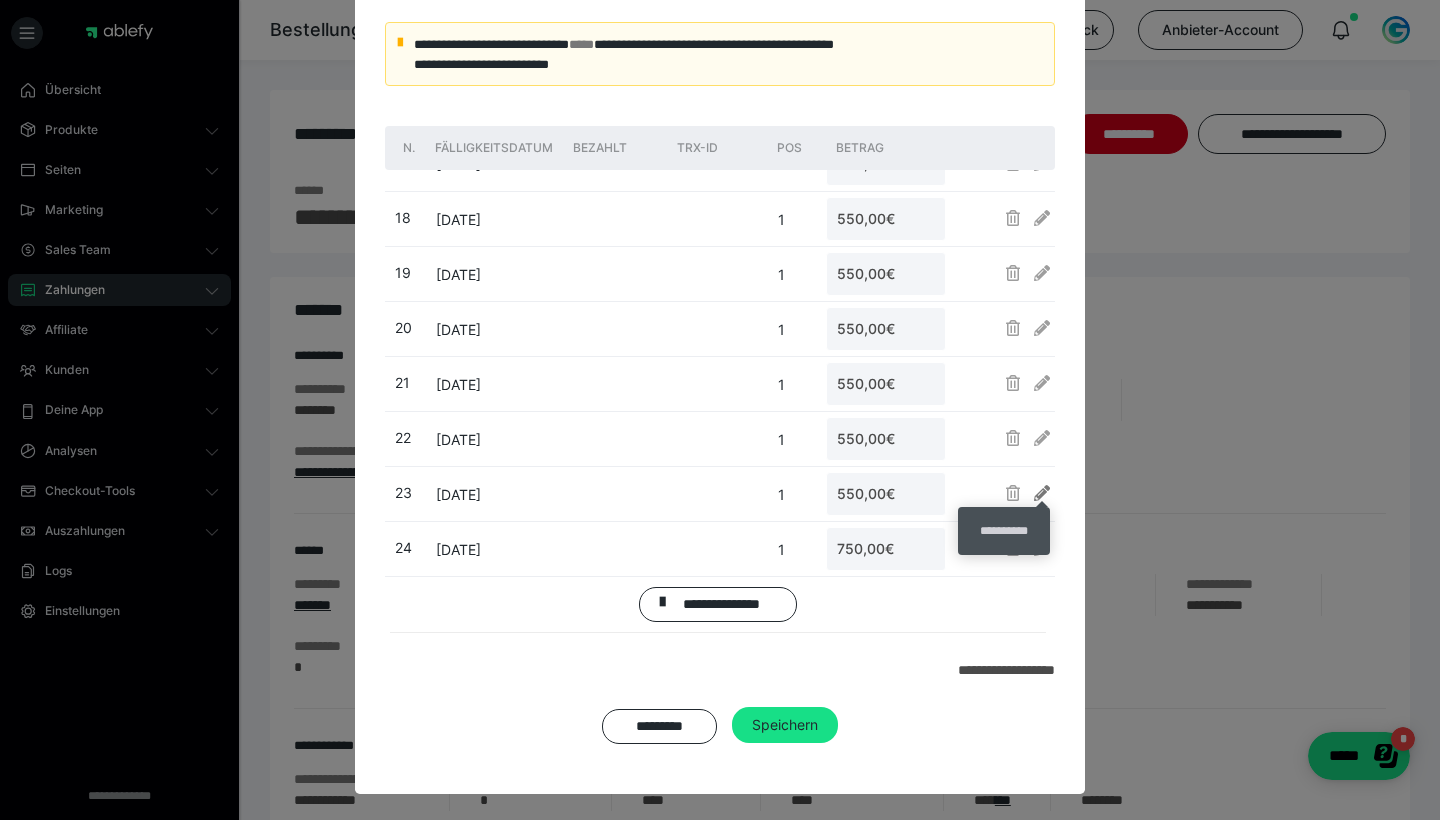 click at bounding box center [1042, 493] 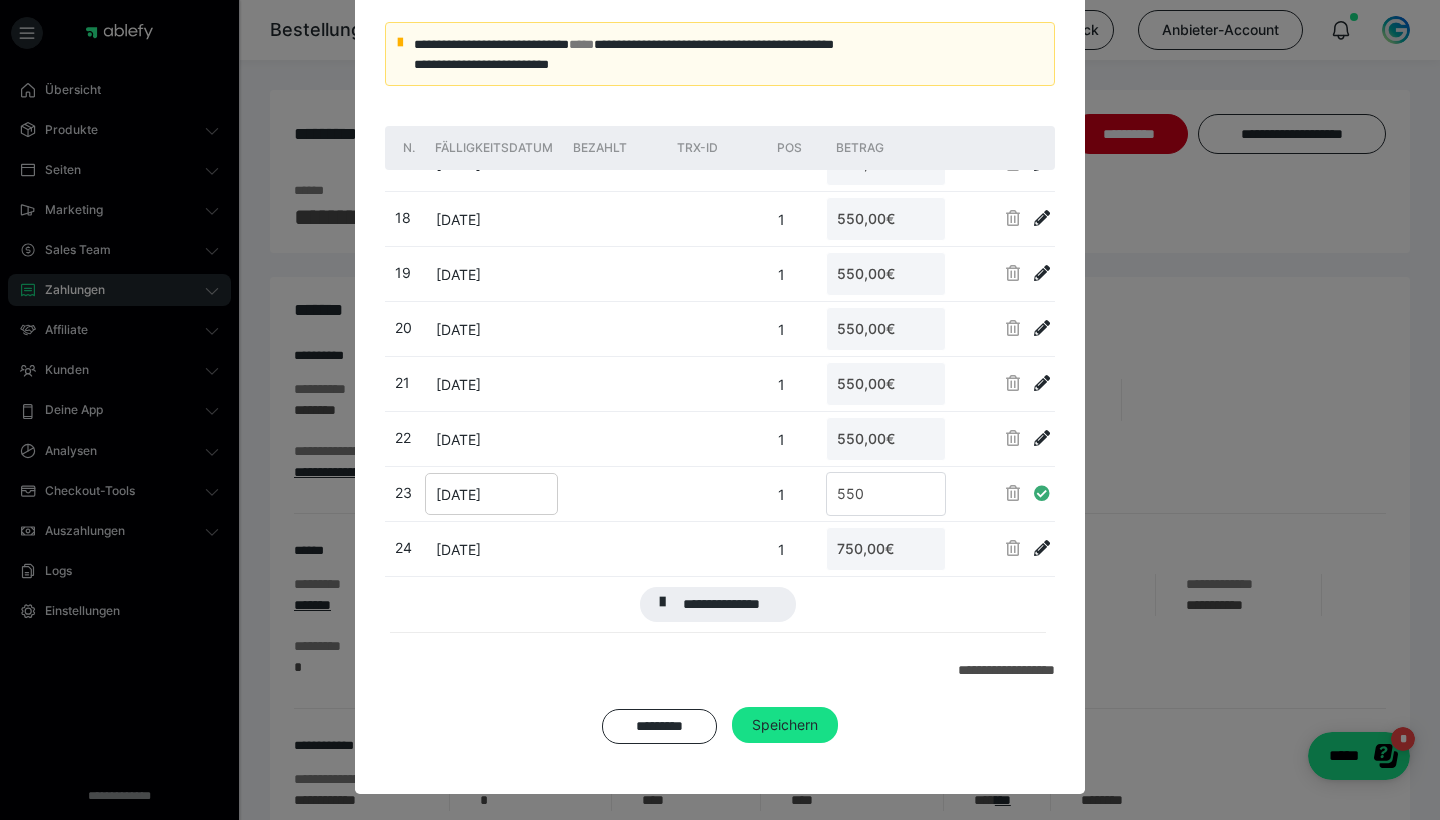 click on "[DATE]" at bounding box center [458, 494] 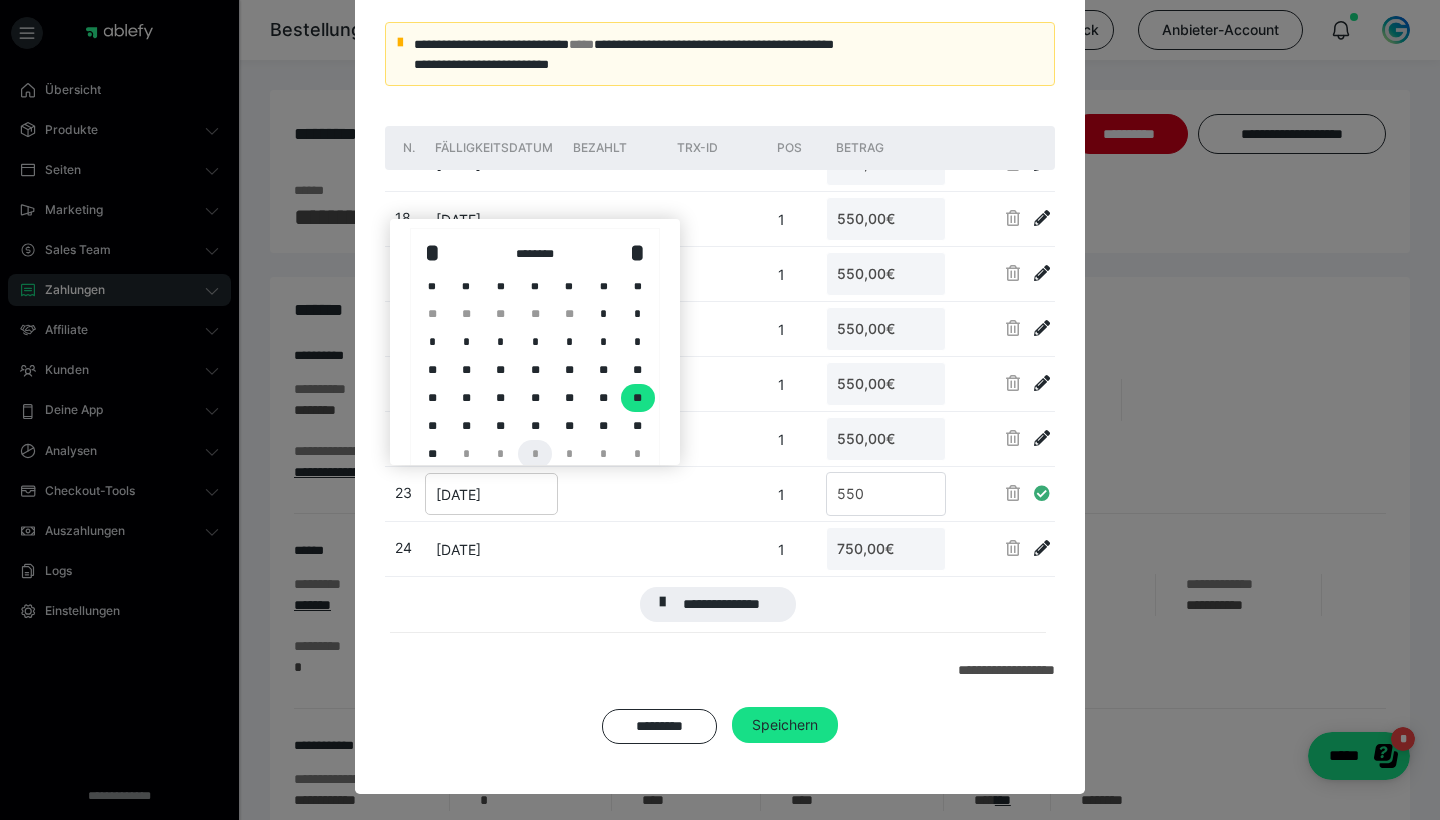 scroll, scrollTop: 28, scrollLeft: 0, axis: vertical 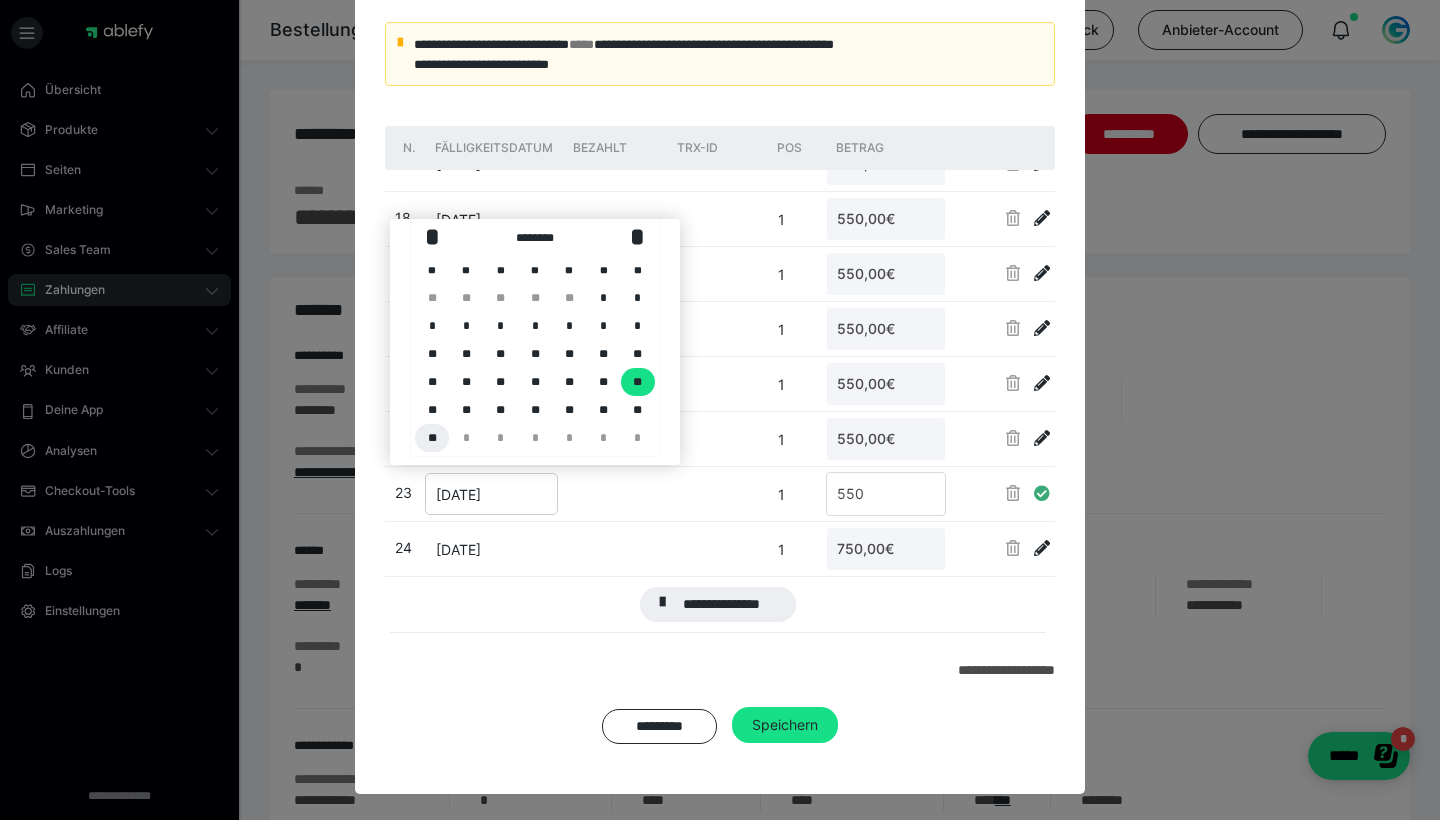 click on "**" at bounding box center (432, 438) 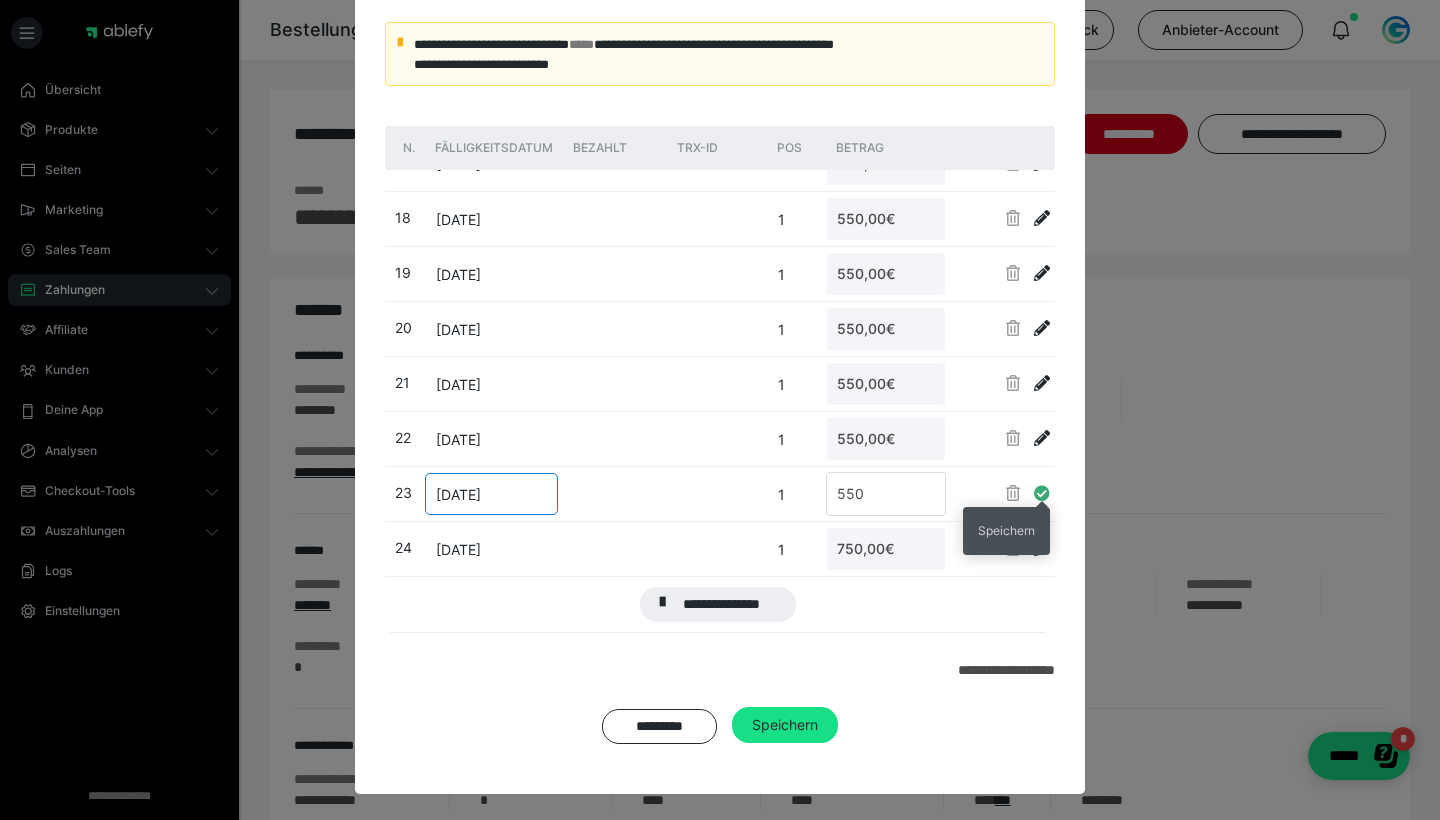 click at bounding box center (1042, 493) 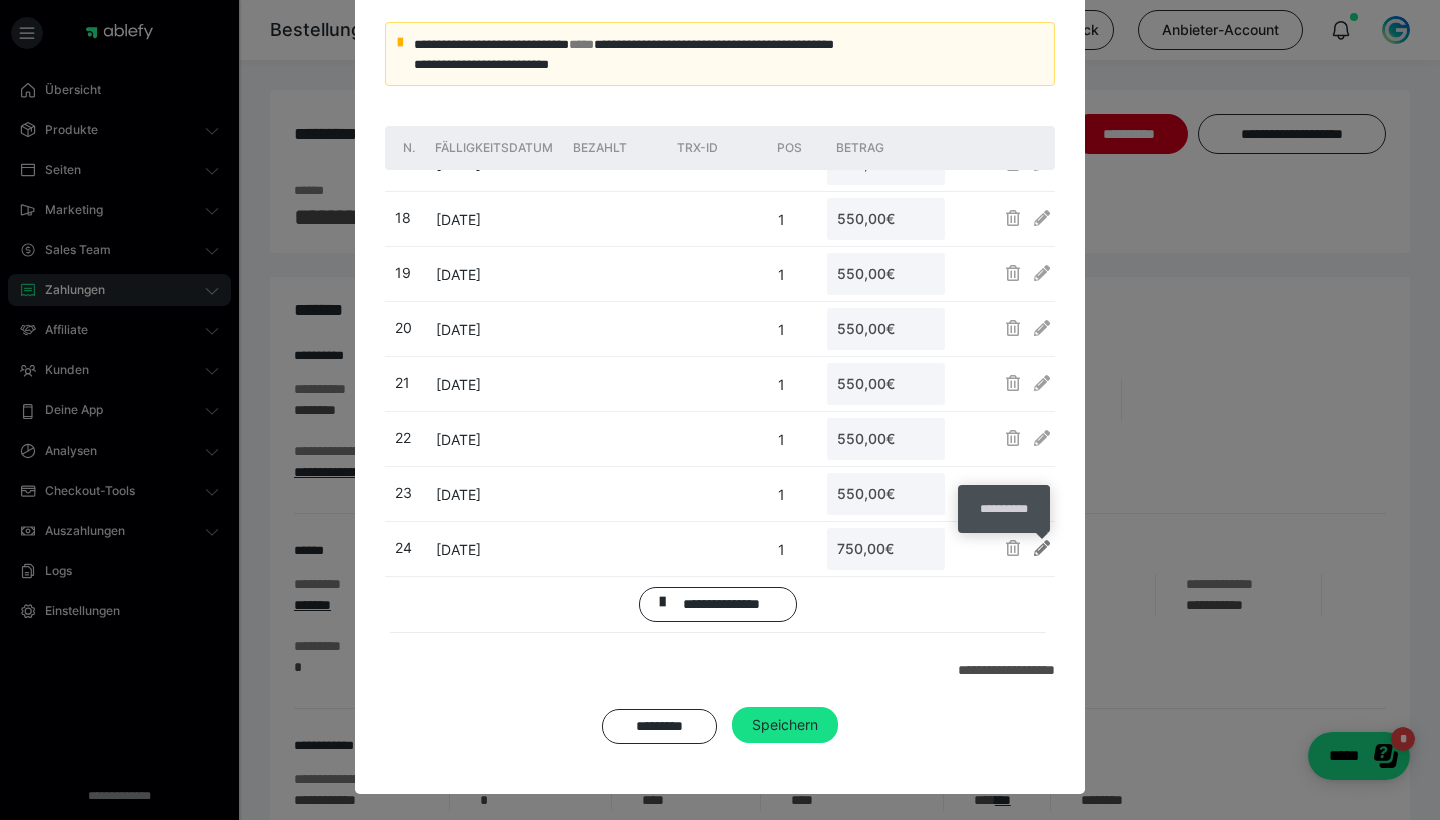 click at bounding box center [1042, 548] 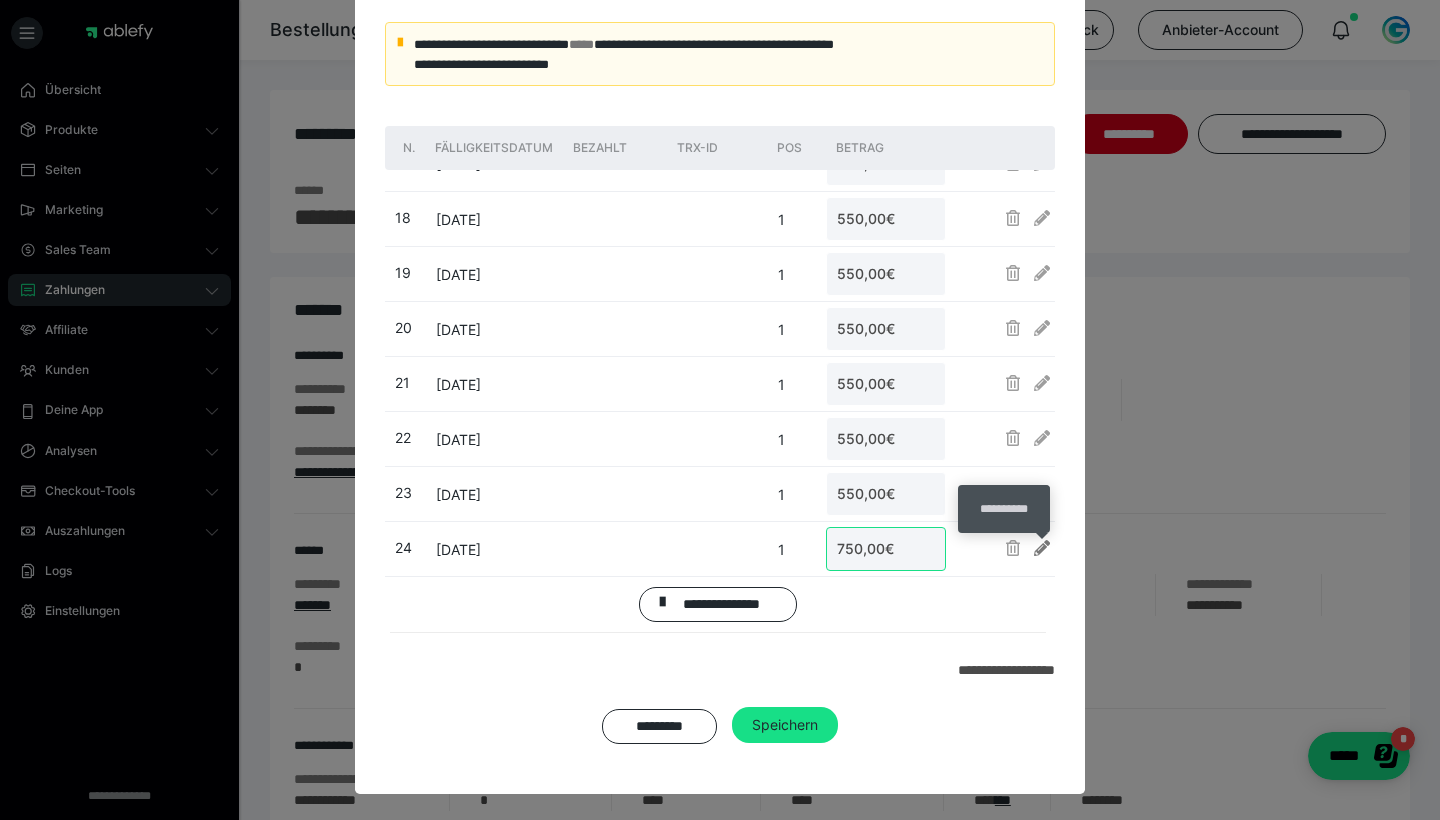 type on "750" 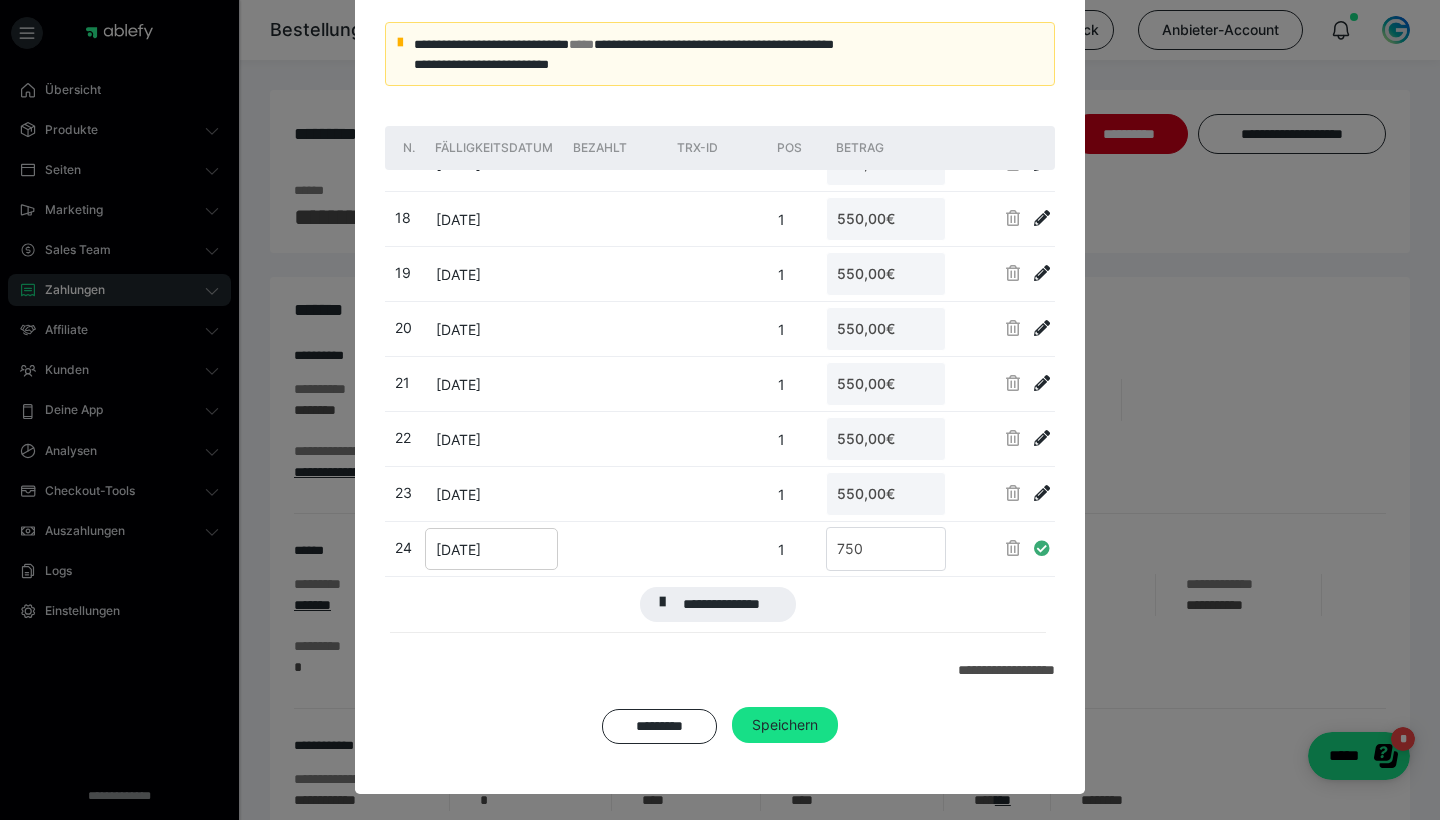 click on "[DATE]" at bounding box center (458, 549) 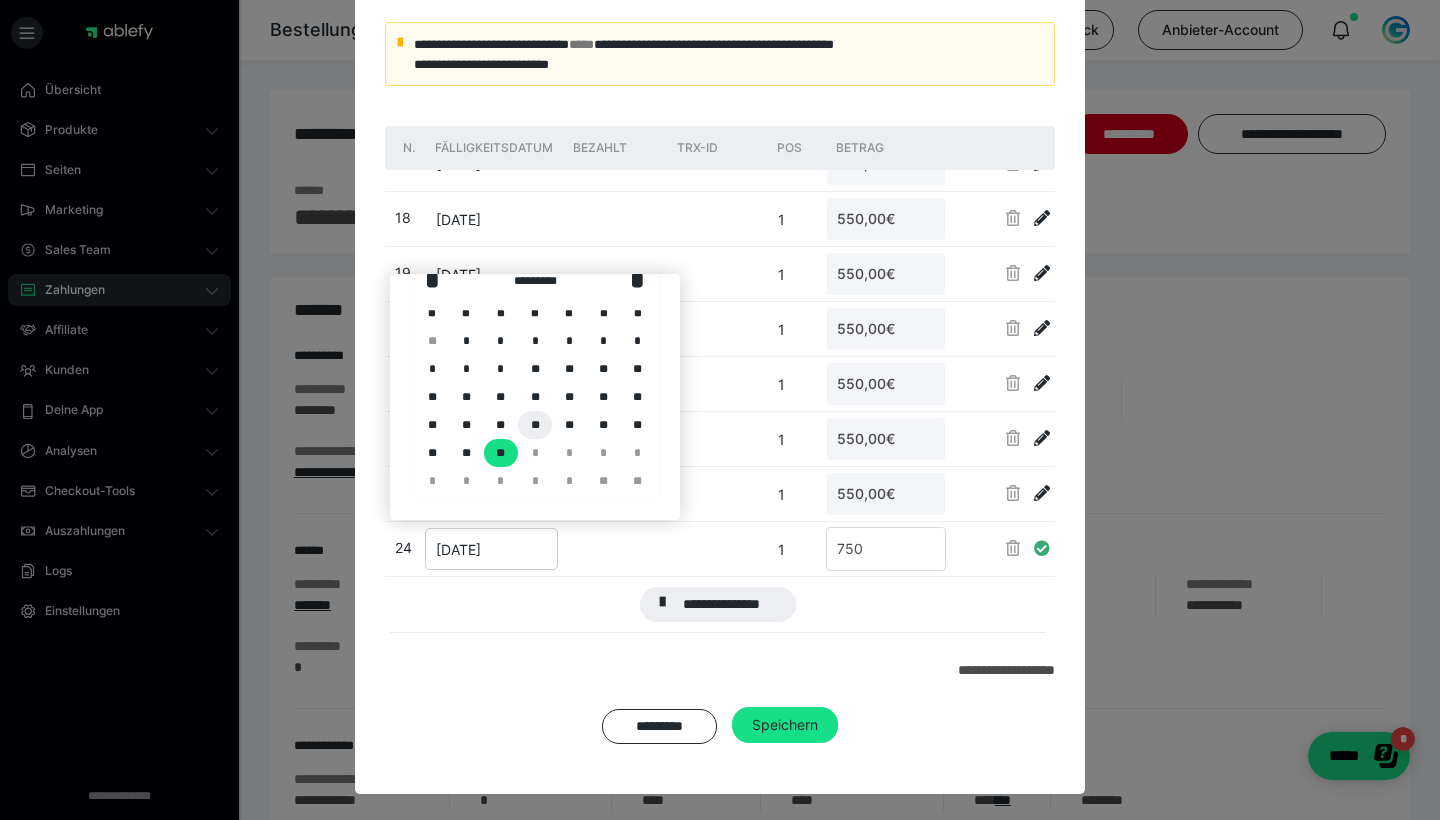 scroll, scrollTop: 40, scrollLeft: 0, axis: vertical 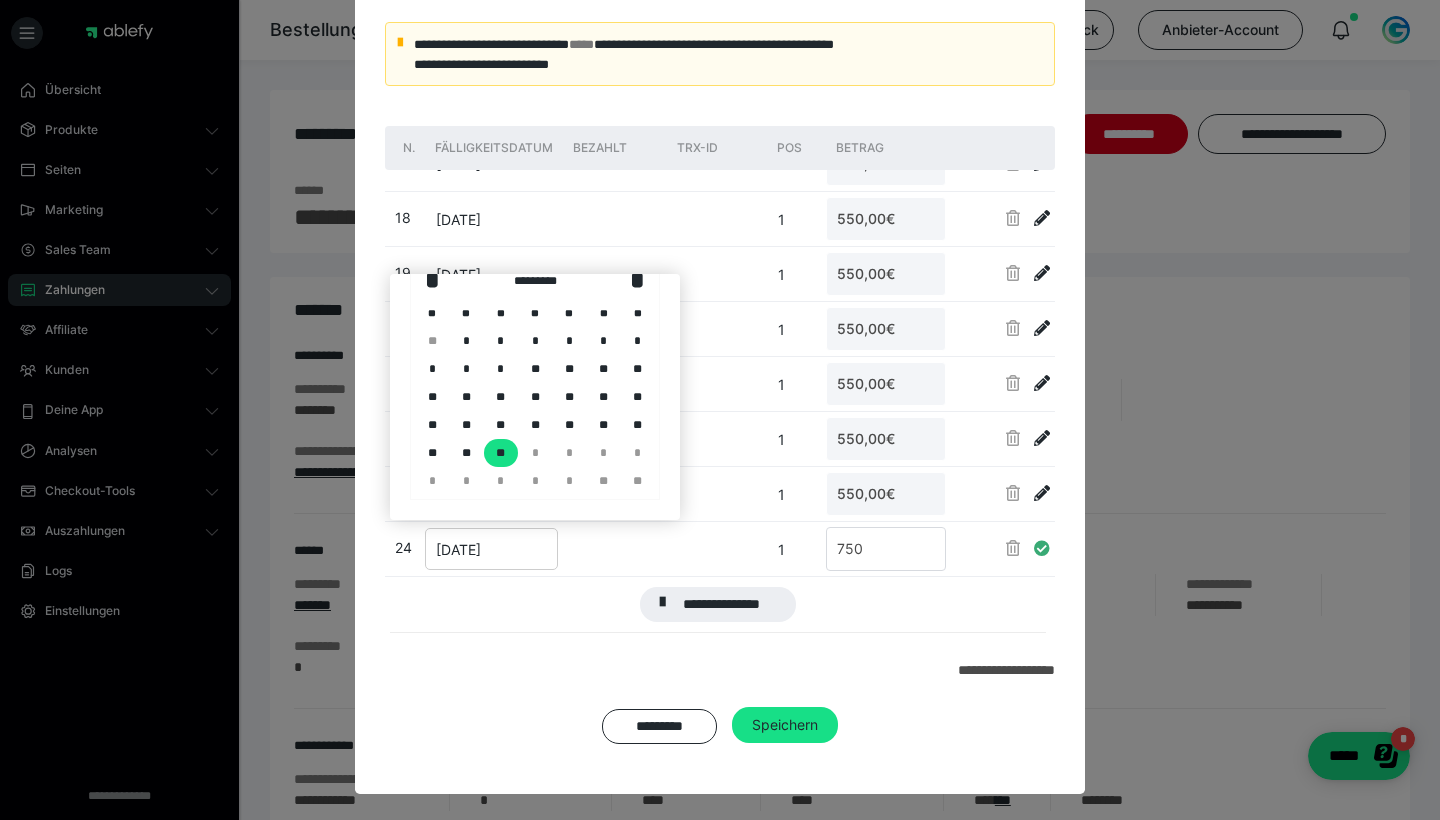 click at bounding box center (720, 410) 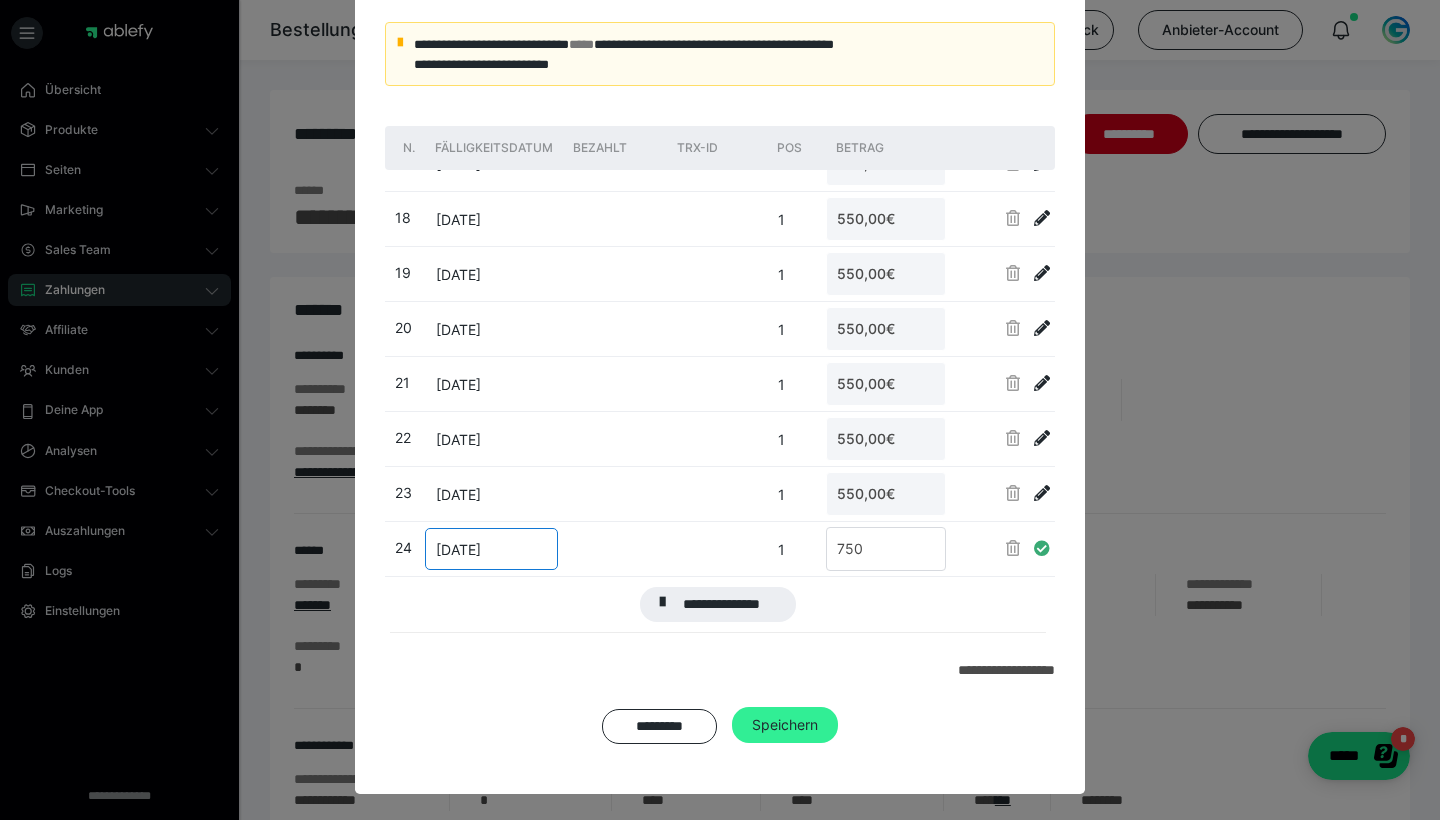 click on "Speichern" at bounding box center [785, 724] 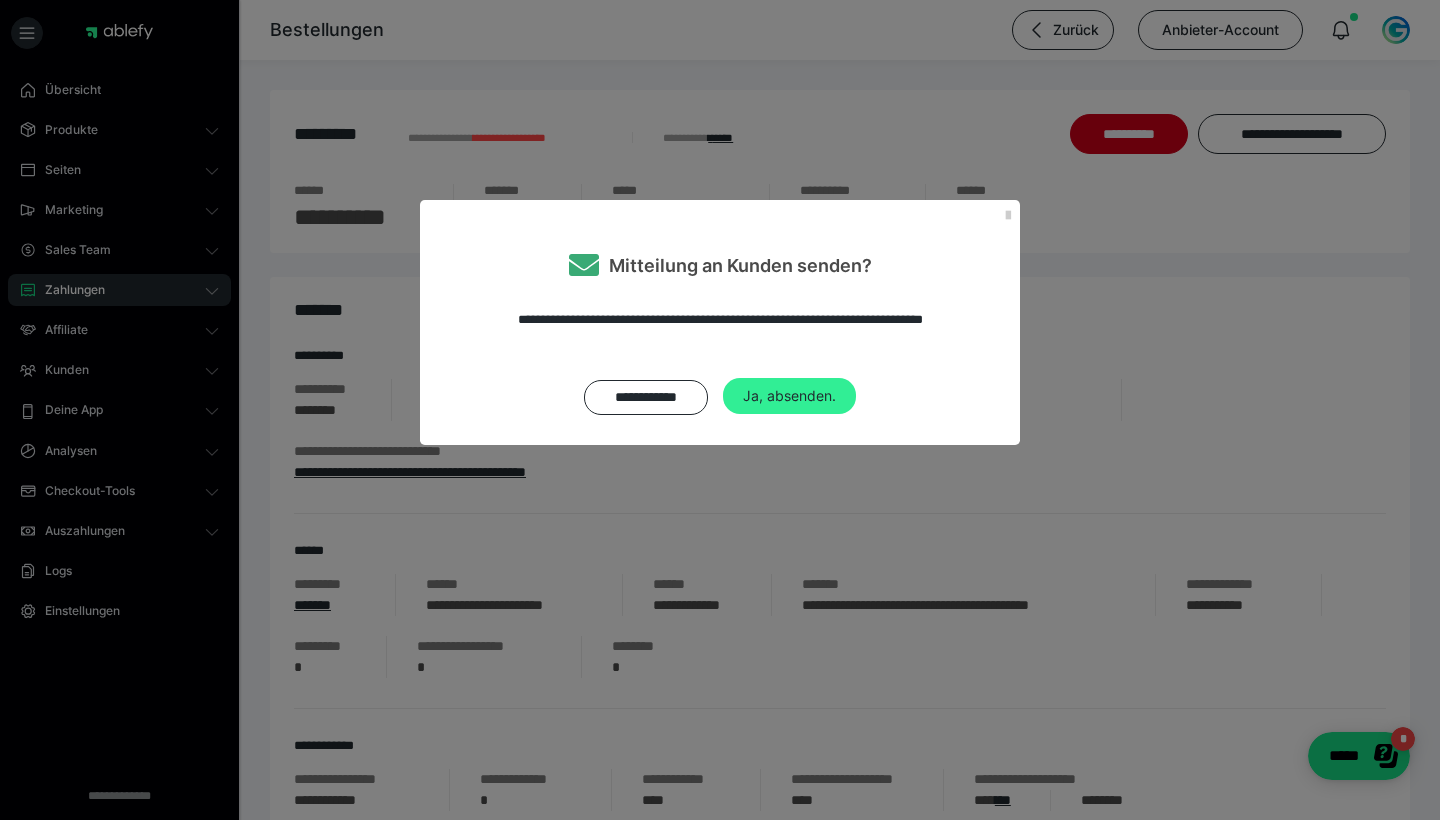 click on "Ja, absenden." at bounding box center [789, 396] 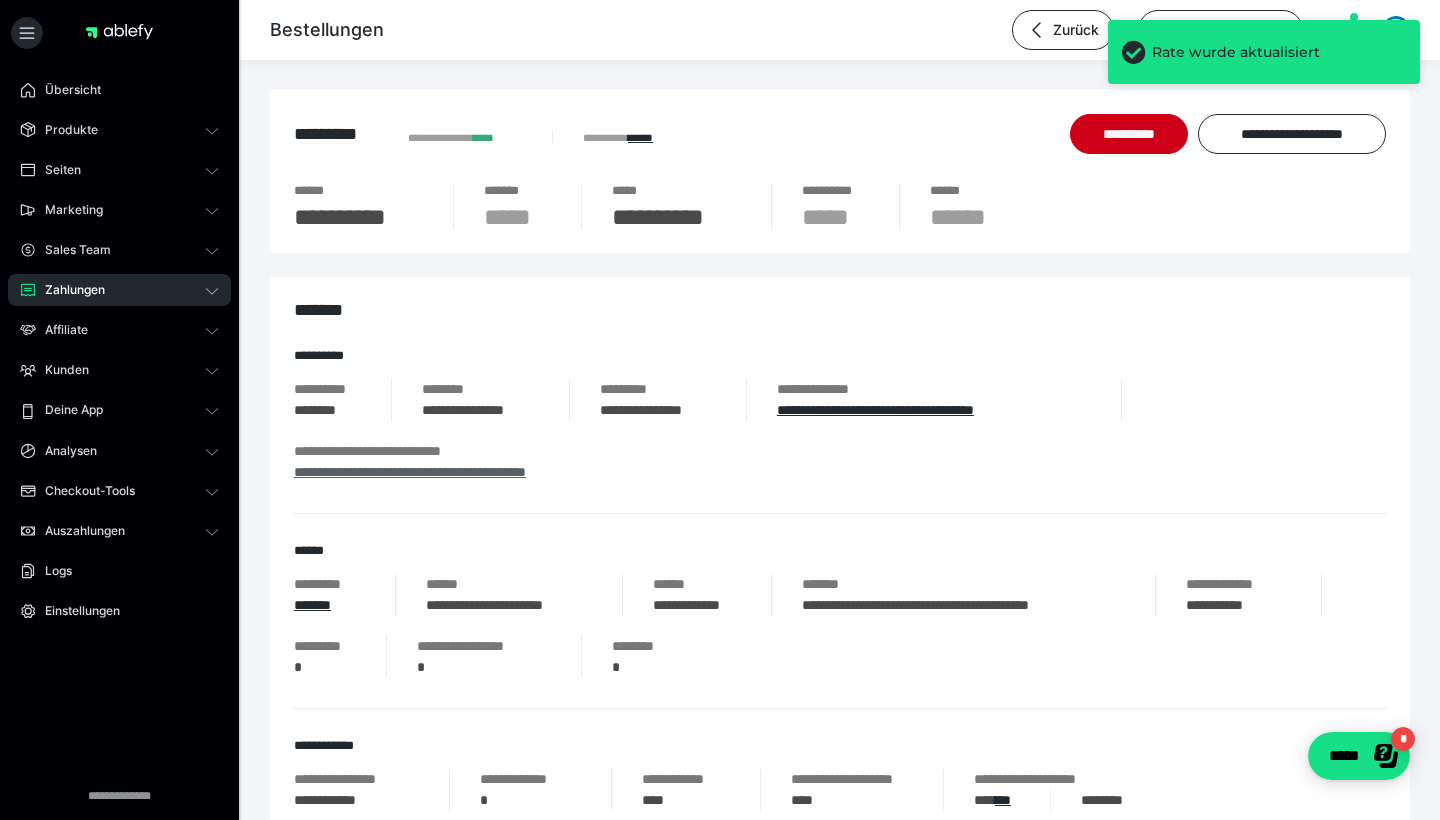 click on "**********" at bounding box center (410, 472) 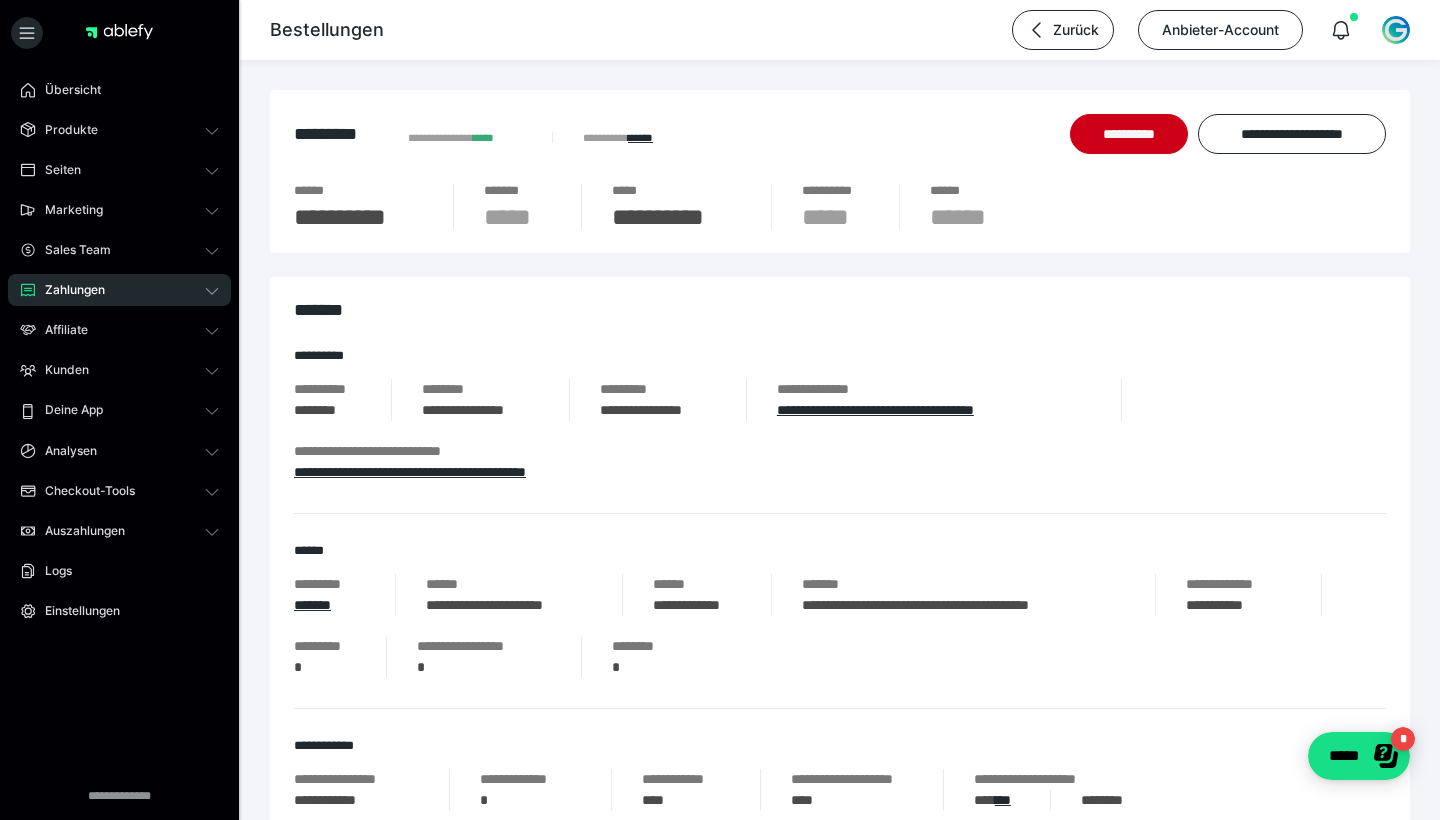 scroll, scrollTop: 0, scrollLeft: 0, axis: both 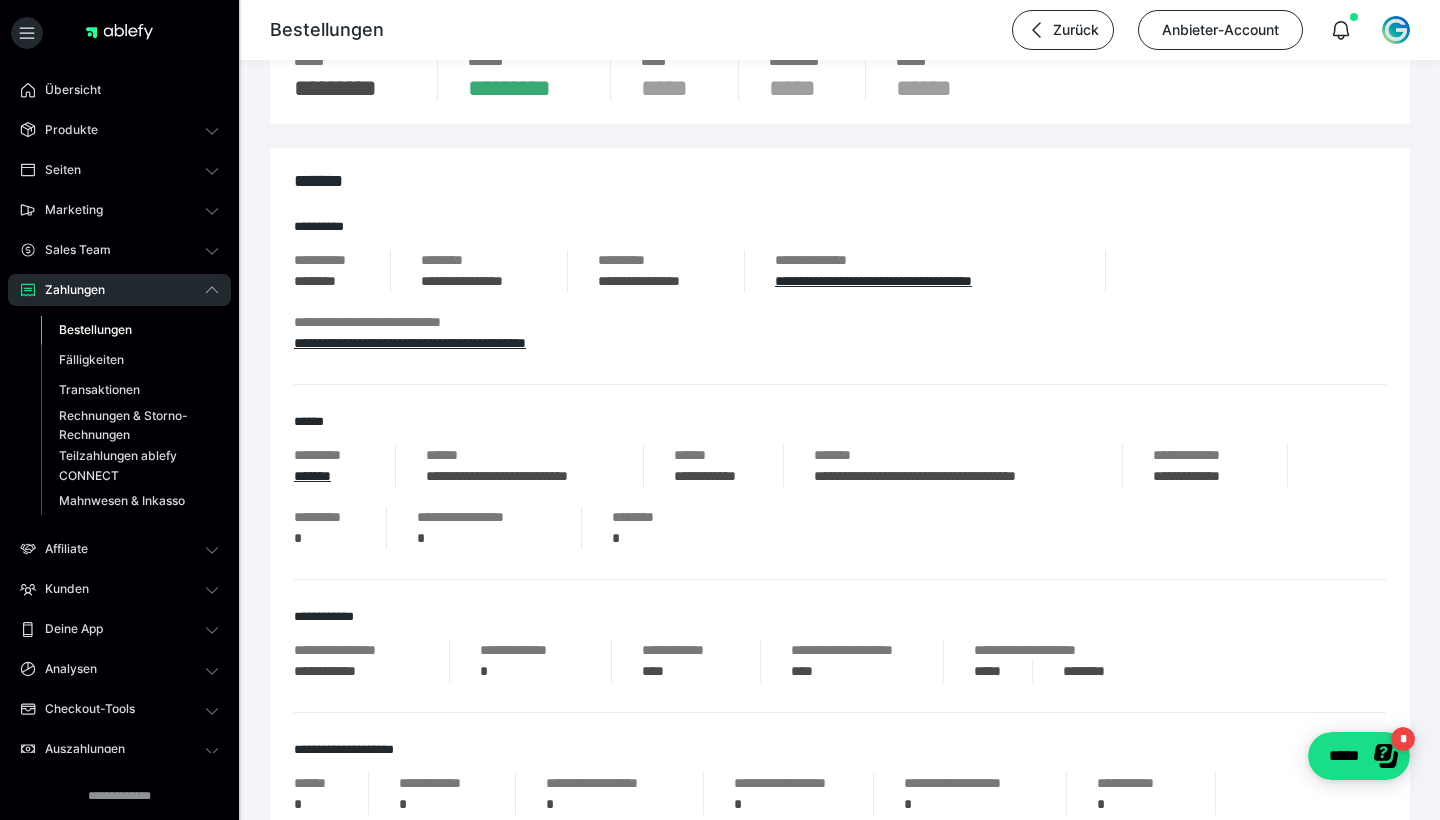 click on "**********" at bounding box center (713, 476) 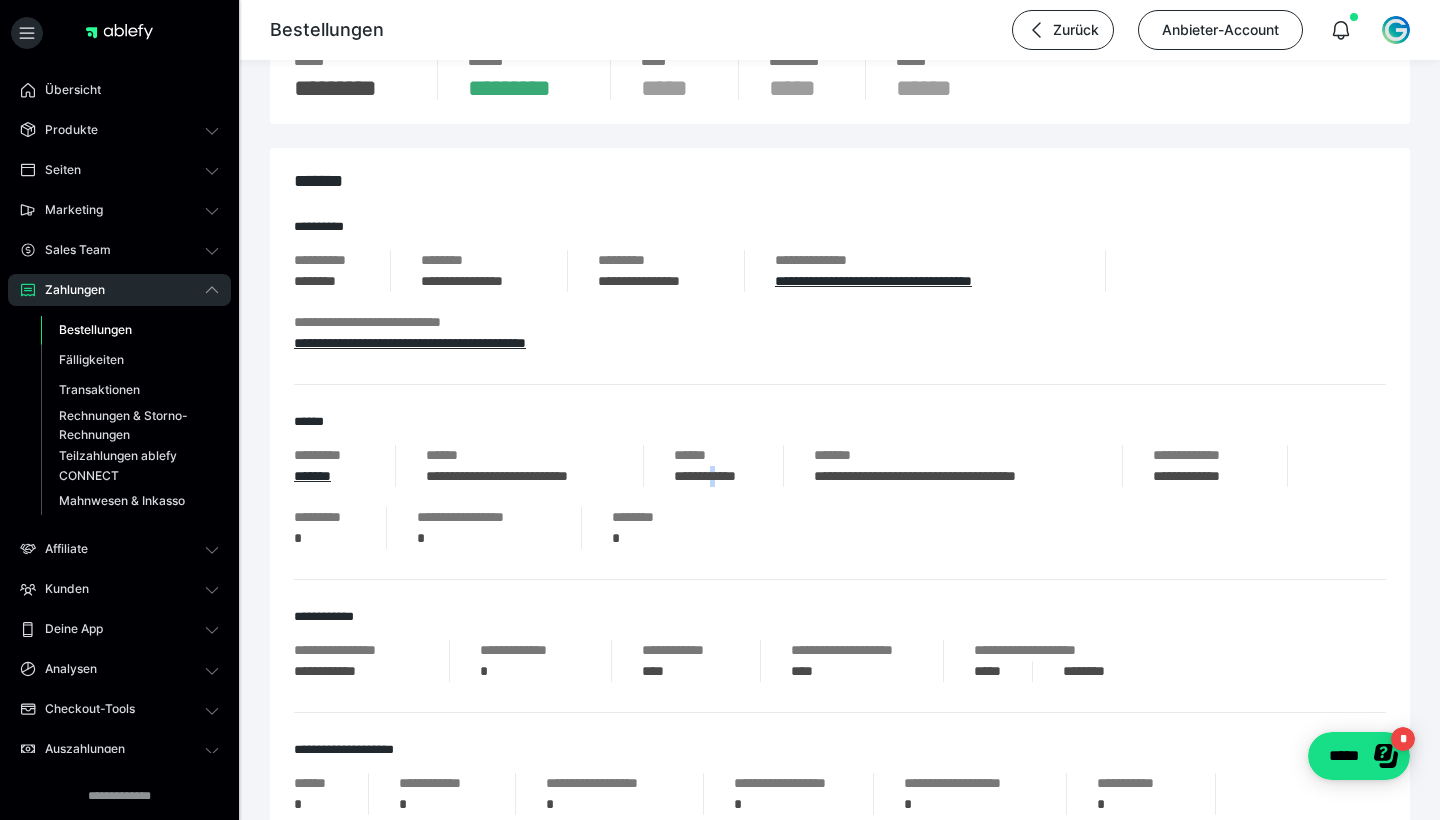 click on "**********" at bounding box center (713, 476) 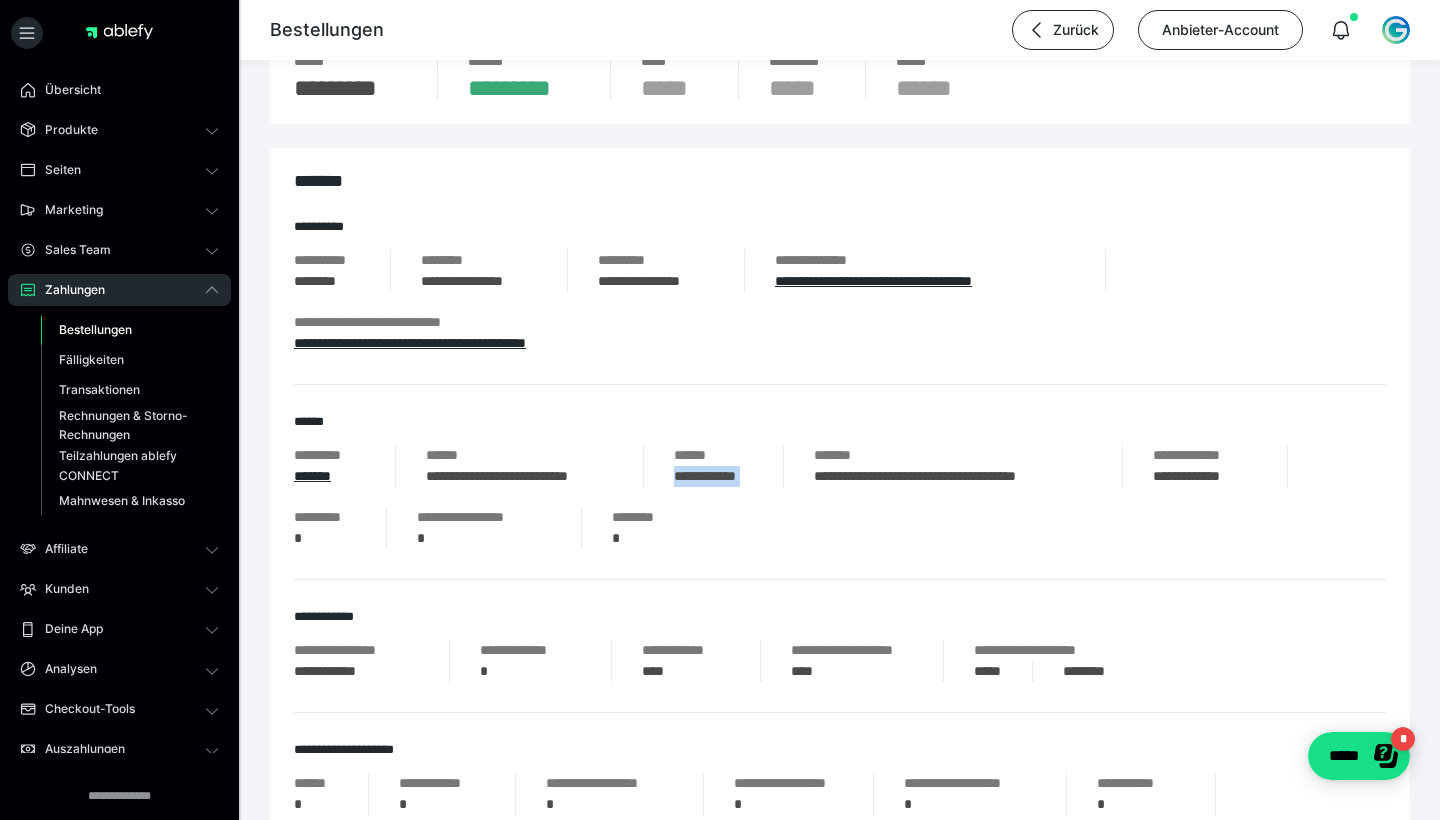 click on "**********" at bounding box center (713, 476) 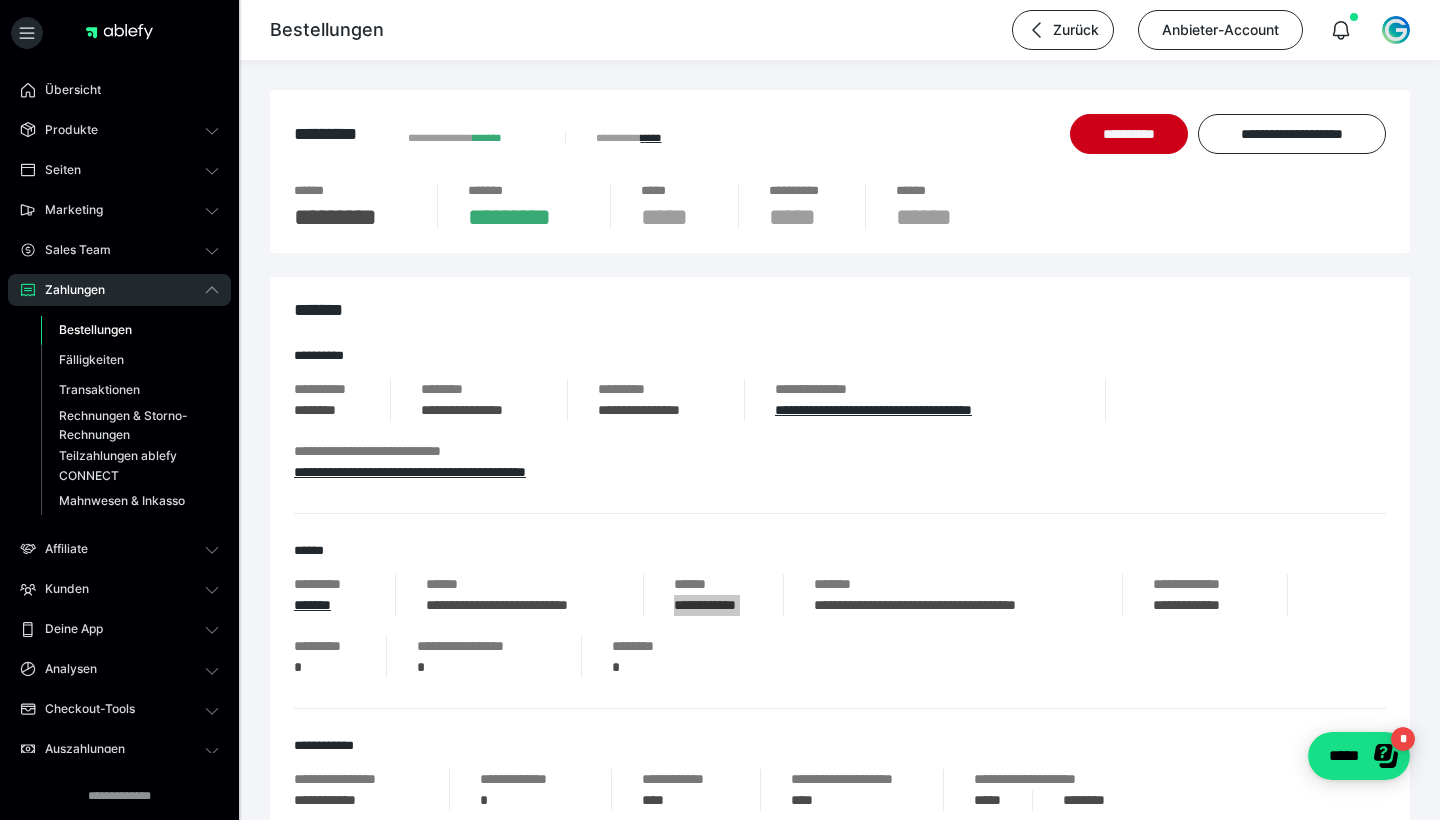 scroll, scrollTop: 0, scrollLeft: 0, axis: both 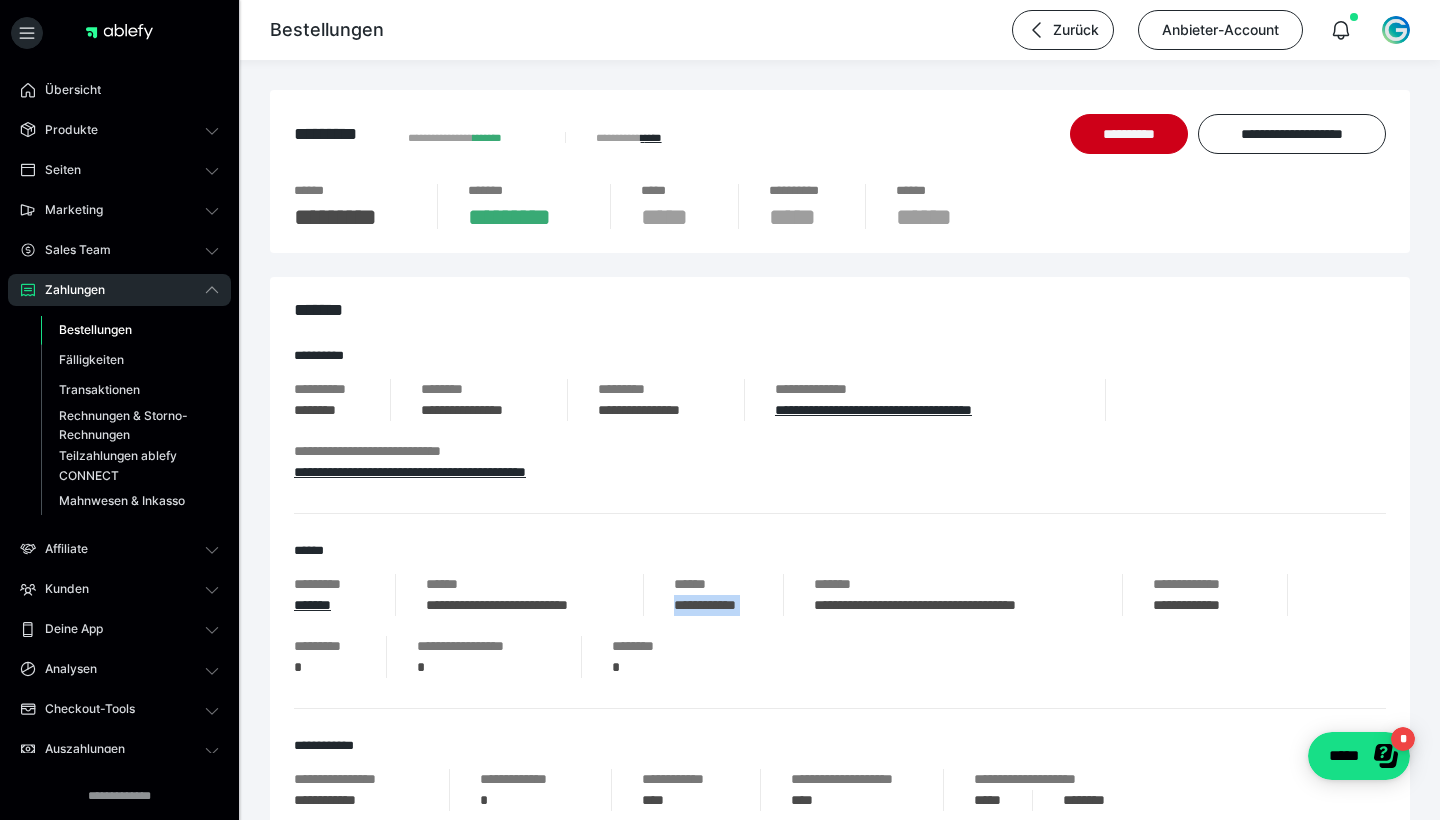 click on "**********" at bounding box center [713, 605] 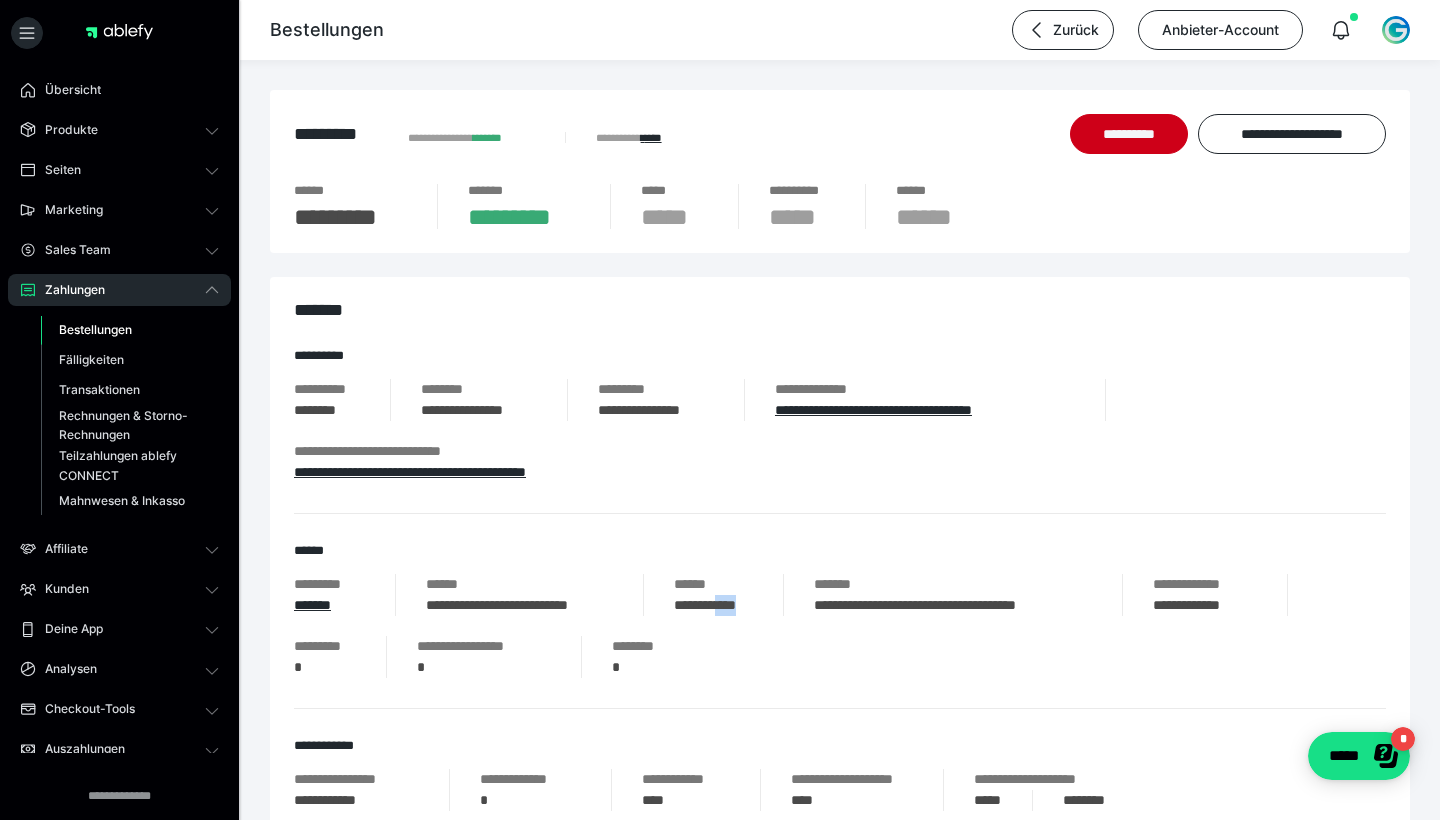 click on "**********" at bounding box center (713, 605) 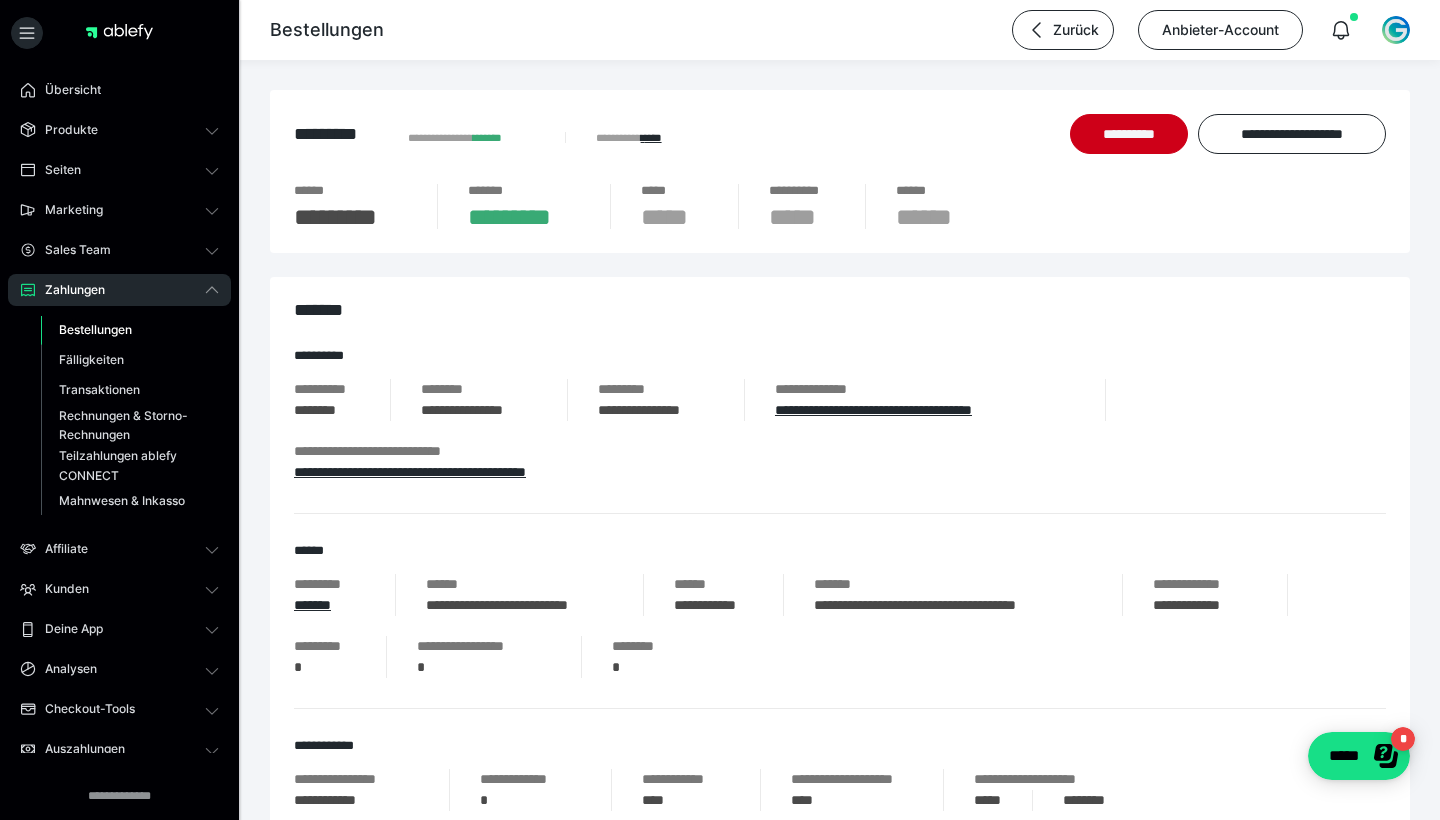 click on "**********" at bounding box center (713, 605) 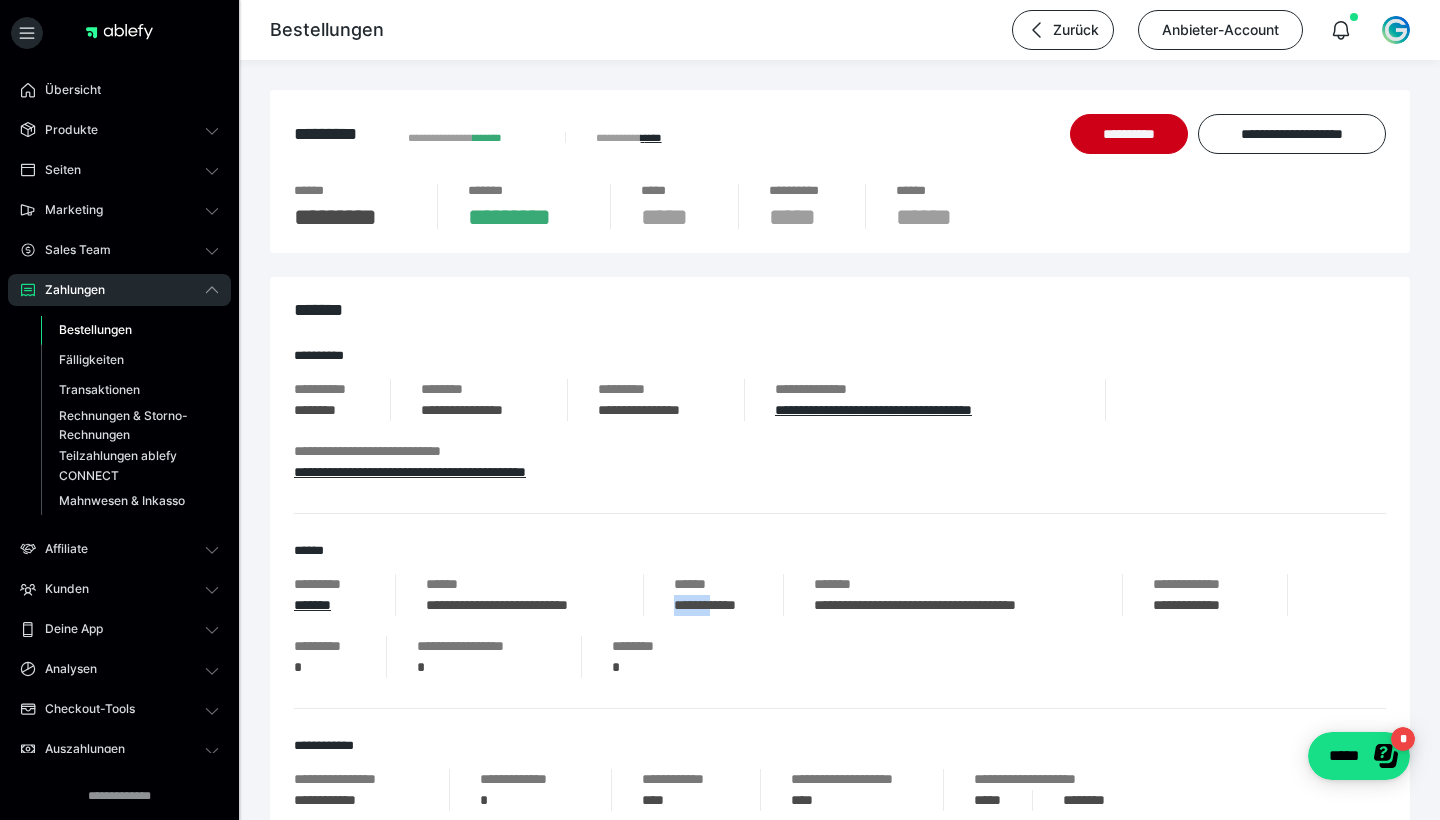 copy on "*******" 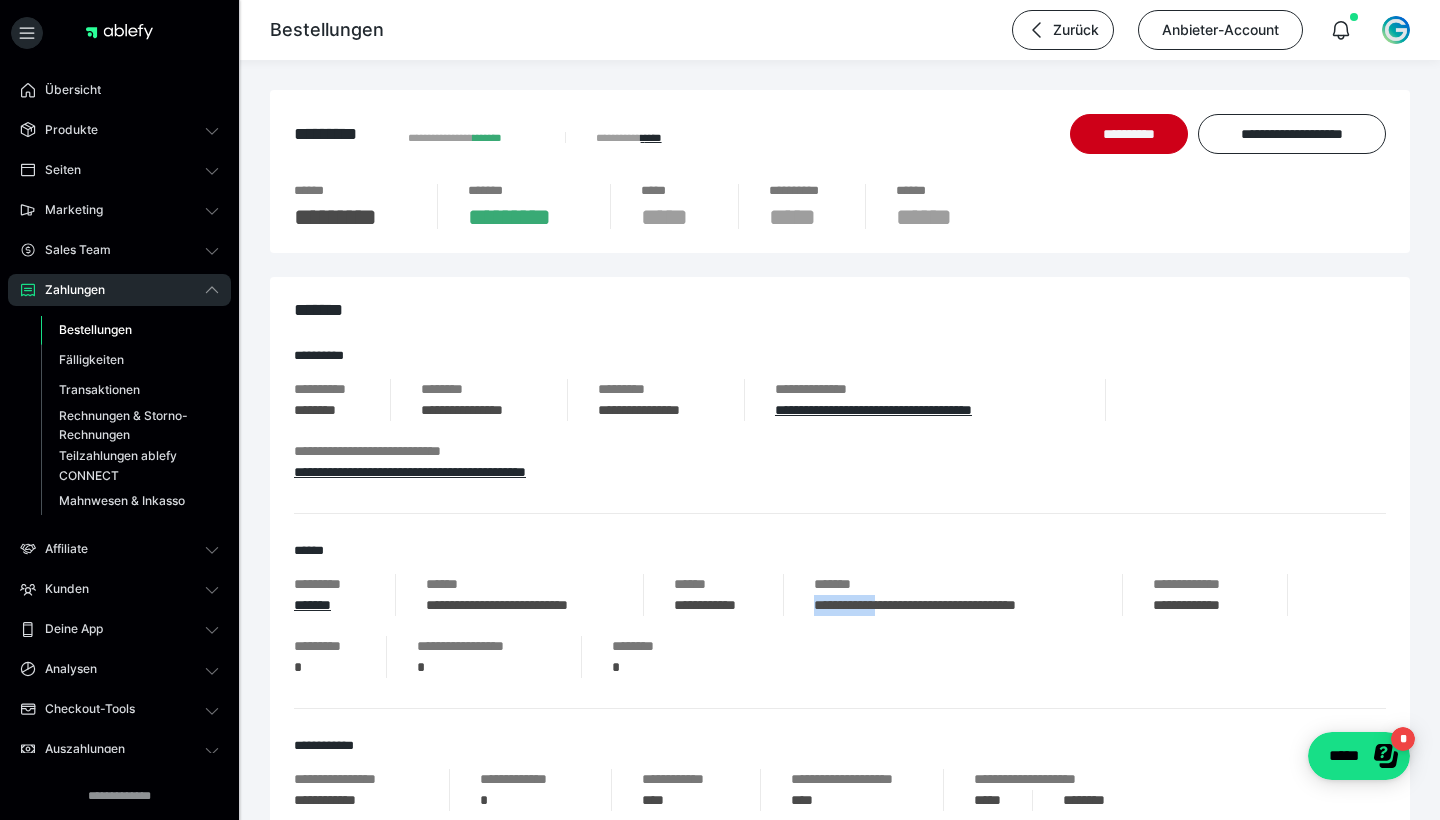 click on "**********" at bounding box center [953, 605] 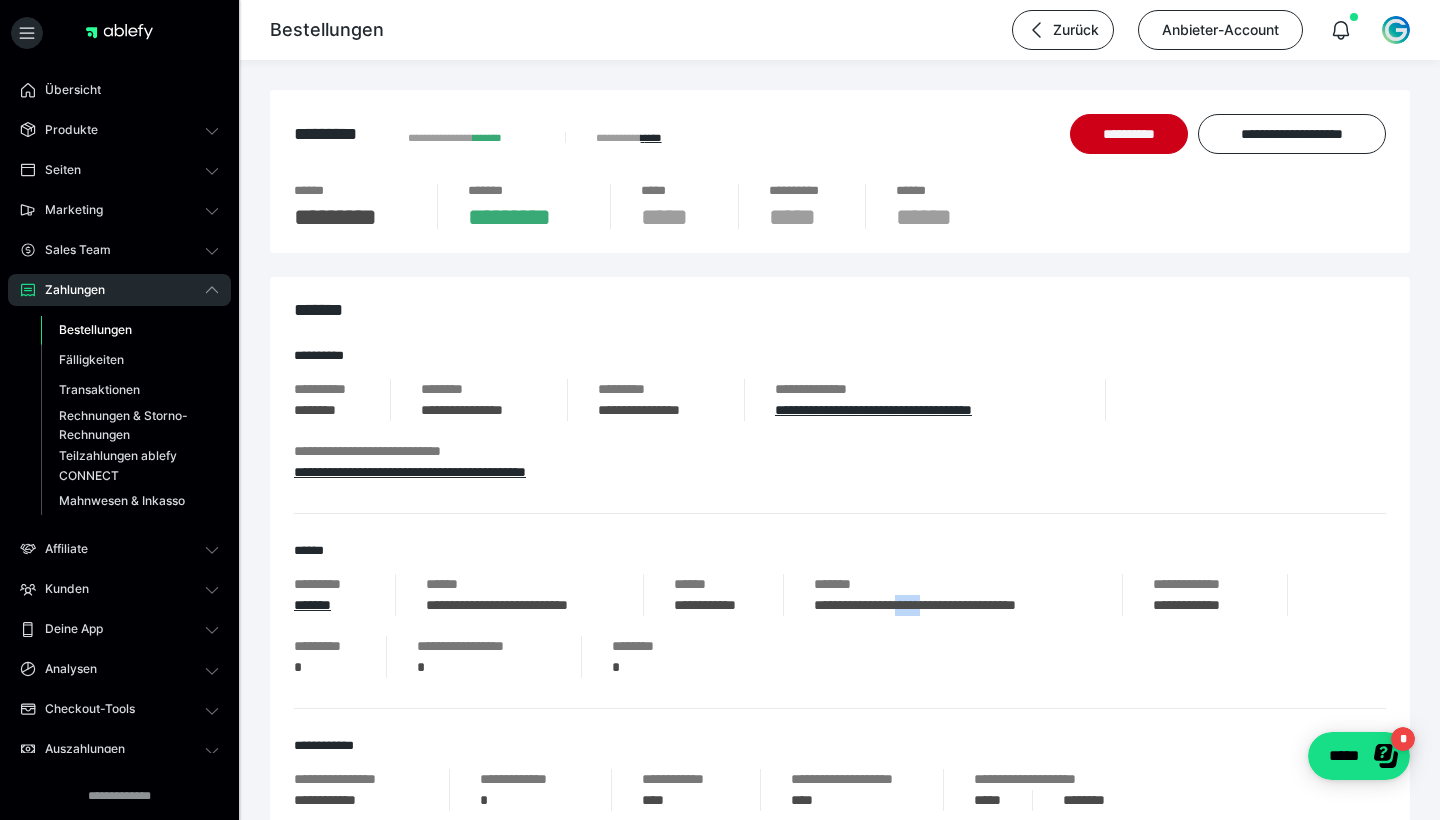 click on "**********" at bounding box center [953, 605] 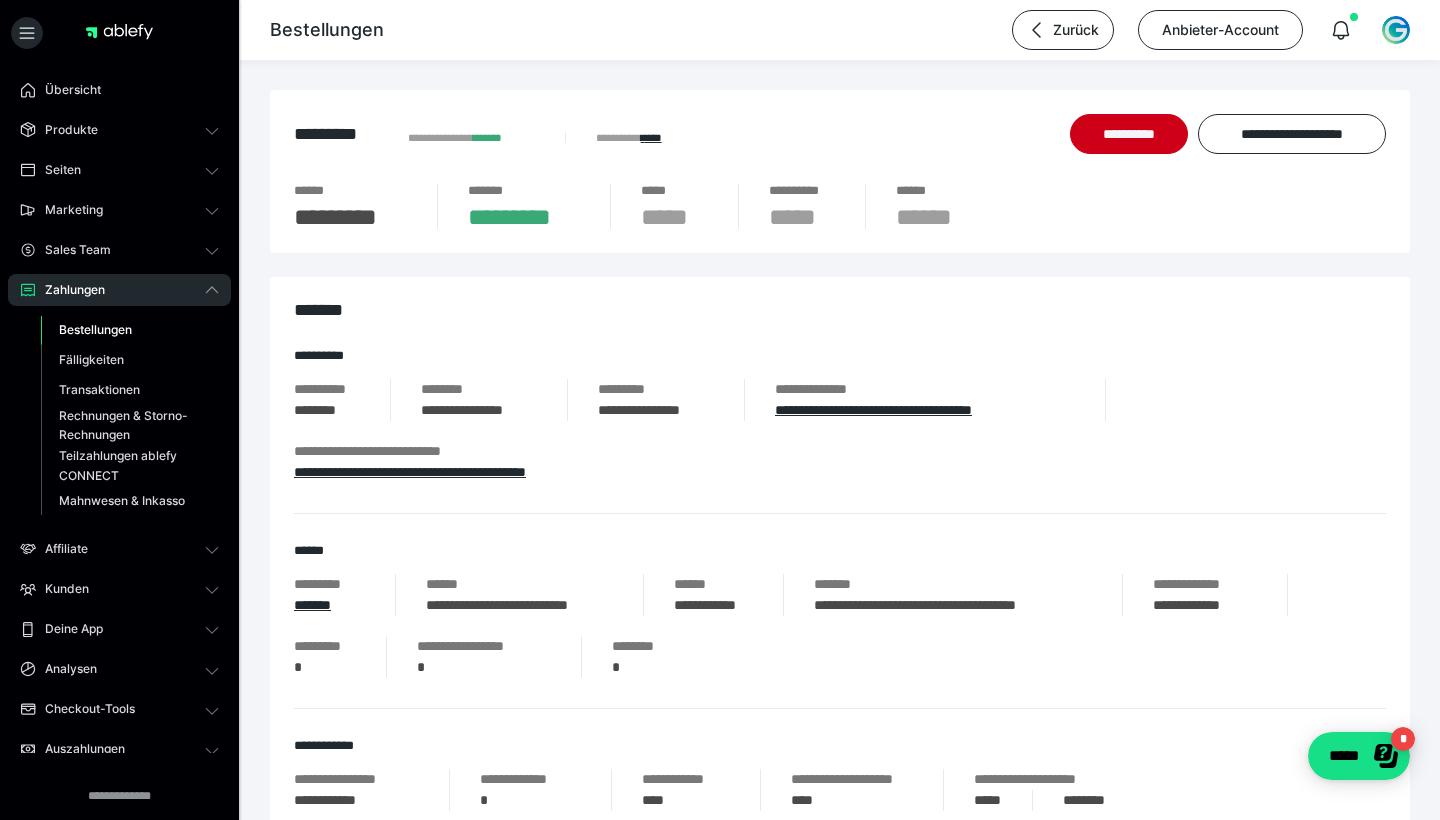 click on "**********" at bounding box center (953, 605) 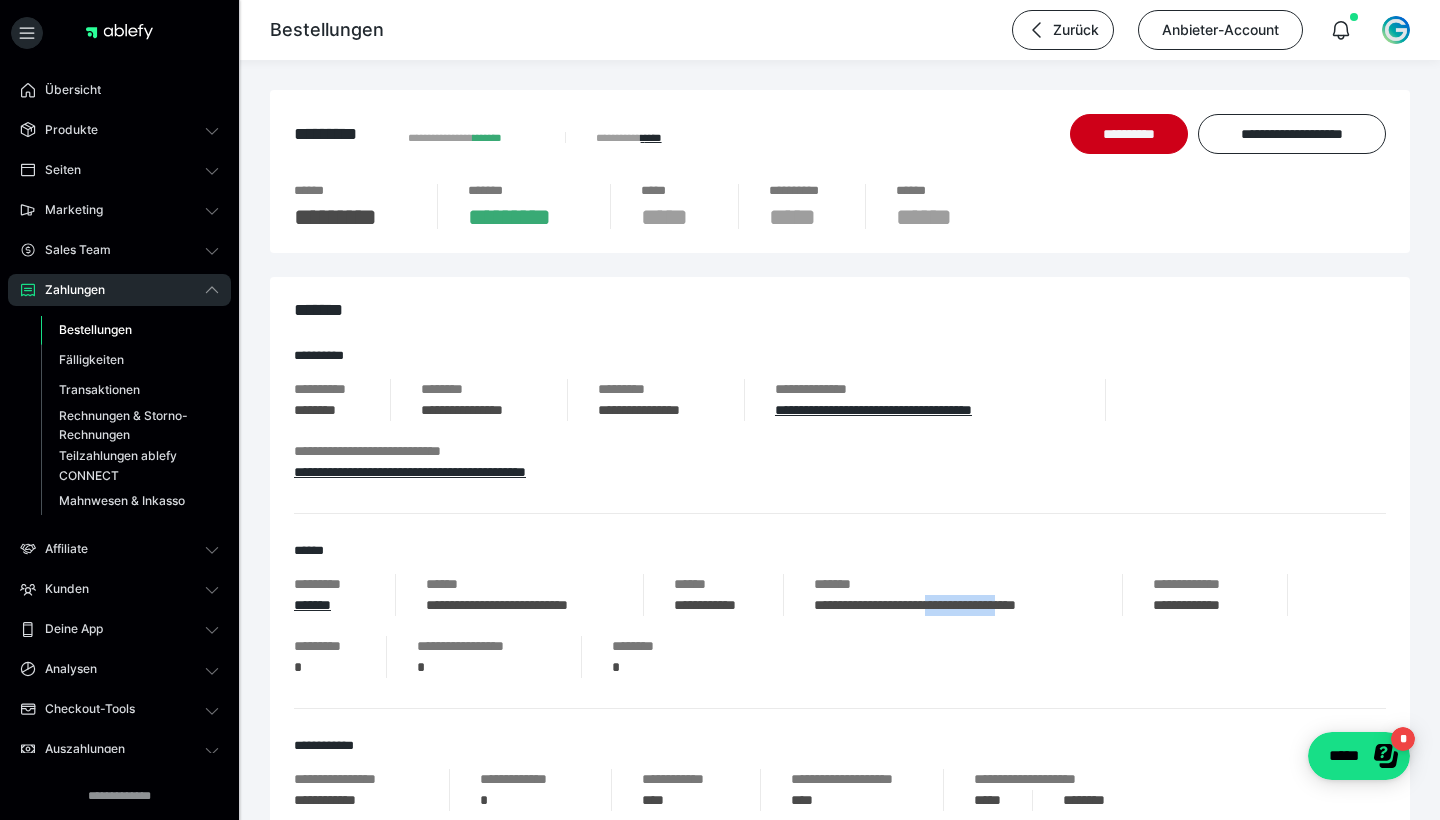 copy on "**********" 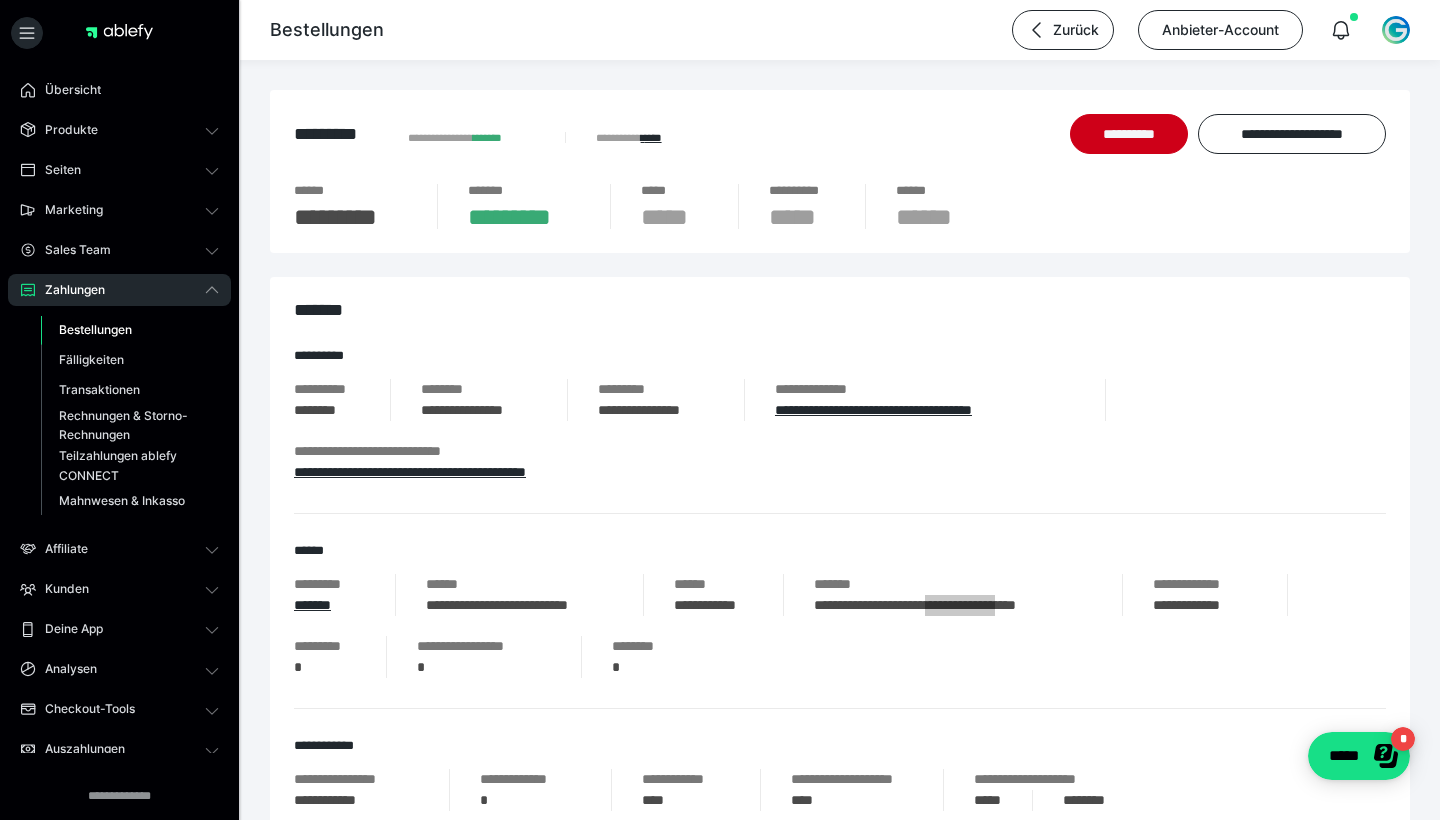 scroll, scrollTop: 0, scrollLeft: 0, axis: both 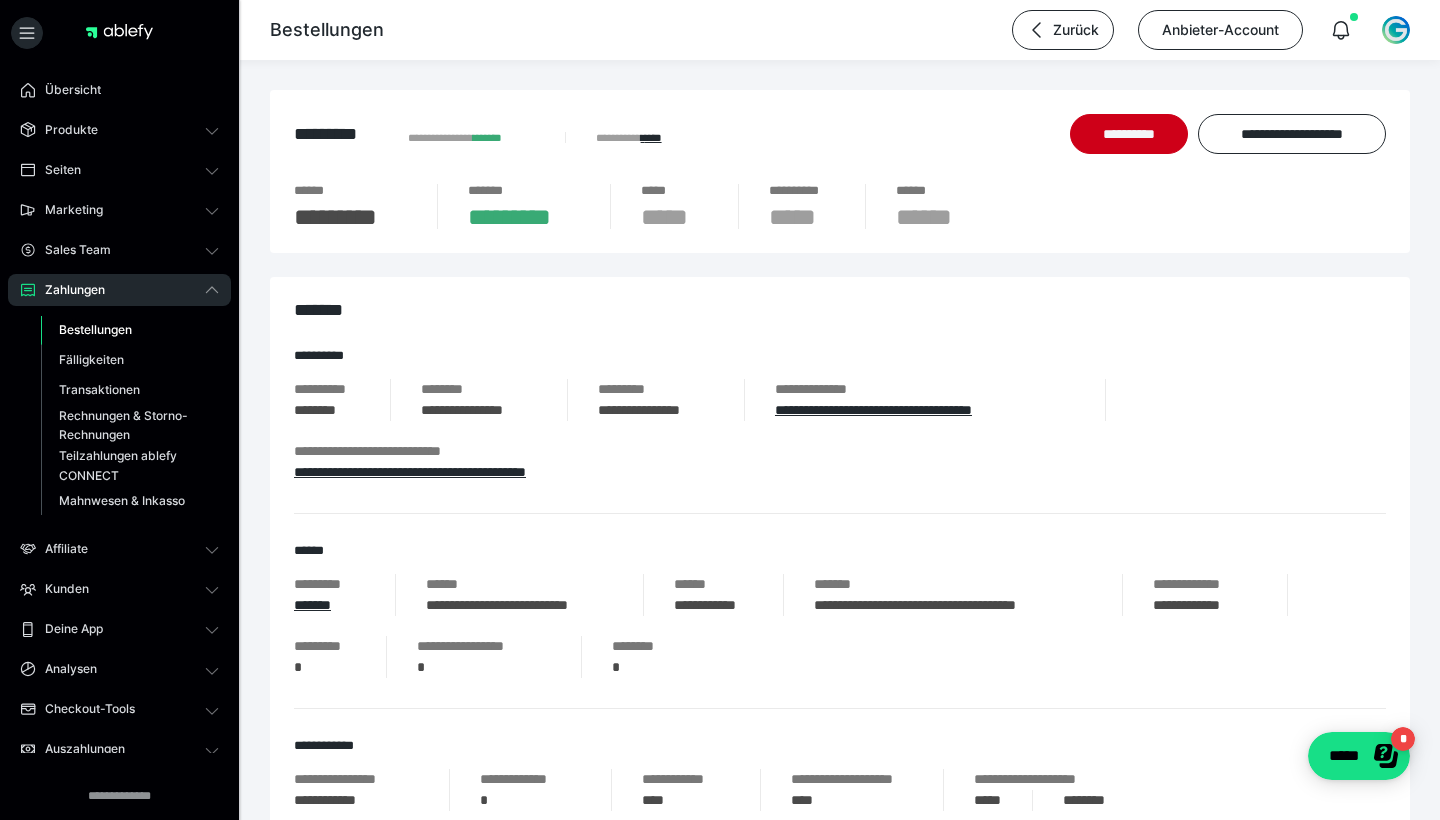 click on "**********" at bounding box center [1205, 605] 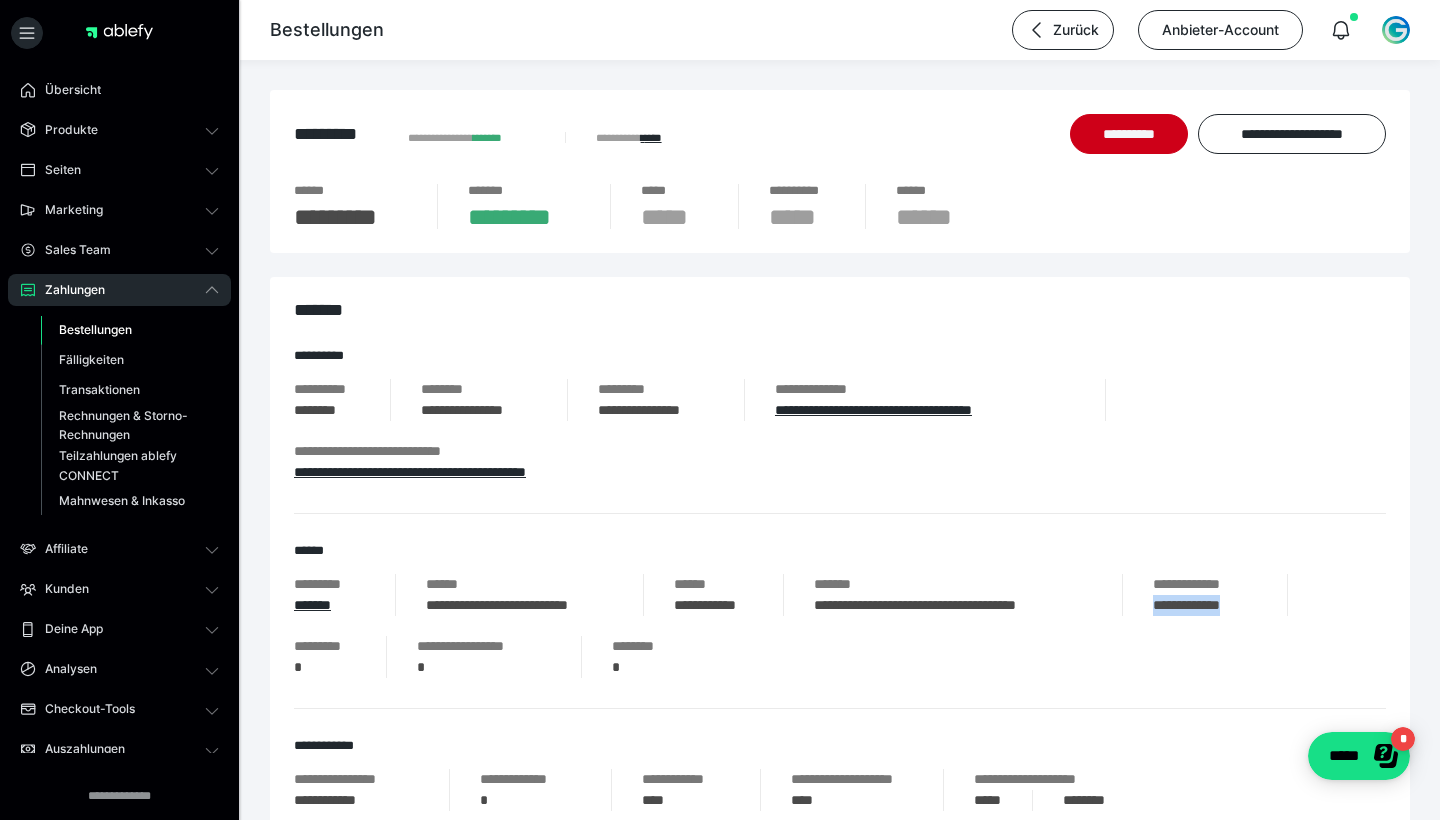 click on "**********" at bounding box center (1205, 605) 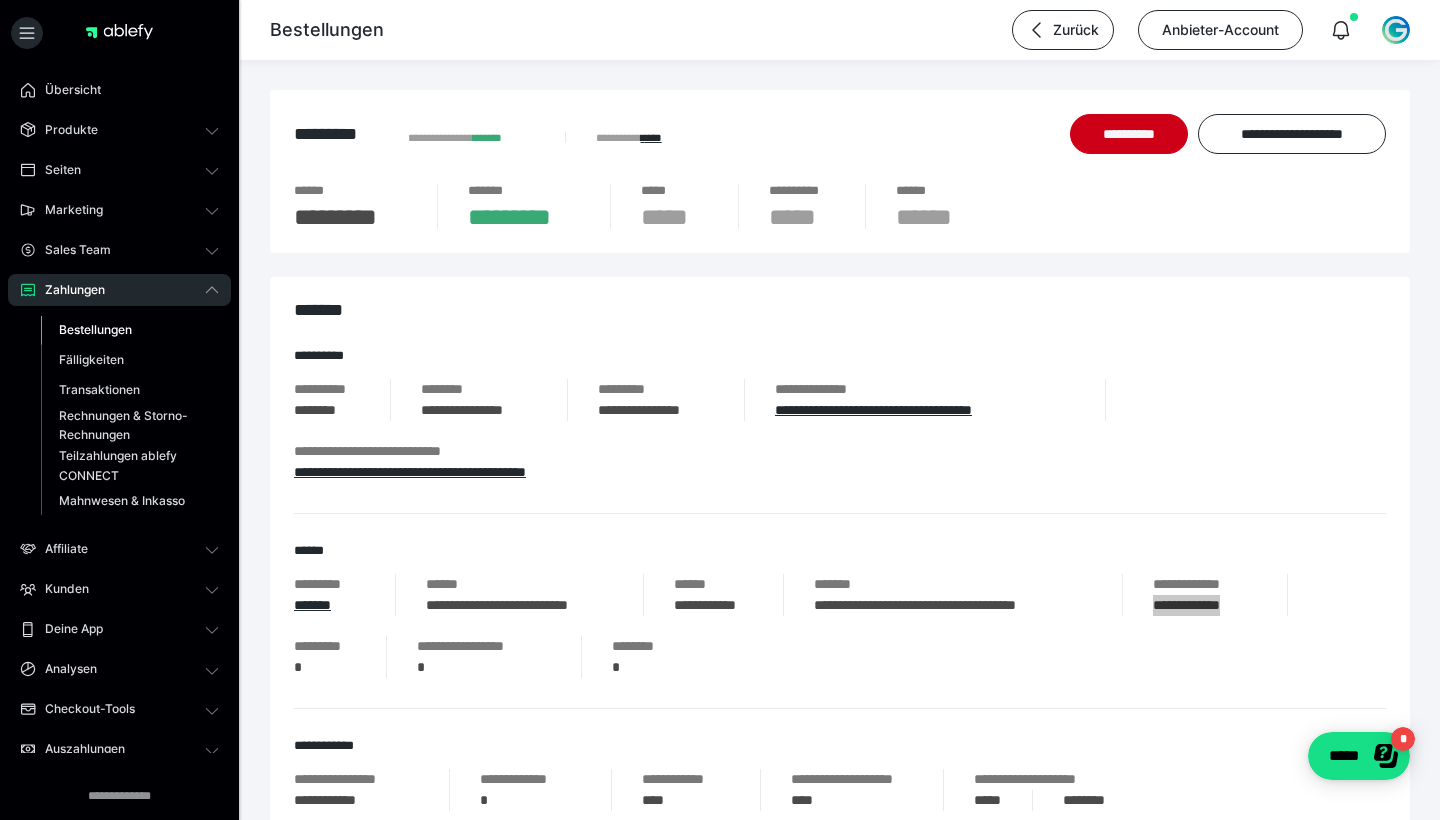 scroll, scrollTop: 1, scrollLeft: 0, axis: vertical 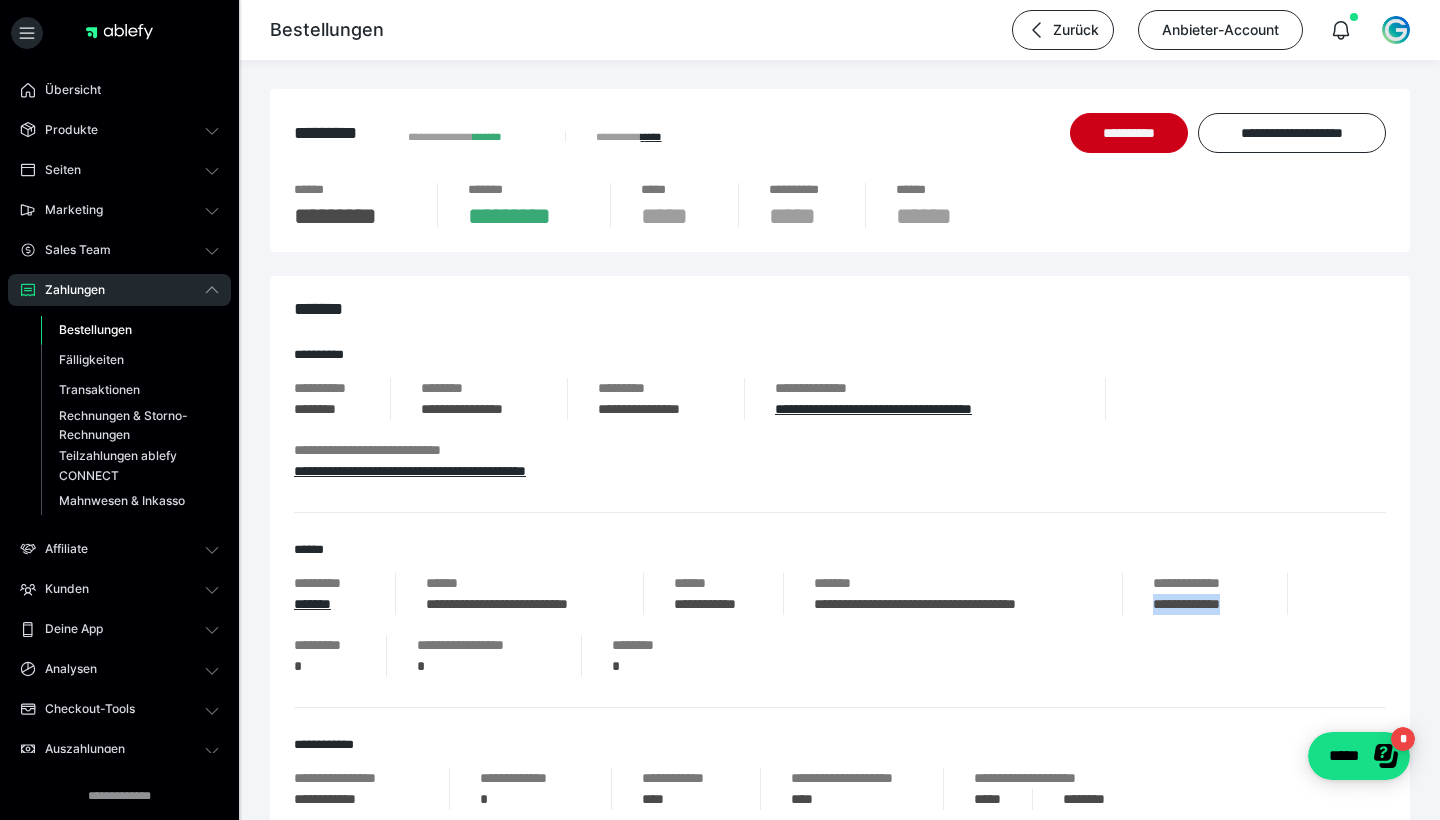 click on "**********" at bounding box center (519, 604) 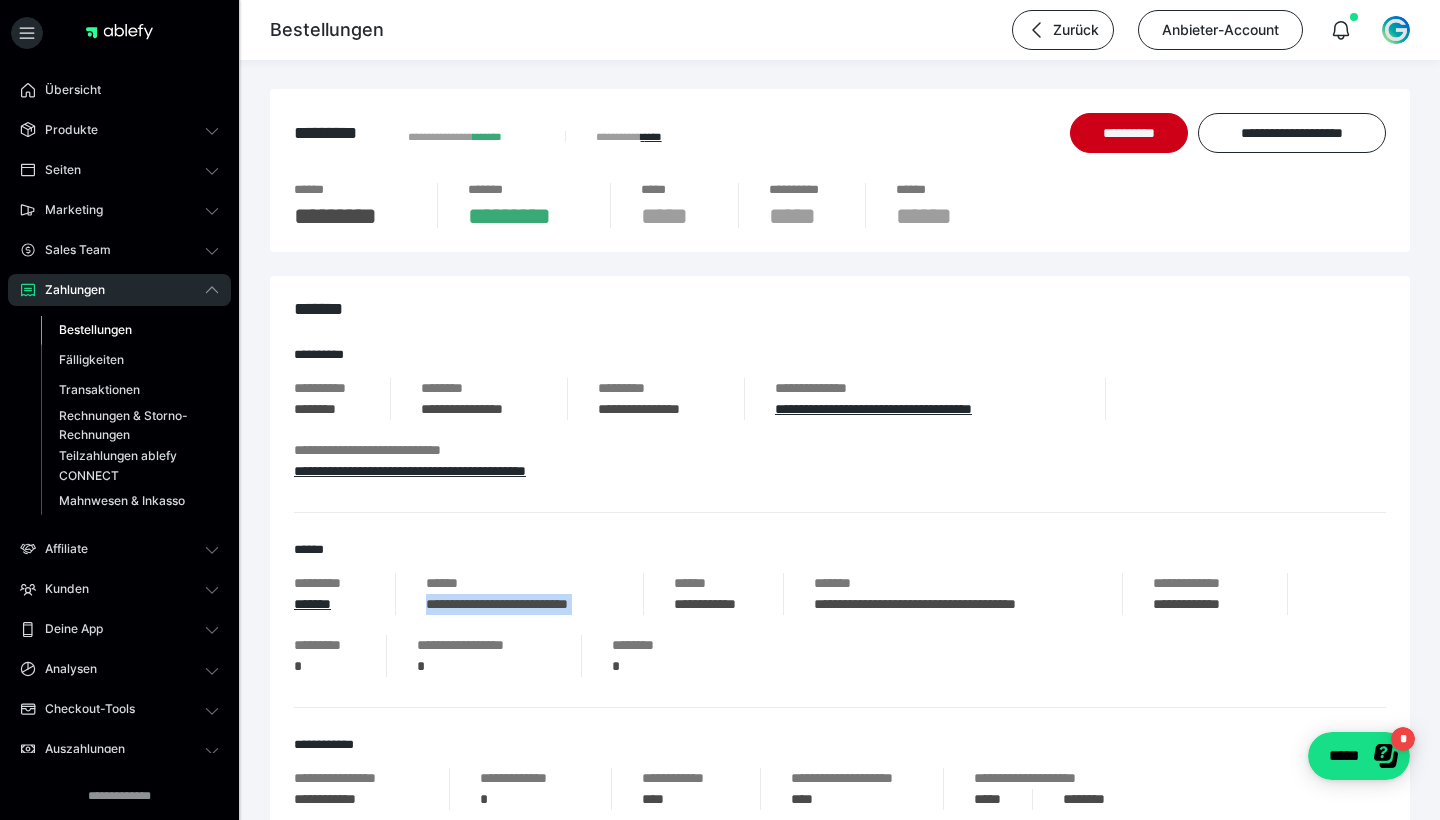 click on "**********" at bounding box center [519, 604] 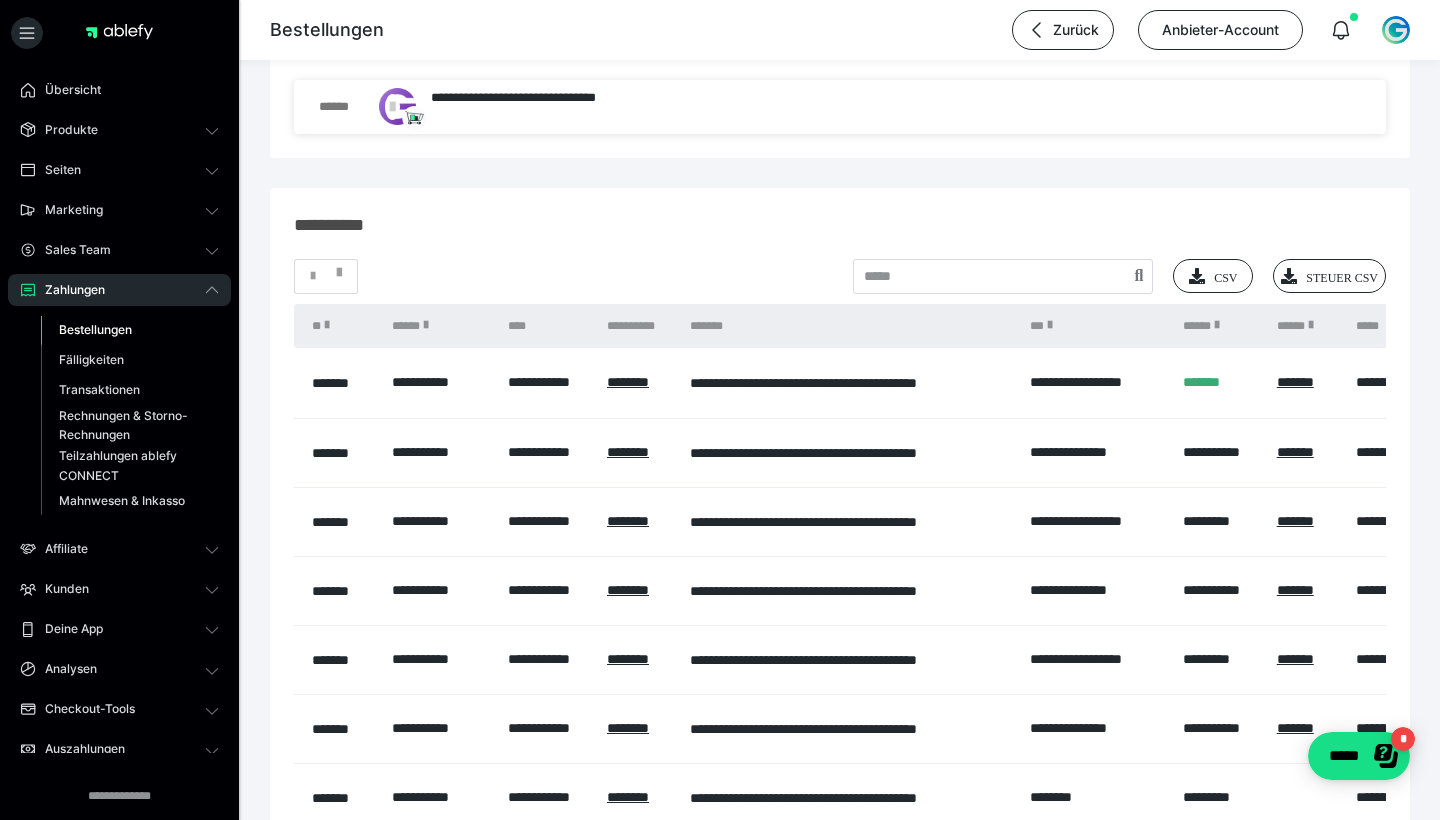 scroll, scrollTop: 1689, scrollLeft: 0, axis: vertical 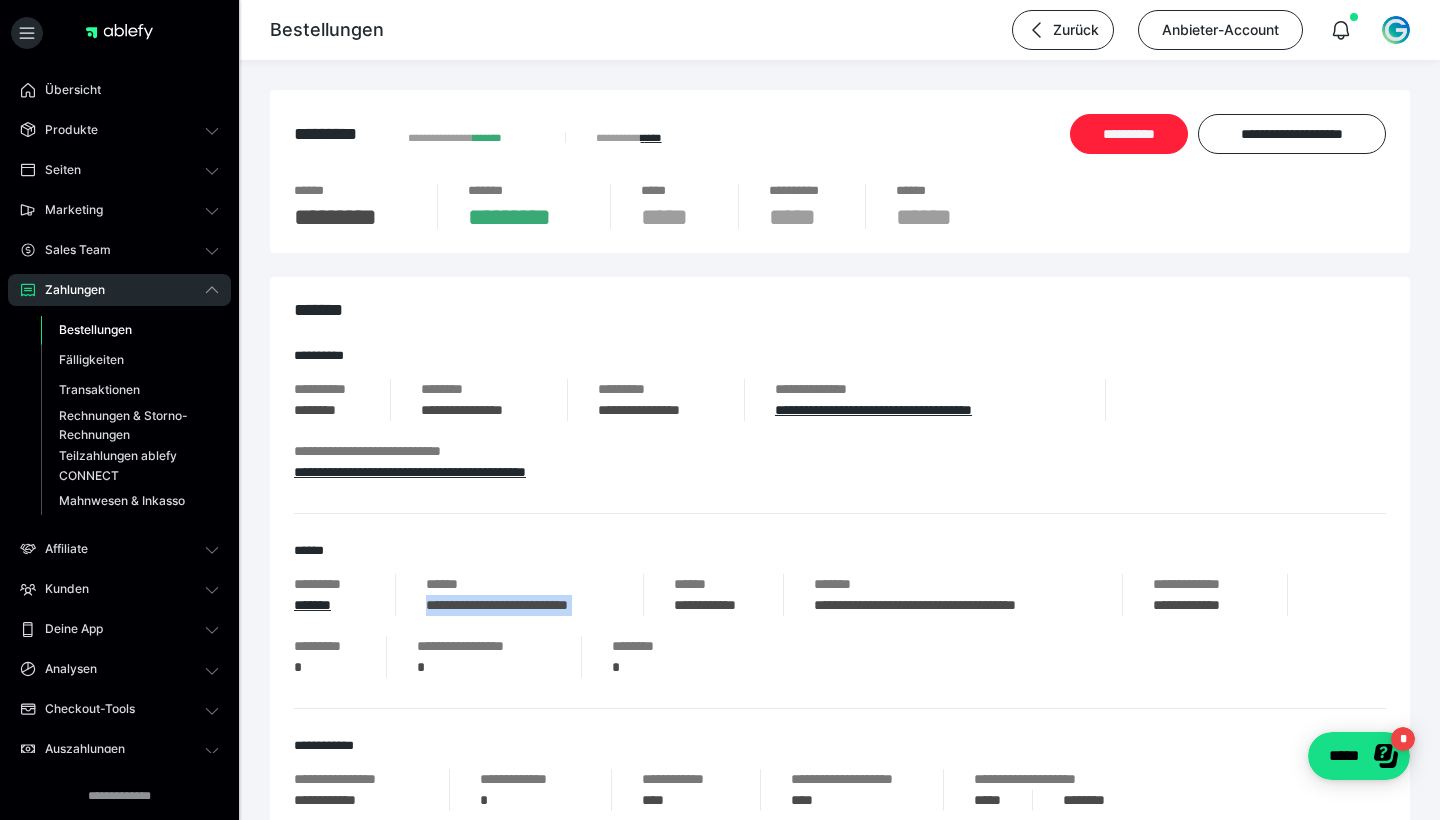 click on "**********" at bounding box center (1129, 134) 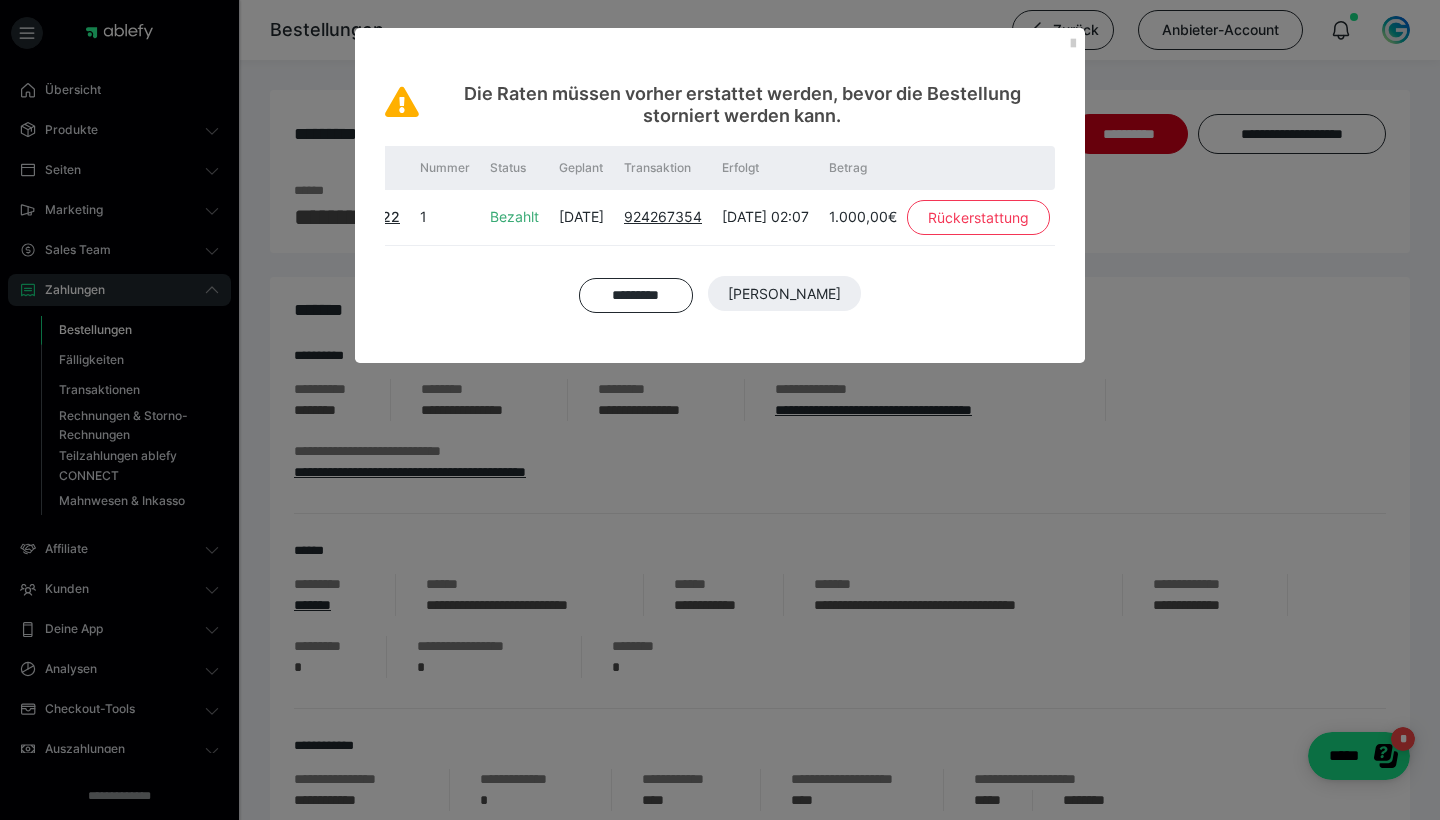 click on "Rückerstattung" at bounding box center (978, 218) 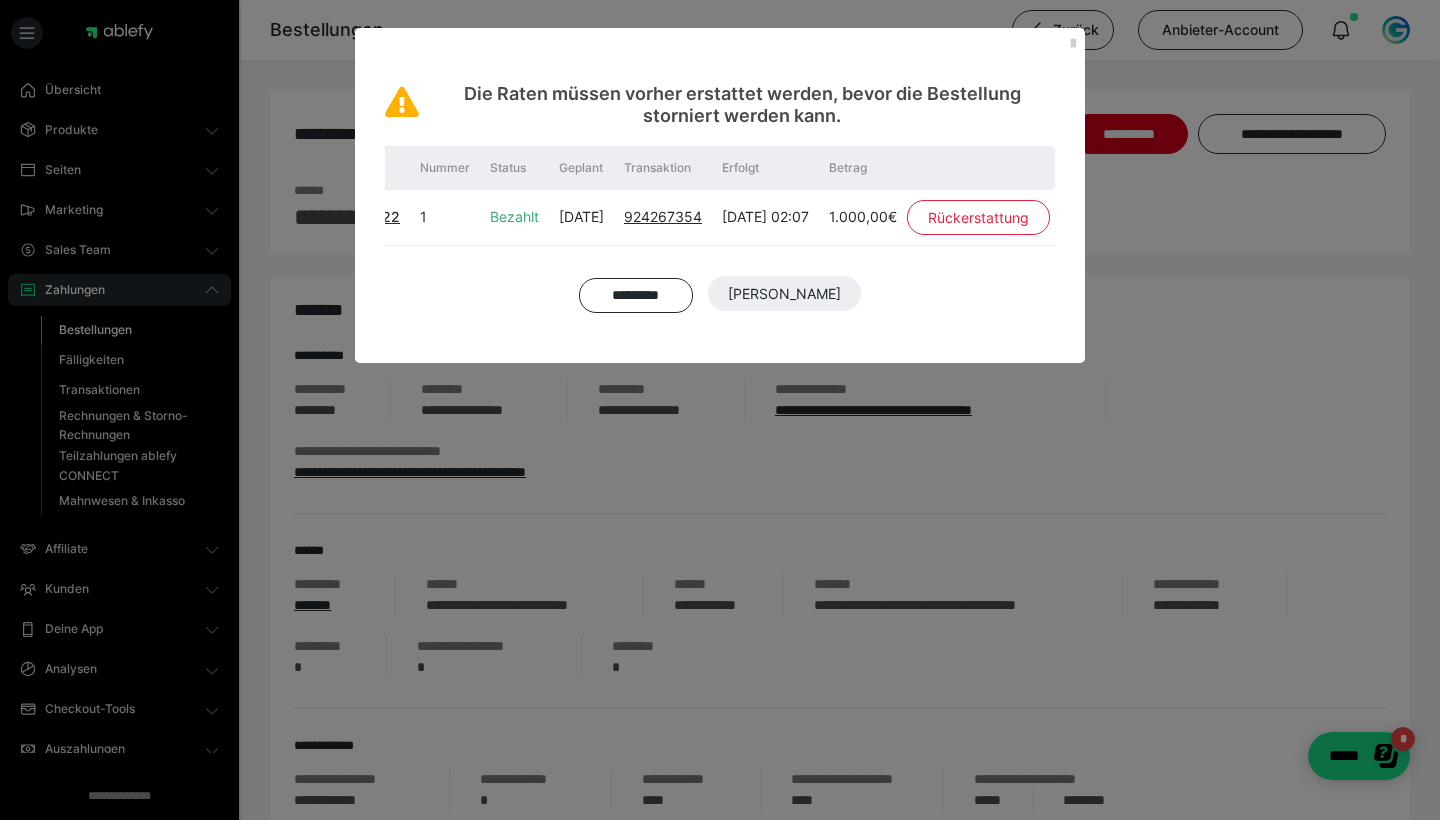 scroll, scrollTop: 0, scrollLeft: 127, axis: horizontal 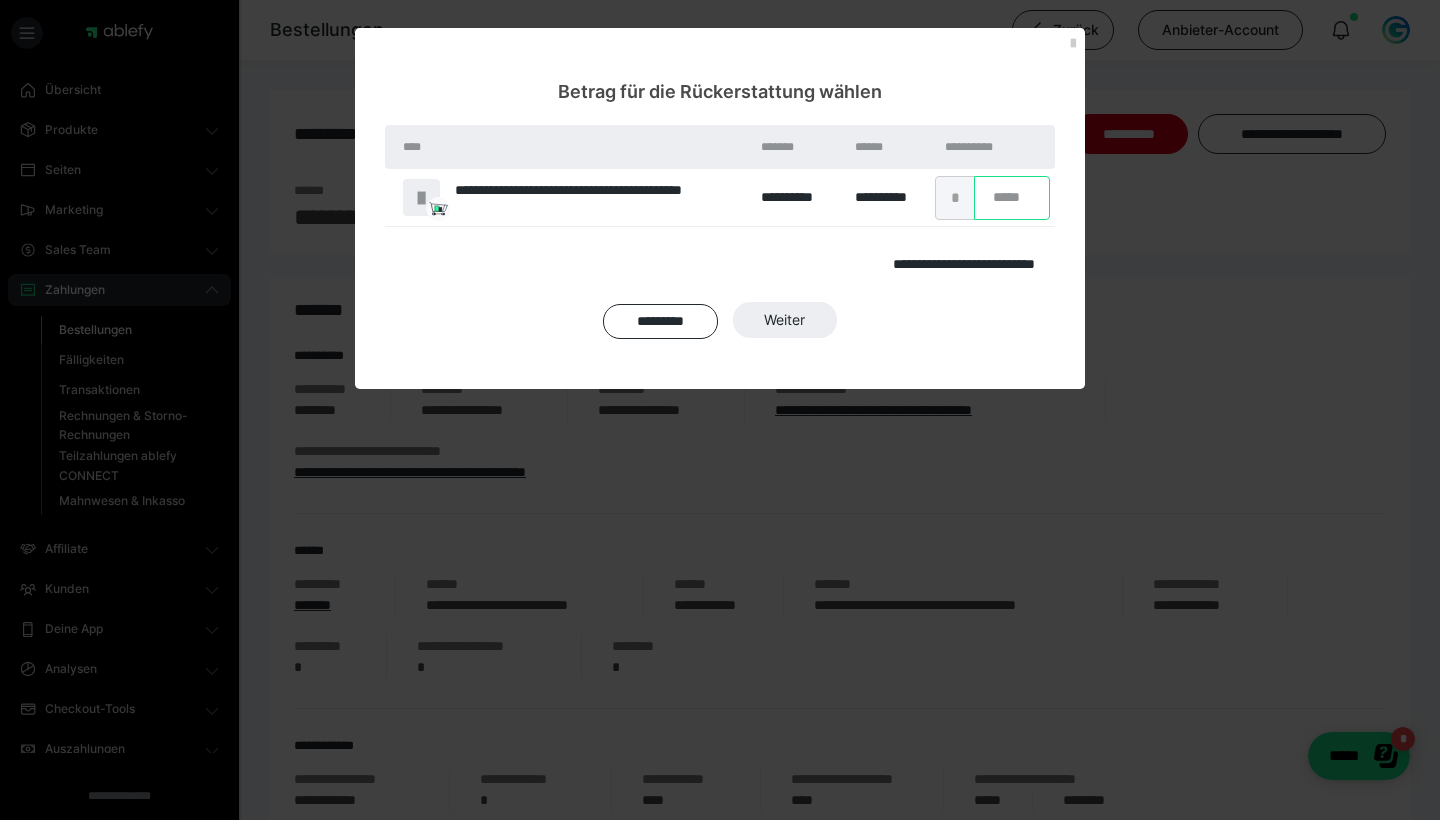 click on "*" at bounding box center [1012, 198] 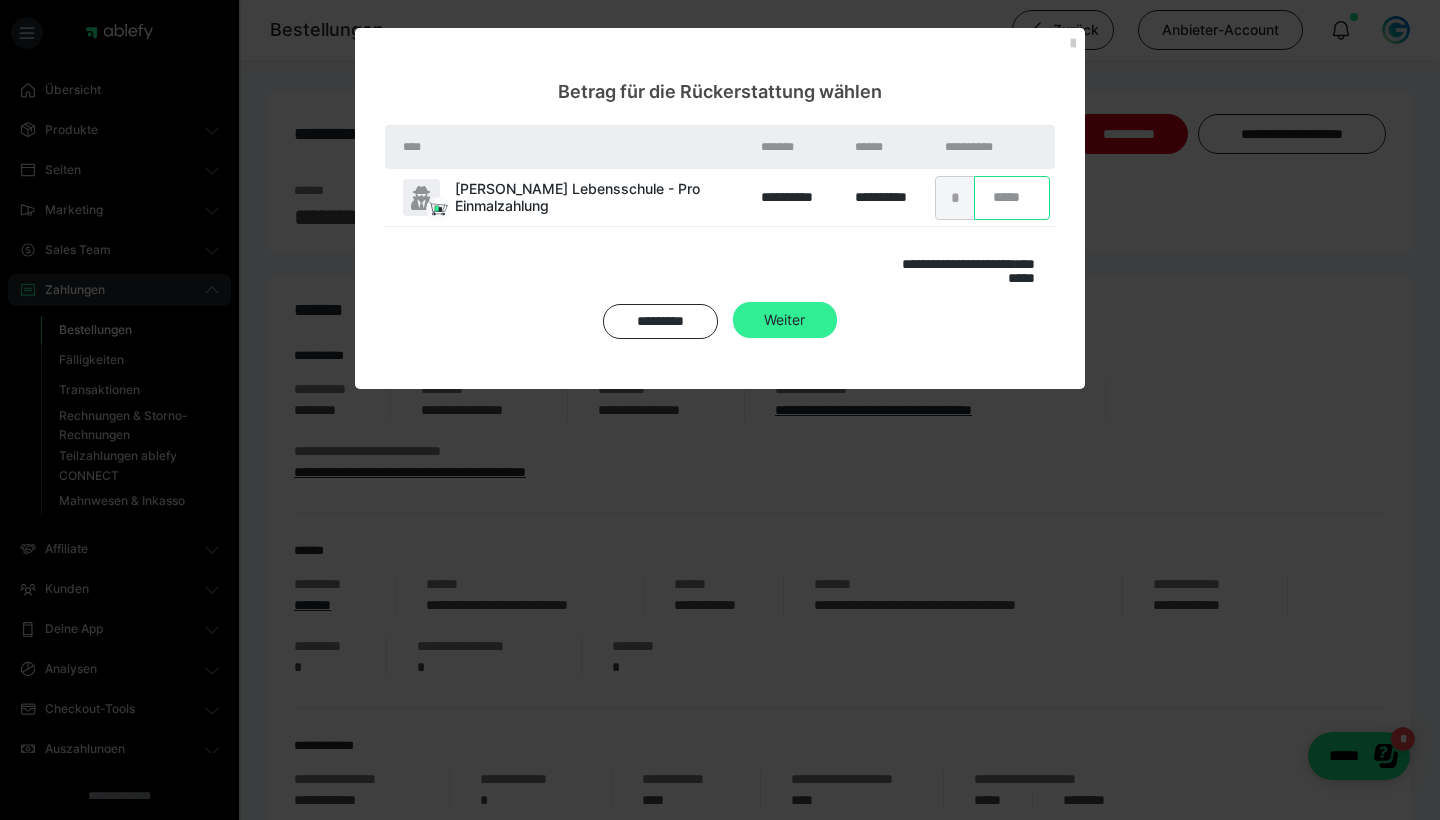 type on "****" 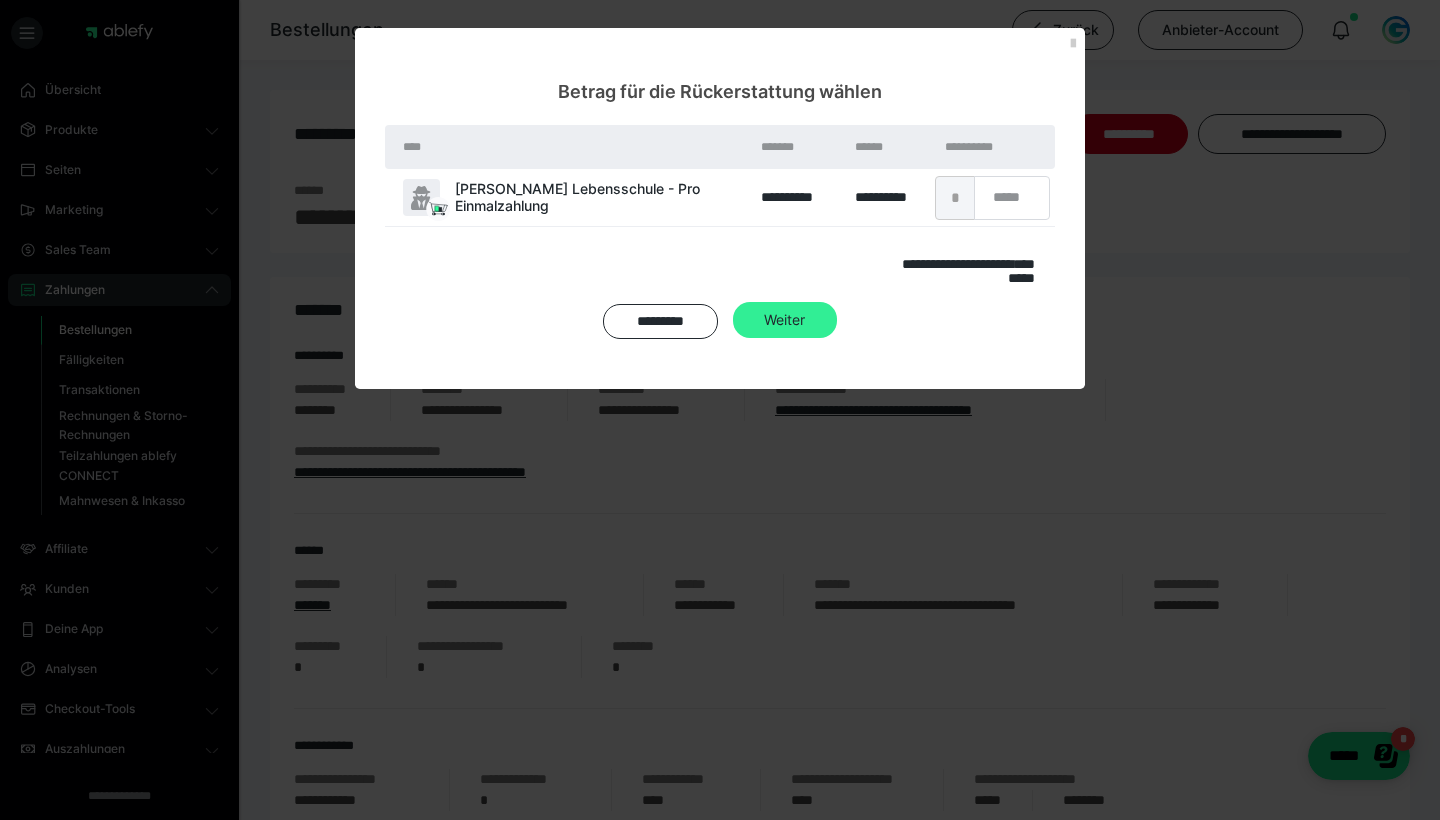 click on "Weiter" at bounding box center [784, 294] 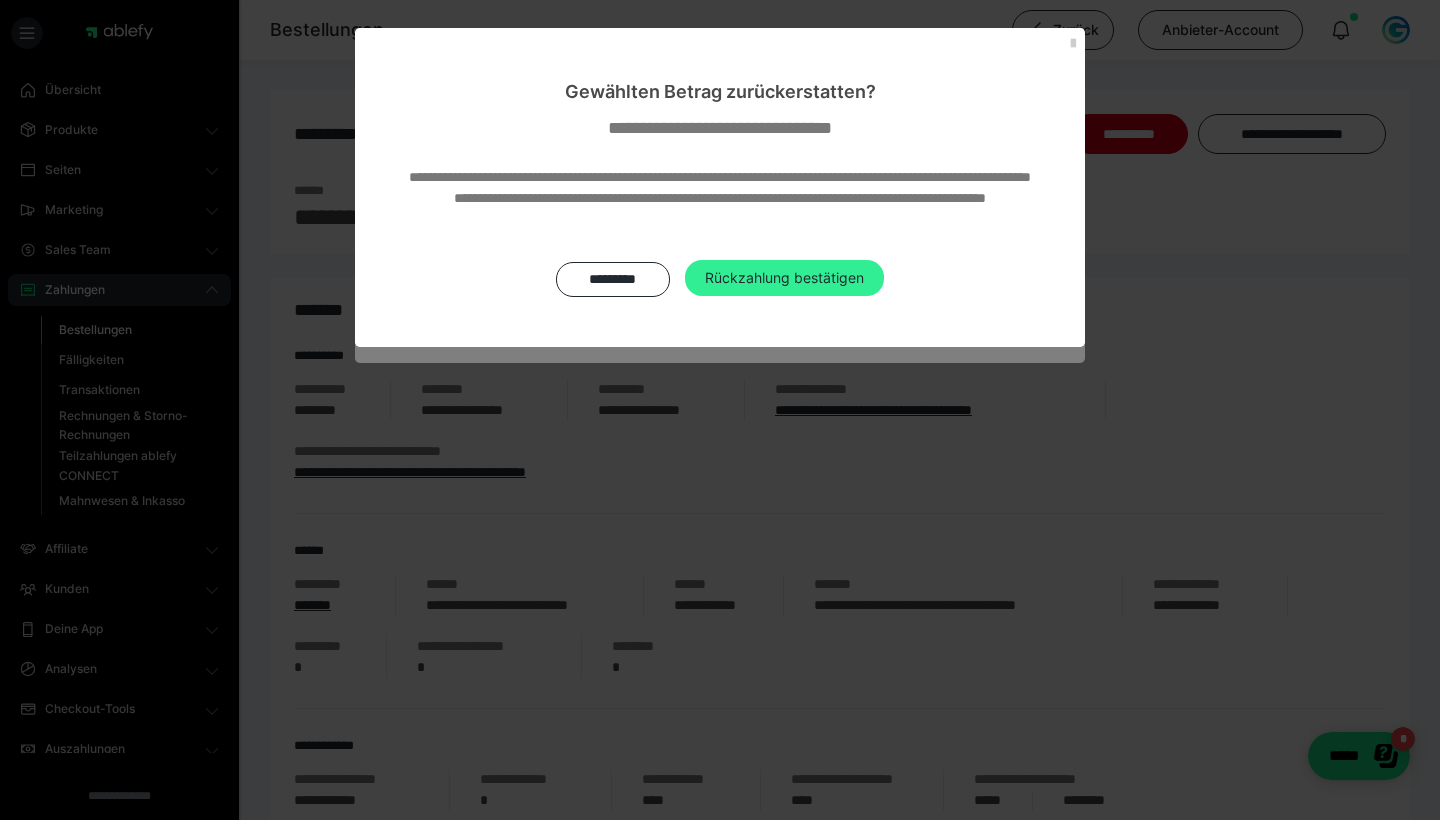 click on "Rückzahlung bestätigen" at bounding box center (784, 278) 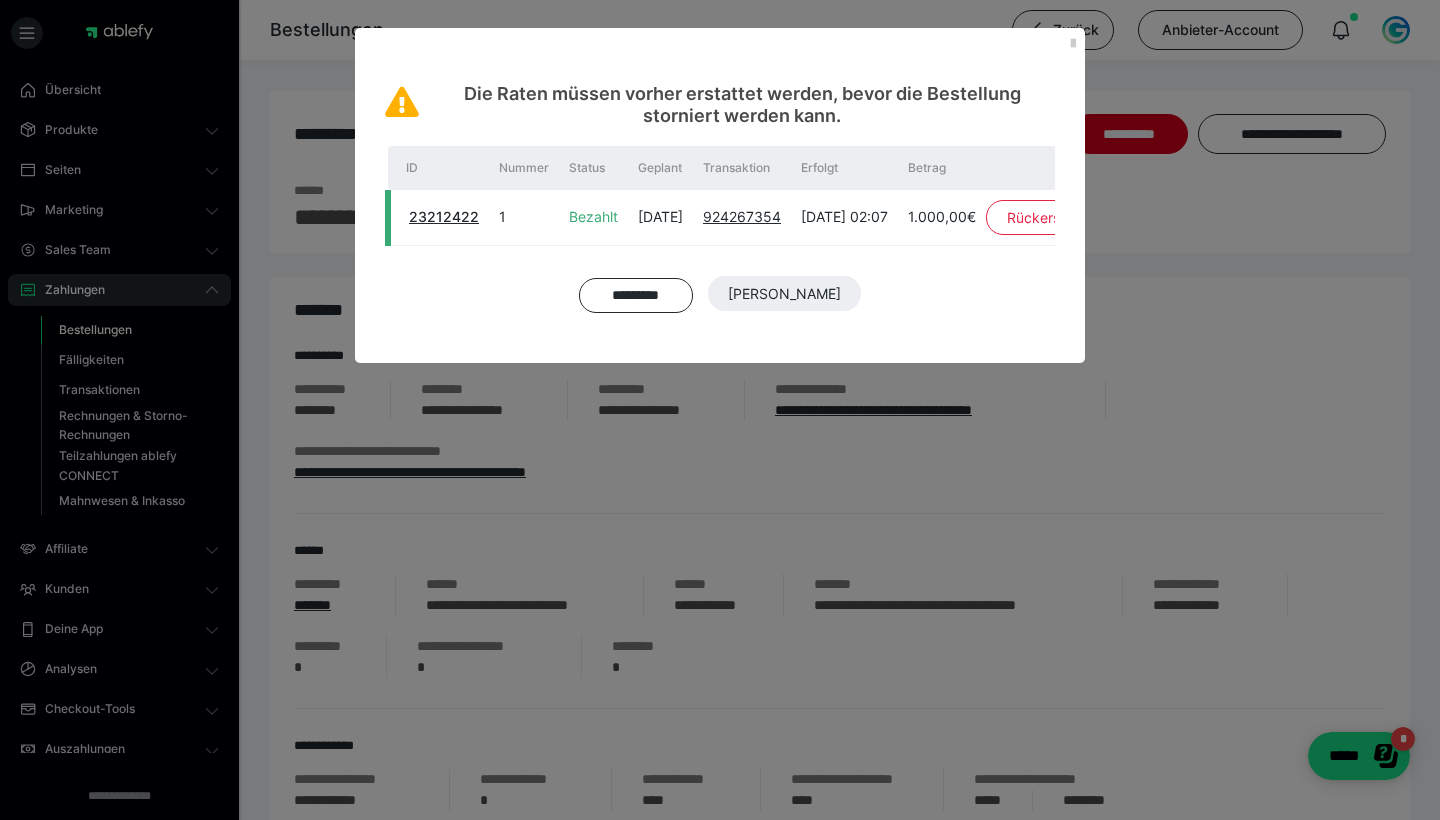 click on "********* Ja" at bounding box center [720, 294] 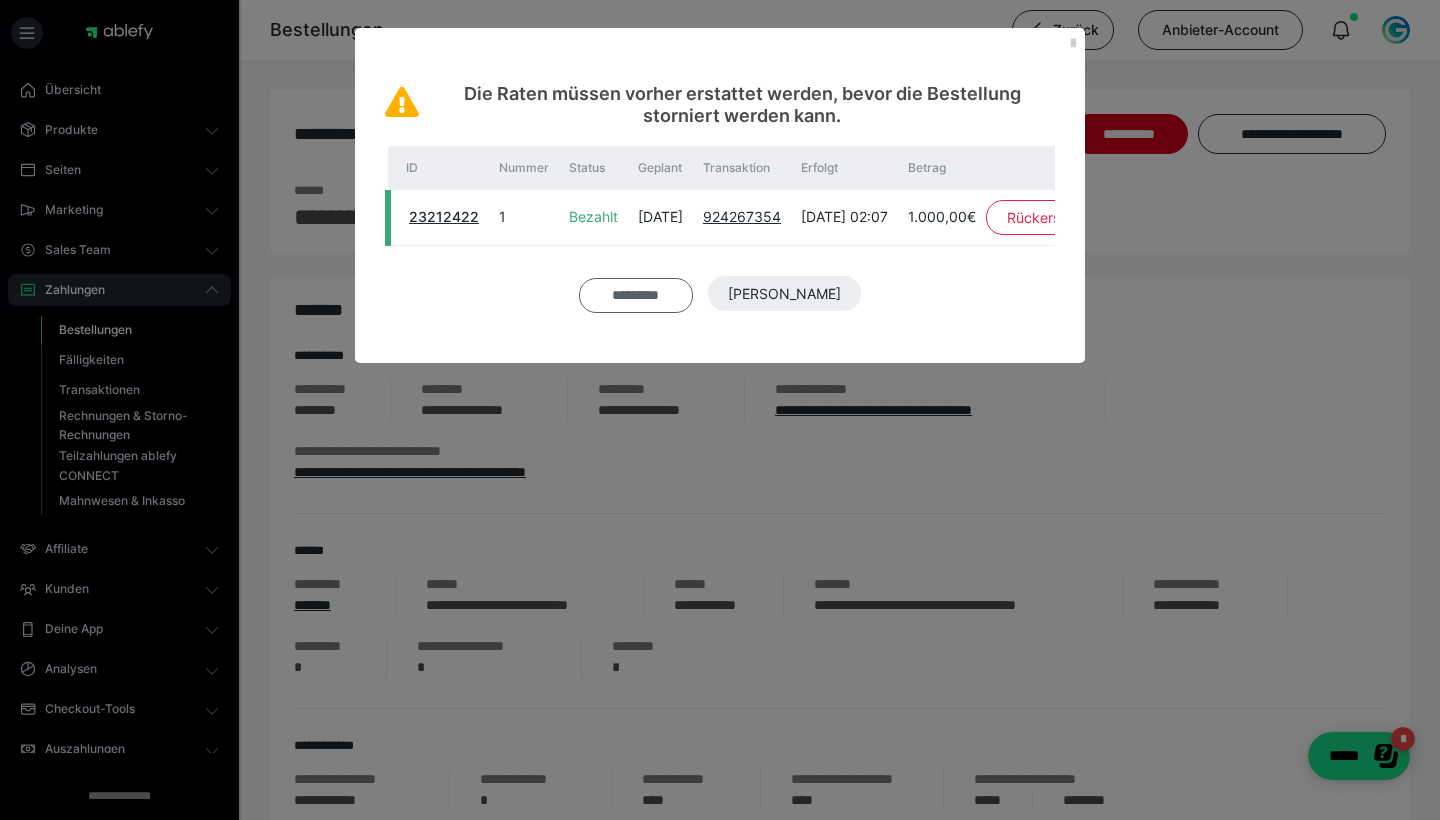 click on "*********" at bounding box center (636, 295) 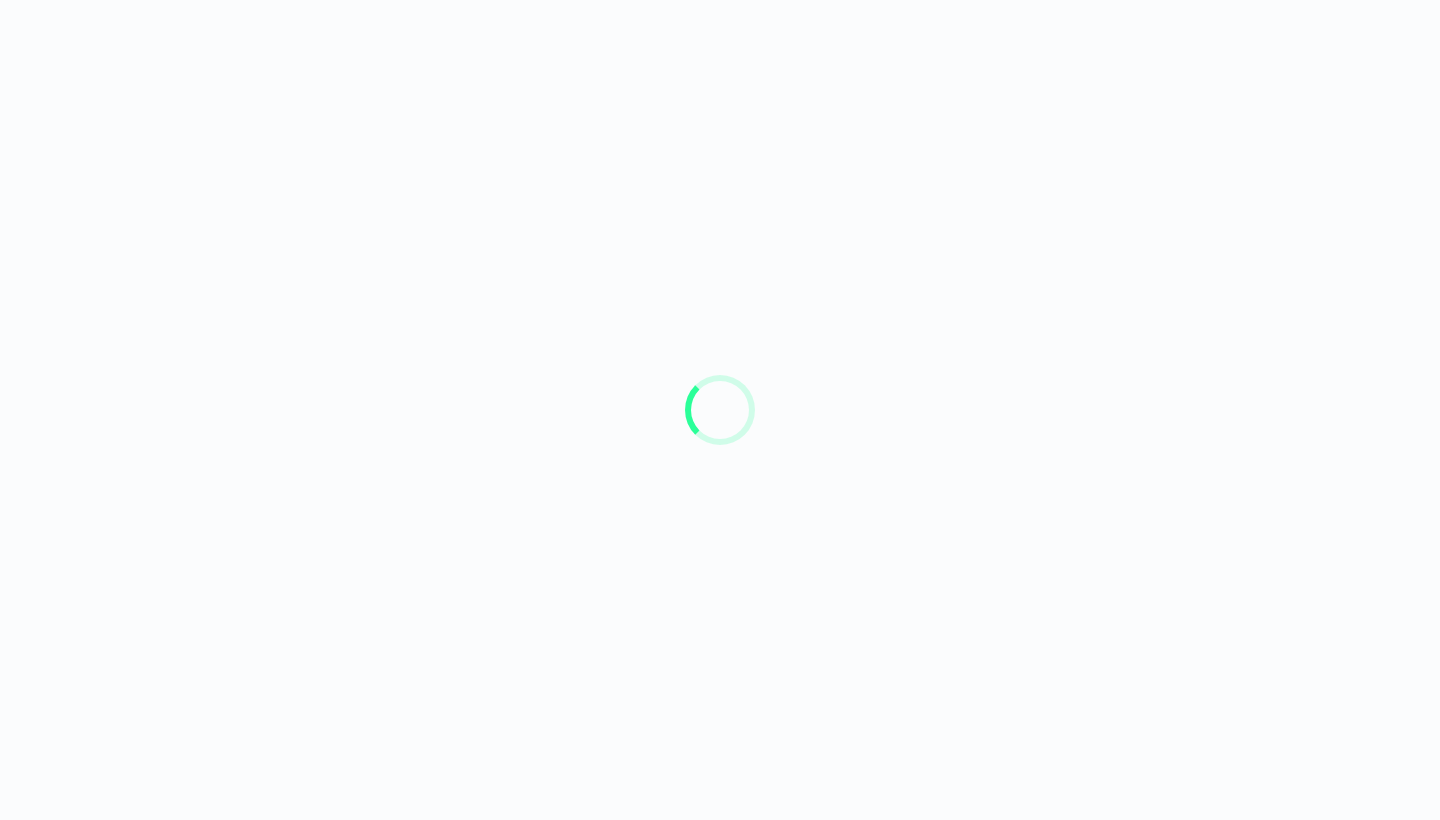 scroll, scrollTop: 1, scrollLeft: 0, axis: vertical 